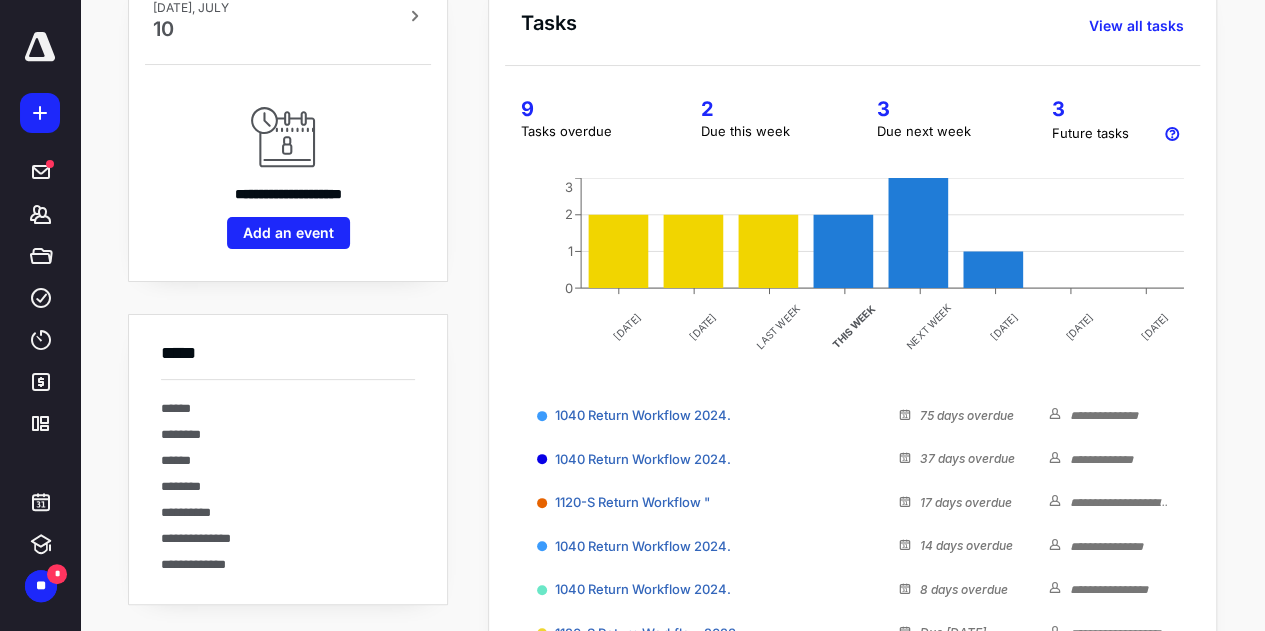 scroll, scrollTop: 0, scrollLeft: 0, axis: both 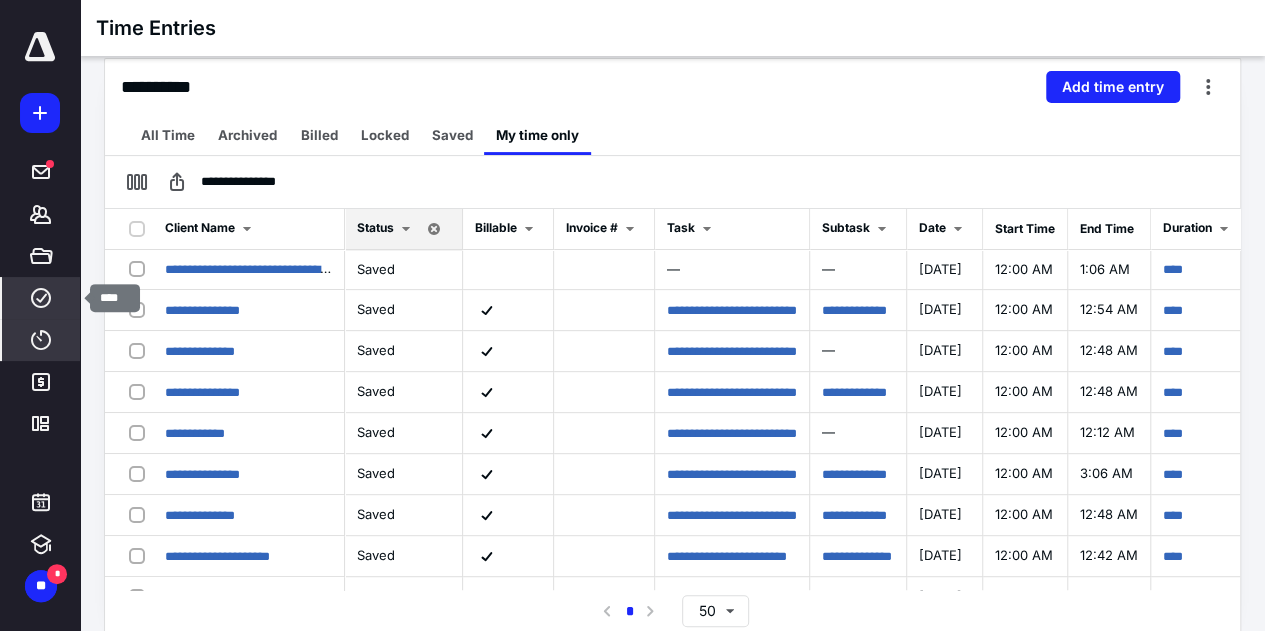 click 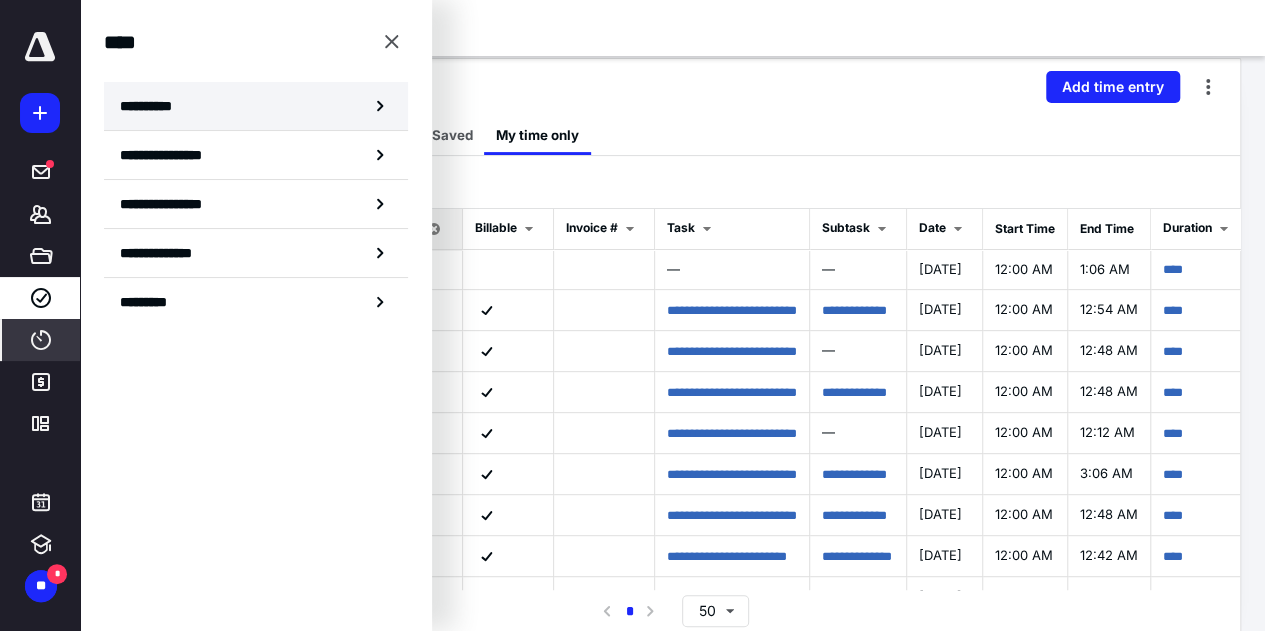 click on "**********" at bounding box center [153, 106] 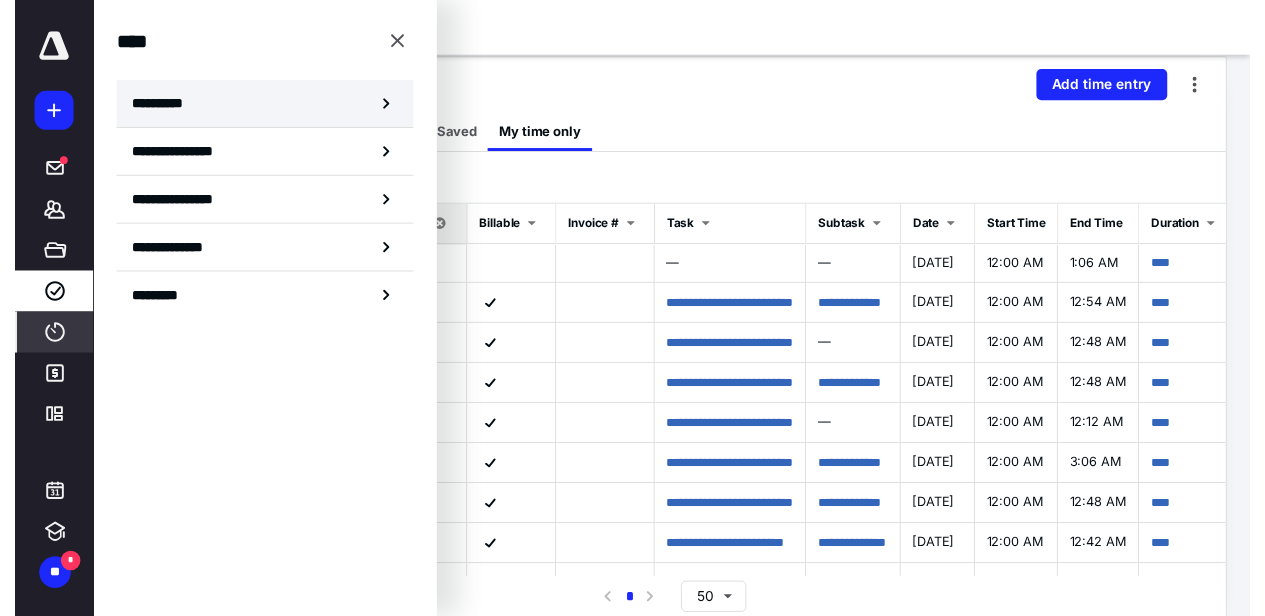 scroll, scrollTop: 0, scrollLeft: 0, axis: both 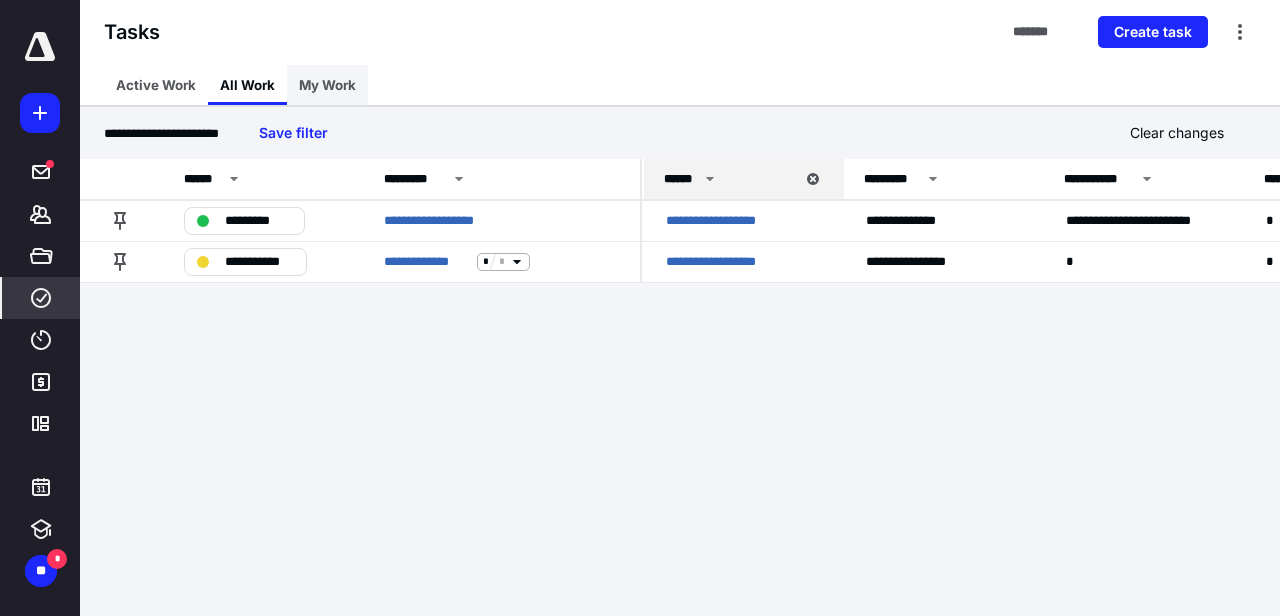 click on "My Work" at bounding box center [327, 85] 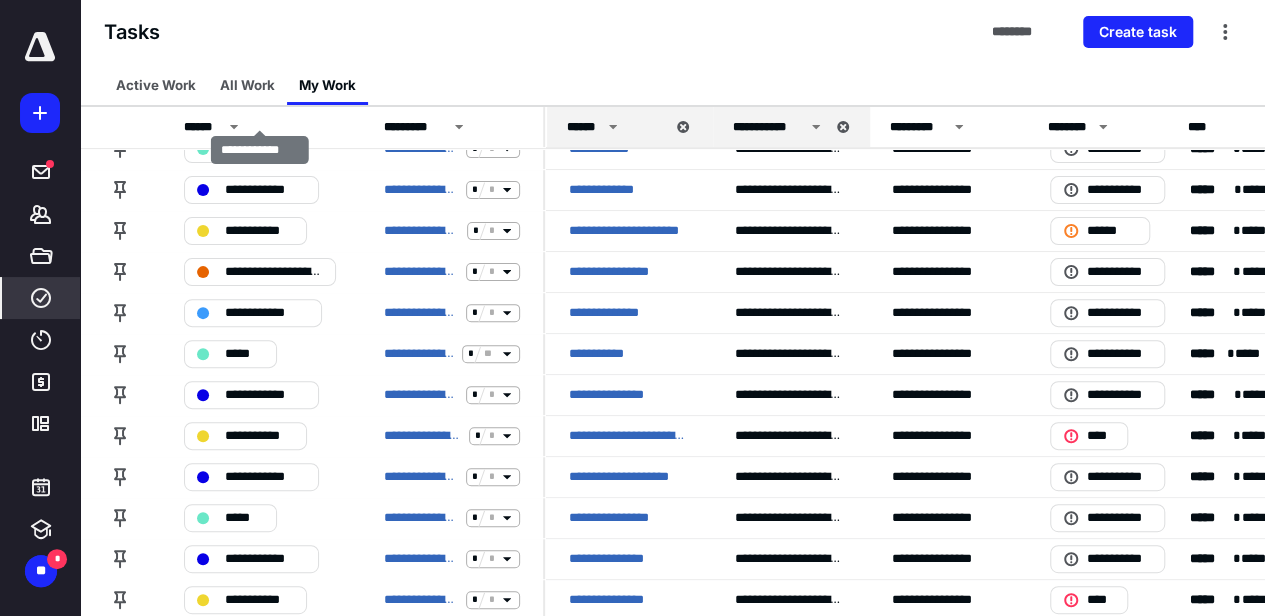 scroll, scrollTop: 200, scrollLeft: 0, axis: vertical 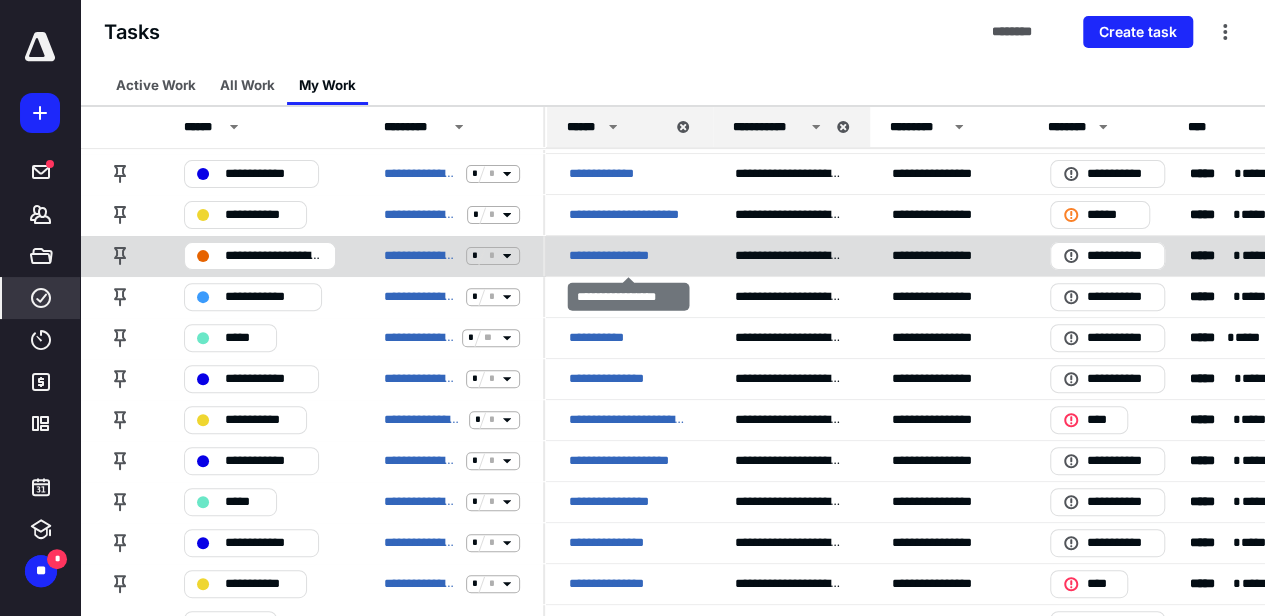 click on "**********" at bounding box center (623, 256) 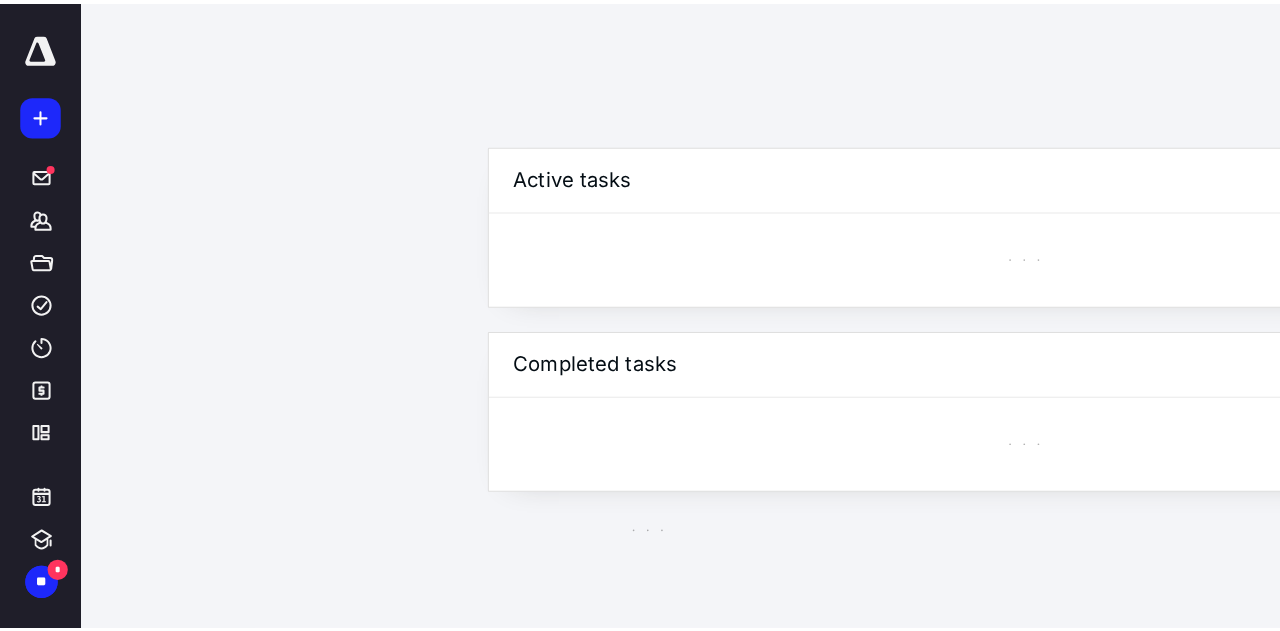 scroll, scrollTop: 0, scrollLeft: 0, axis: both 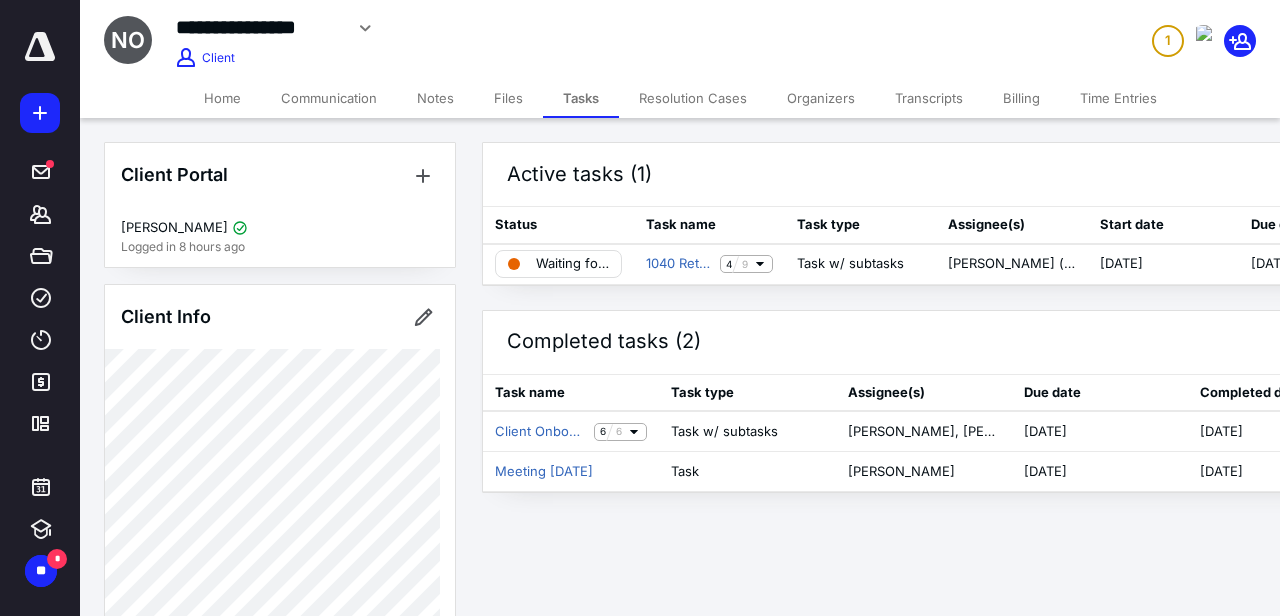 click on "Files" at bounding box center [508, 98] 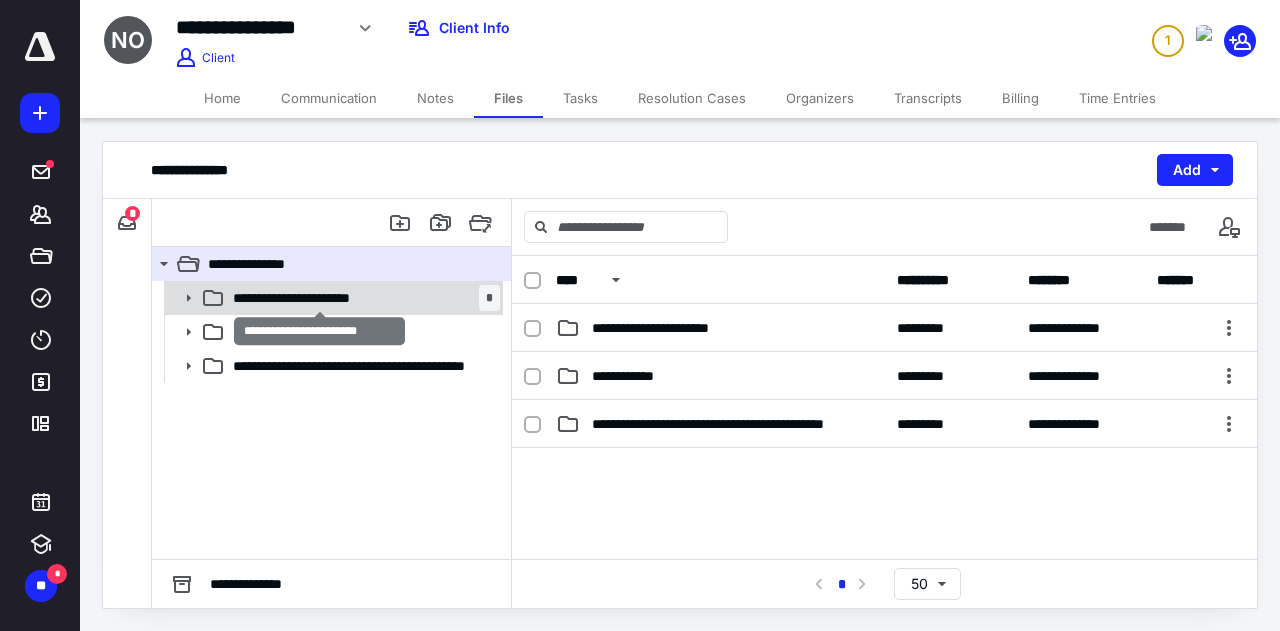 click on "**********" at bounding box center (320, 298) 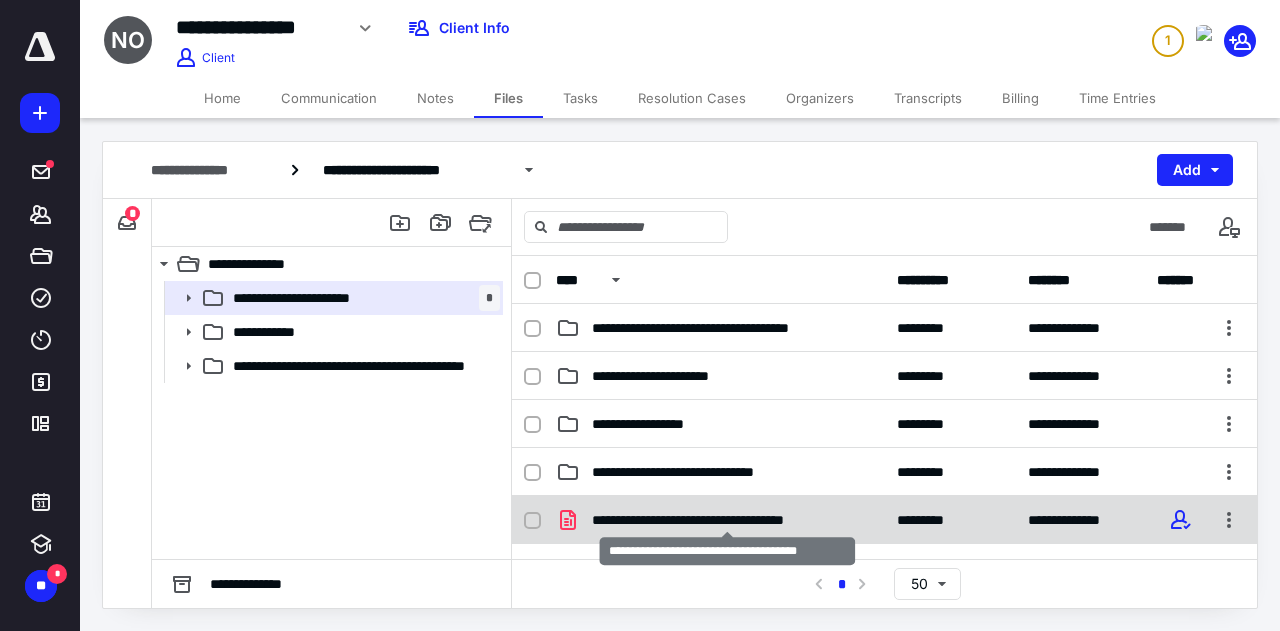 click on "**********" at bounding box center [728, 520] 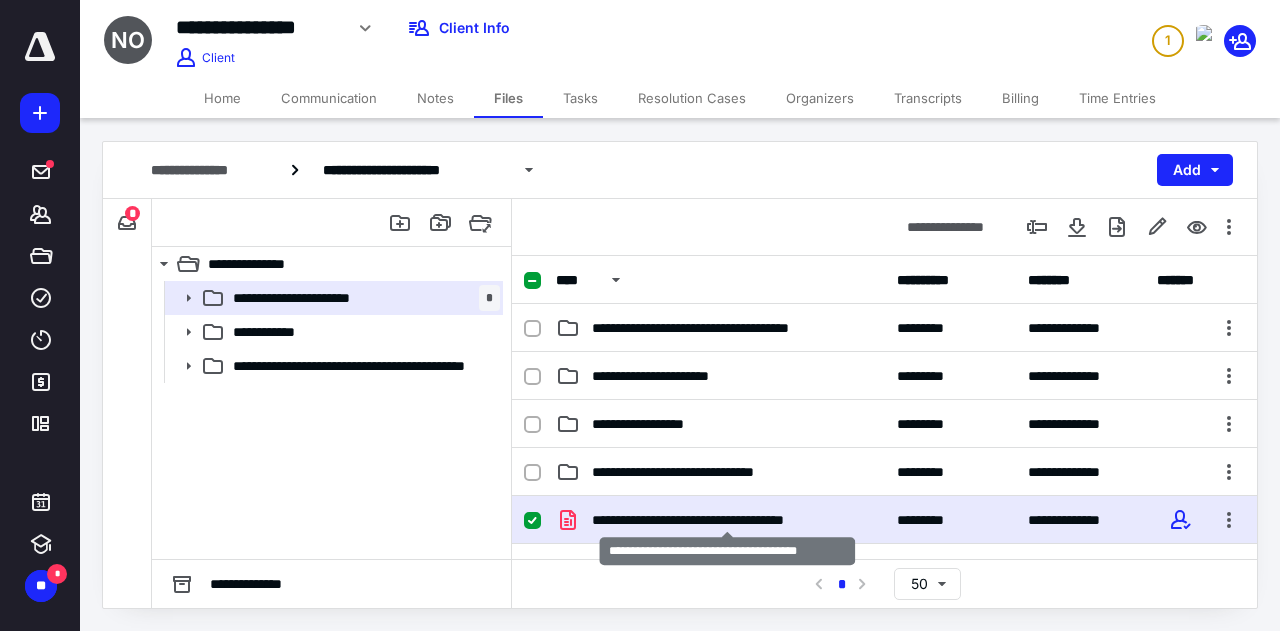 click on "**********" at bounding box center (728, 520) 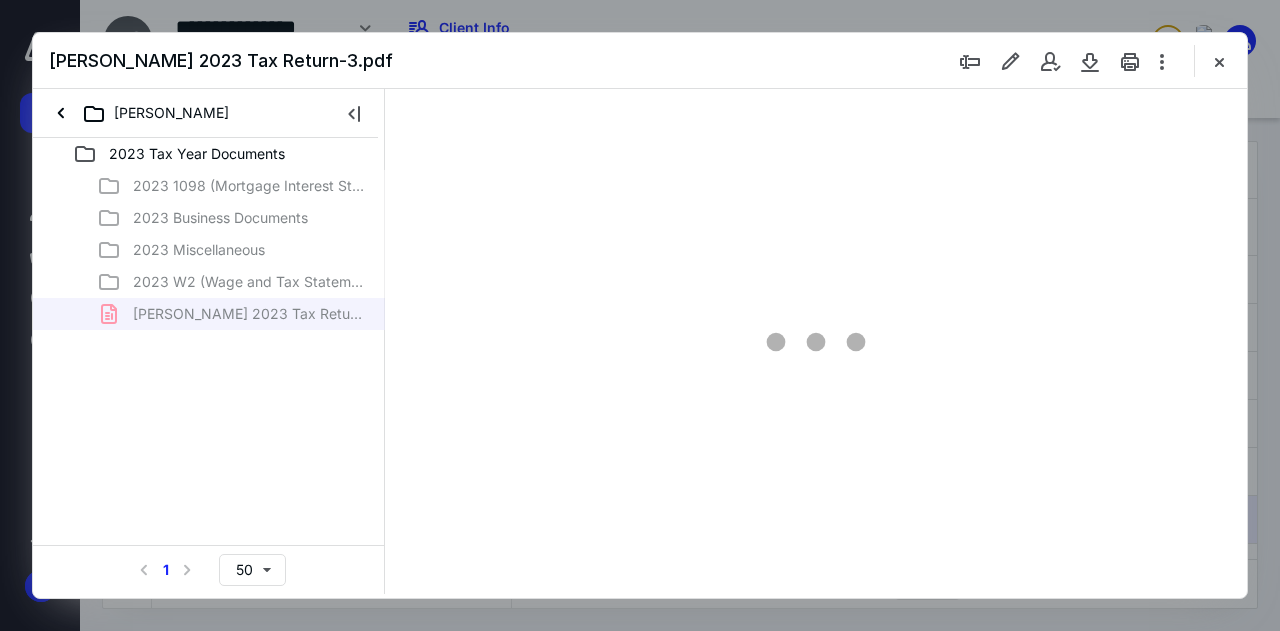 scroll, scrollTop: 0, scrollLeft: 0, axis: both 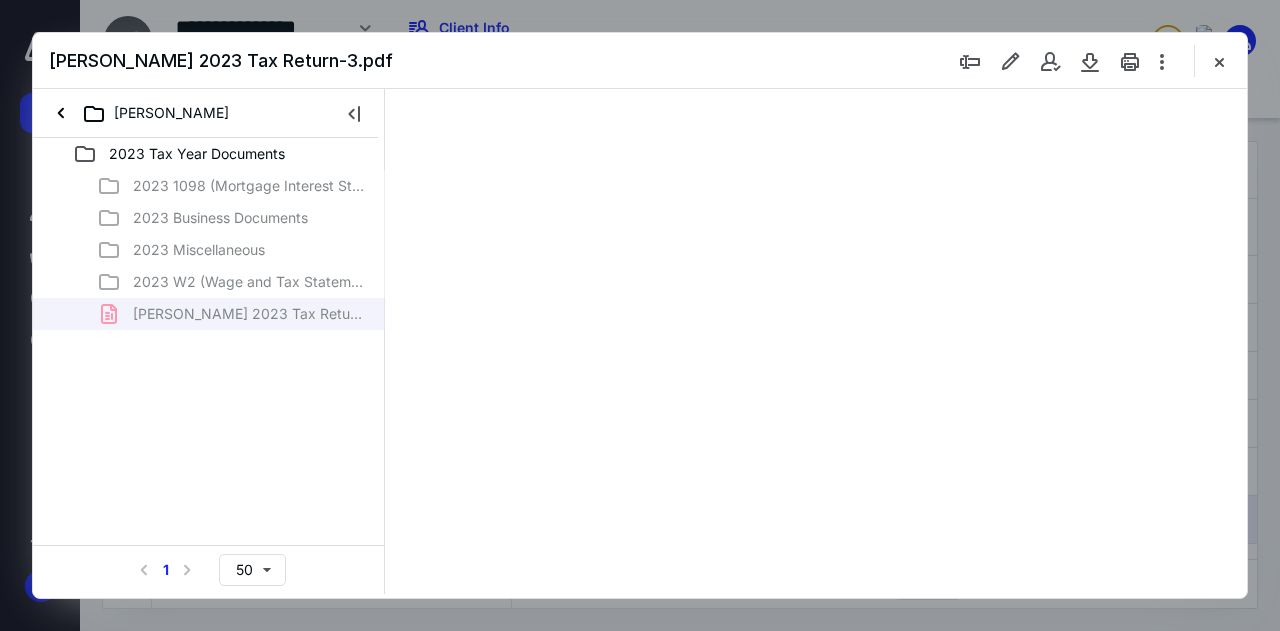 type on "138" 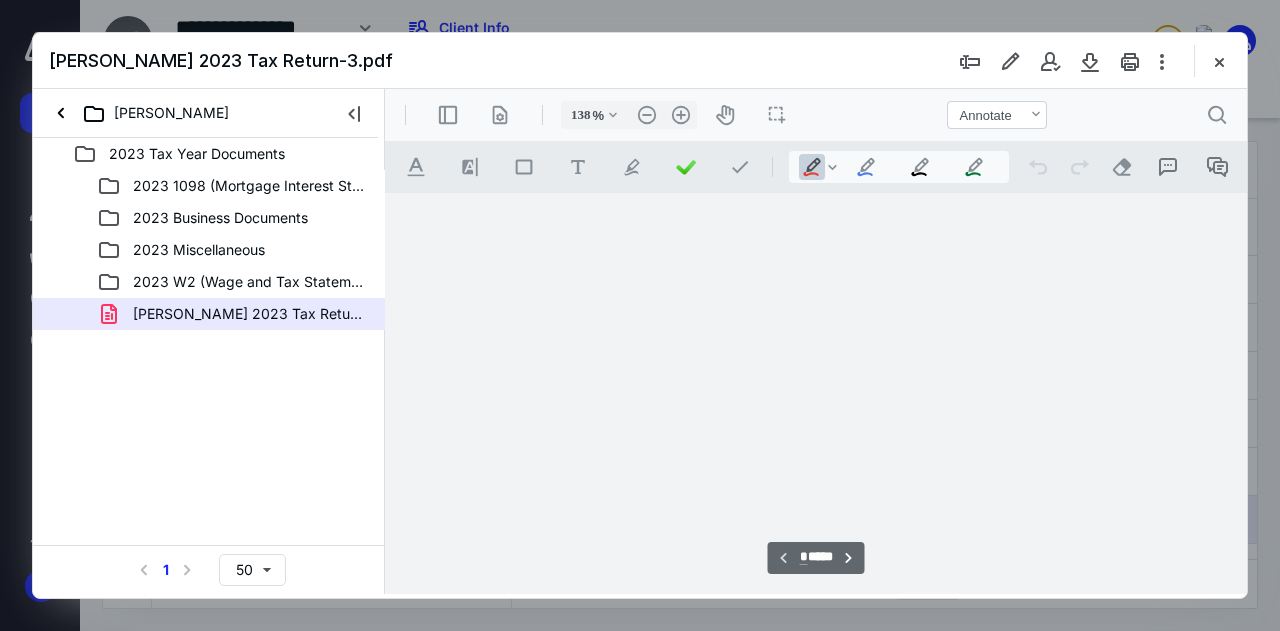 scroll, scrollTop: 109, scrollLeft: 0, axis: vertical 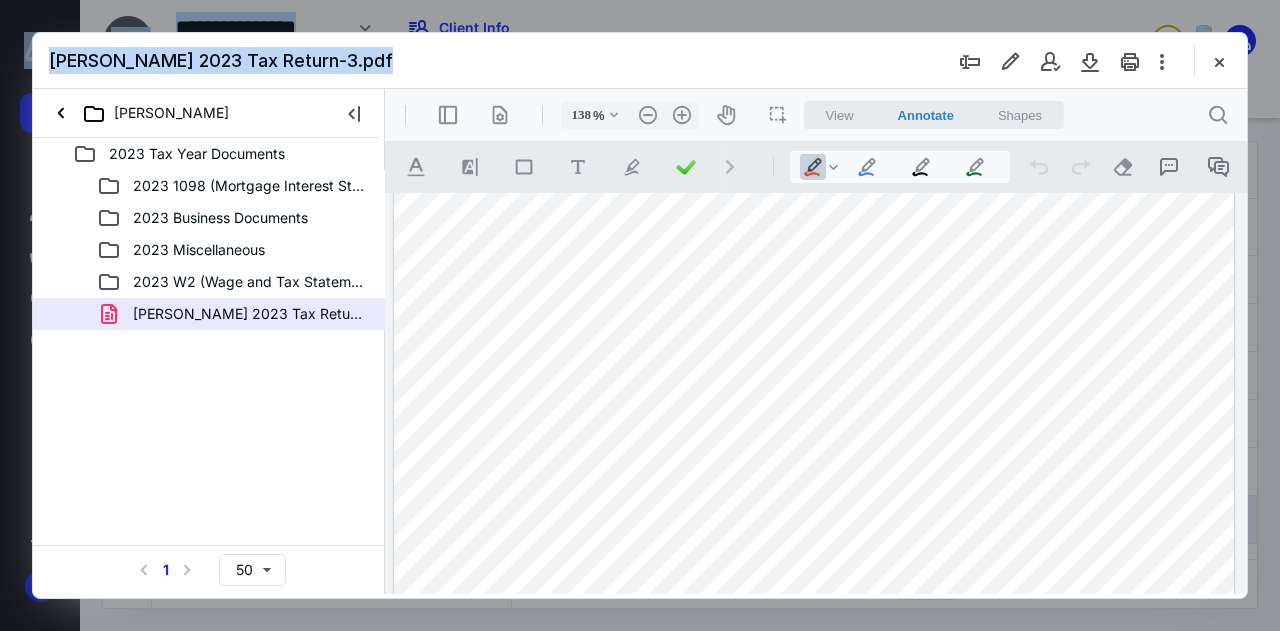 drag, startPoint x: 871, startPoint y: 43, endPoint x: 867, endPoint y: -25, distance: 68.117546 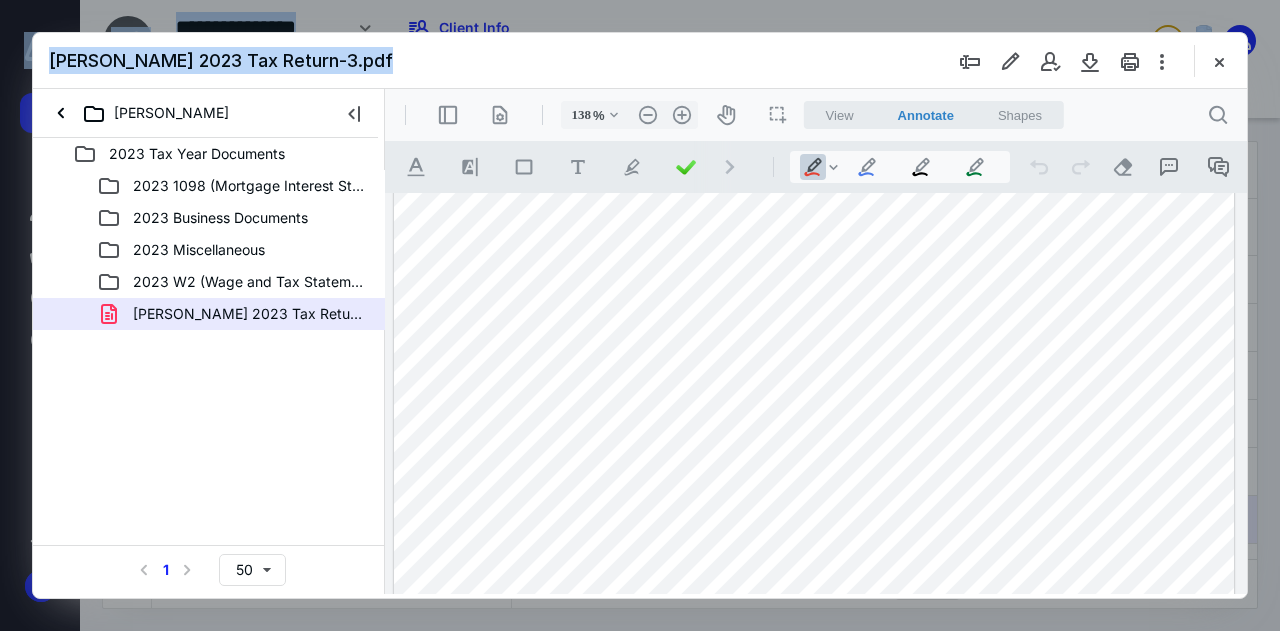 click on "Onochie, Natasha 2023 Tax Return-3.pdf" at bounding box center (640, 61) 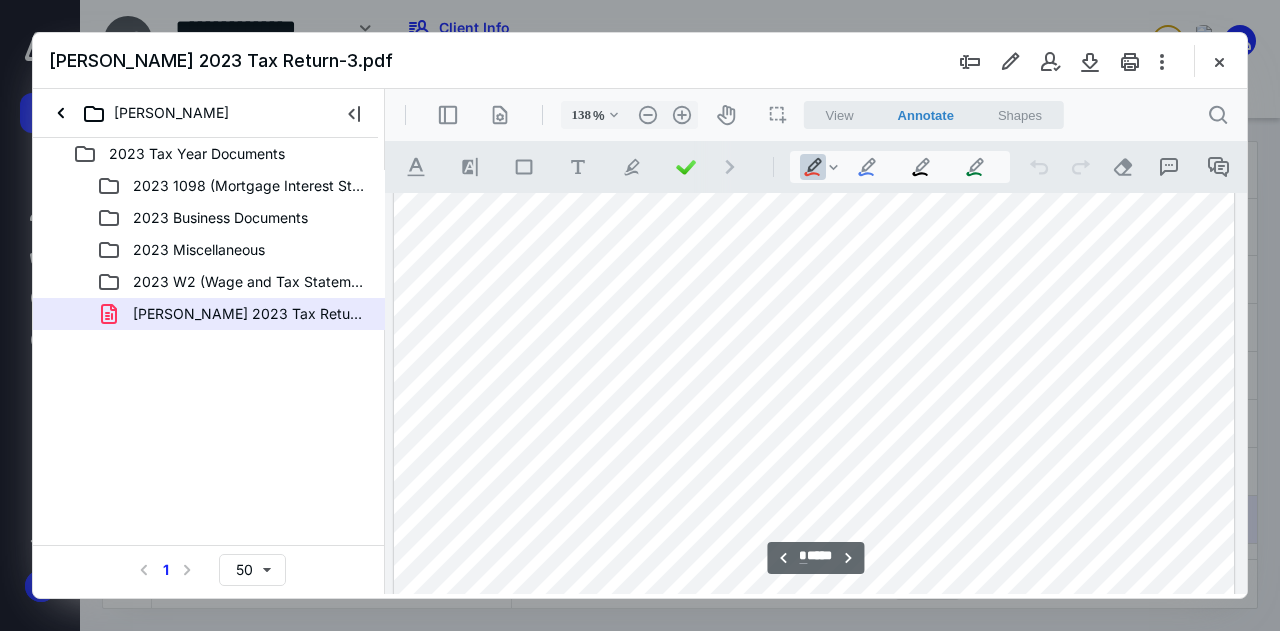 scroll, scrollTop: 1409, scrollLeft: 0, axis: vertical 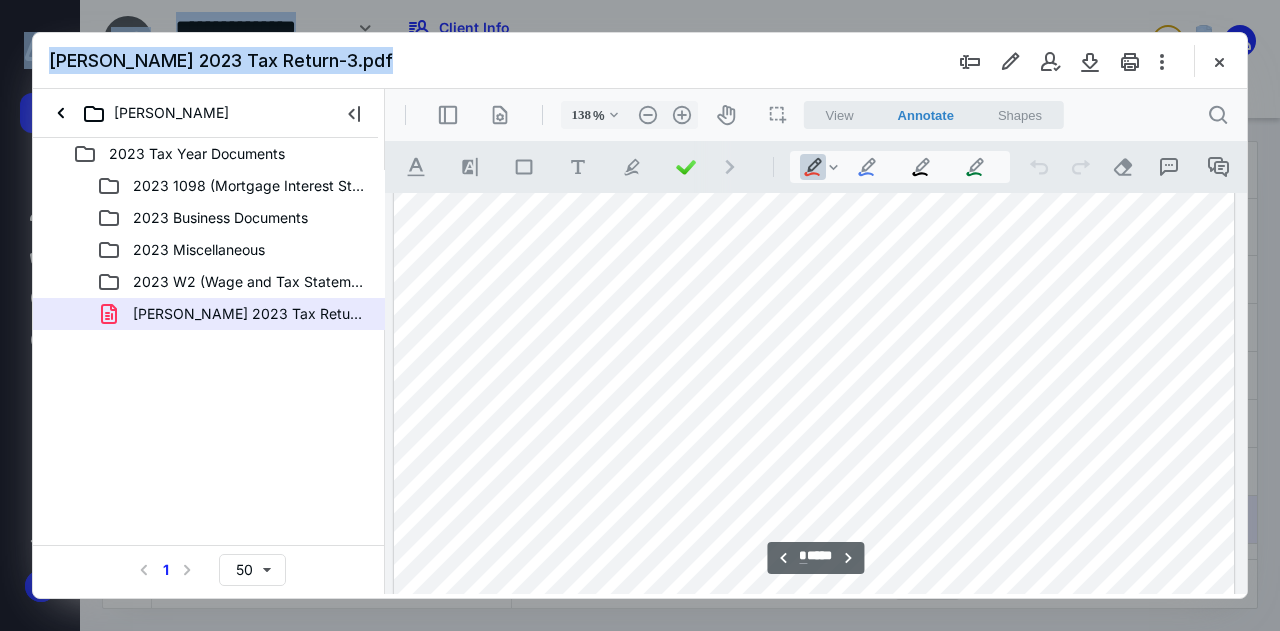 drag, startPoint x: 846, startPoint y: 58, endPoint x: 1358, endPoint y: 124, distance: 516.2364 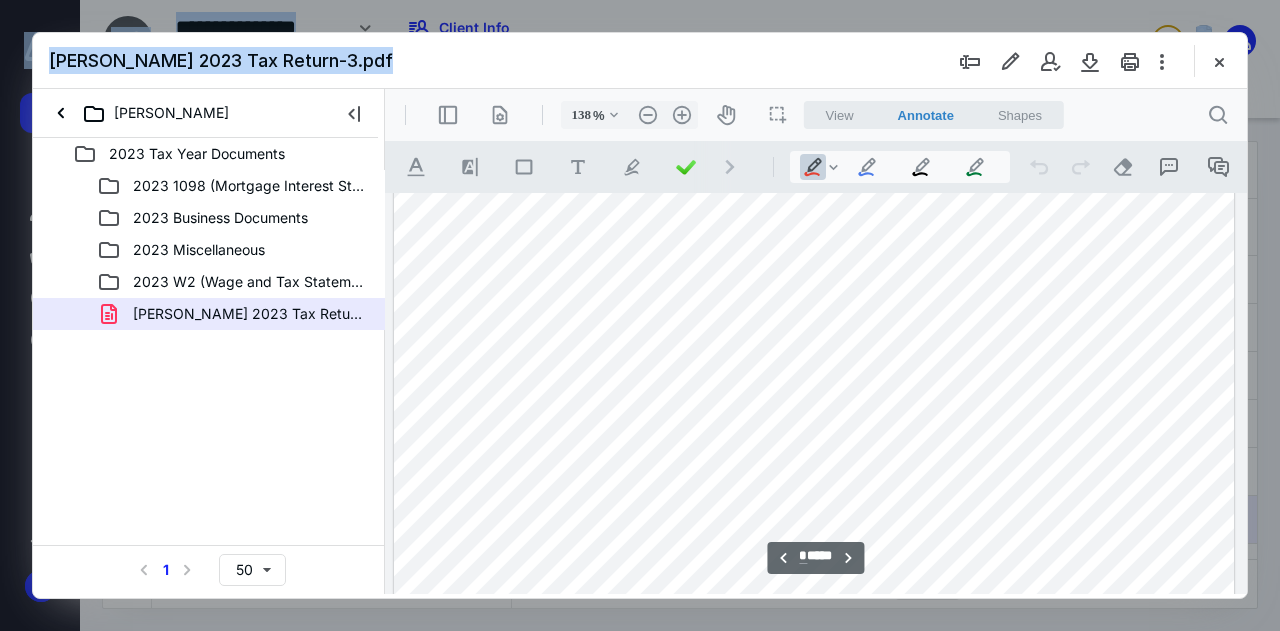 scroll, scrollTop: 8209, scrollLeft: 0, axis: vertical 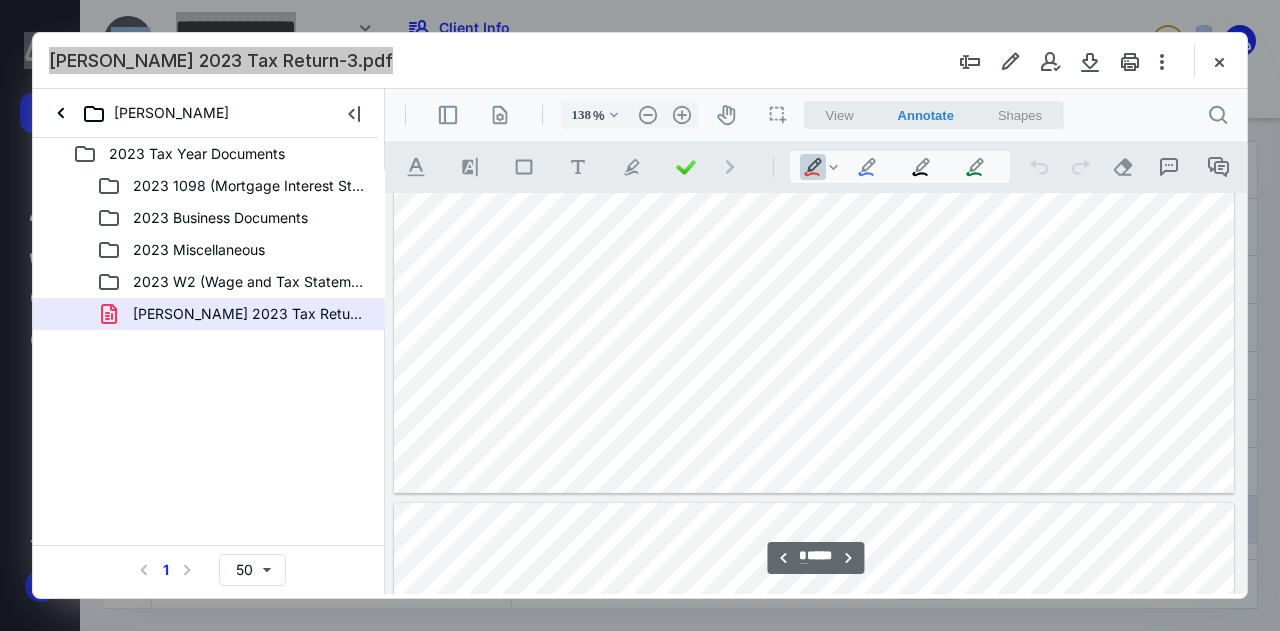 click at bounding box center [816, 394] 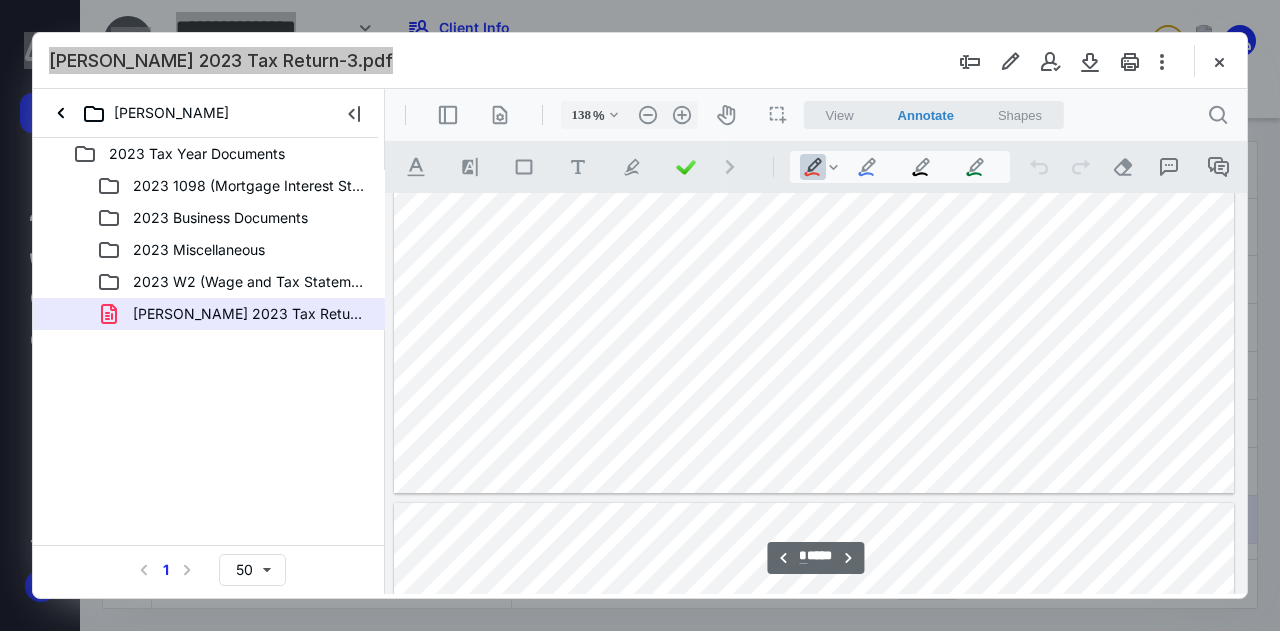 click at bounding box center [816, 394] 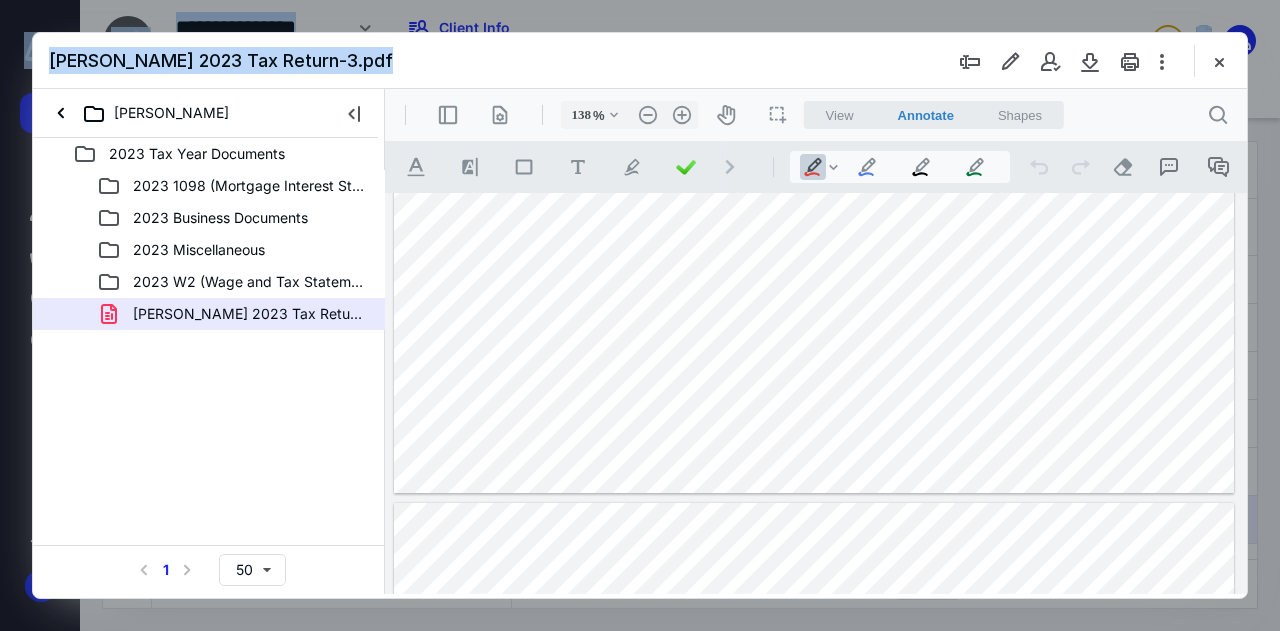 click at bounding box center (640, 315) 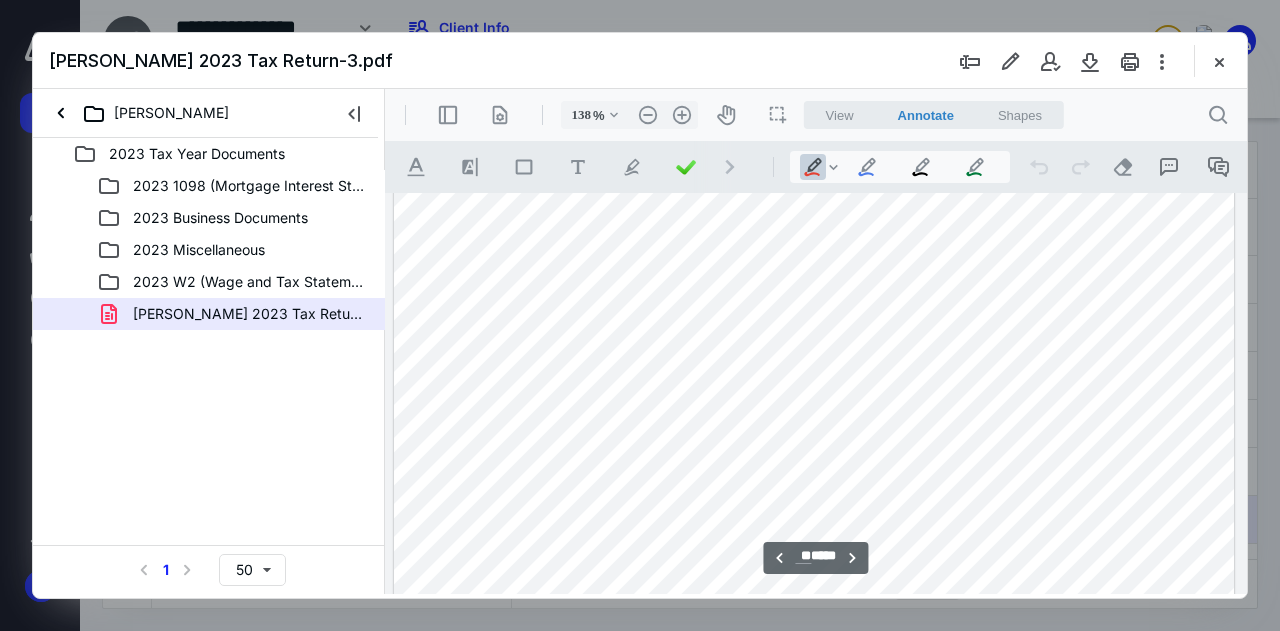 scroll, scrollTop: 13668, scrollLeft: 0, axis: vertical 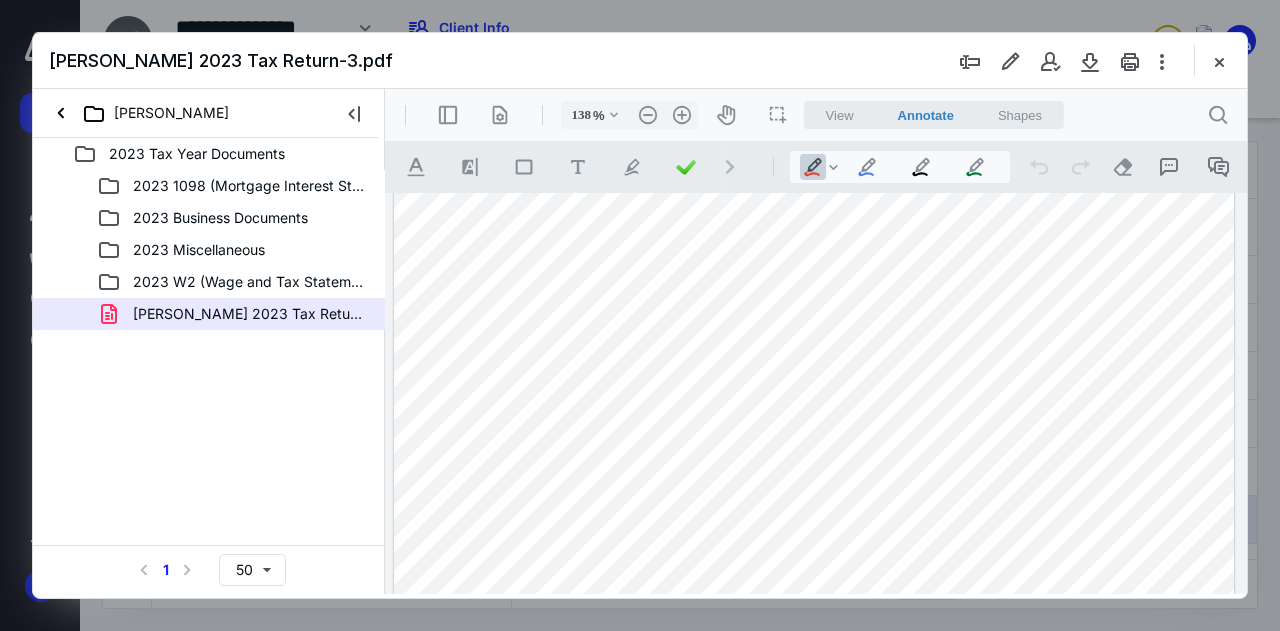 drag, startPoint x: 707, startPoint y: 332, endPoint x: 777, endPoint y: 365, distance: 77.388626 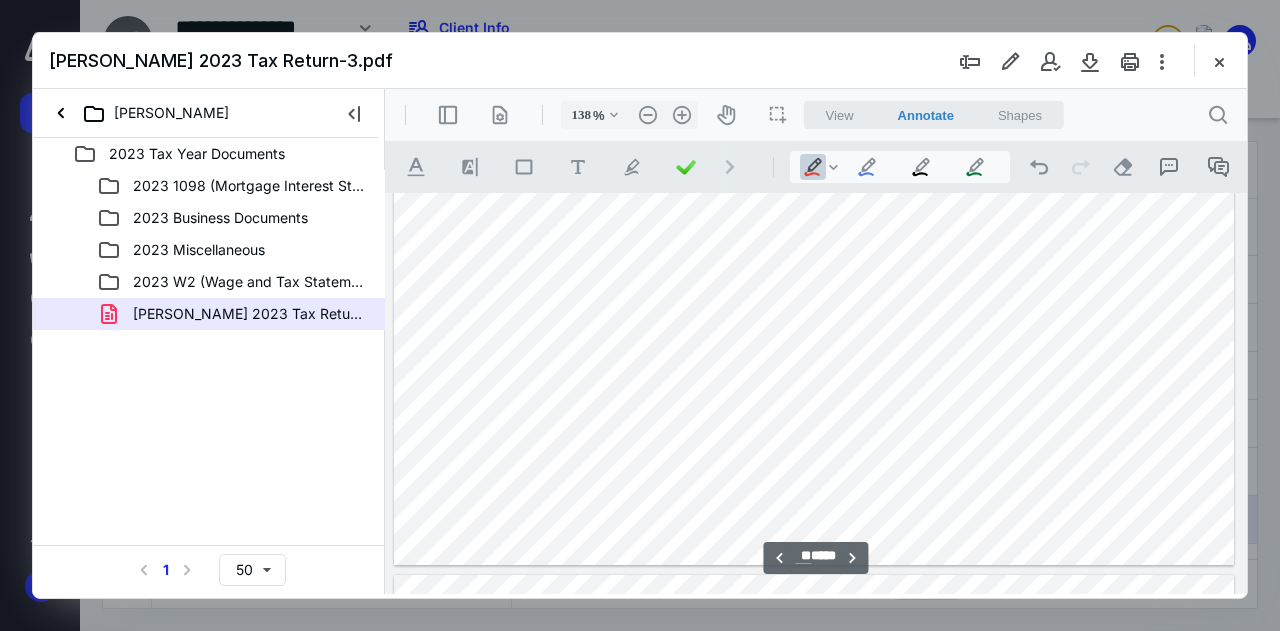 scroll, scrollTop: 26968, scrollLeft: 0, axis: vertical 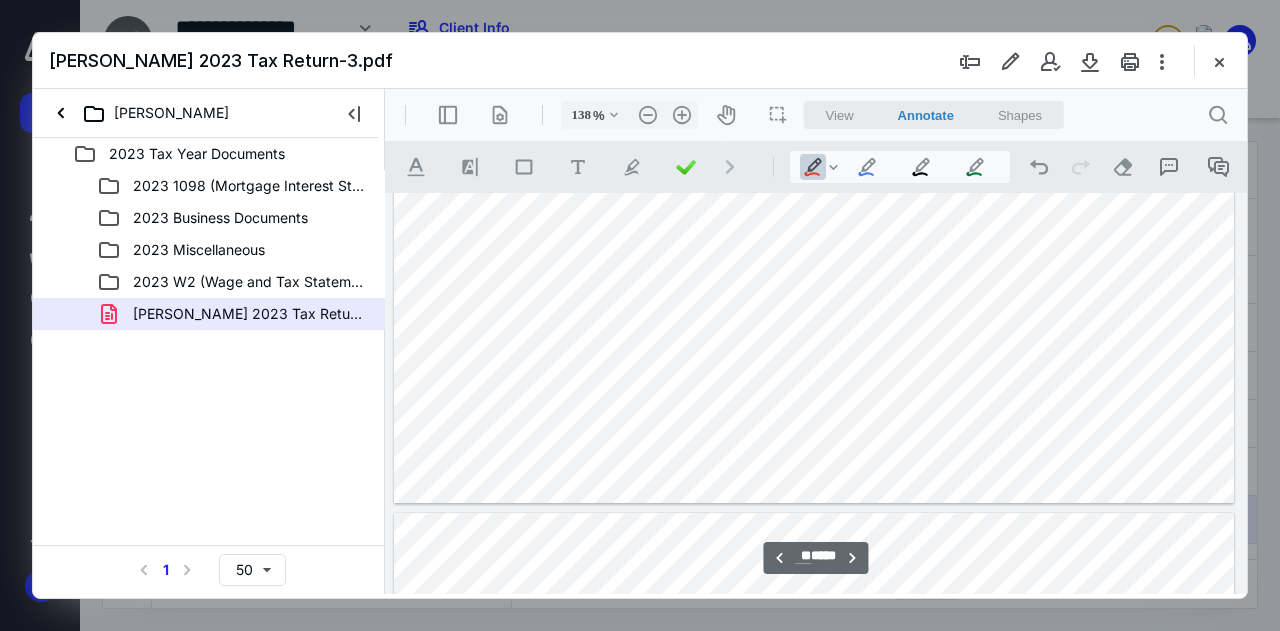 type on "**" 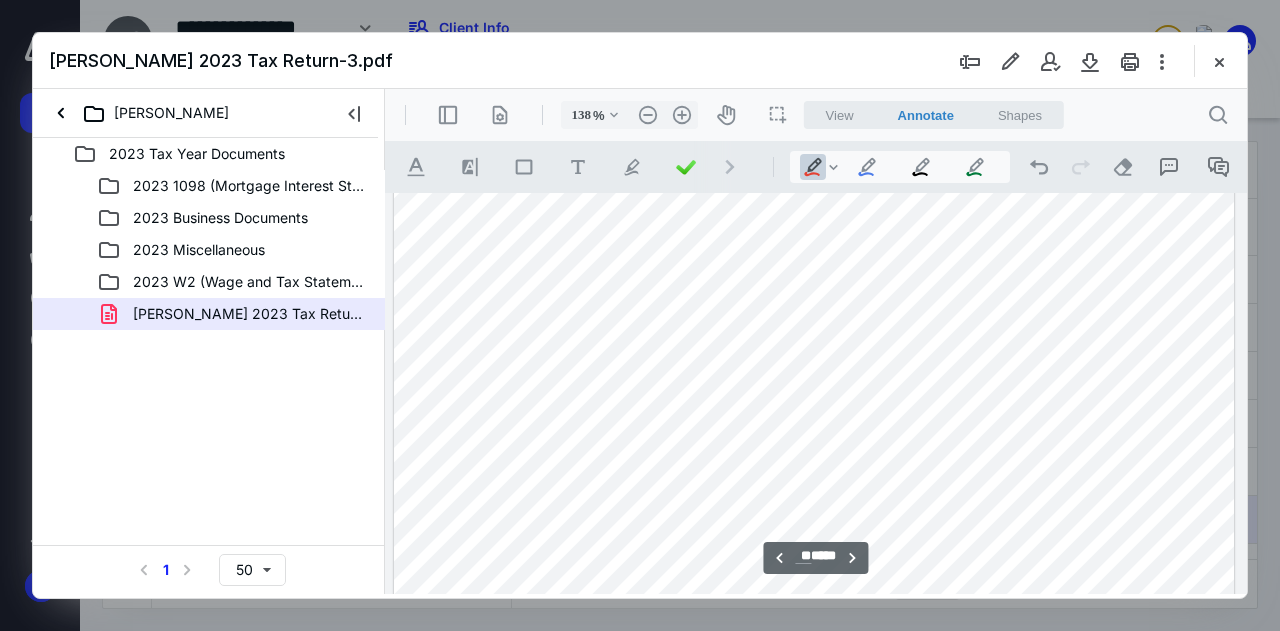 scroll, scrollTop: 13200, scrollLeft: 0, axis: vertical 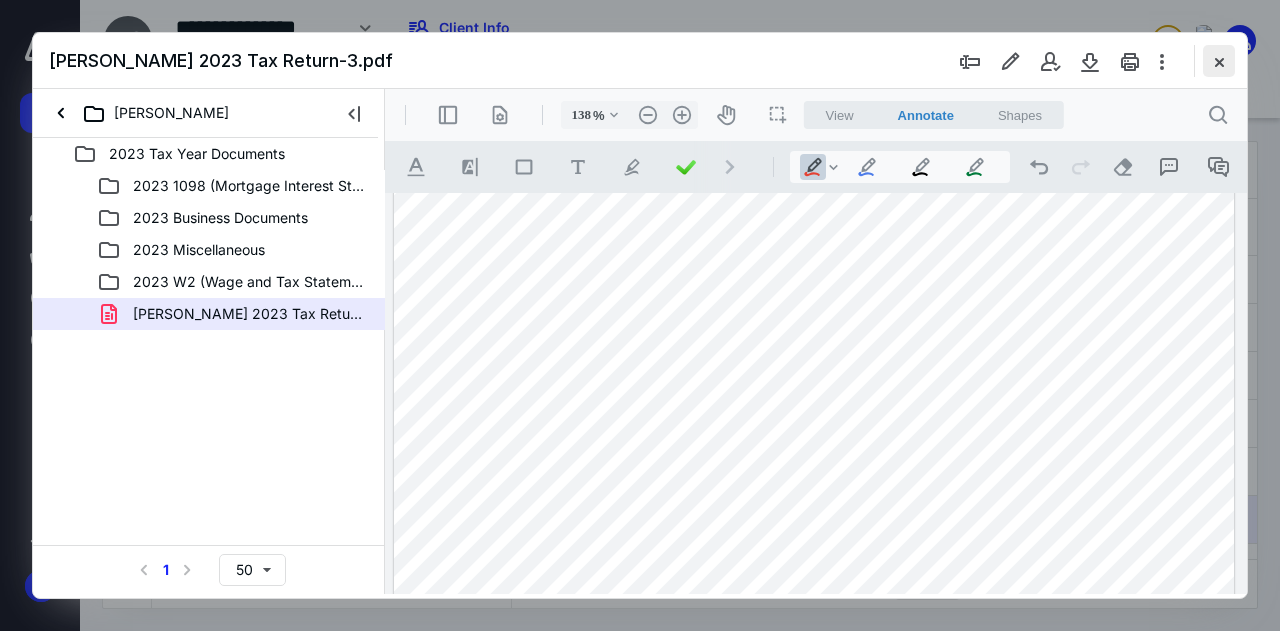 click at bounding box center [1219, 61] 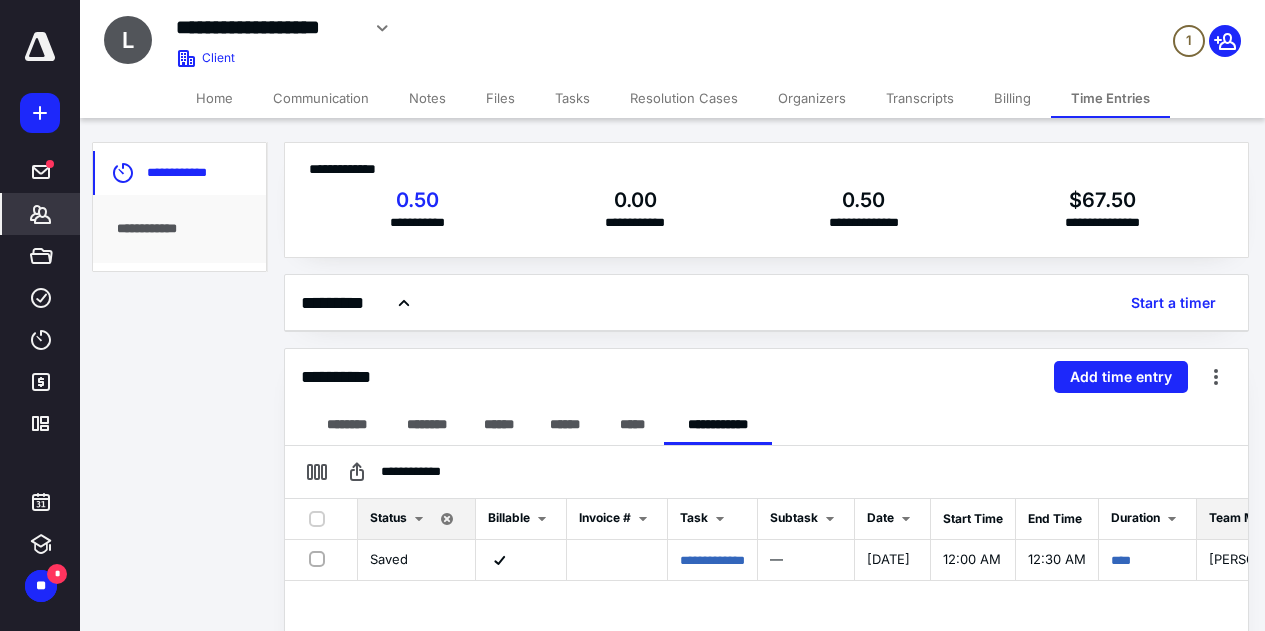 scroll, scrollTop: 230, scrollLeft: 0, axis: vertical 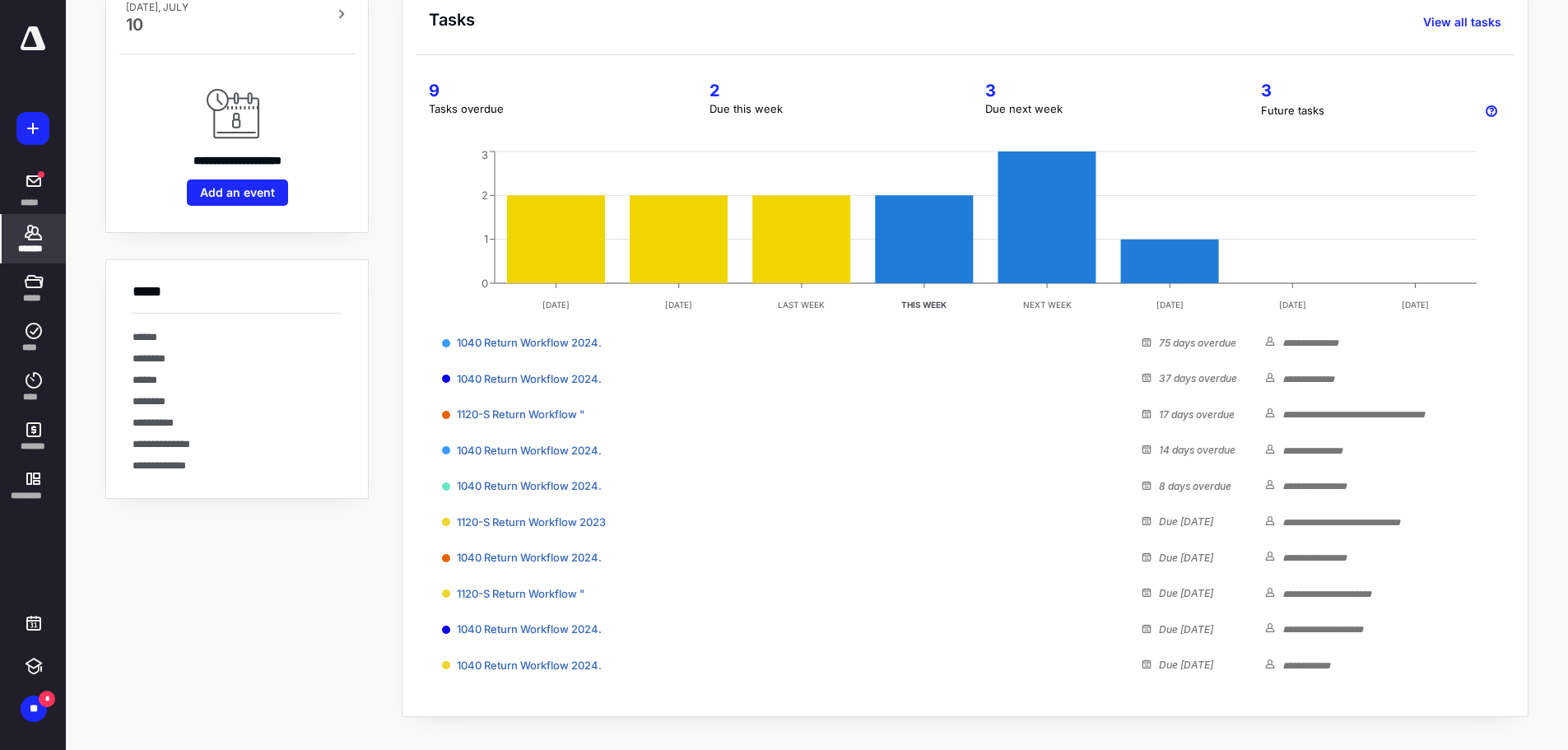 click 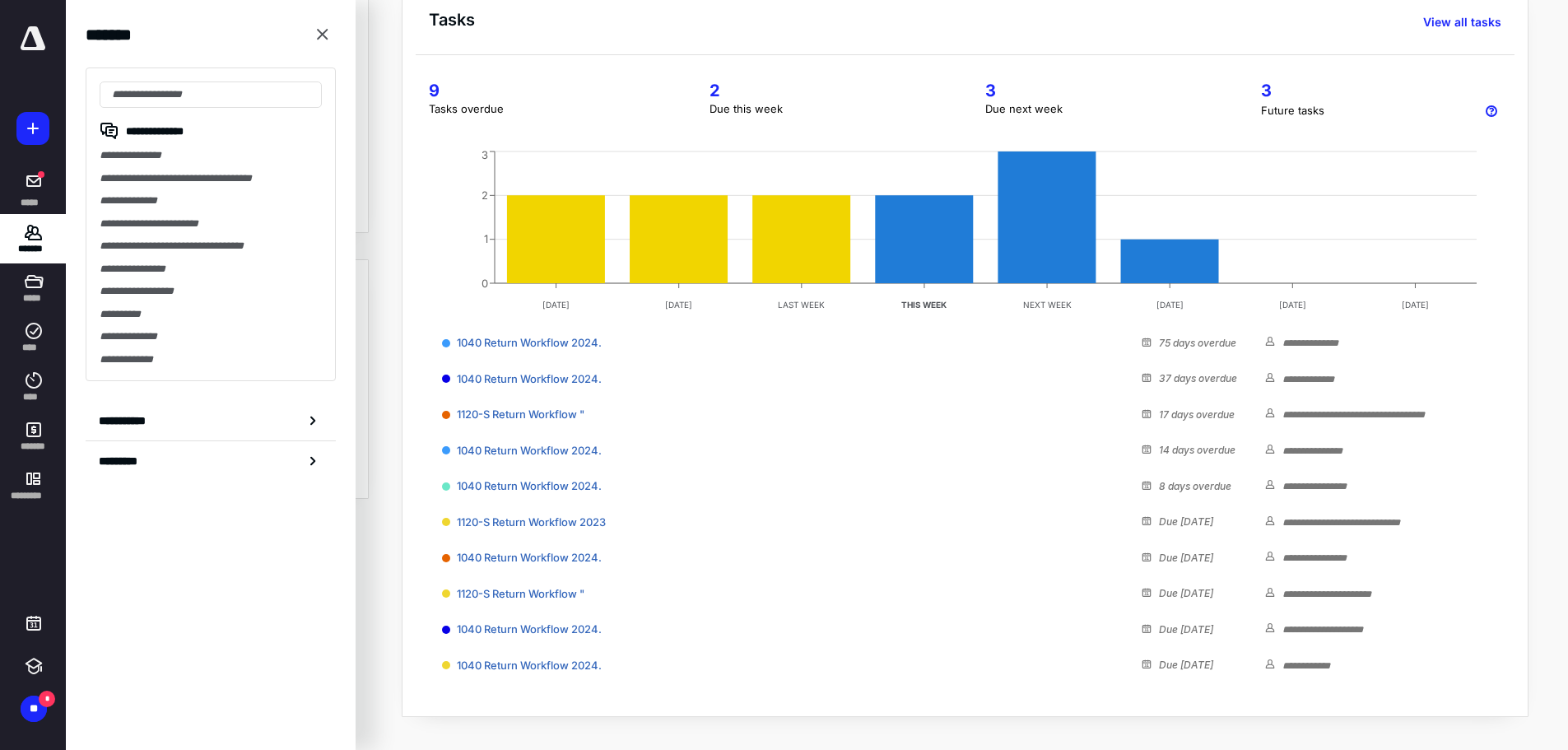 click on "**********" at bounding box center (211, 156) 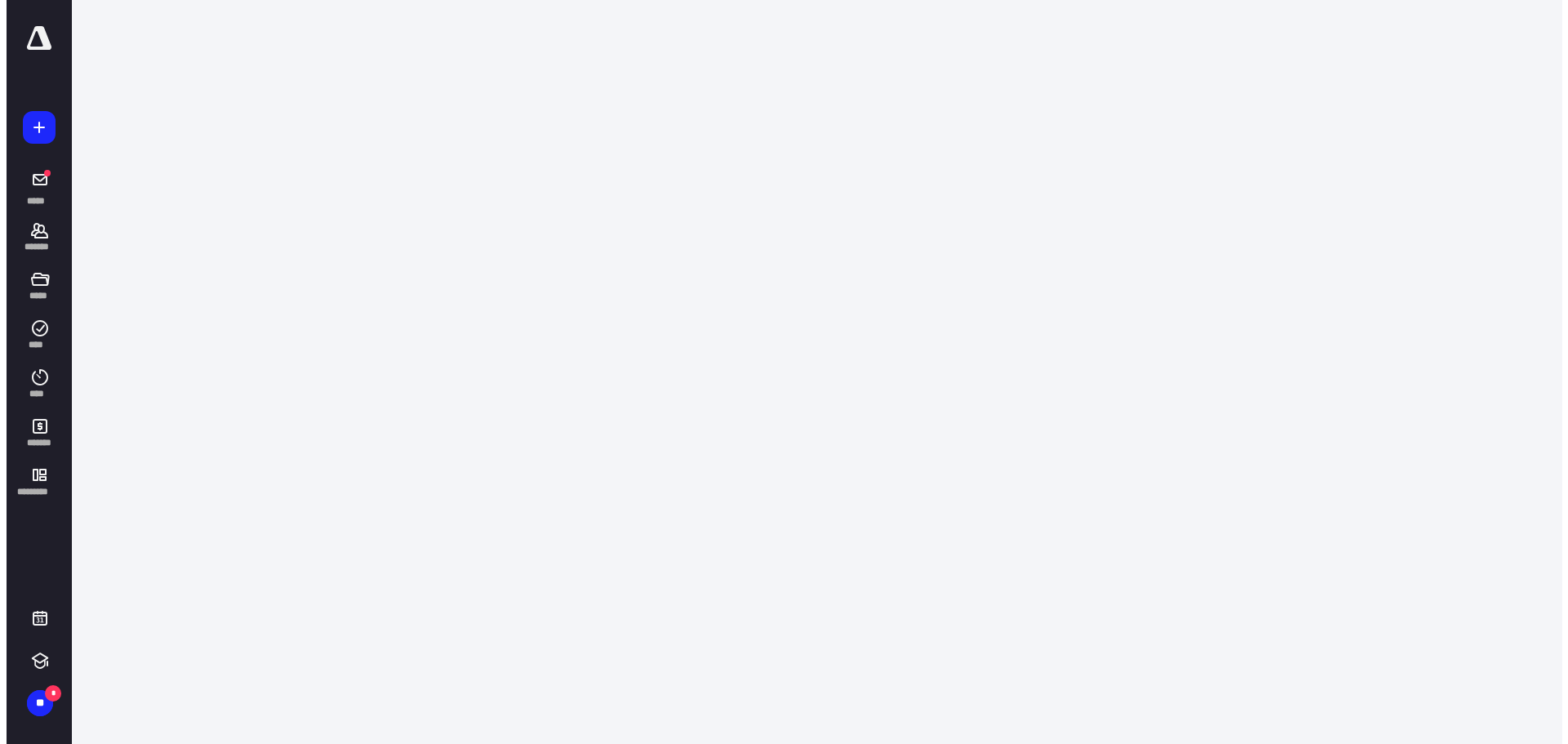scroll, scrollTop: 0, scrollLeft: 0, axis: both 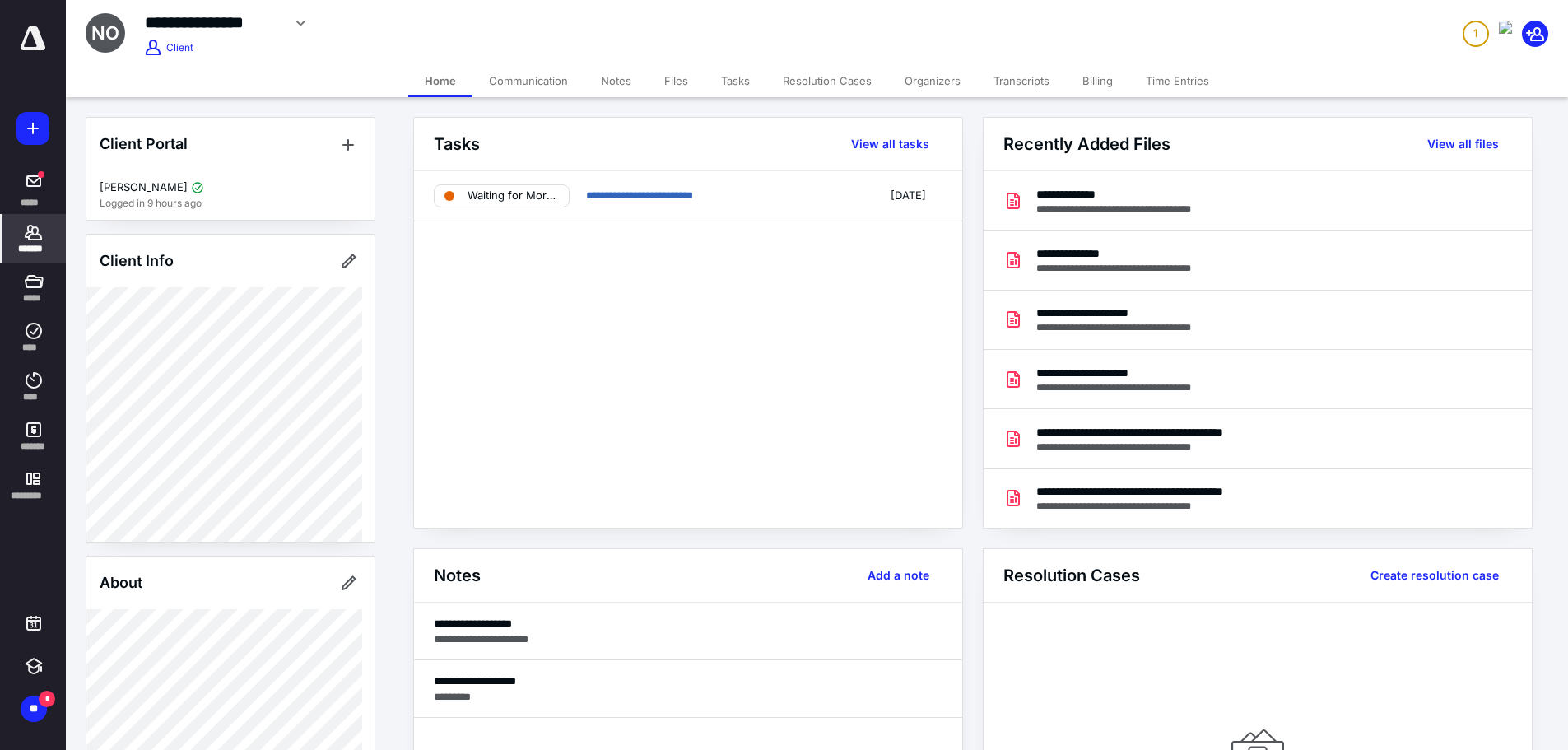 click on "Files" at bounding box center (676, 81) 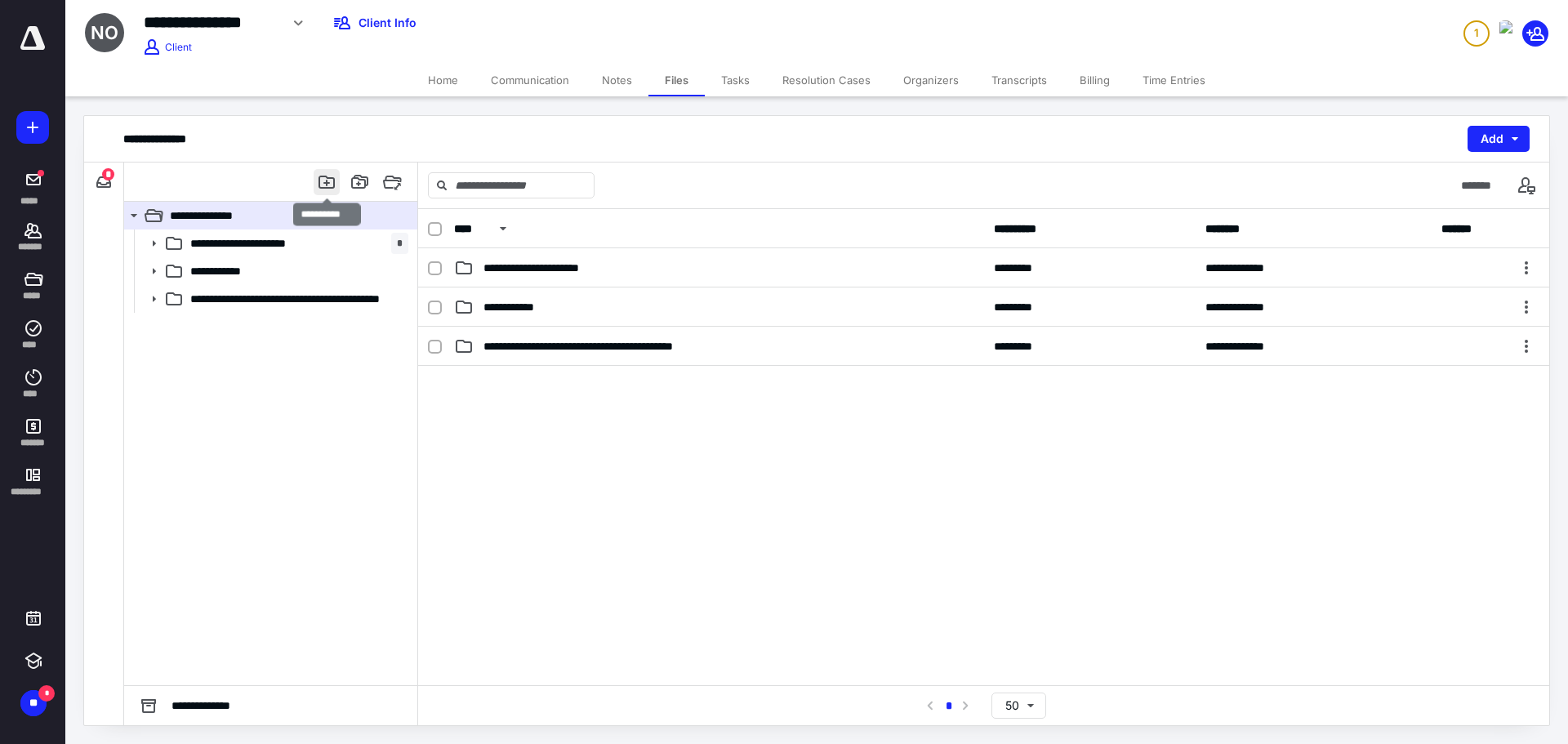 click at bounding box center (327, 182) 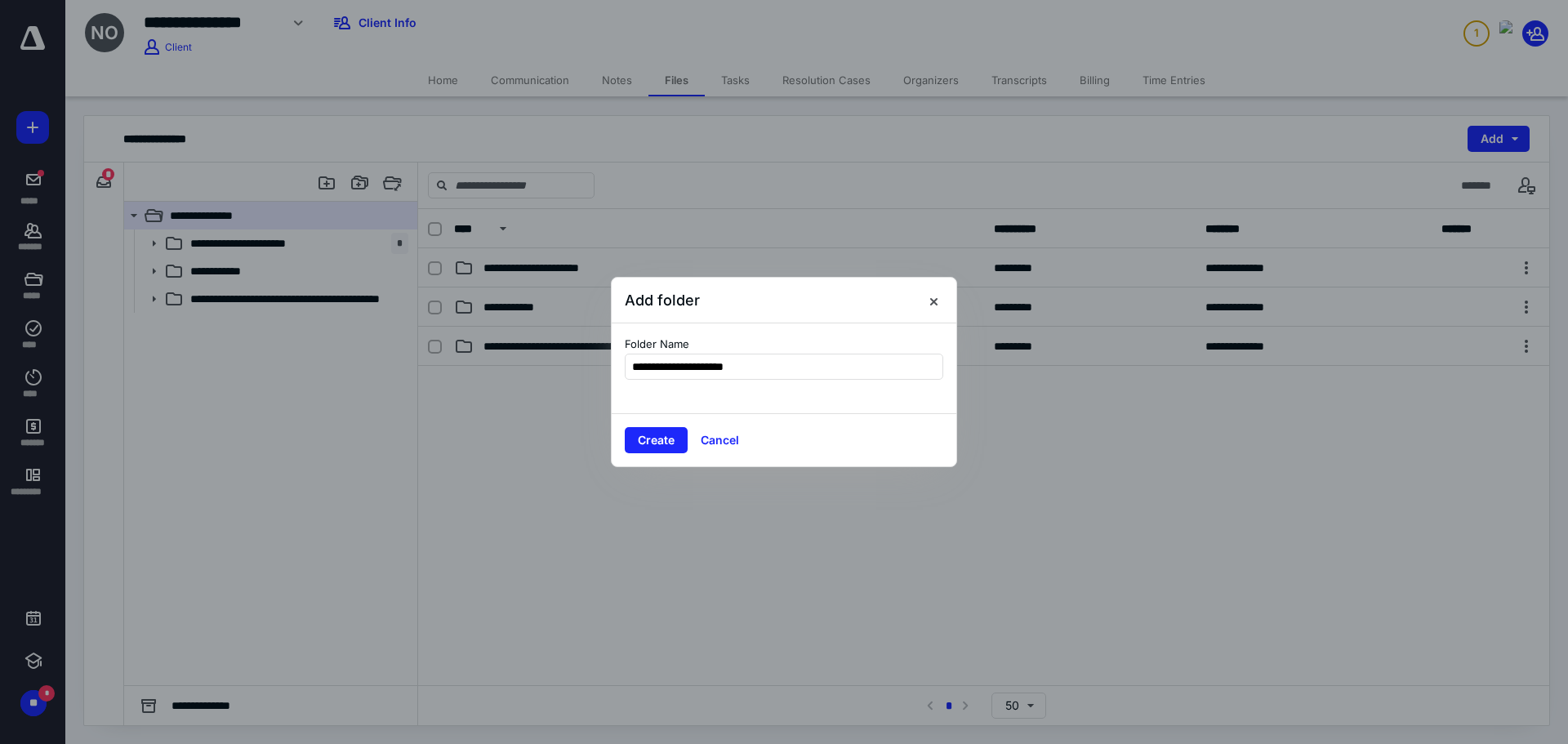 type on "**********" 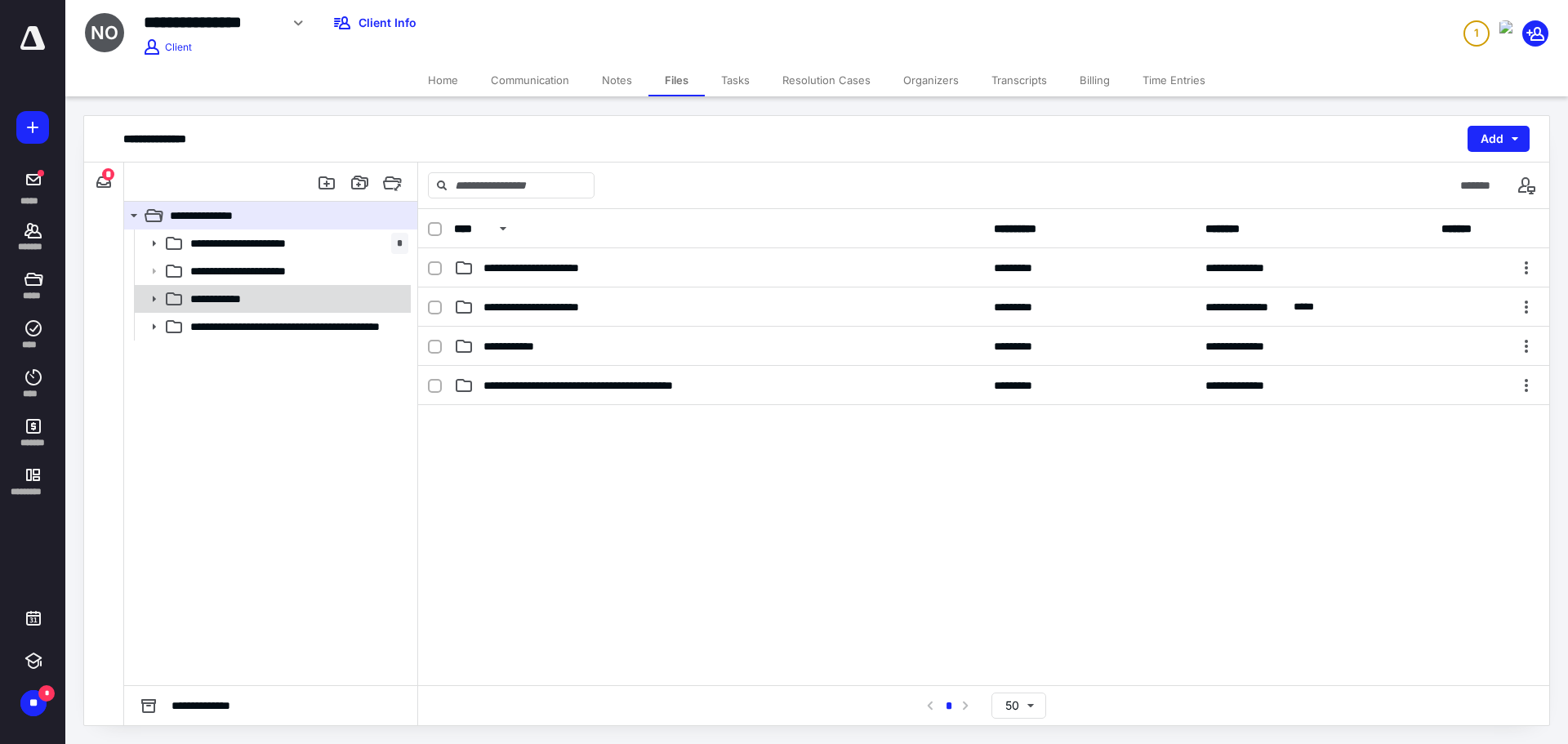 click 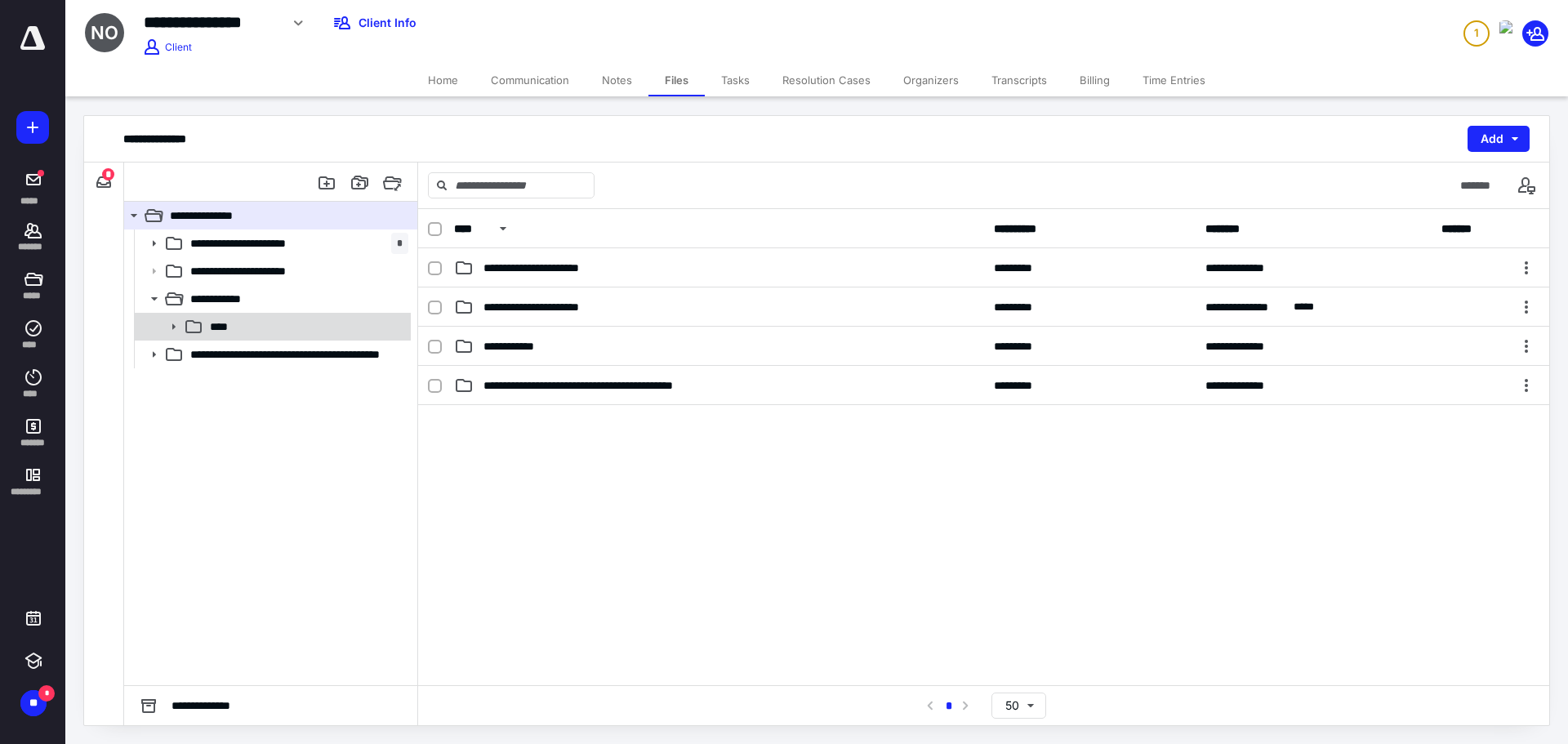 click 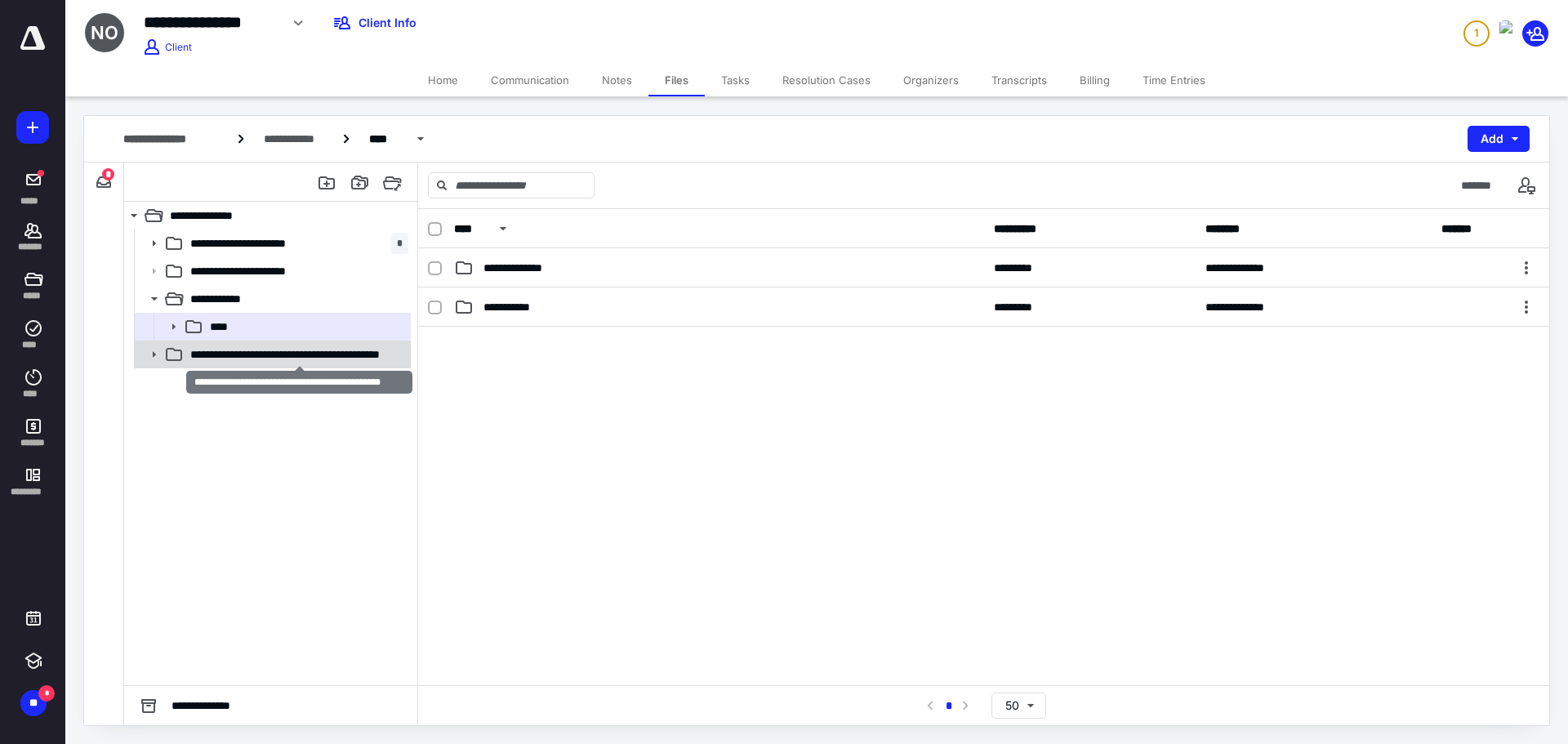 click on "**********" at bounding box center (299, 354) 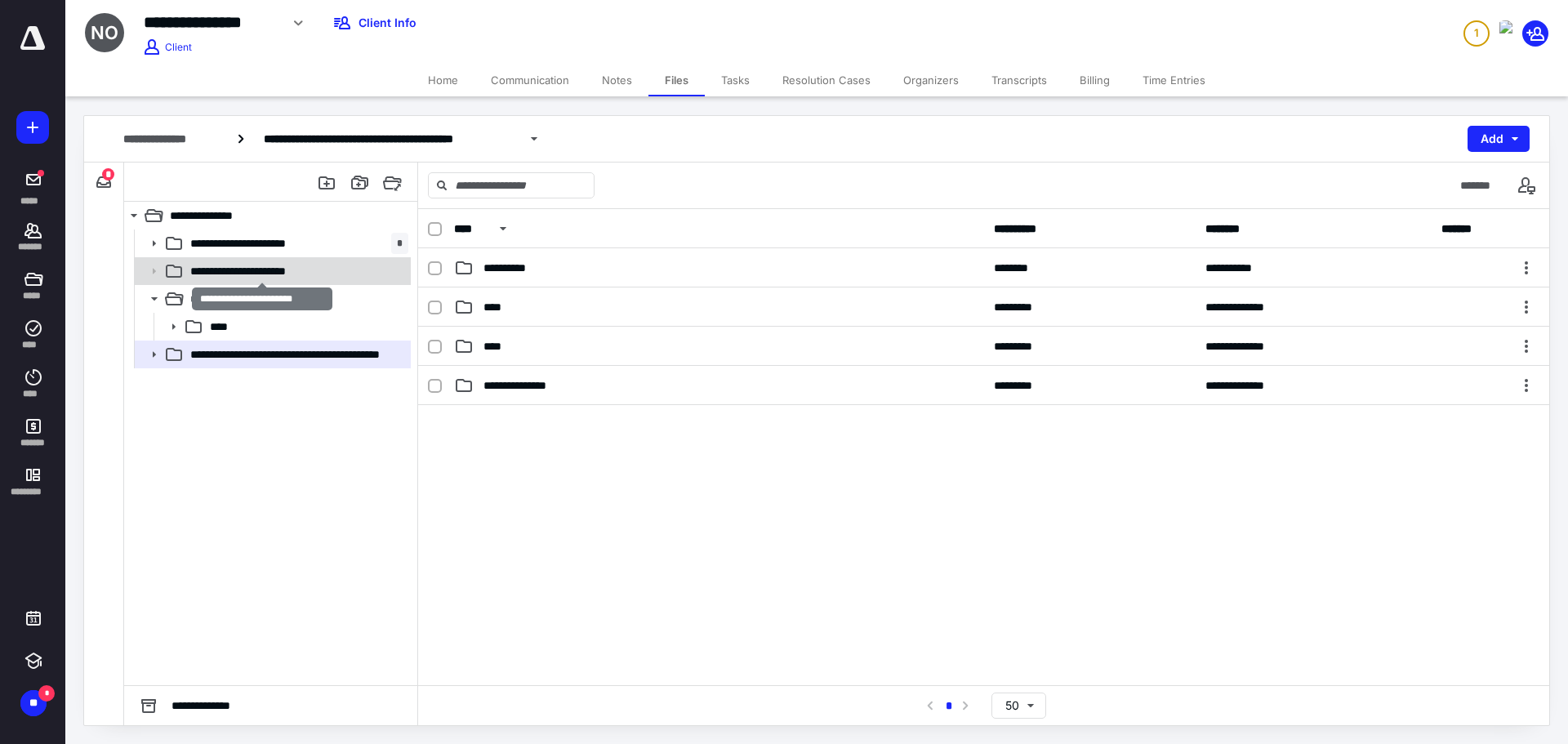 click on "**********" at bounding box center (261, 271) 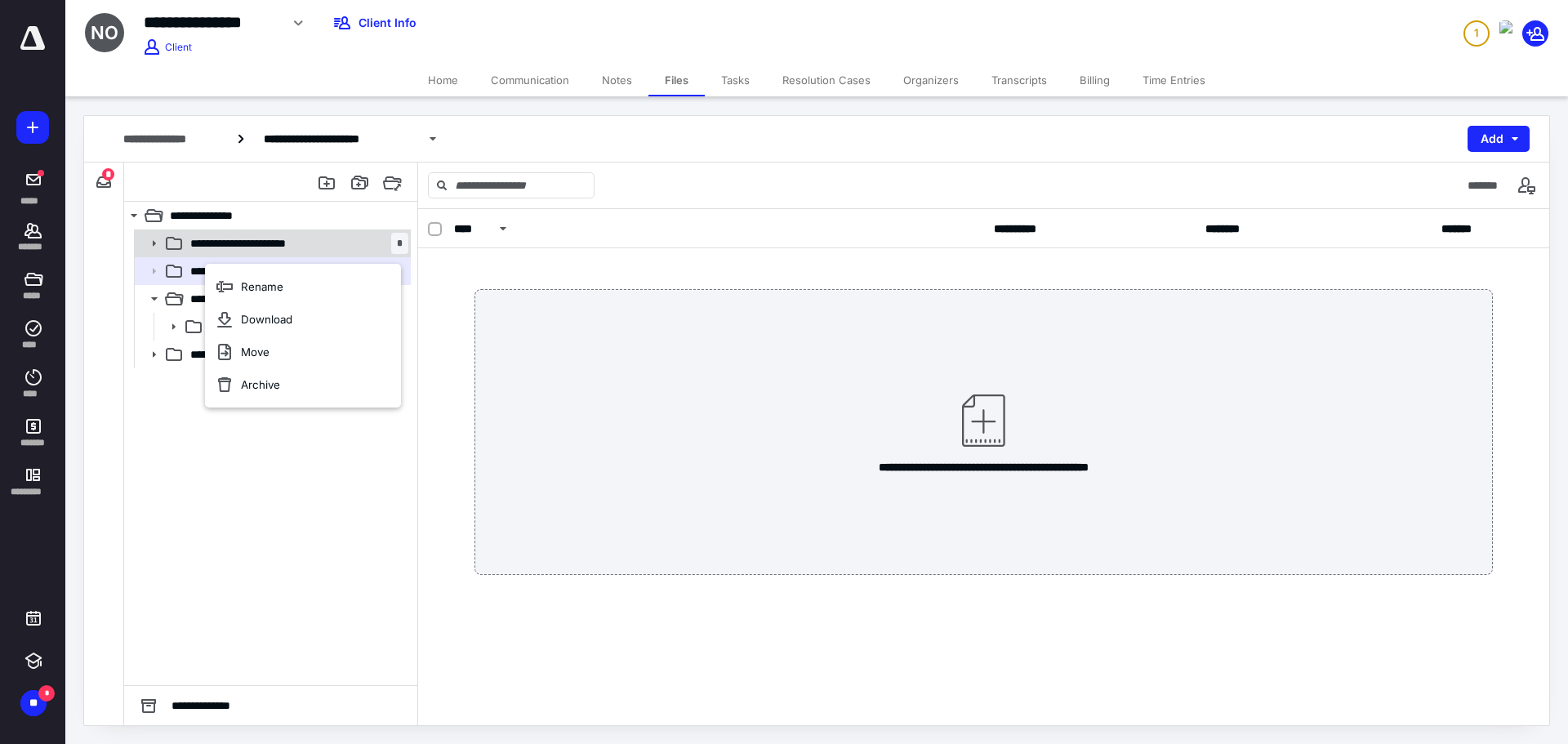 click 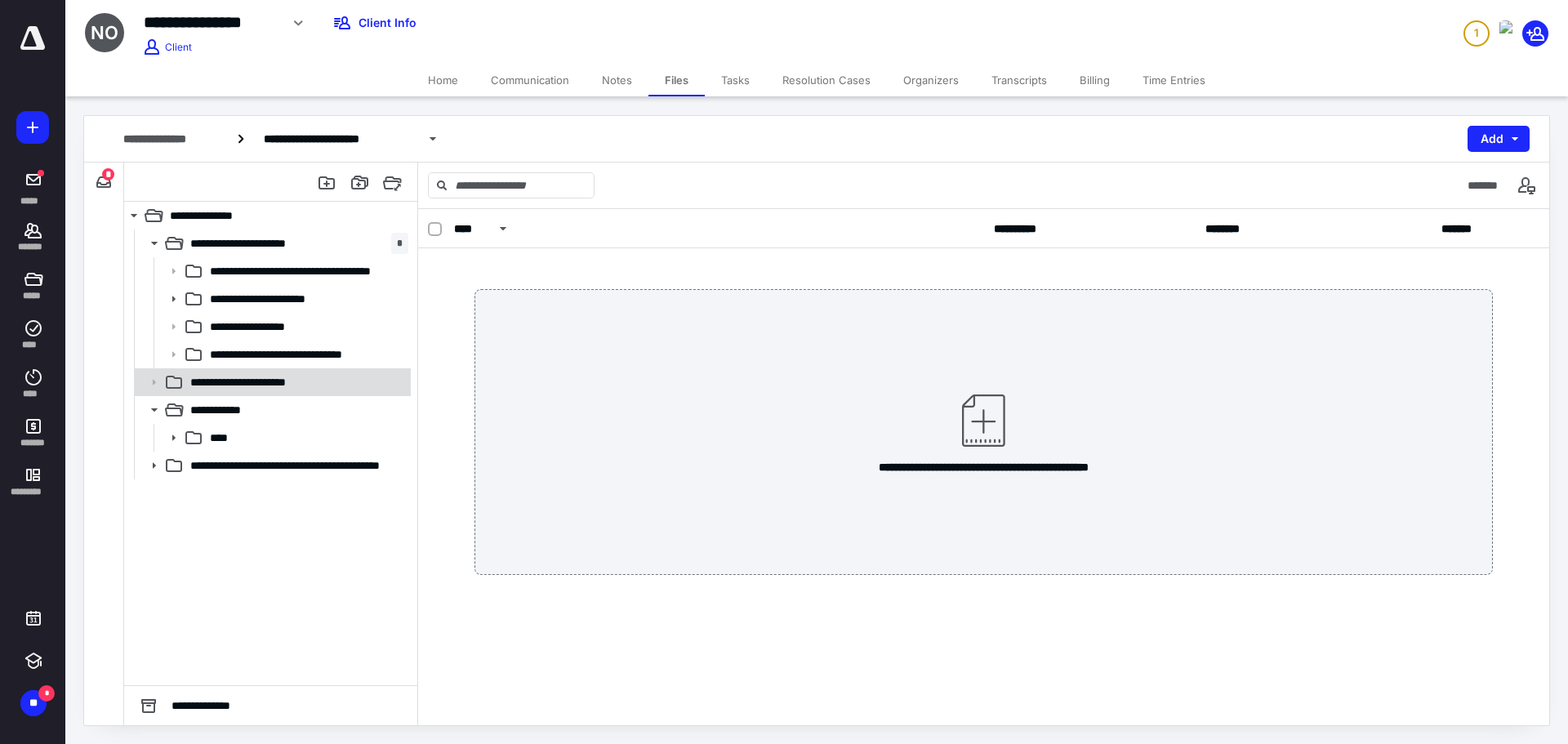 click 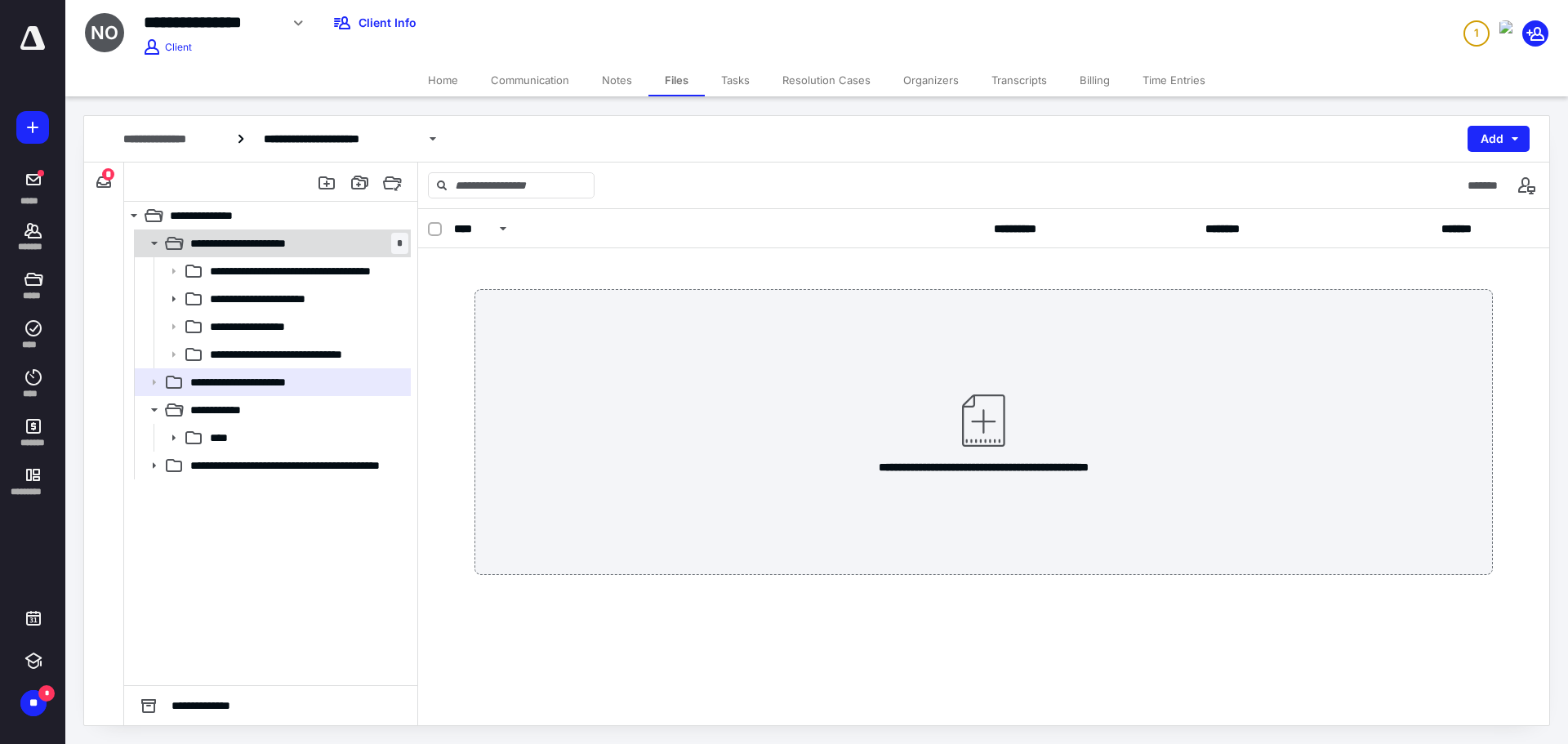 click 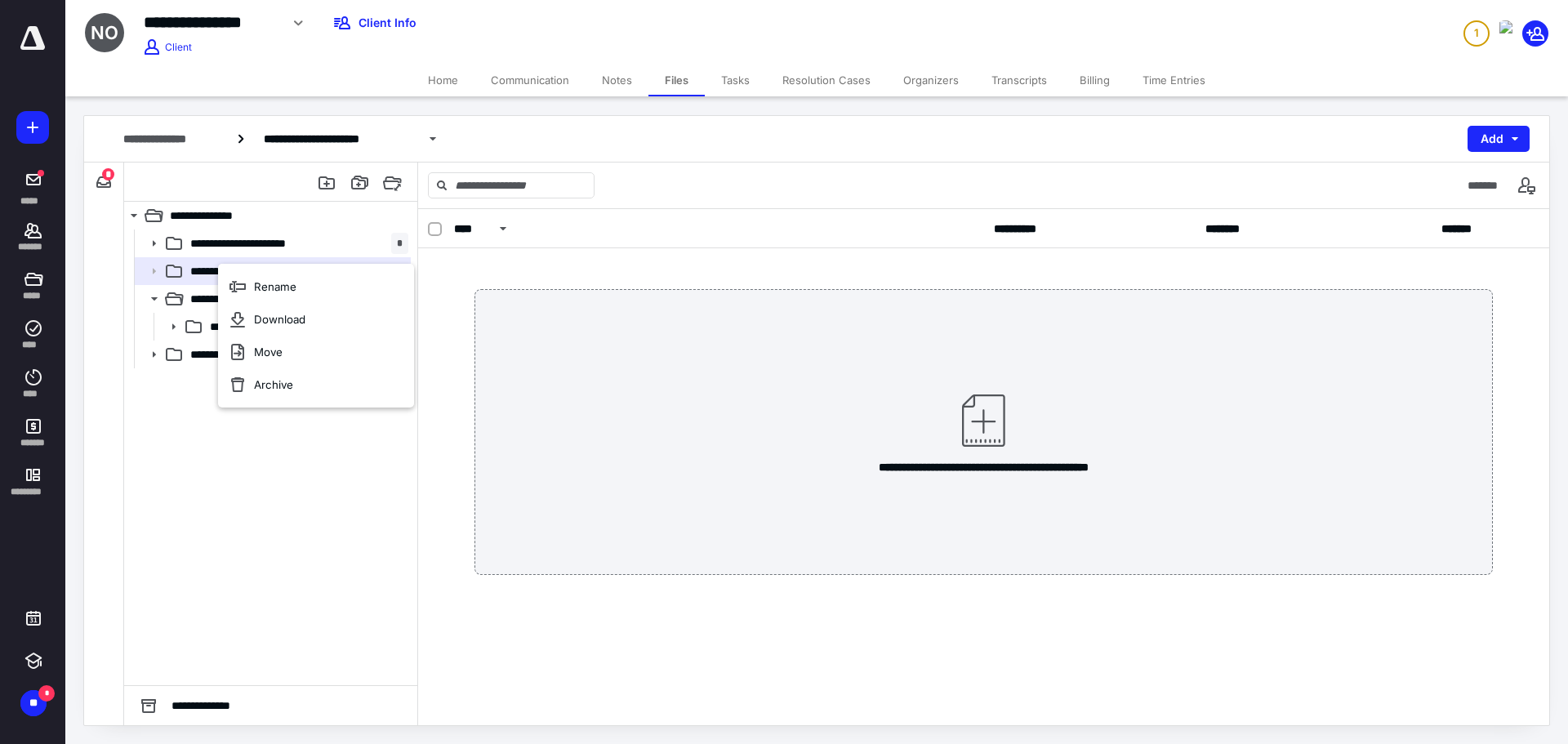 click on "**********" at bounding box center (270, 457) 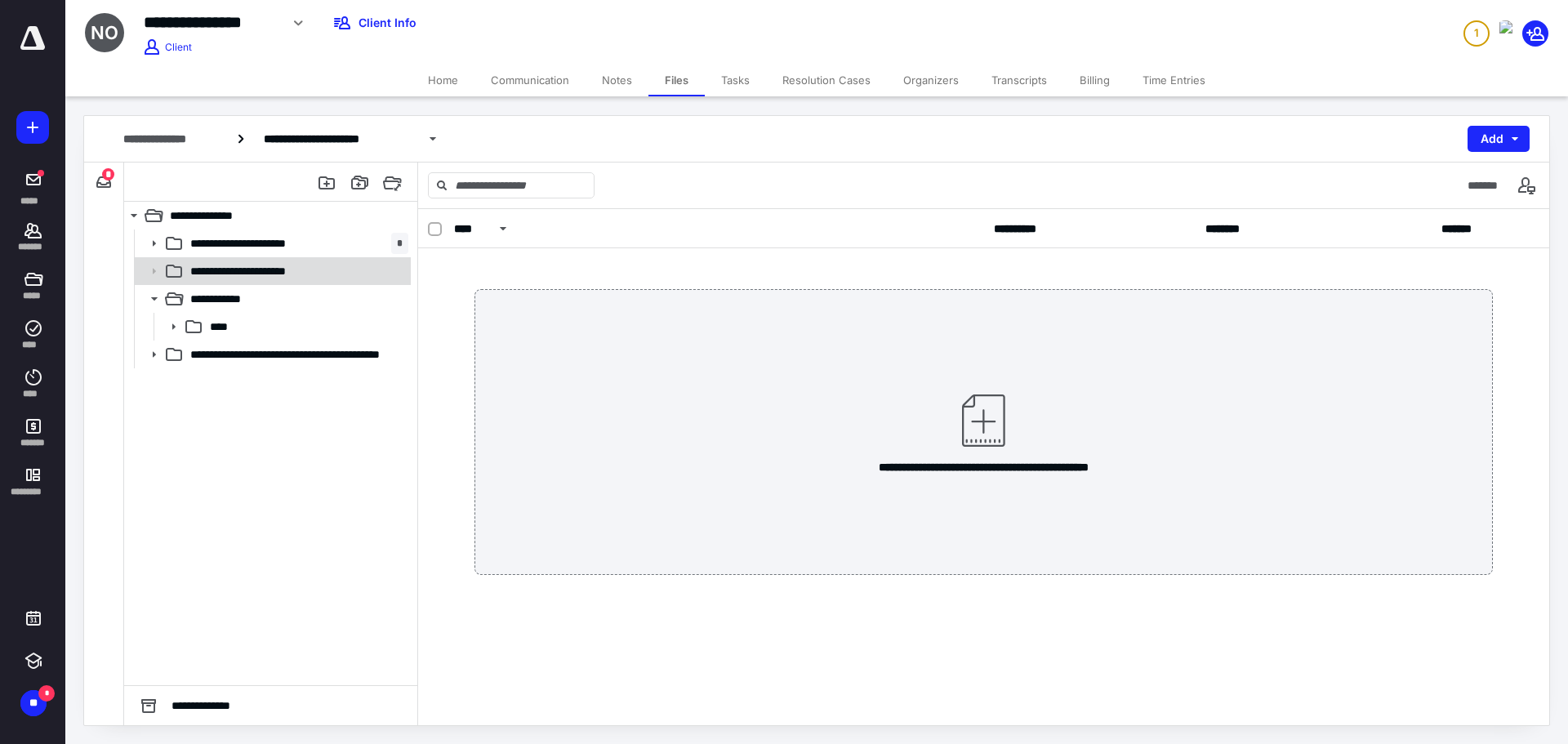 click on "**********" at bounding box center (261, 271) 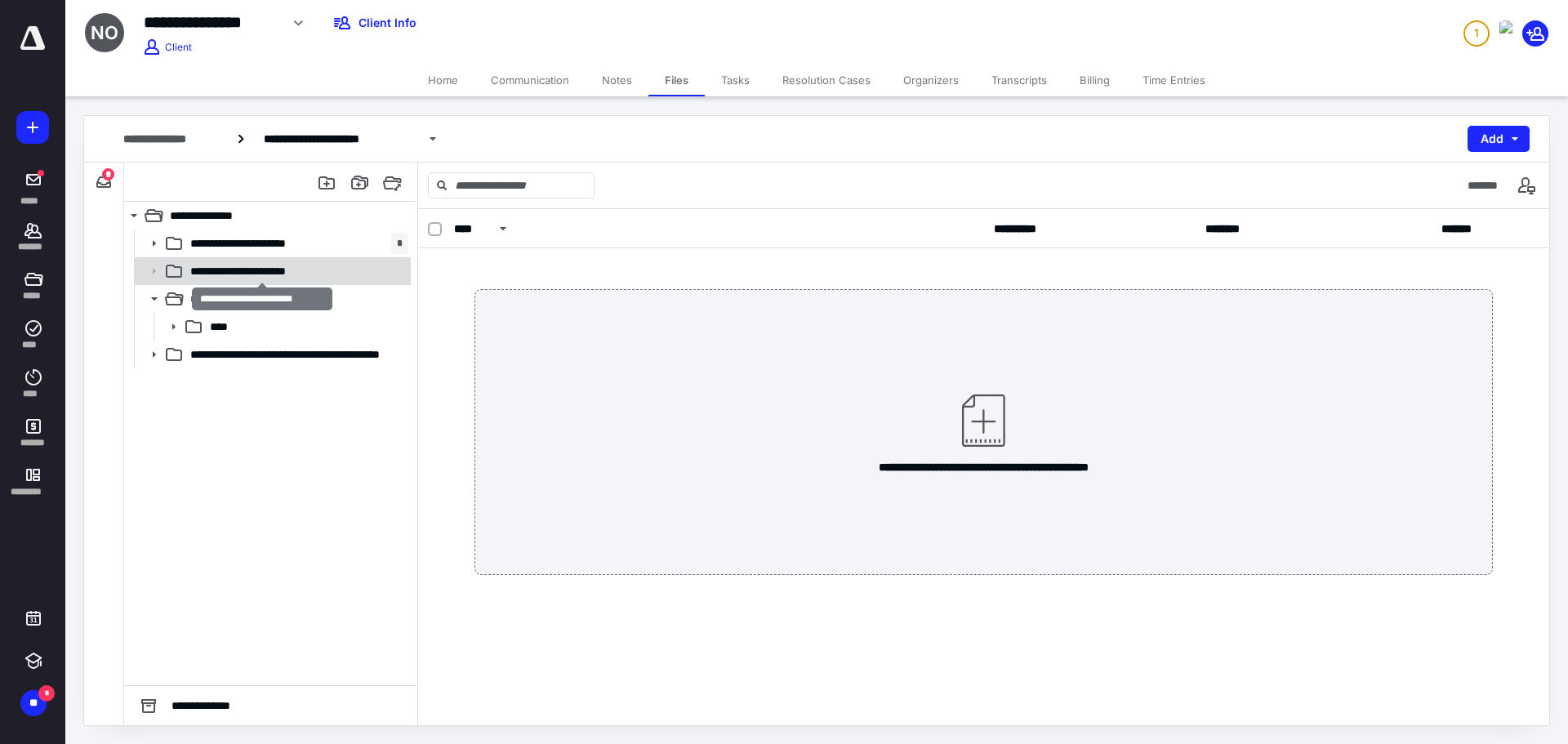 click on "**********" at bounding box center [271, 271] 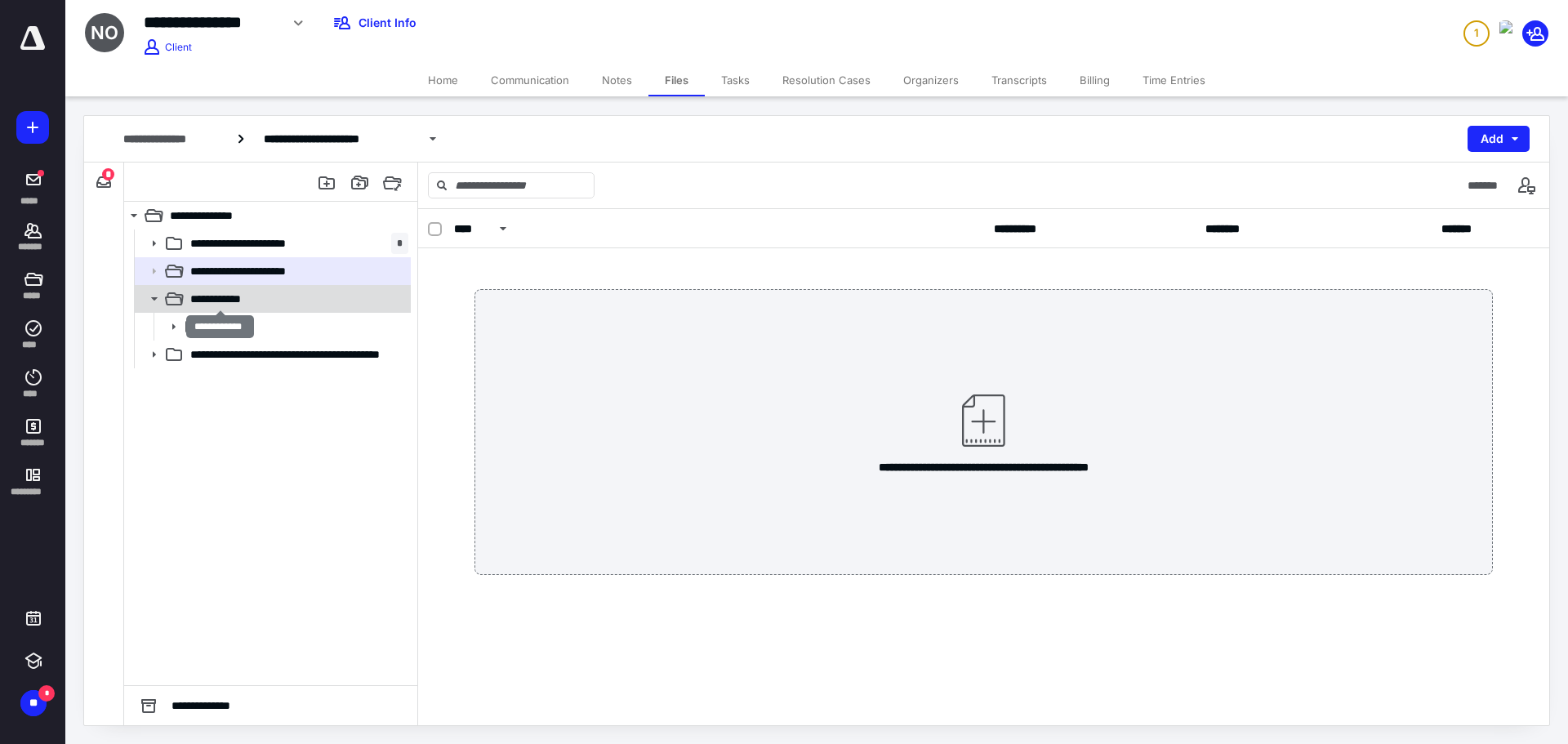 click on "**********" at bounding box center [220, 299] 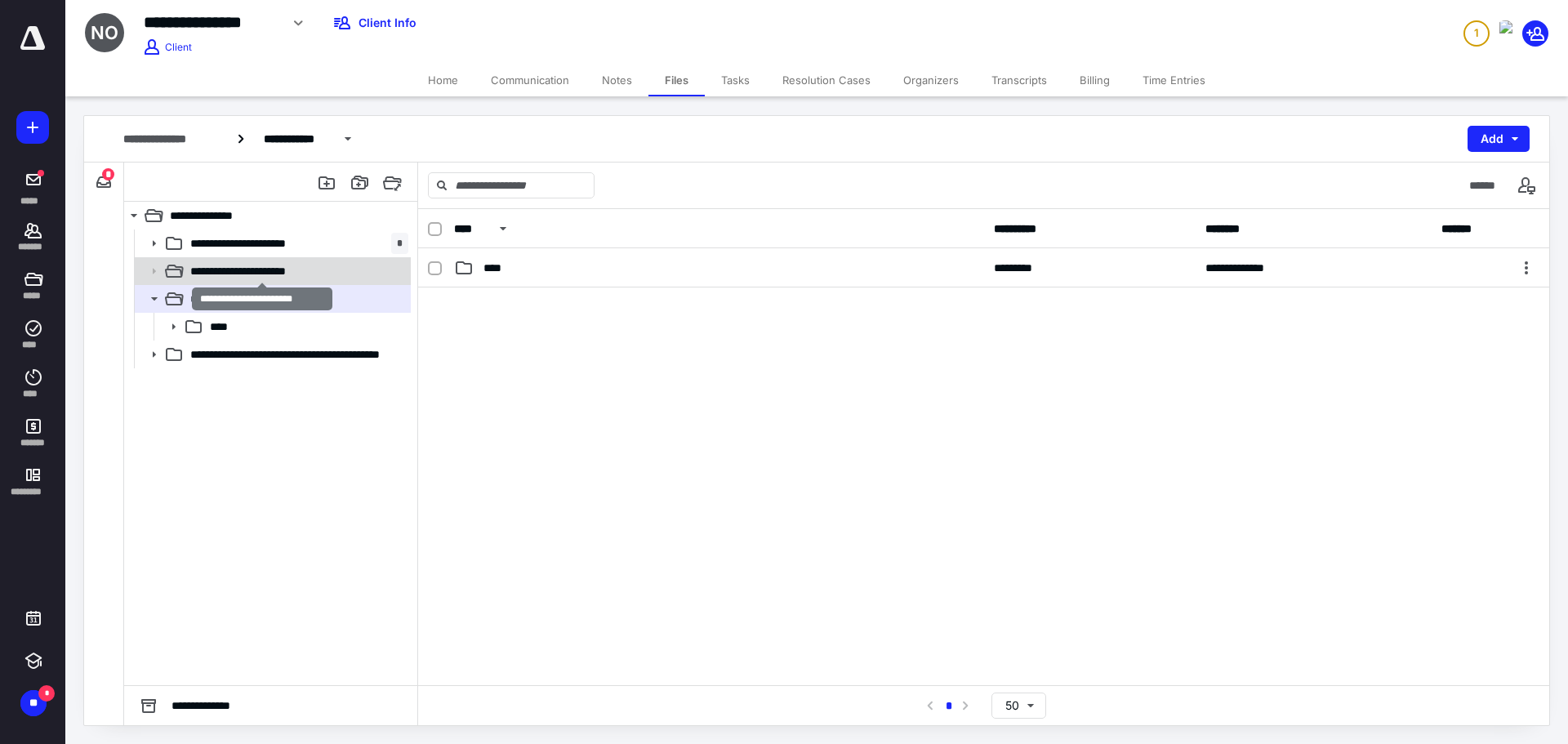 click on "**********" at bounding box center (261, 271) 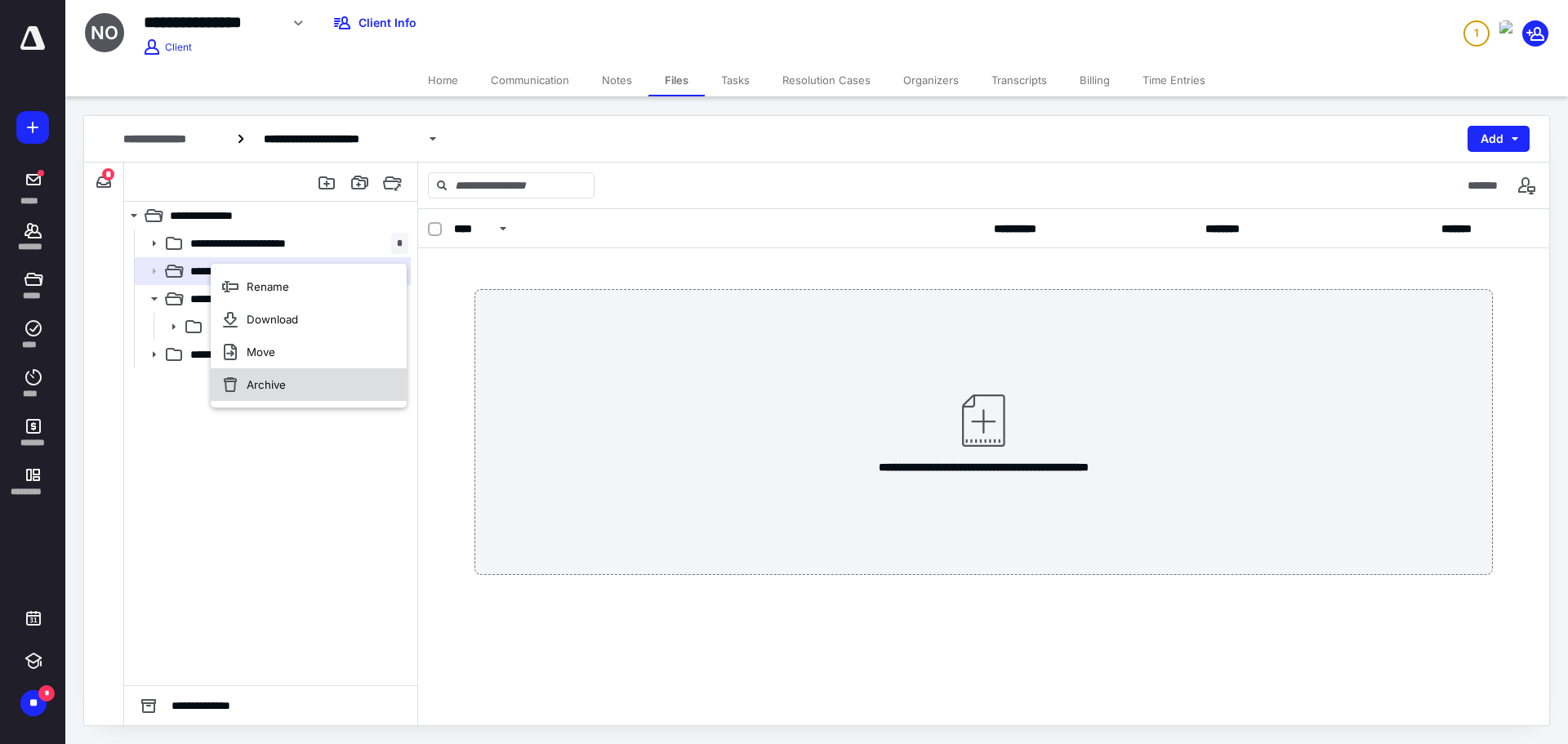 click on "Archive" at bounding box center [266, 385] 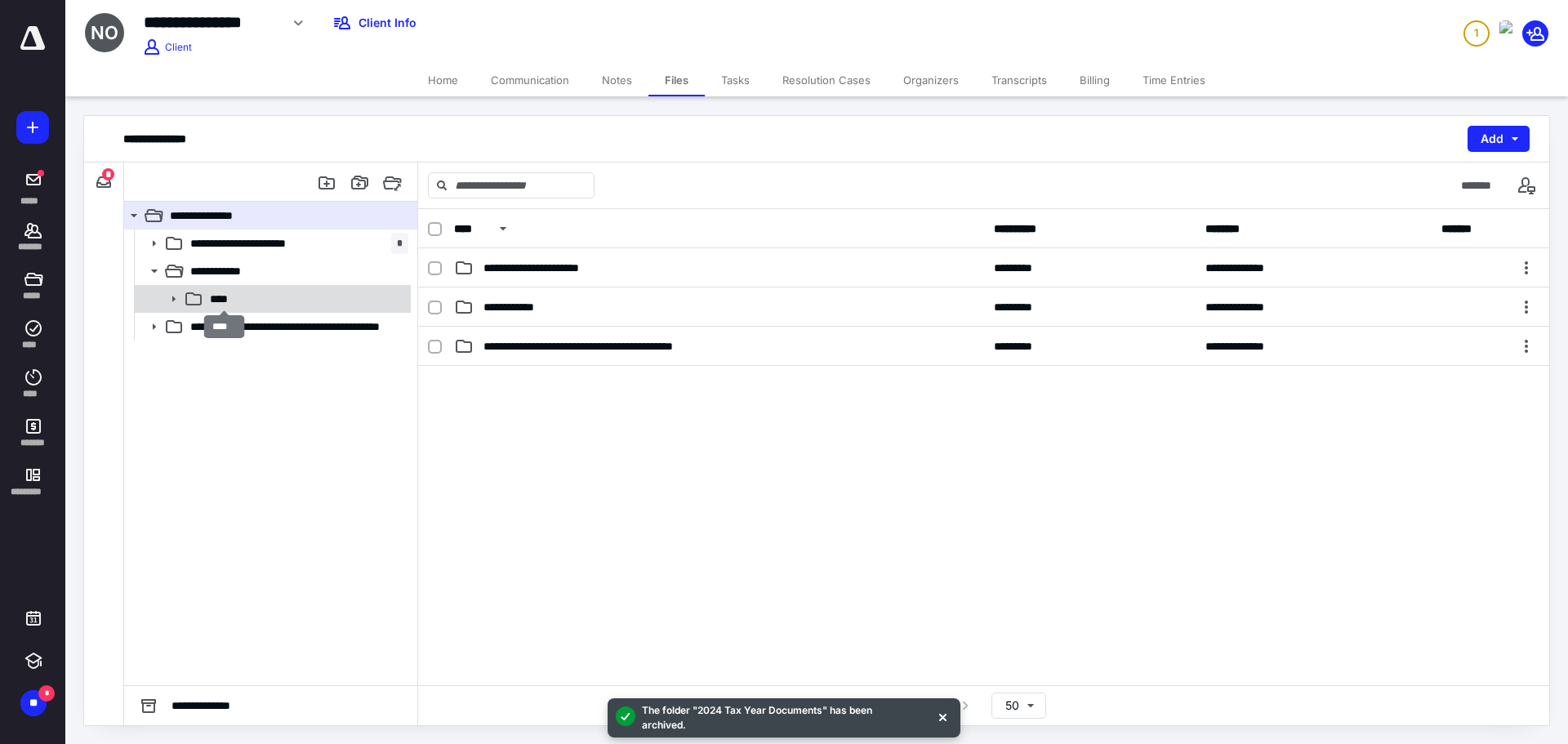 click on "****" at bounding box center [224, 299] 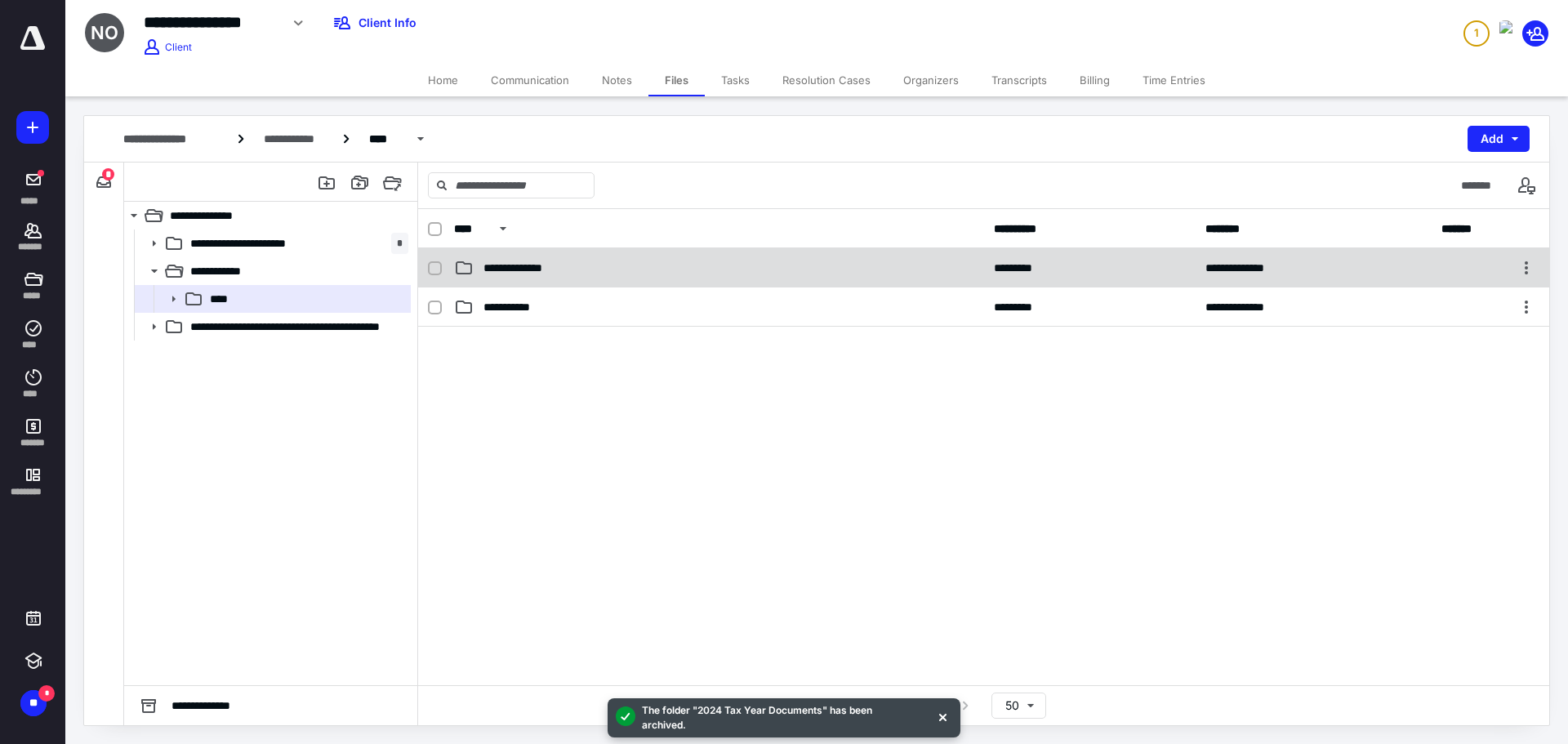 click on "**********" at bounding box center [523, 268] 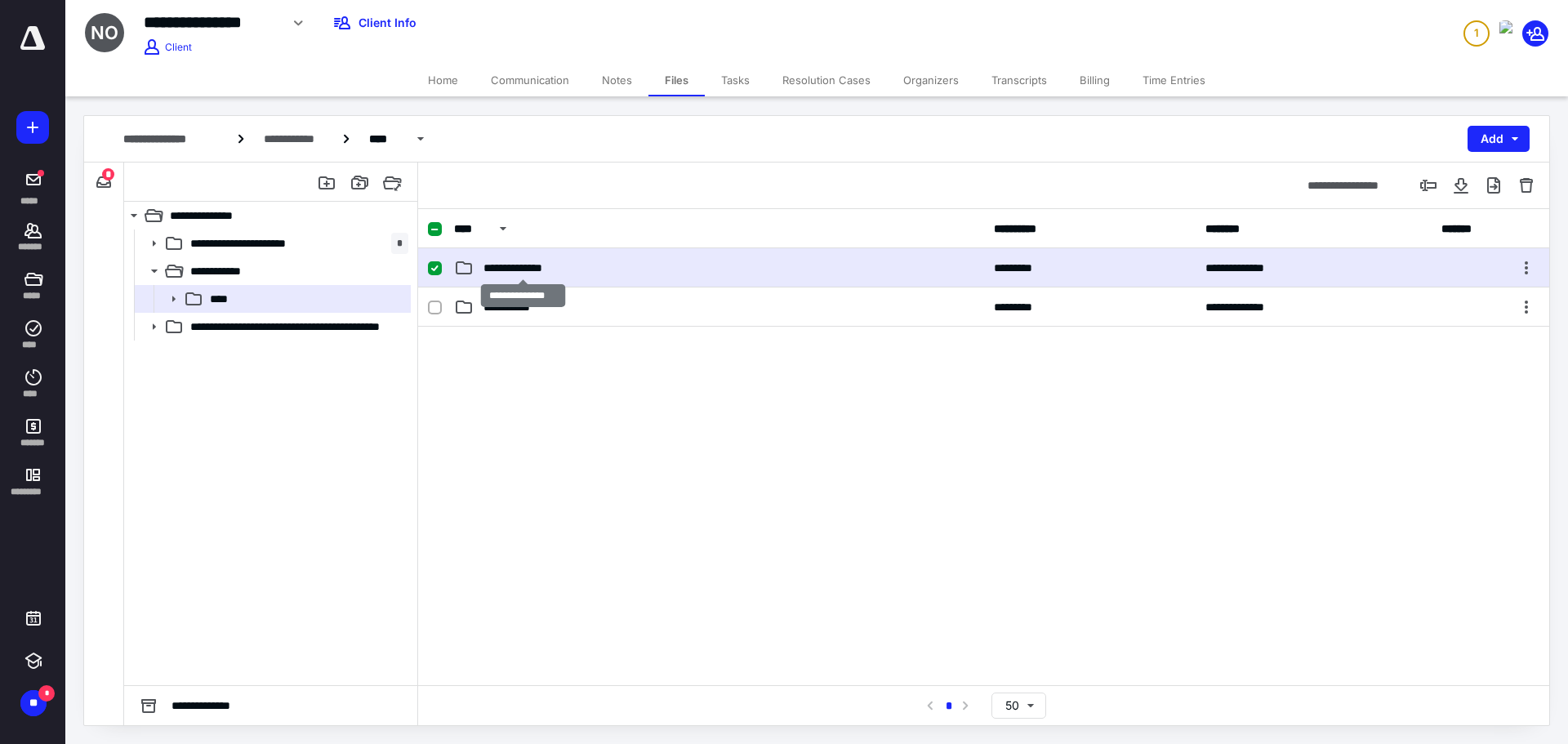 click on "**********" at bounding box center (523, 268) 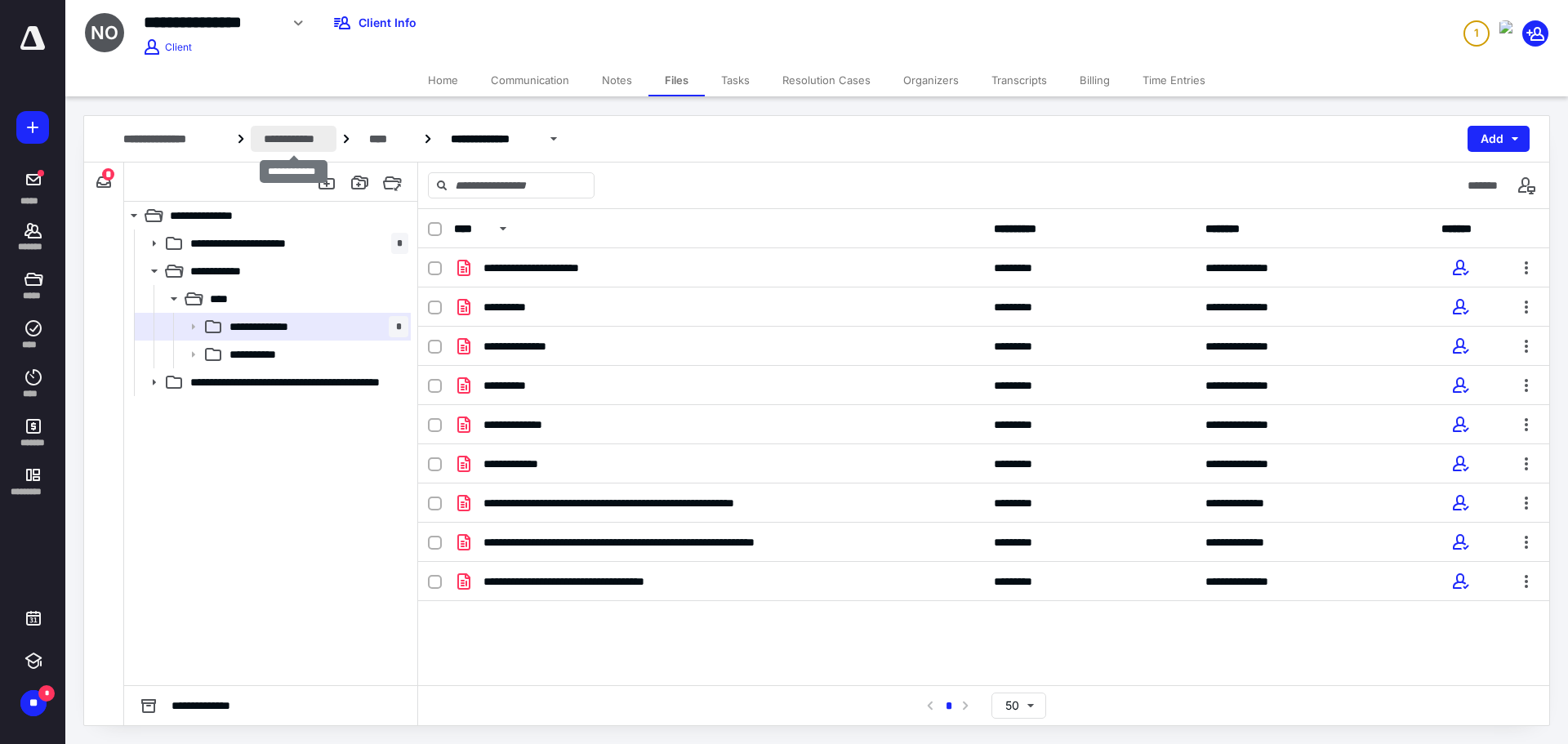 click on "**********" at bounding box center (293, 139) 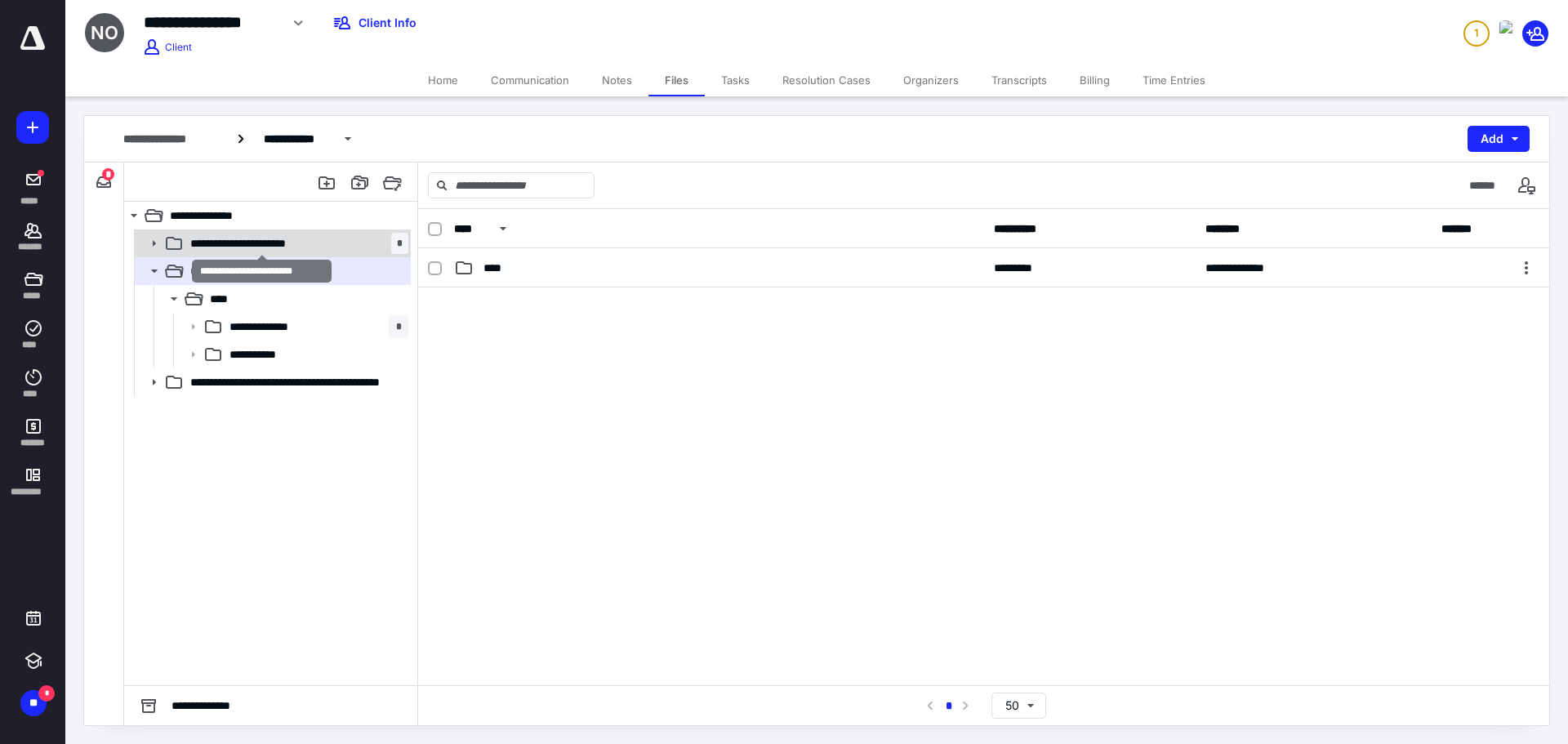 click on "**********" at bounding box center (261, 243) 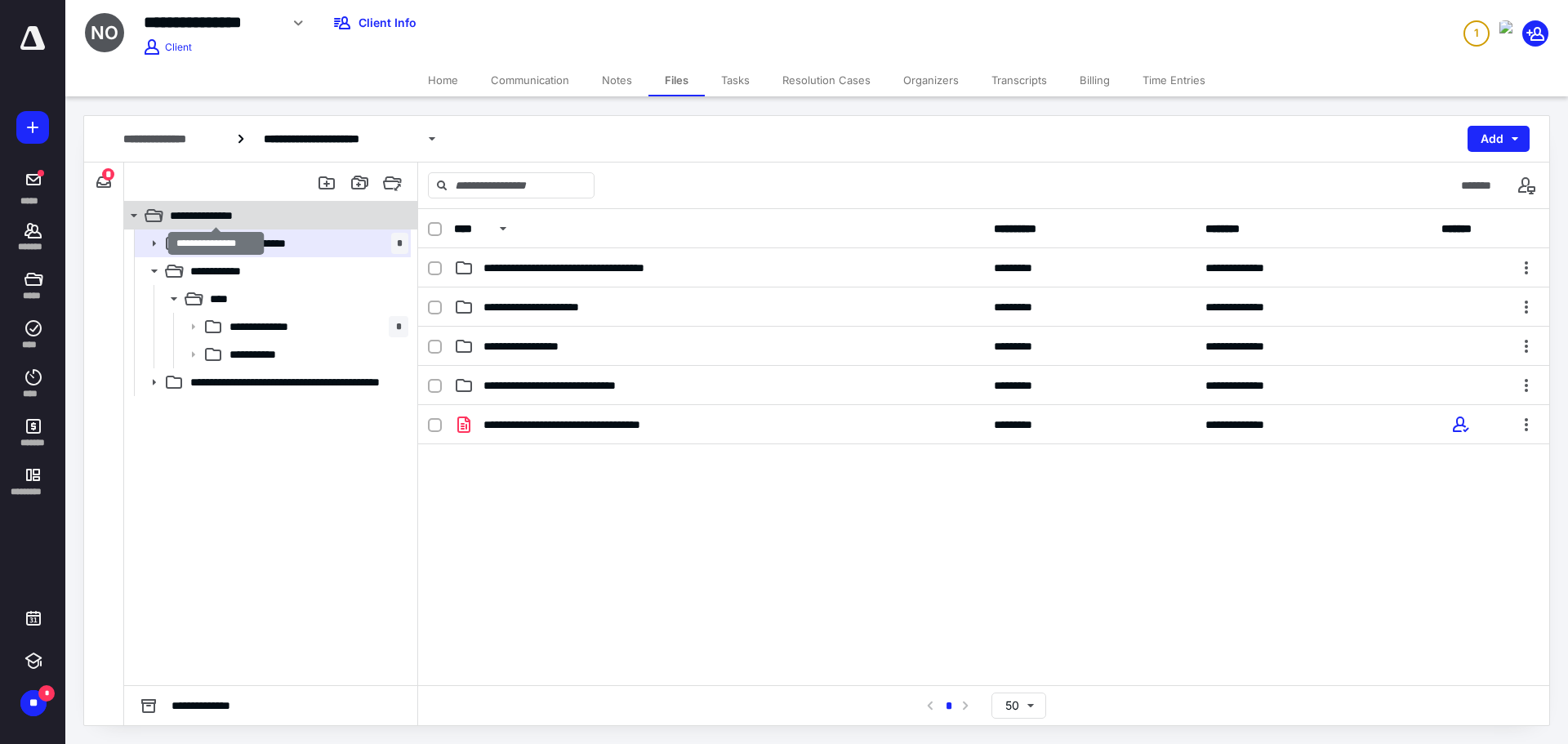 click on "**********" at bounding box center [216, 216] 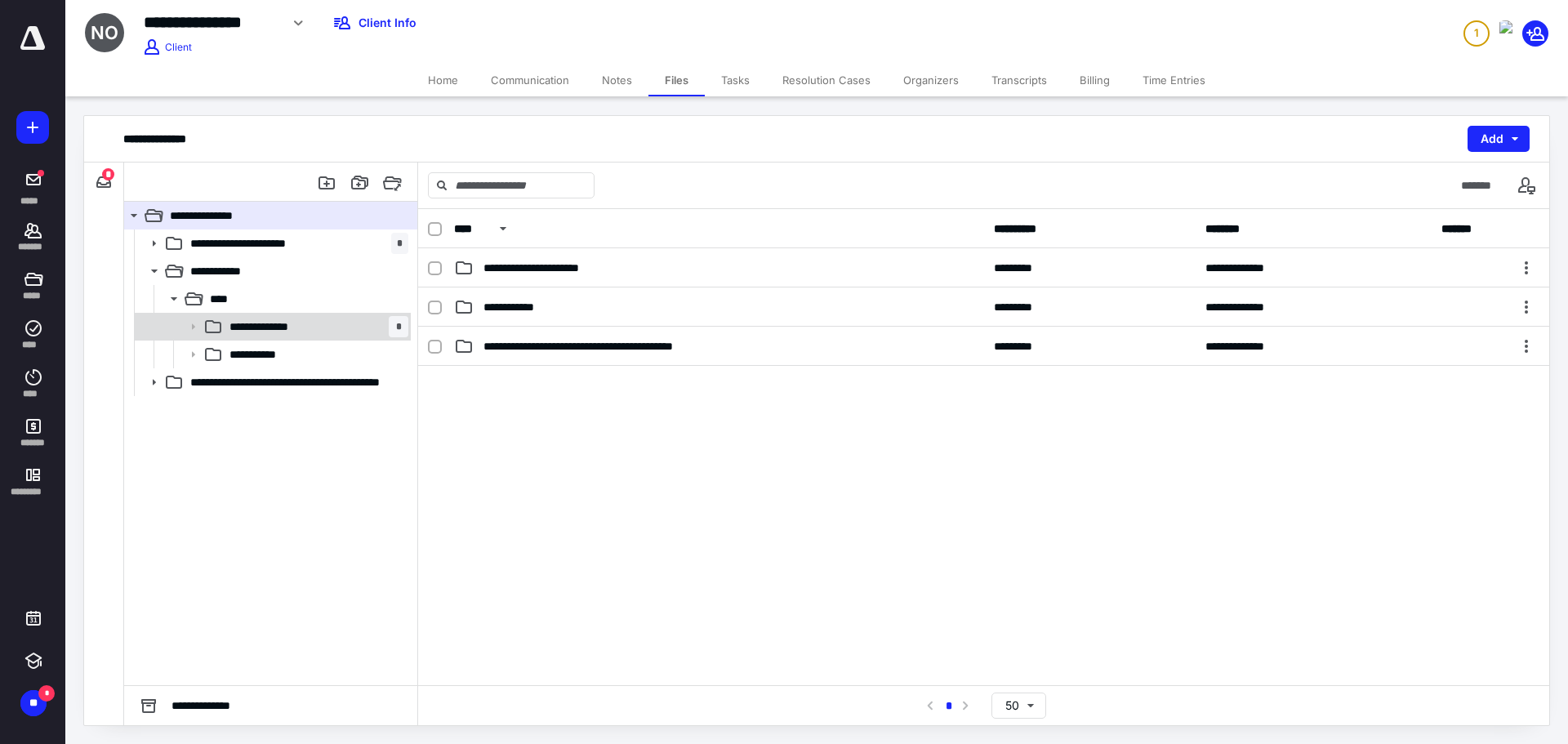 click on "**********" at bounding box center [269, 327] 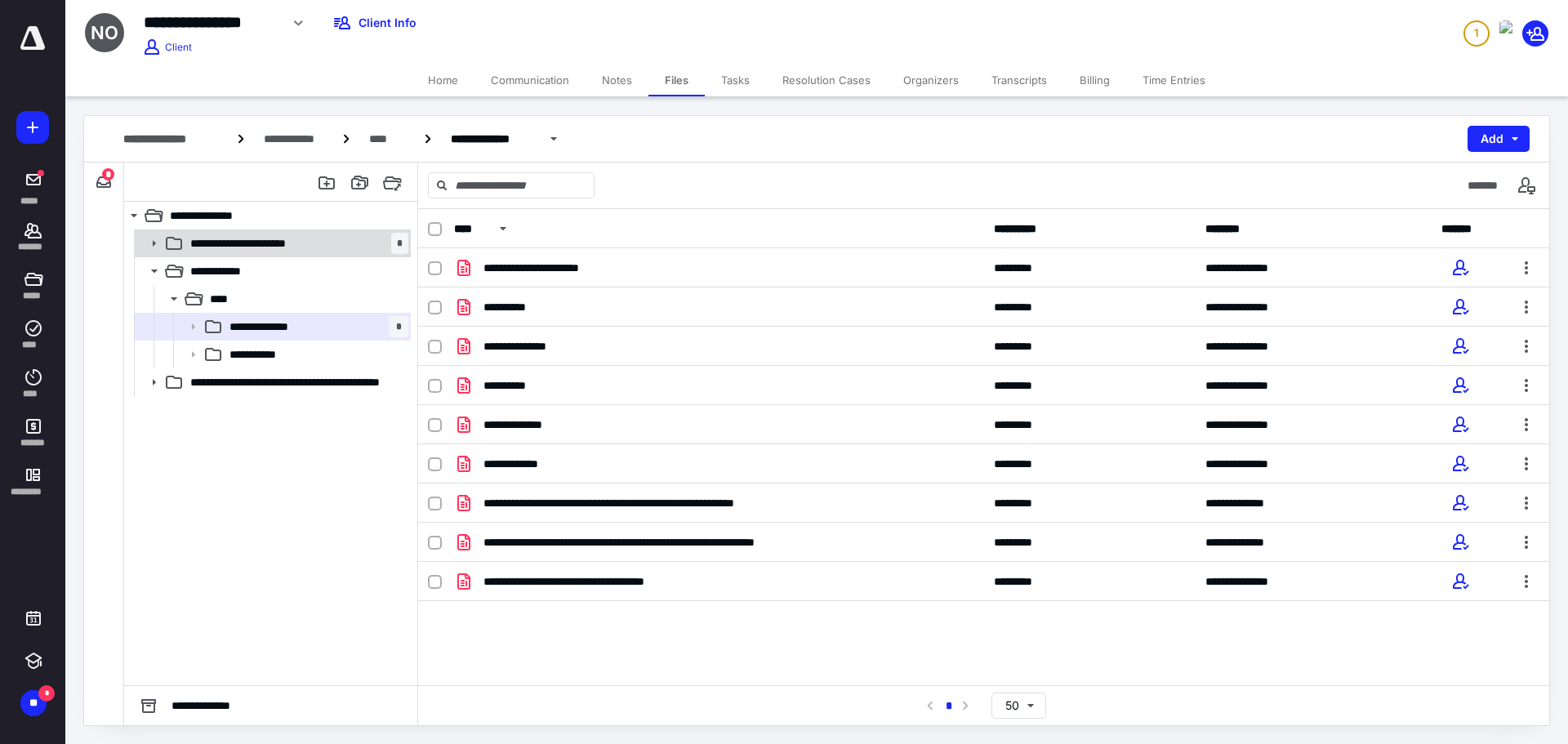 click 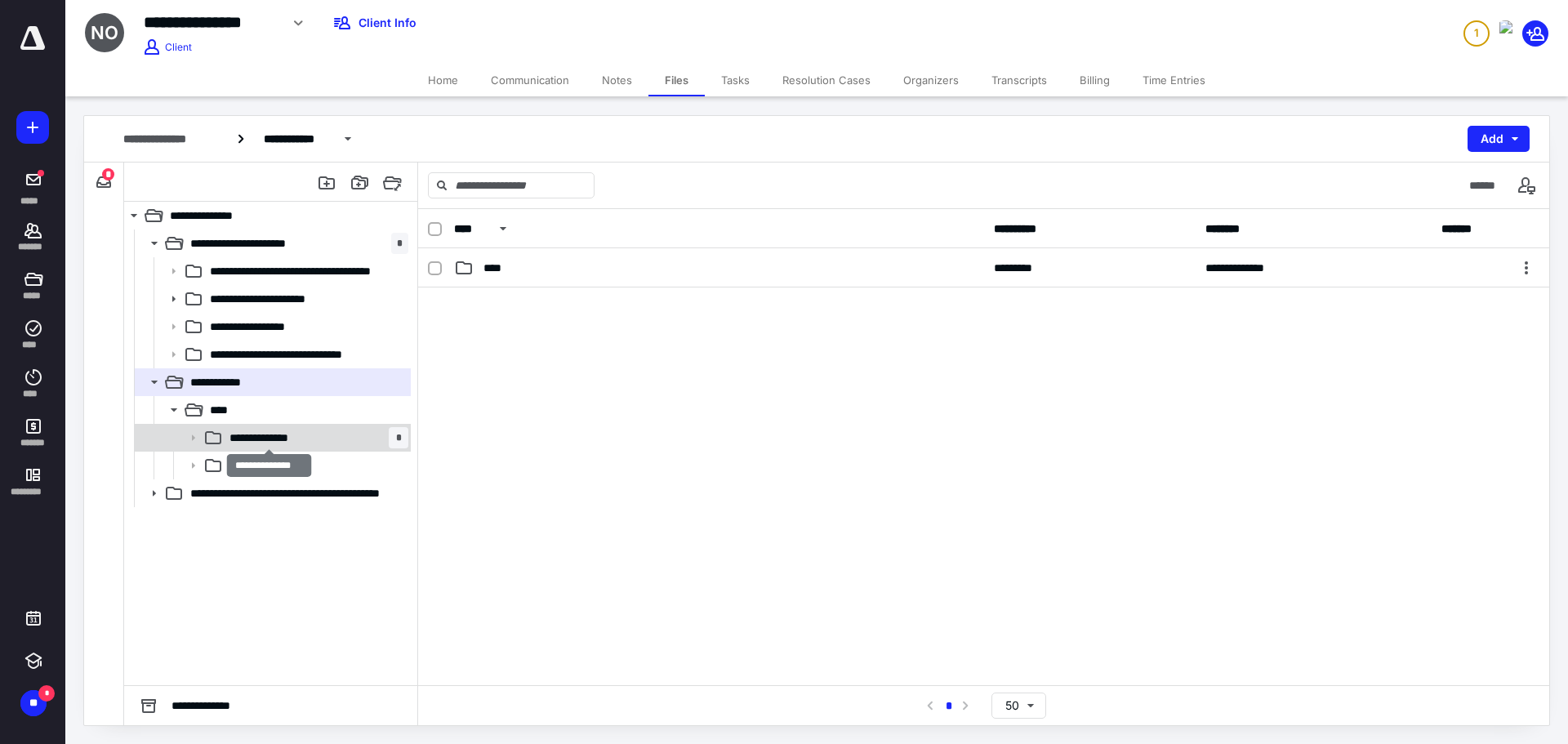 click on "**********" at bounding box center [269, 438] 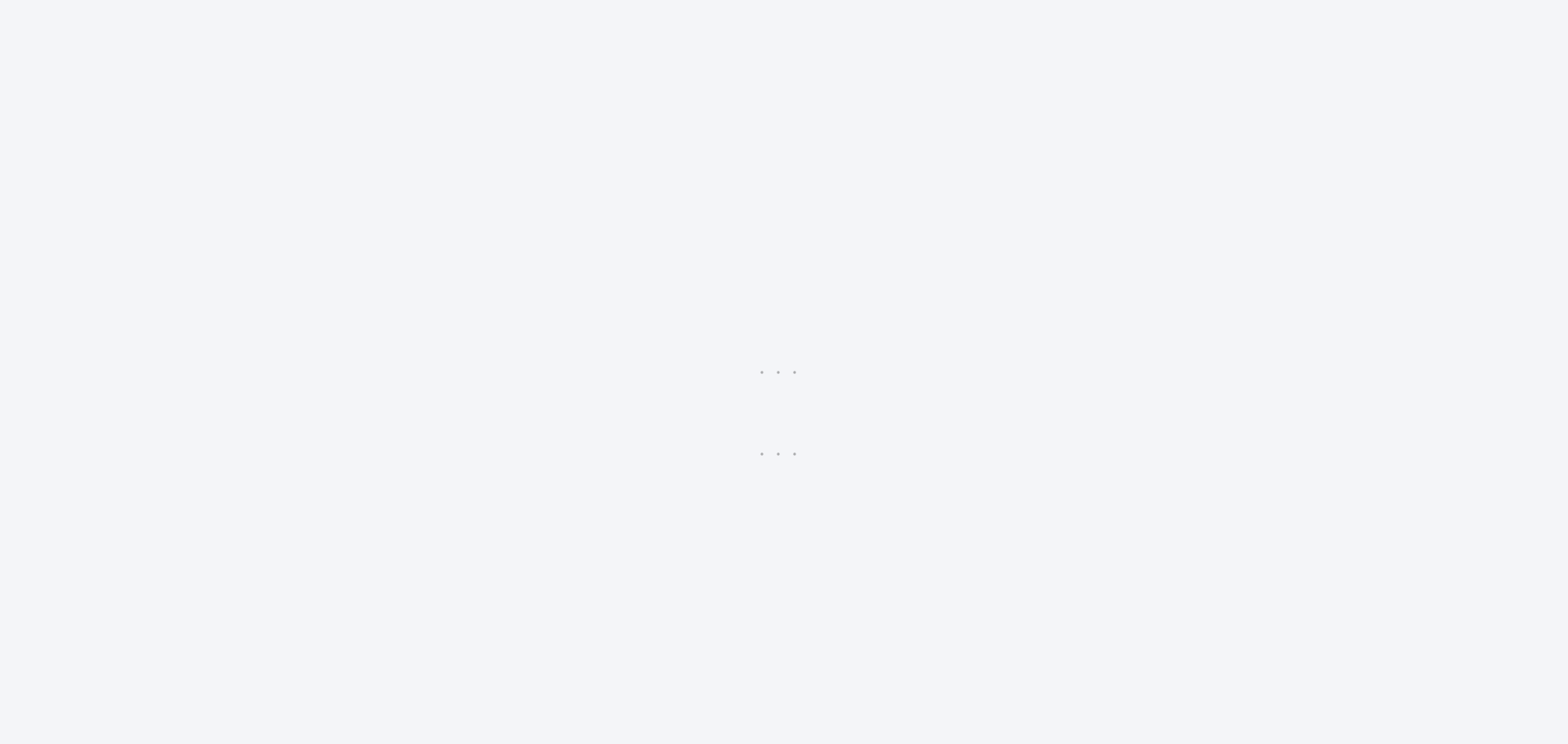 scroll, scrollTop: 0, scrollLeft: 0, axis: both 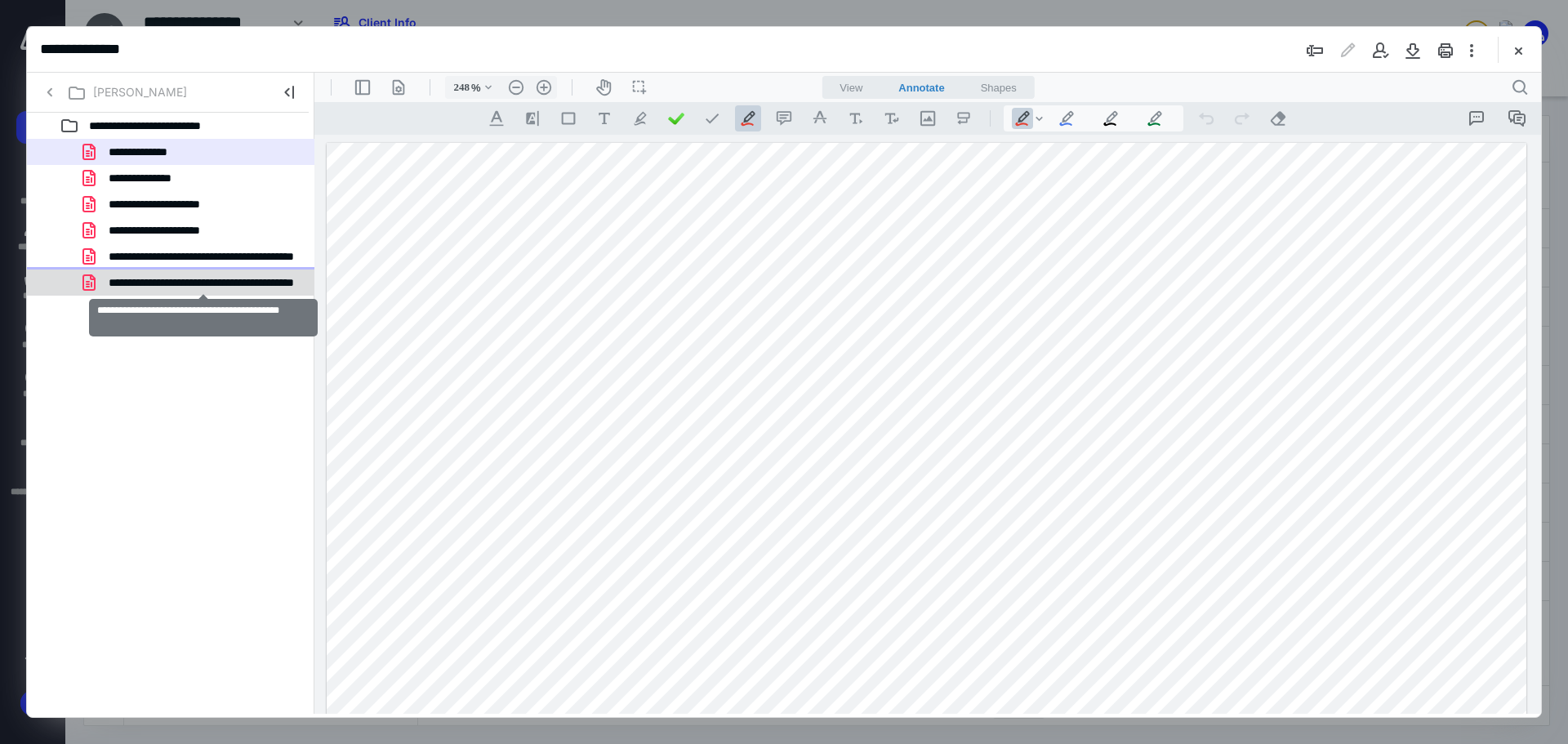 click on "**********" at bounding box center (203, 283) 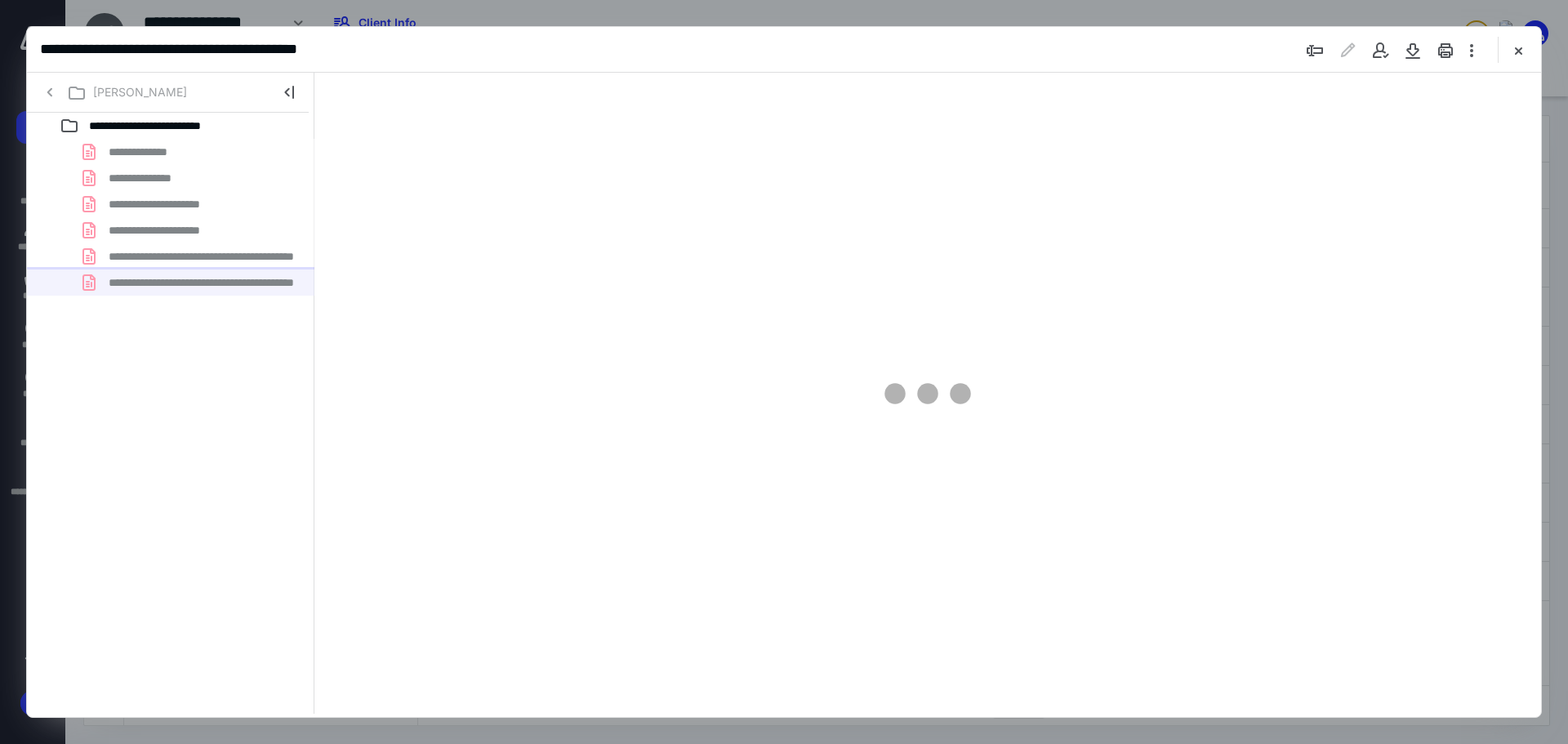 type on "241" 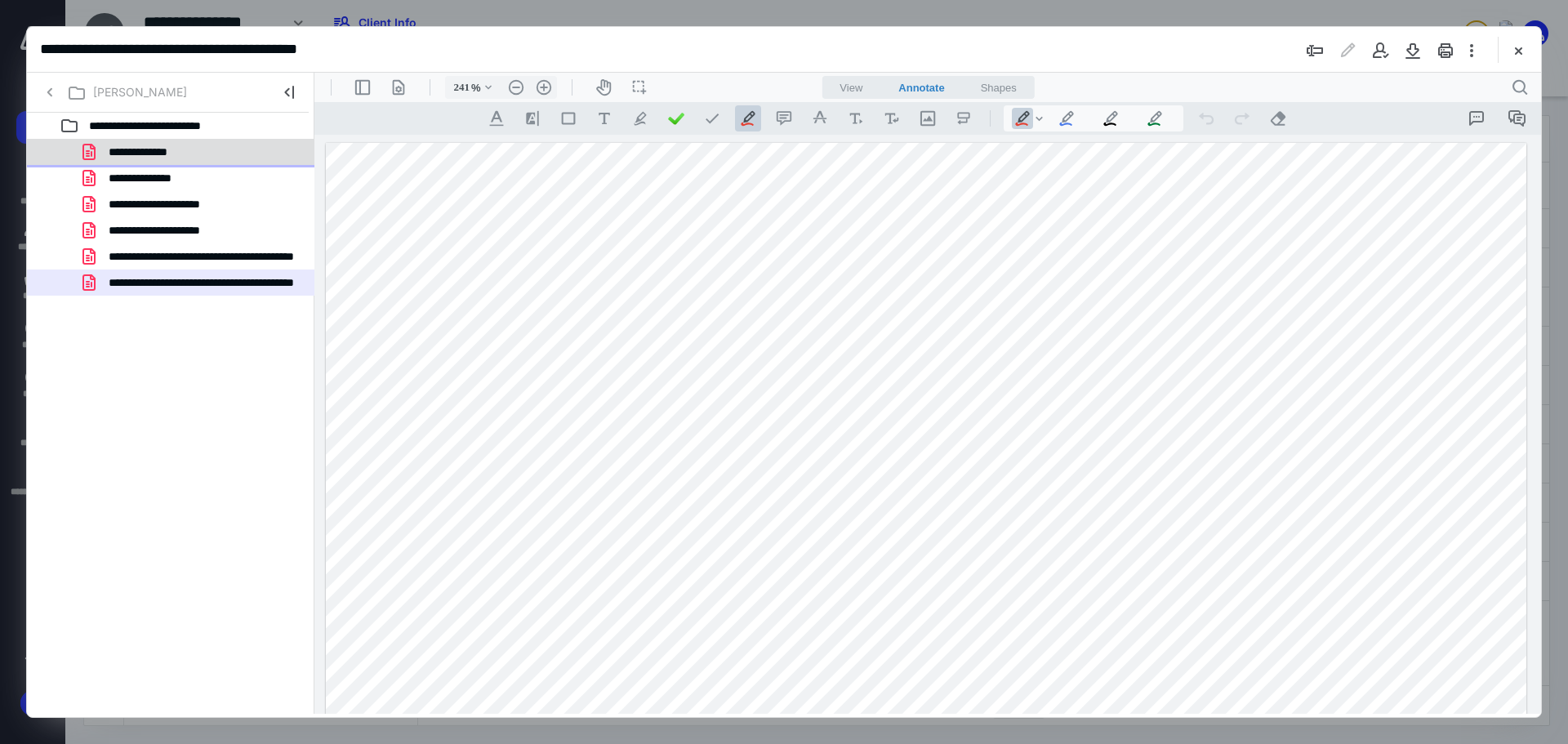 click on "**********" at bounding box center (153, 152) 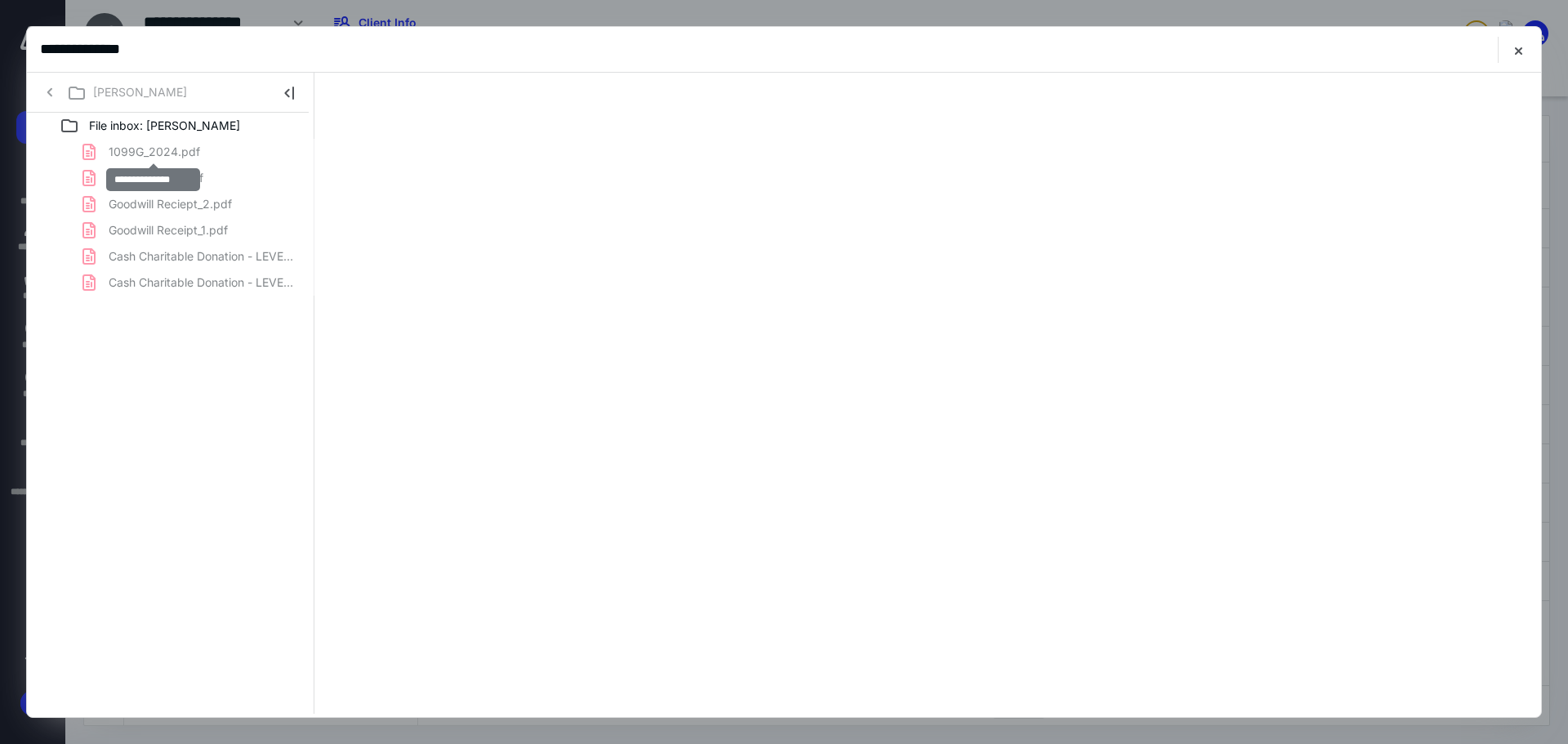 scroll, scrollTop: 0, scrollLeft: 0, axis: both 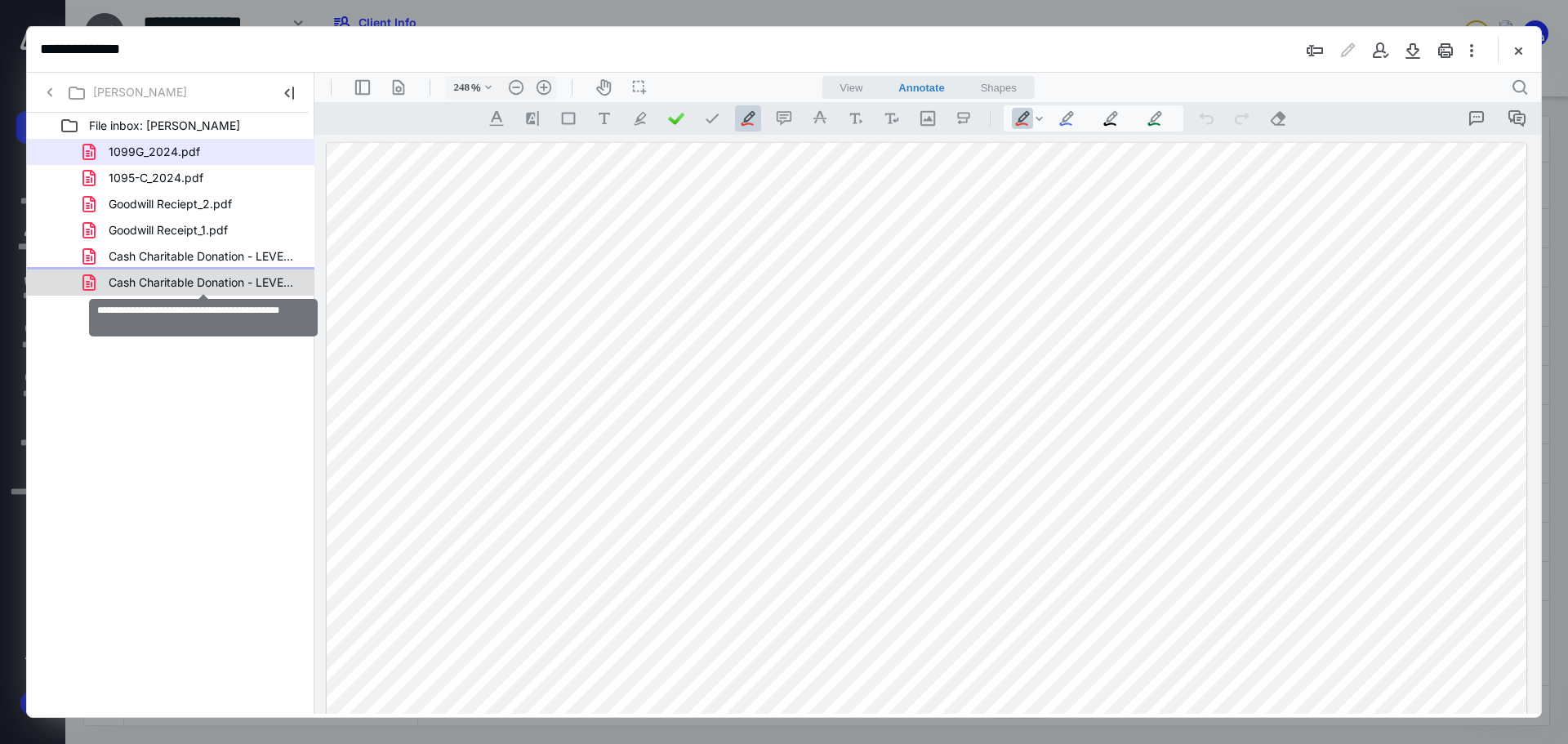 click on "Cash Charitable Donation - LEVEL82, Pt. 1.pdf" at bounding box center (203, 283) 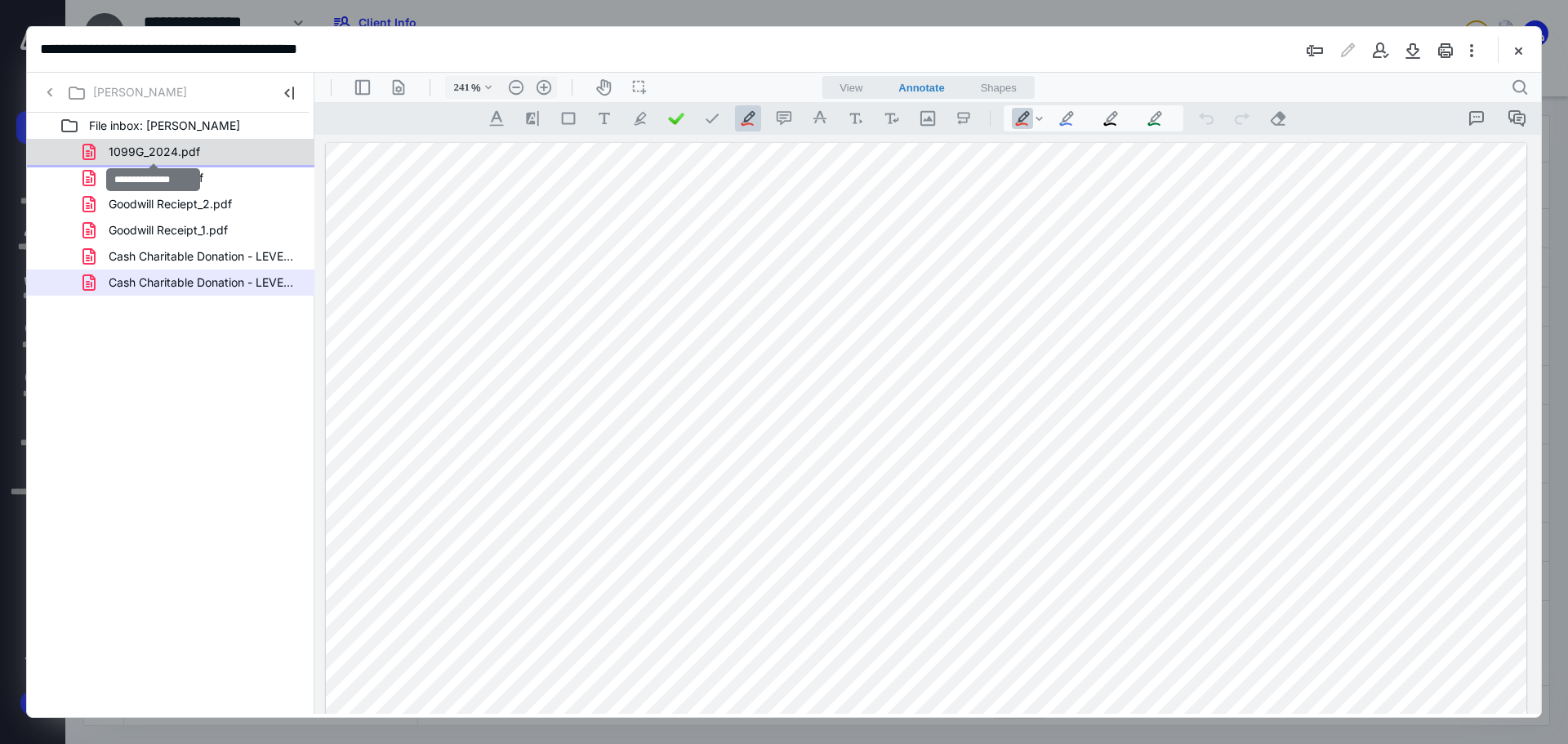 click on "1099G_2024.pdf" at bounding box center (154, 152) 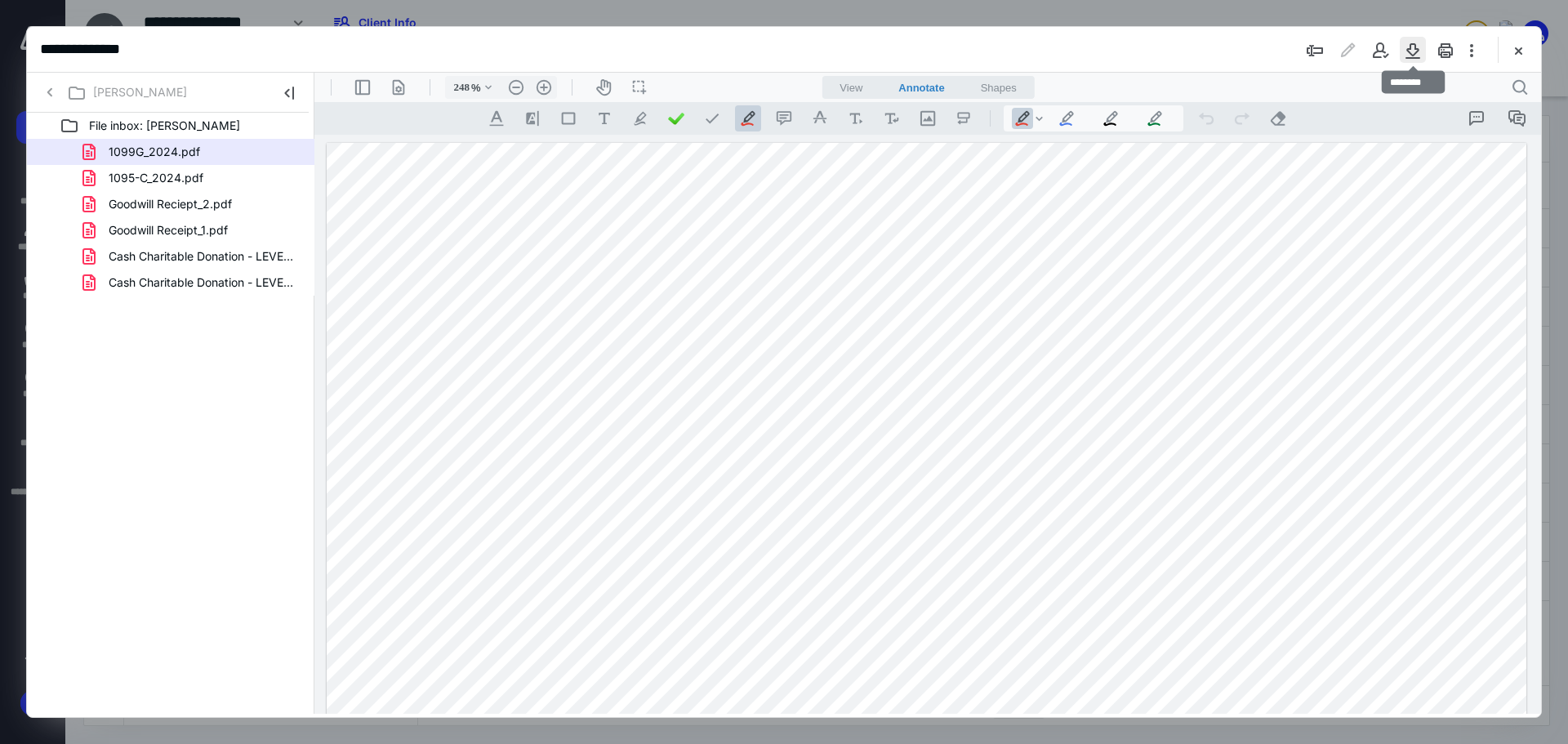 click at bounding box center [1413, 50] 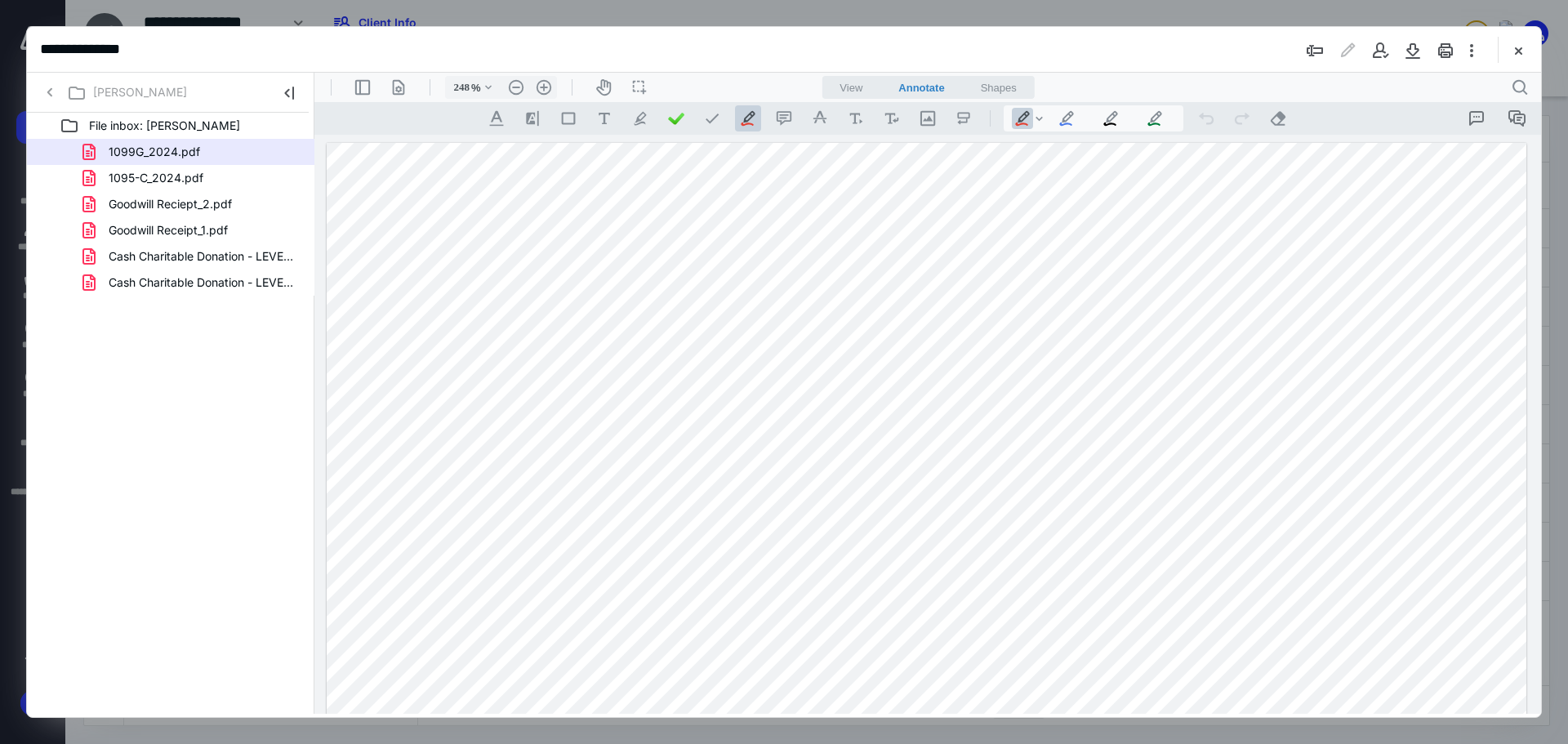 click on "1095-C_2024.pdf" at bounding box center [156, 178] 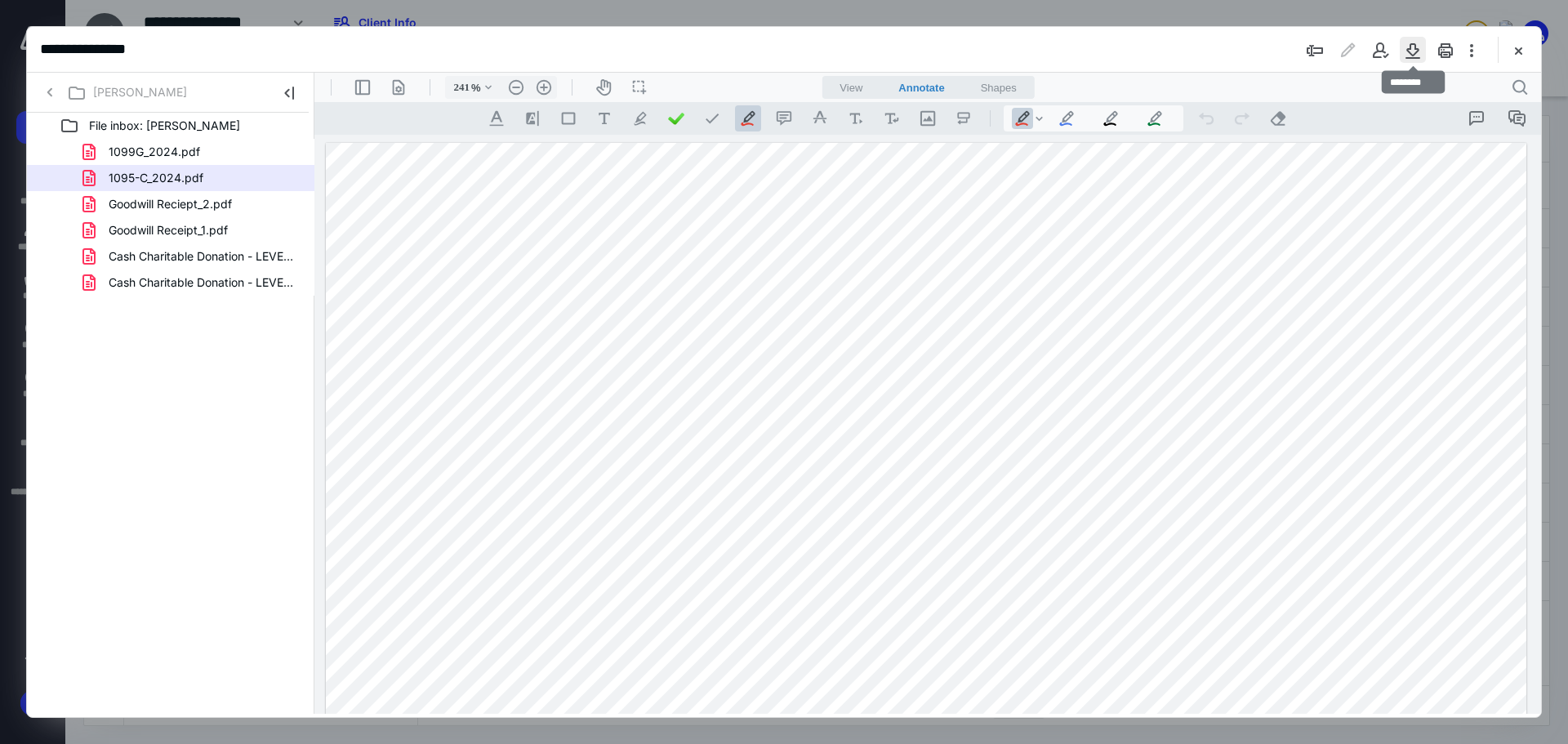 click at bounding box center (1413, 50) 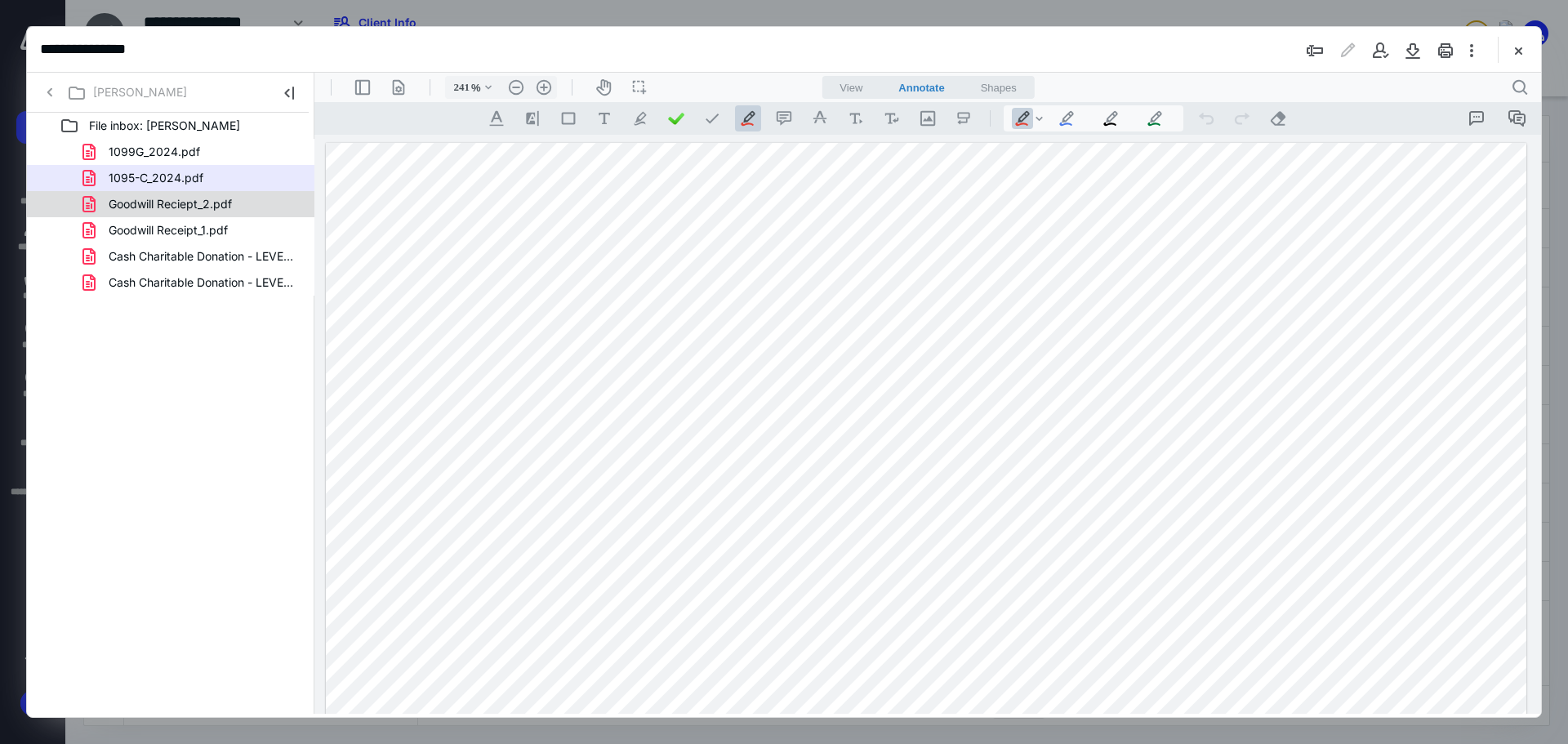 click on "Goodwill Reciept_2.pdf" at bounding box center [160, 204] 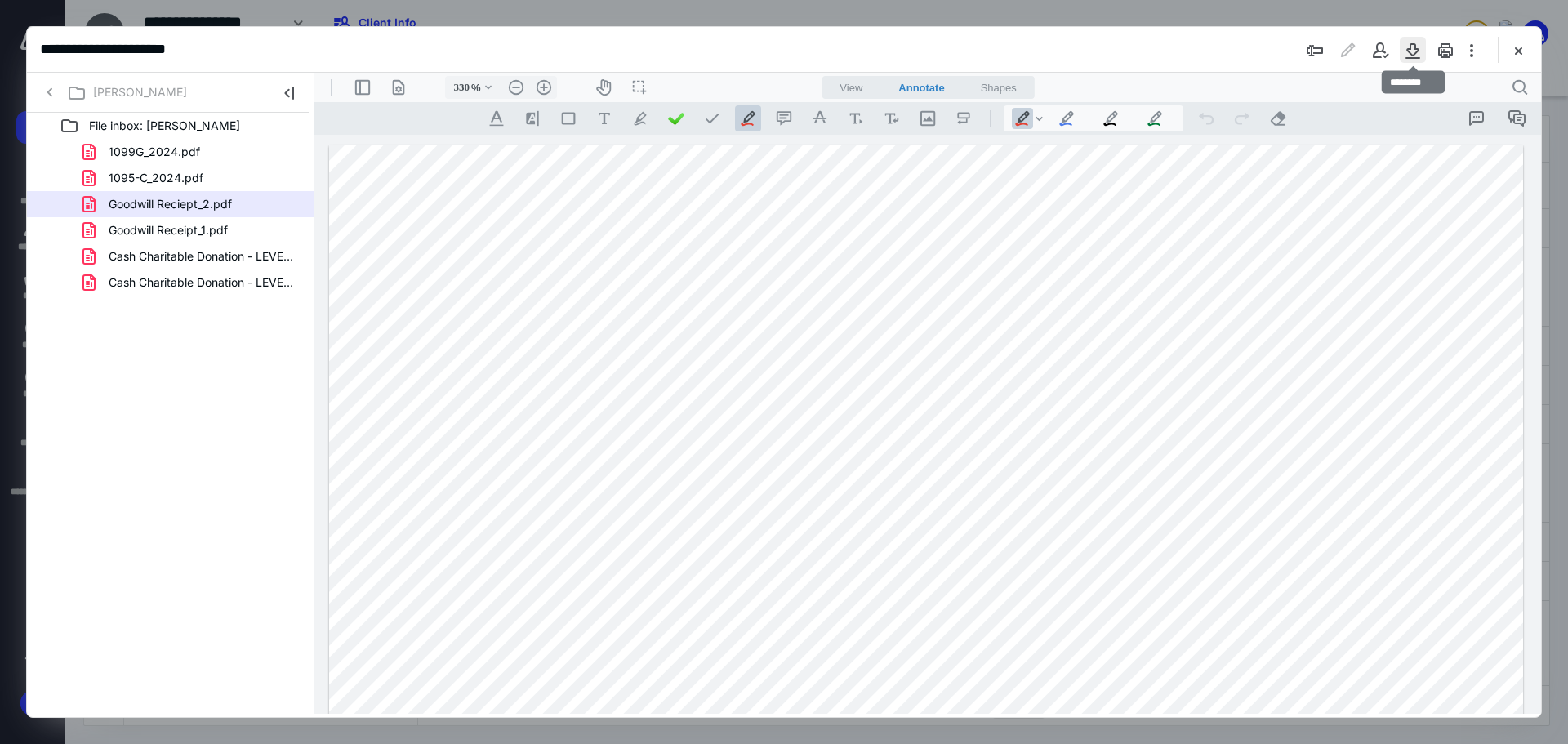 click at bounding box center (1413, 50) 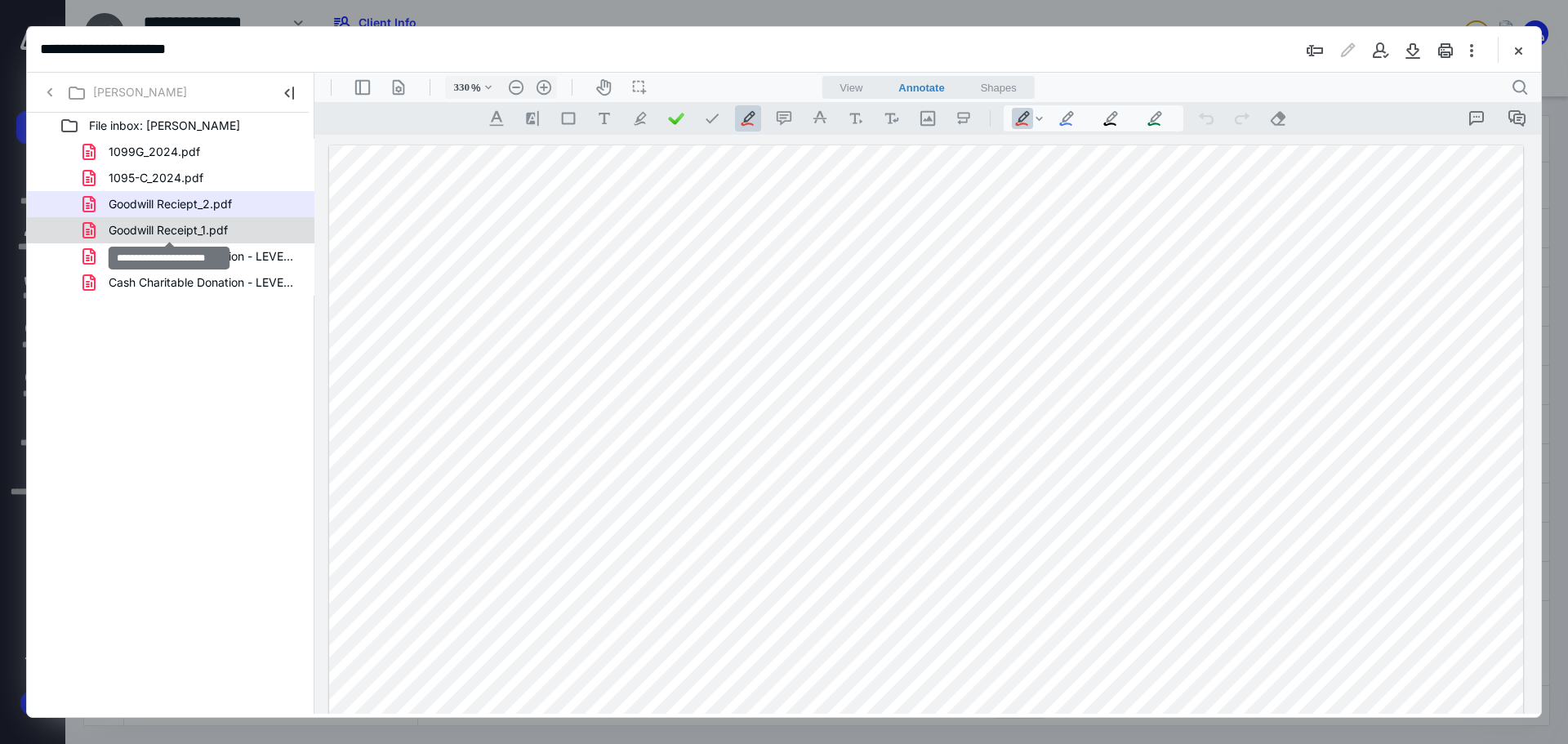 click on "Goodwill Receipt_1.pdf" at bounding box center (168, 230) 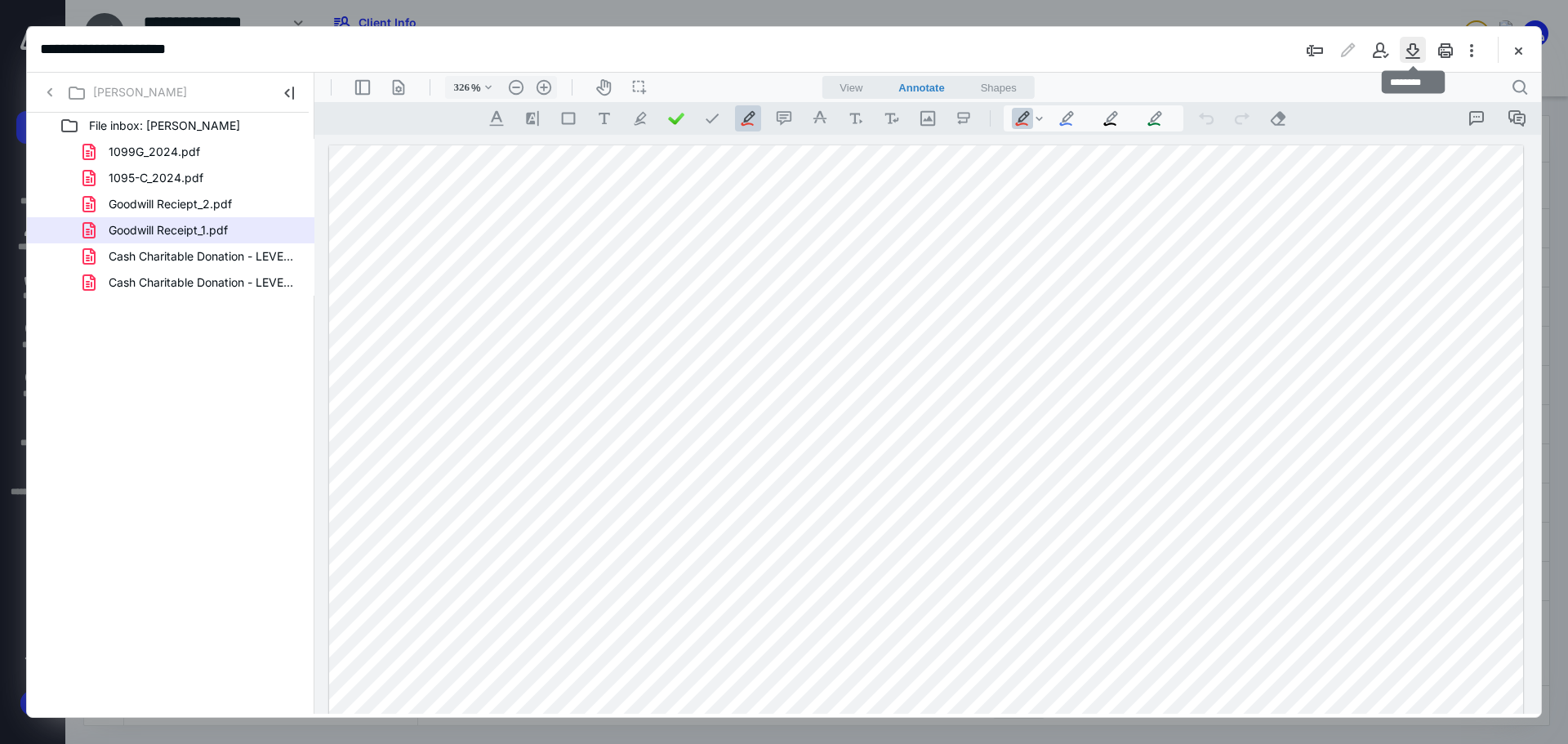 click at bounding box center (1413, 50) 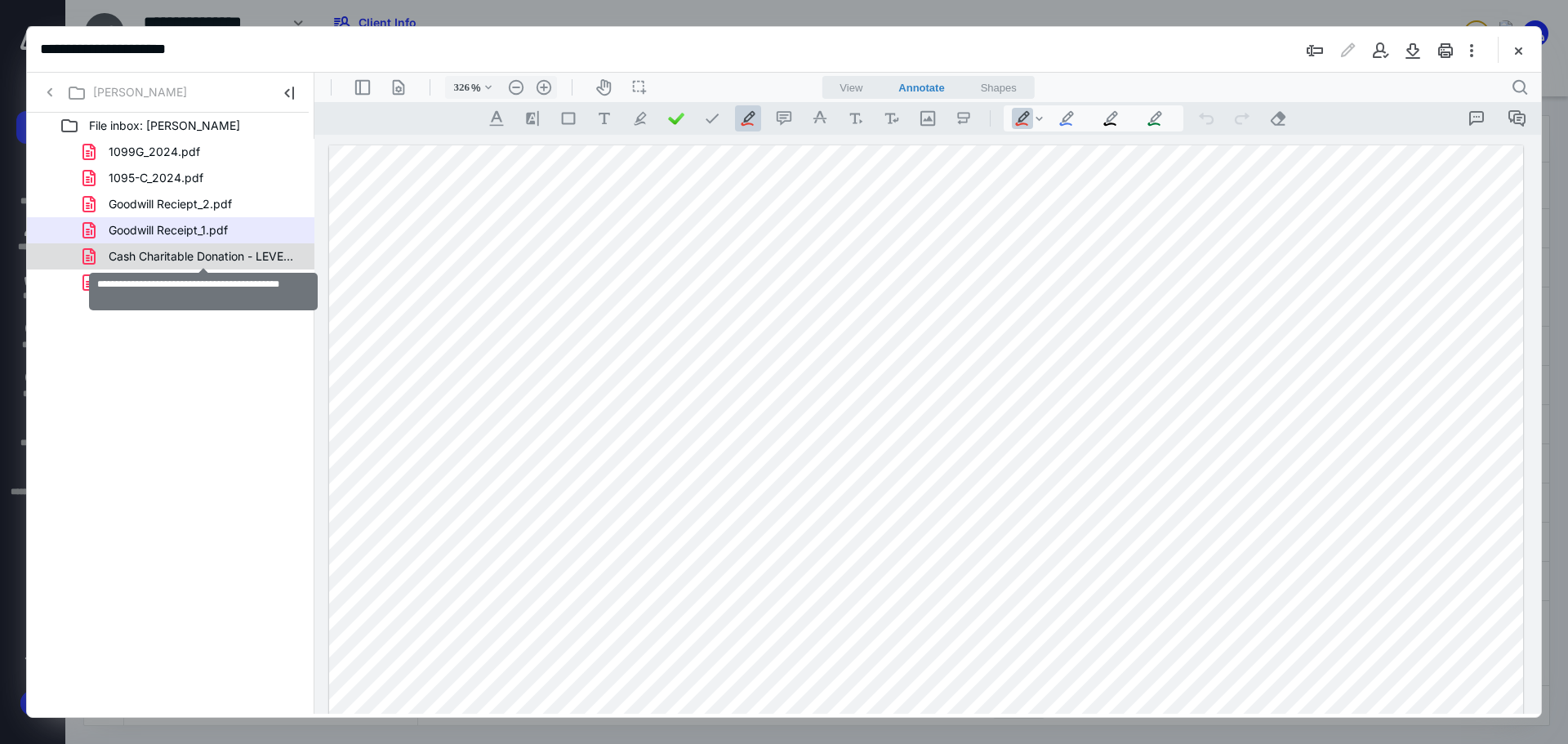 click on "Cash Charitable Donation - LEVEL82, Pt. 2.pdf" at bounding box center (203, 256) 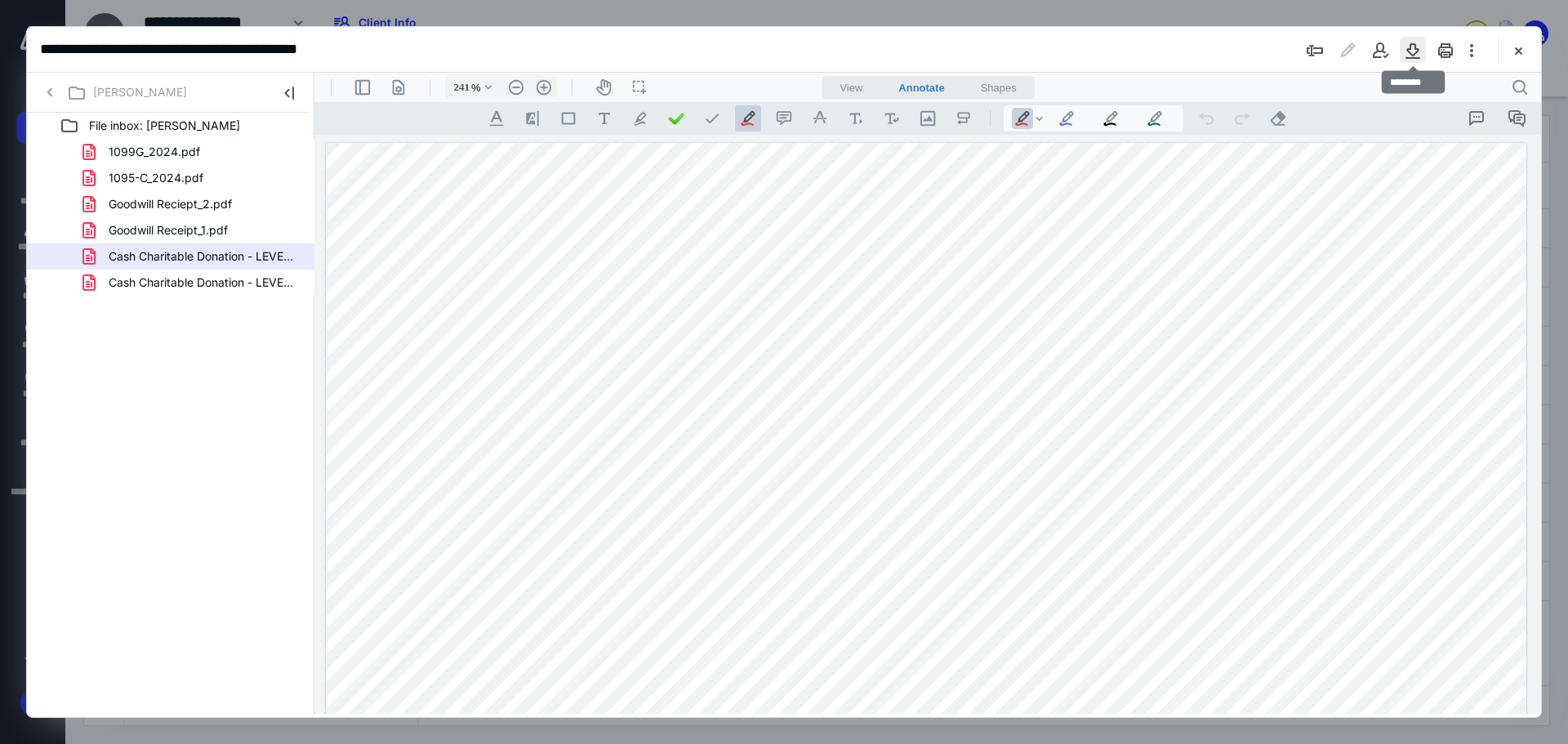 click at bounding box center [1413, 50] 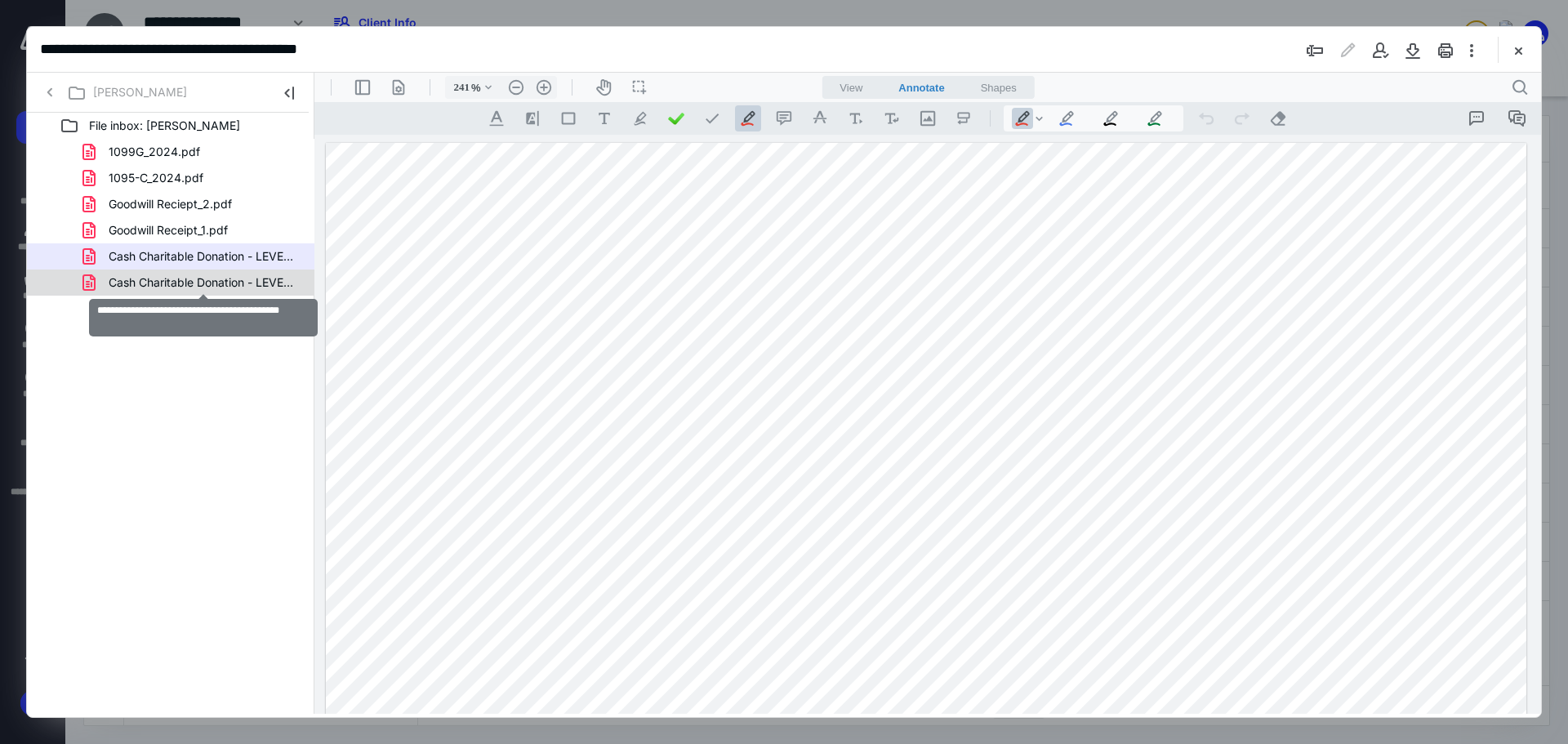 click on "Cash Charitable Donation - LEVEL82, Pt. 1.pdf" at bounding box center [203, 283] 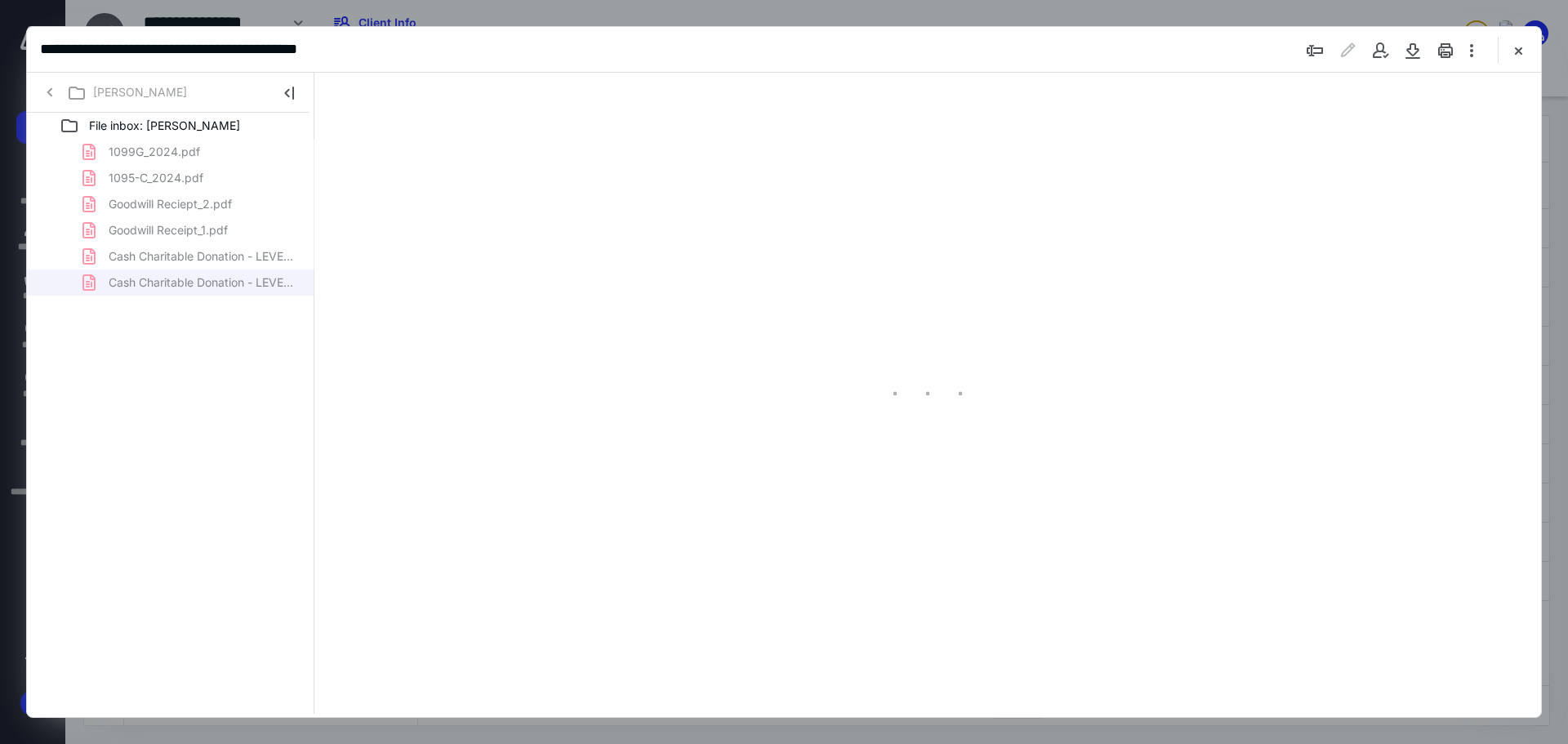 type on "240" 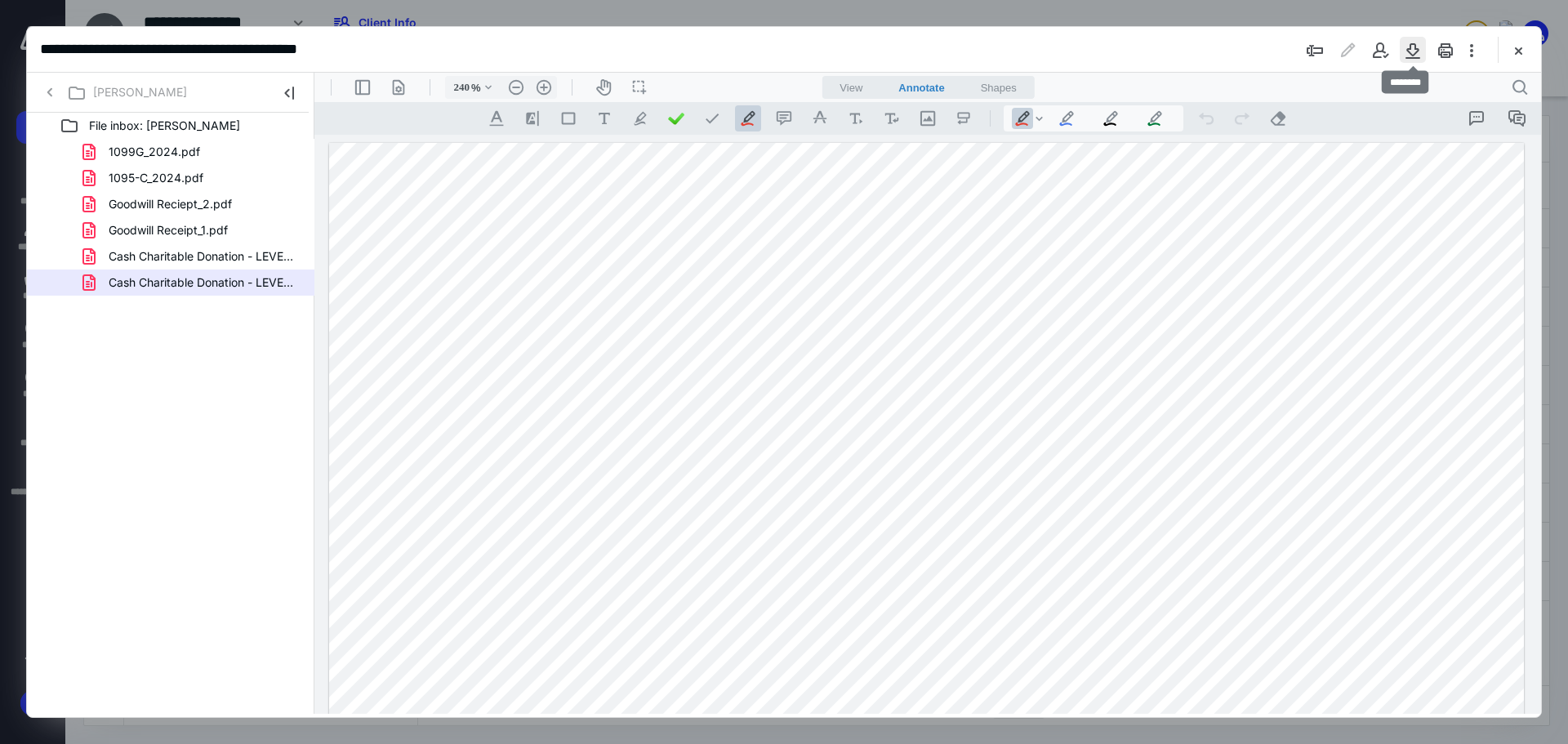 click at bounding box center (1413, 50) 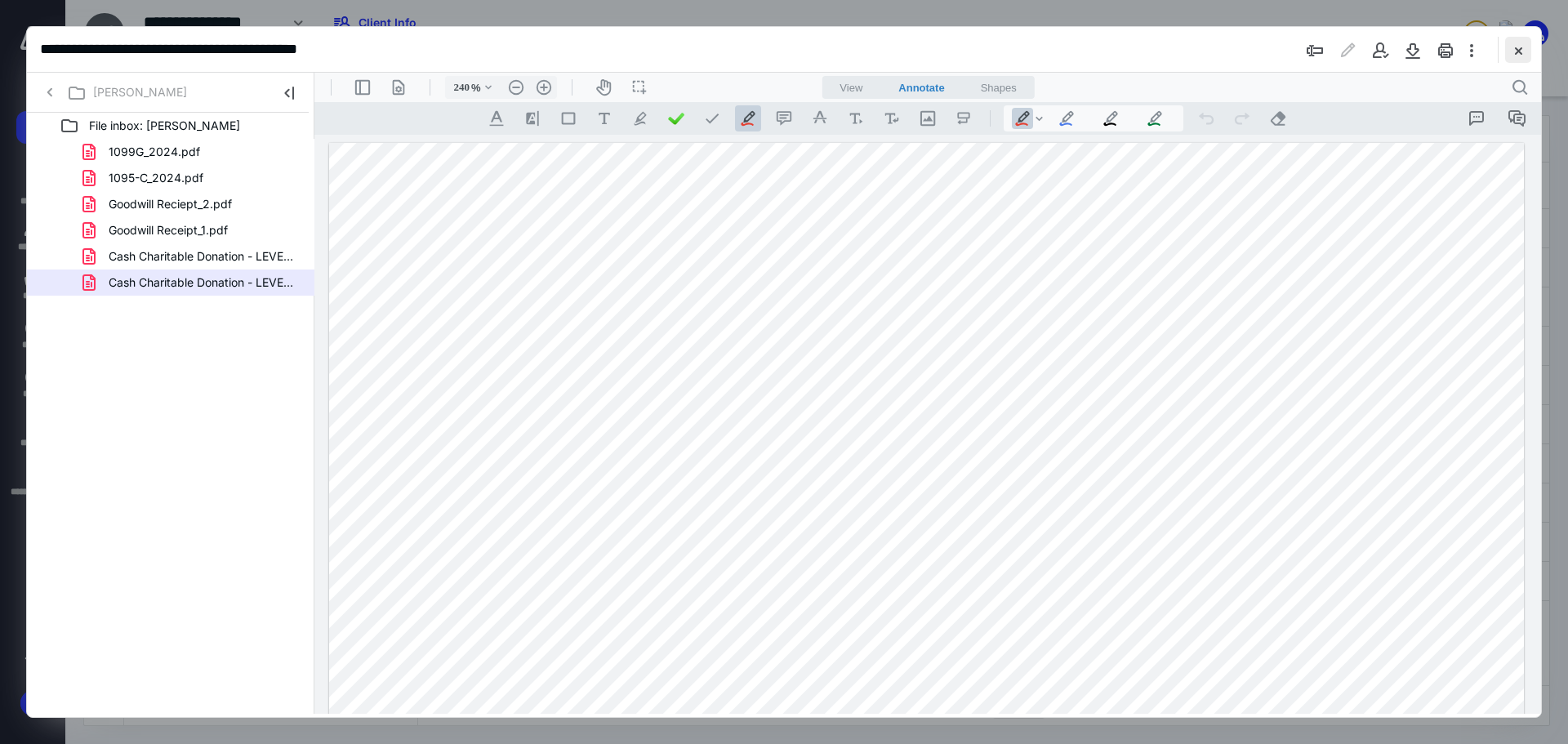 click at bounding box center (1518, 50) 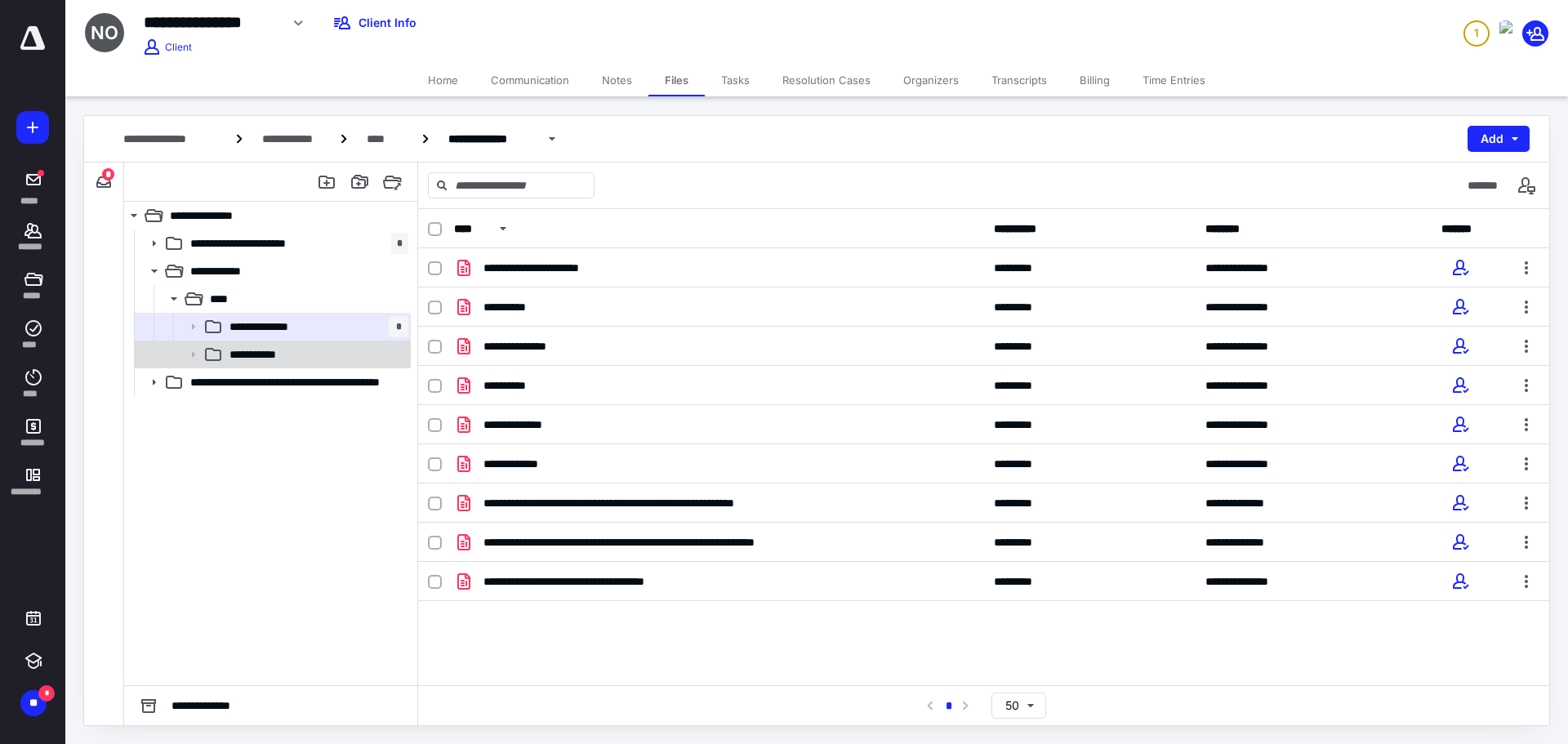 click 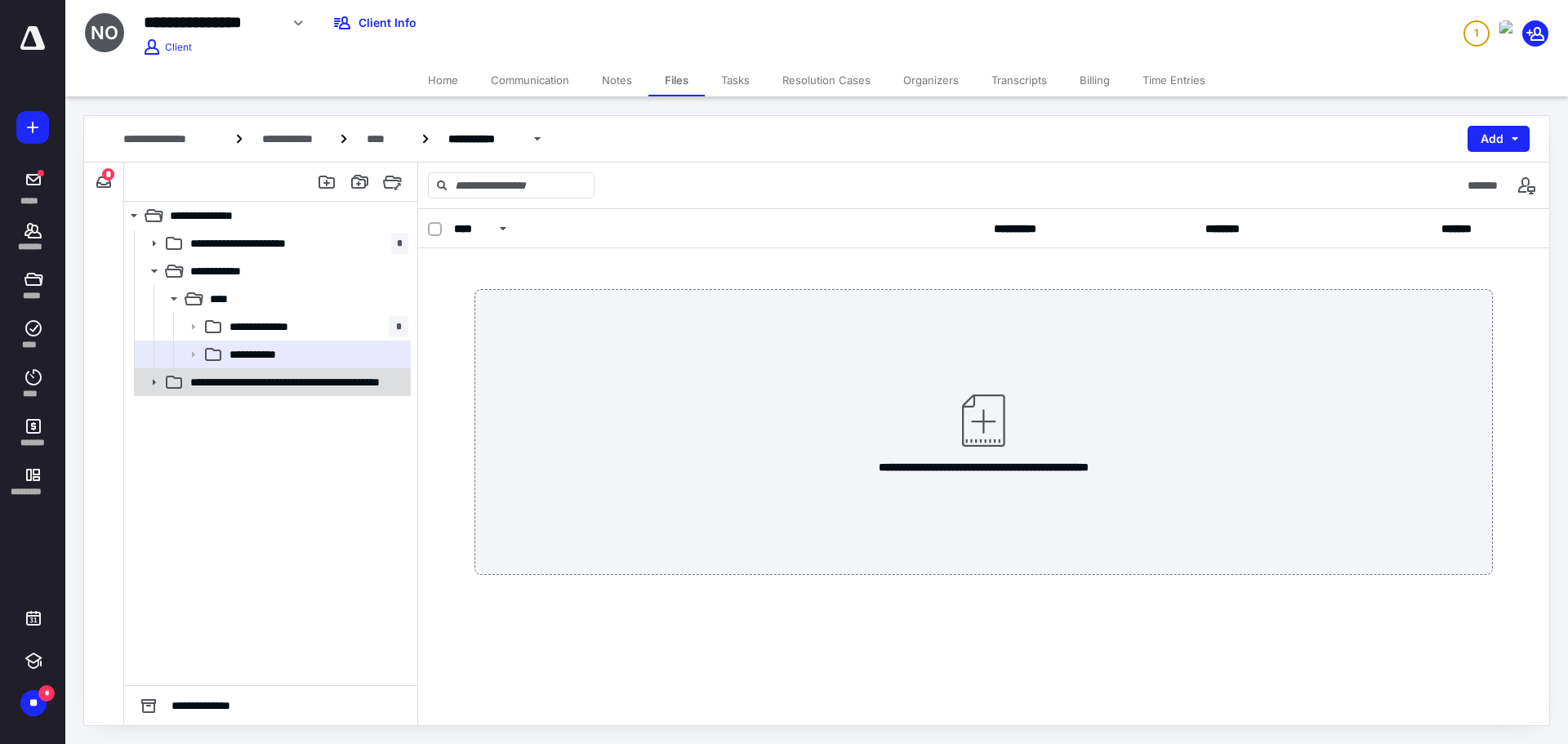 click 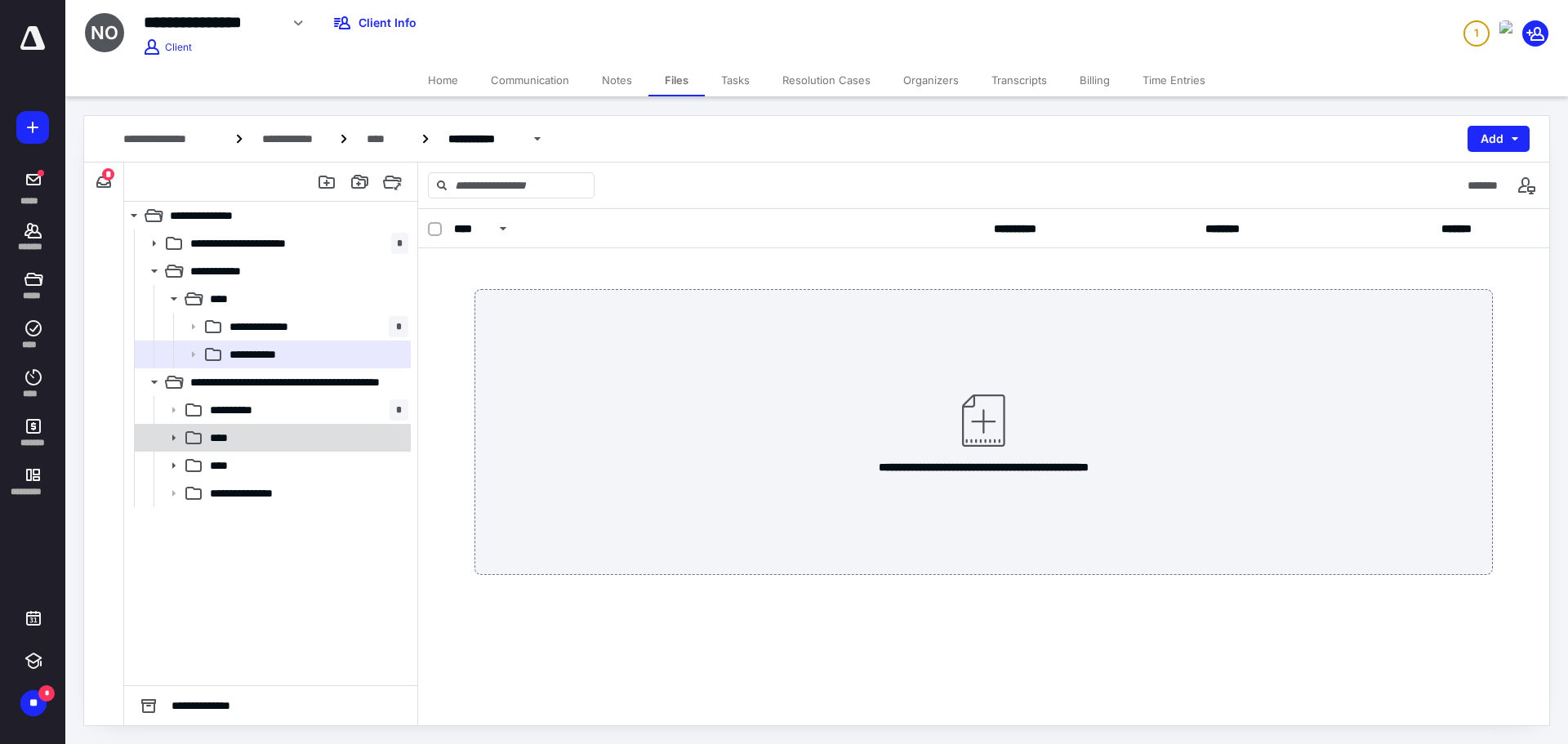 click on "****" at bounding box center [305, 438] 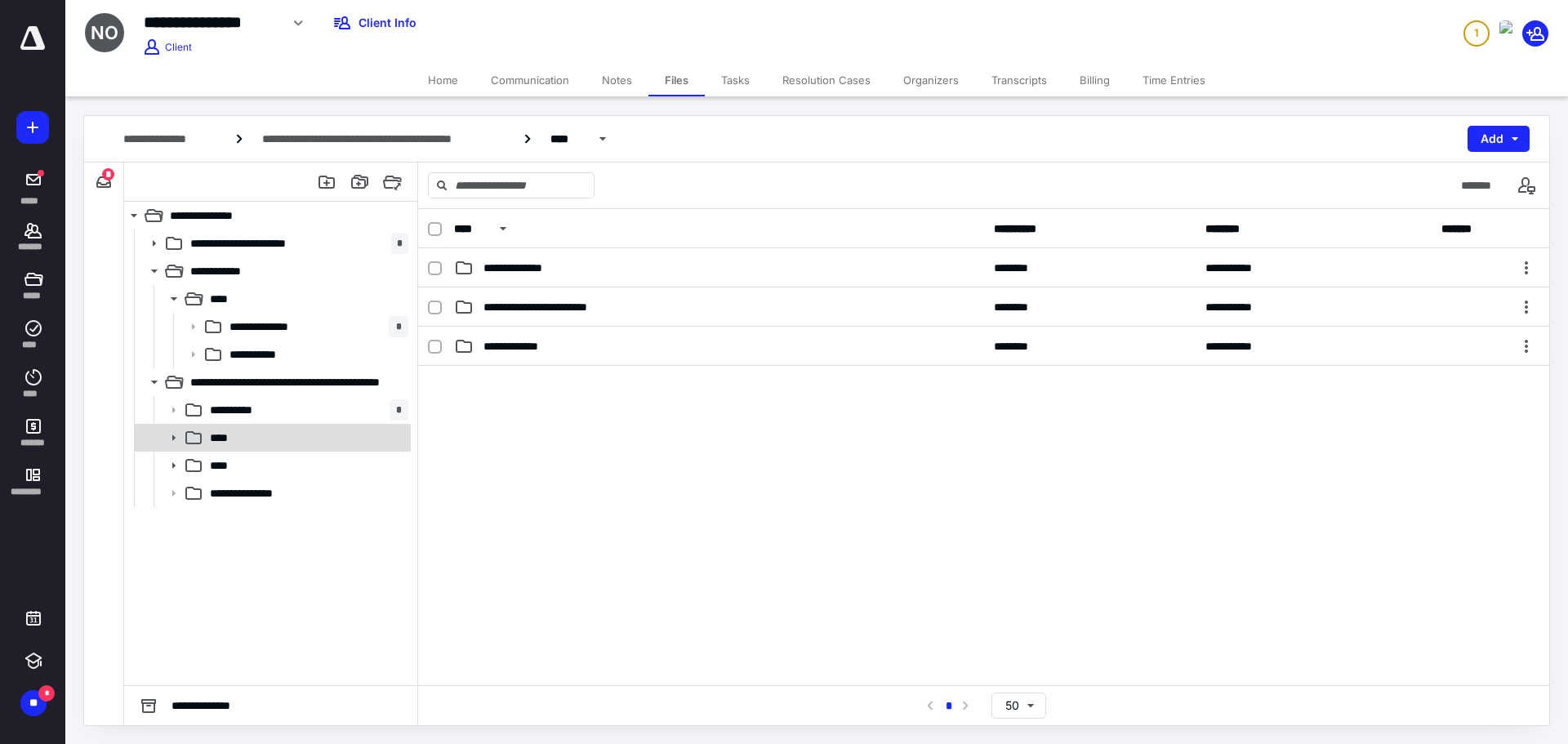 click 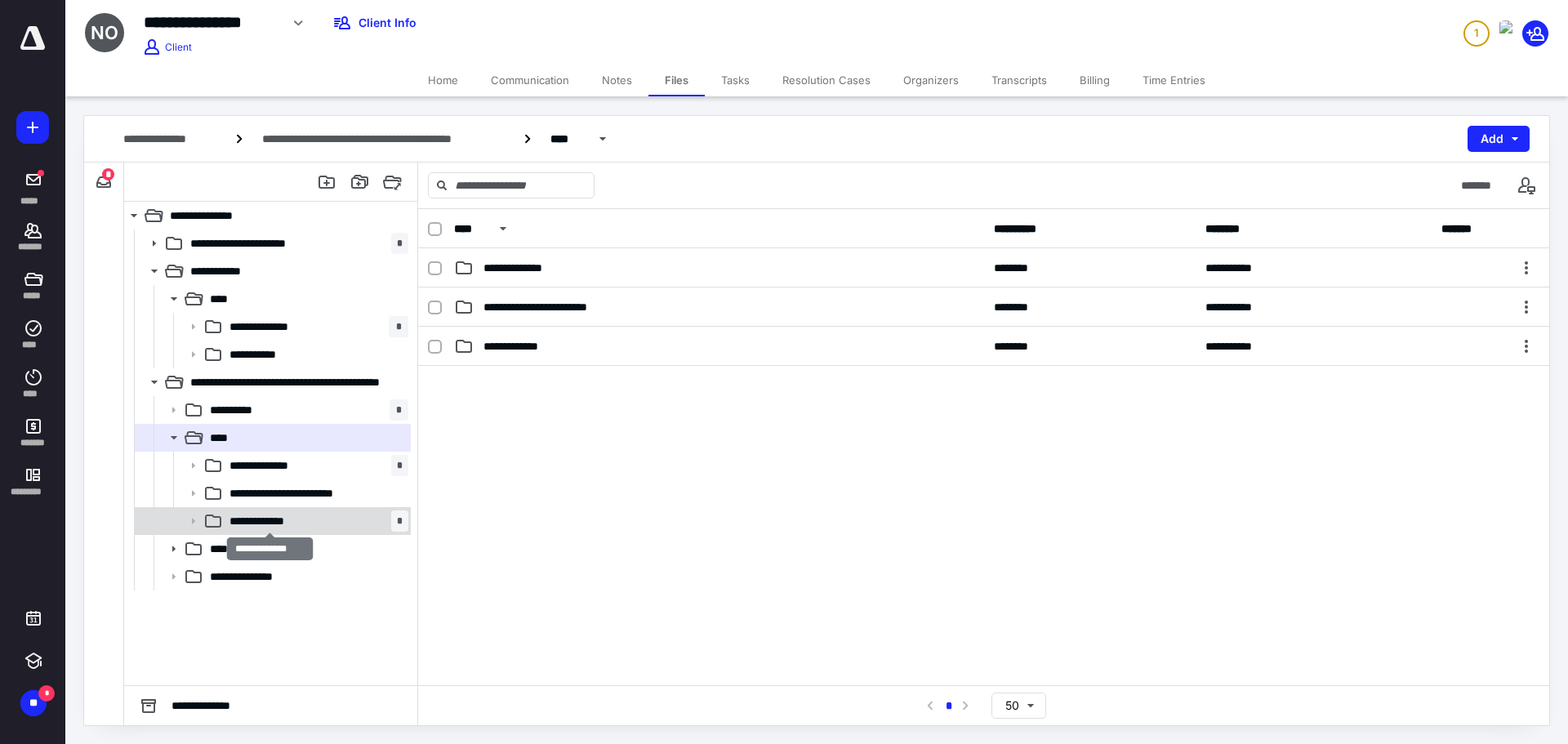 click on "**********" at bounding box center [270, 521] 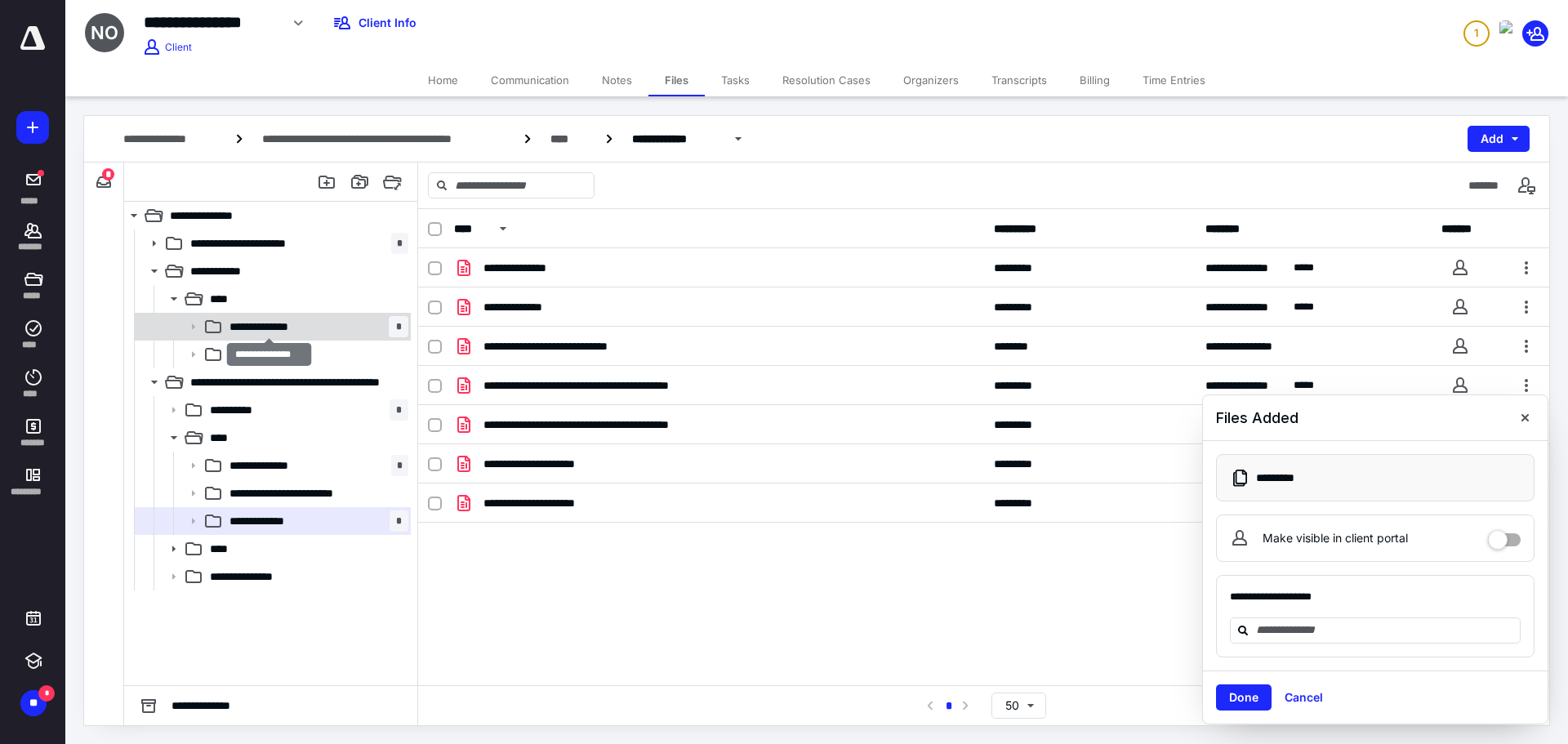 click on "**********" at bounding box center [269, 327] 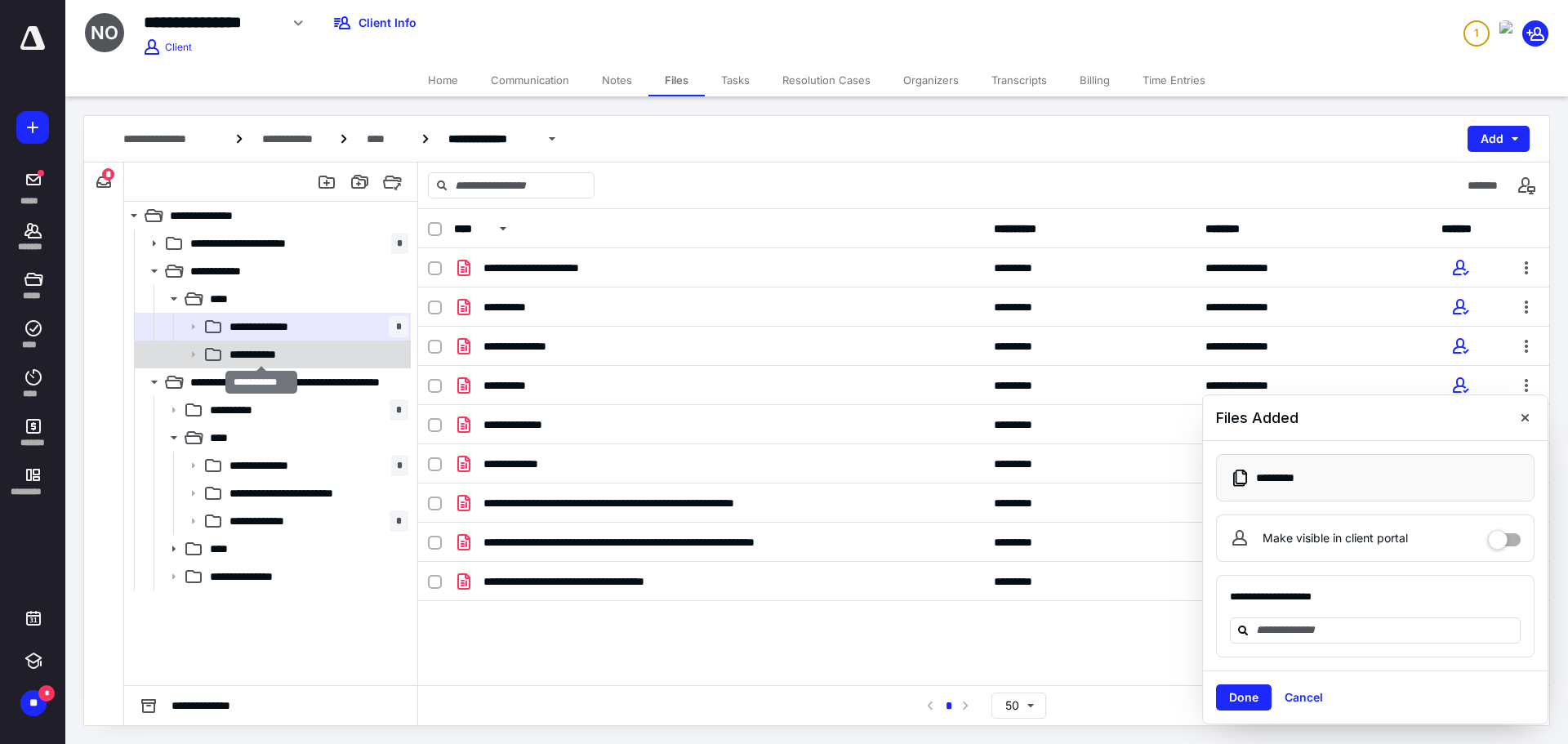 click on "**********" at bounding box center [261, 354] 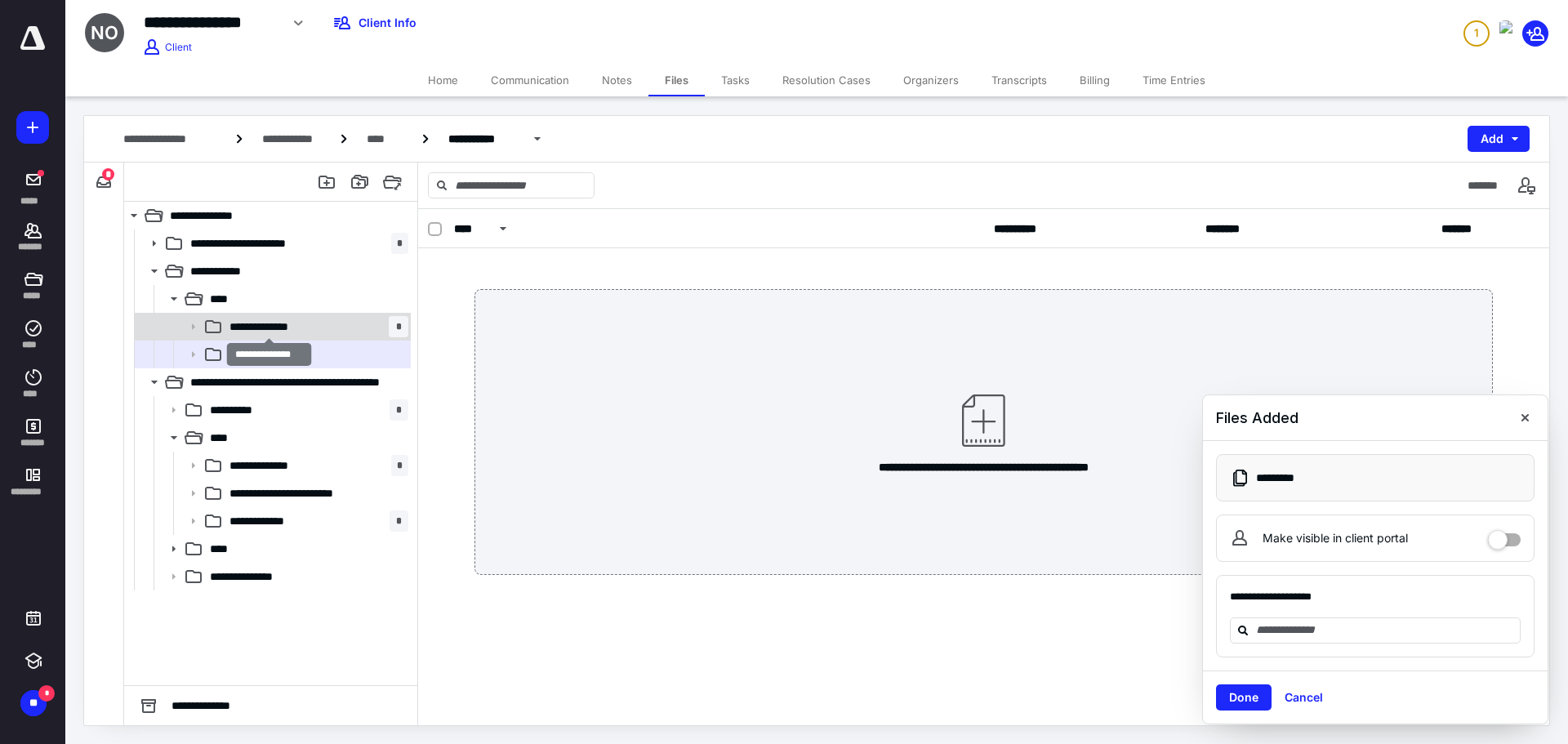 click on "**********" at bounding box center (269, 327) 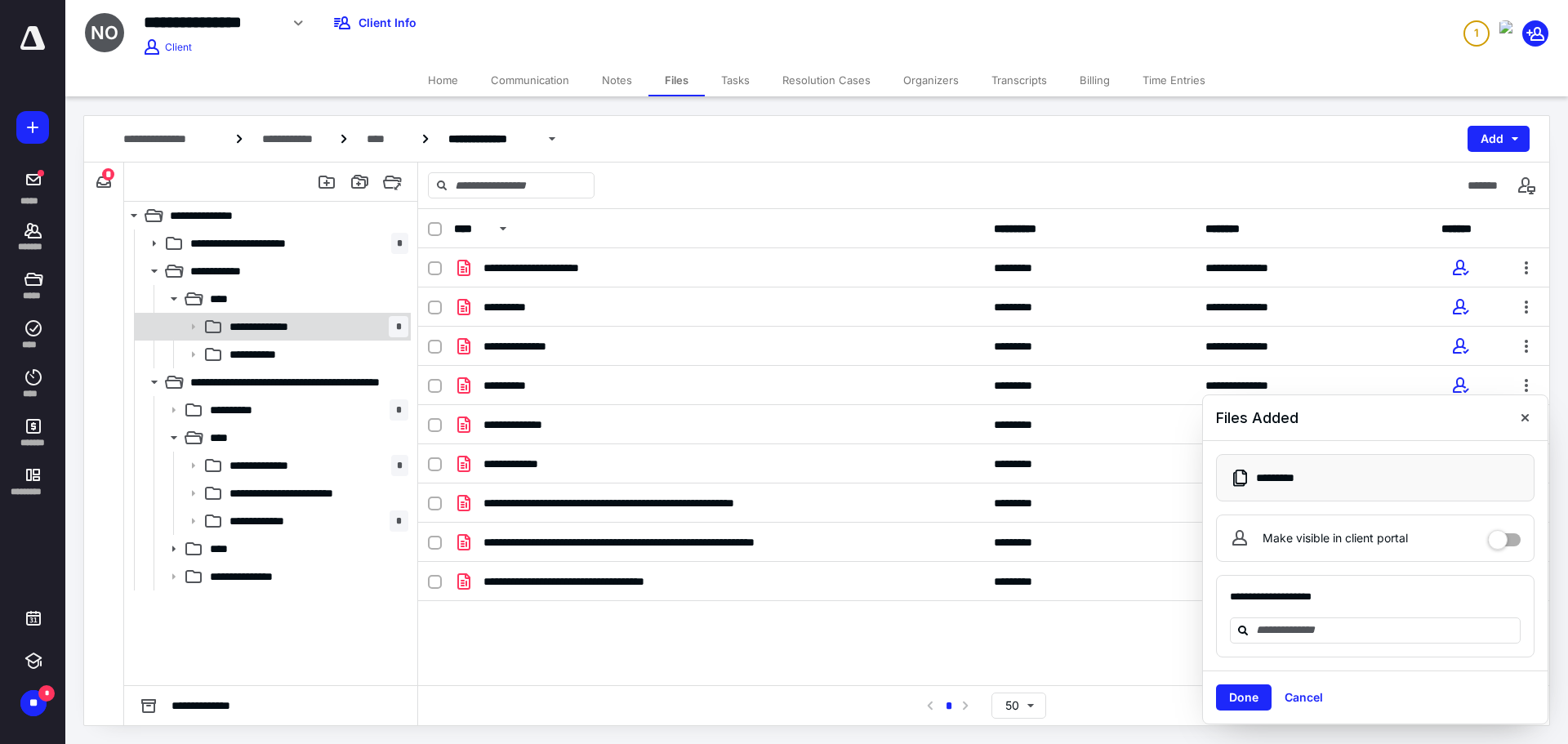 click on "**********" at bounding box center (315, 327) 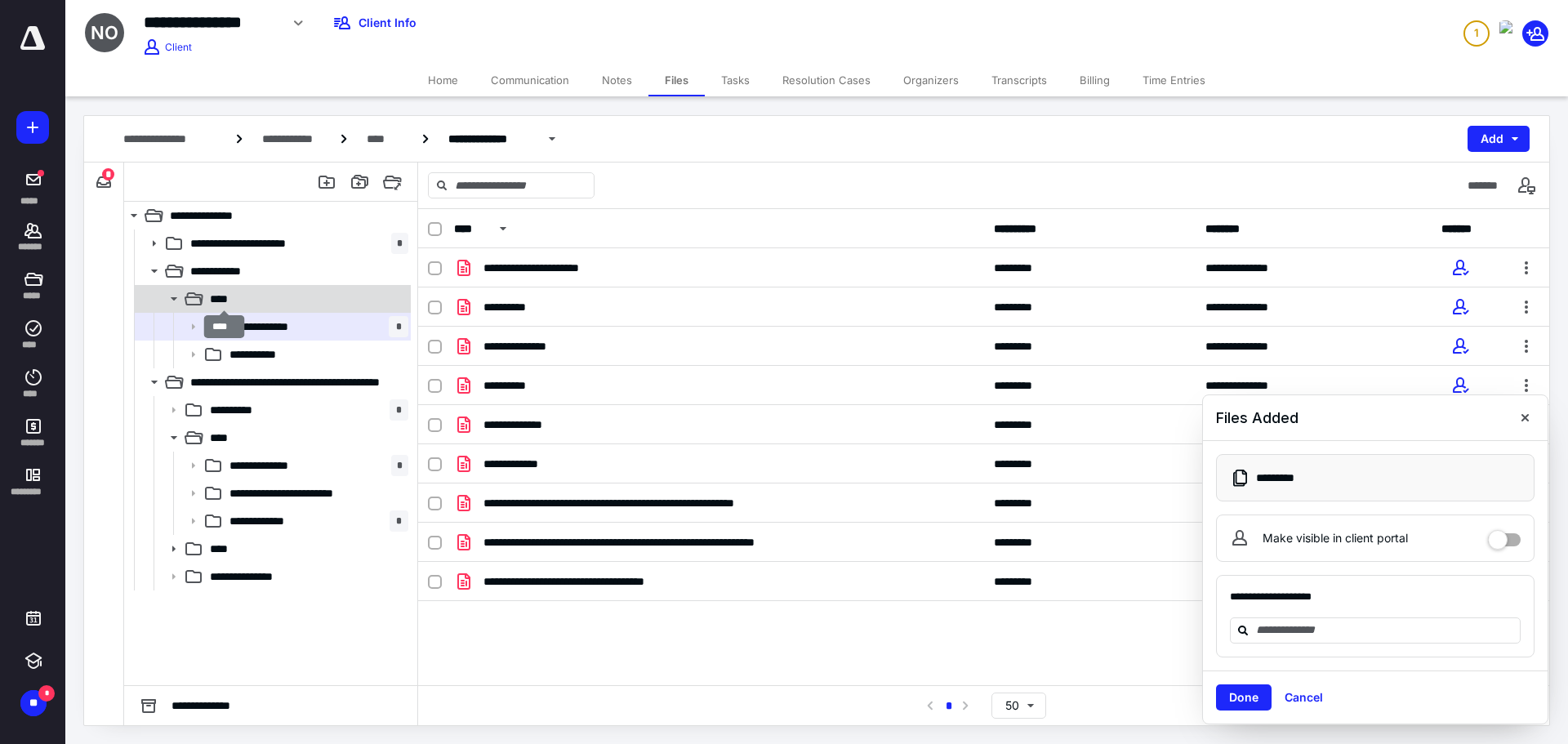 click on "****" at bounding box center [224, 299] 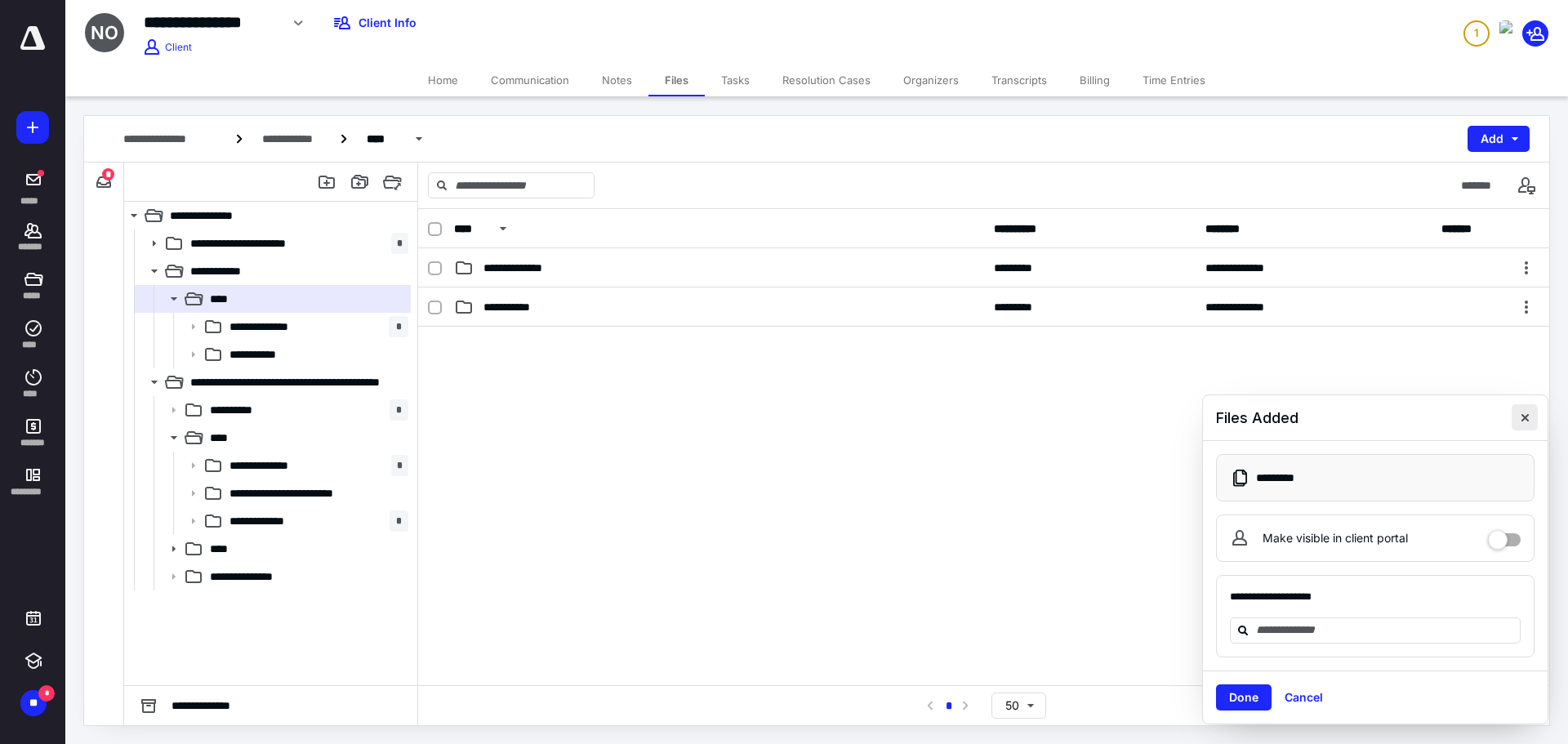 click at bounding box center [1525, 417] 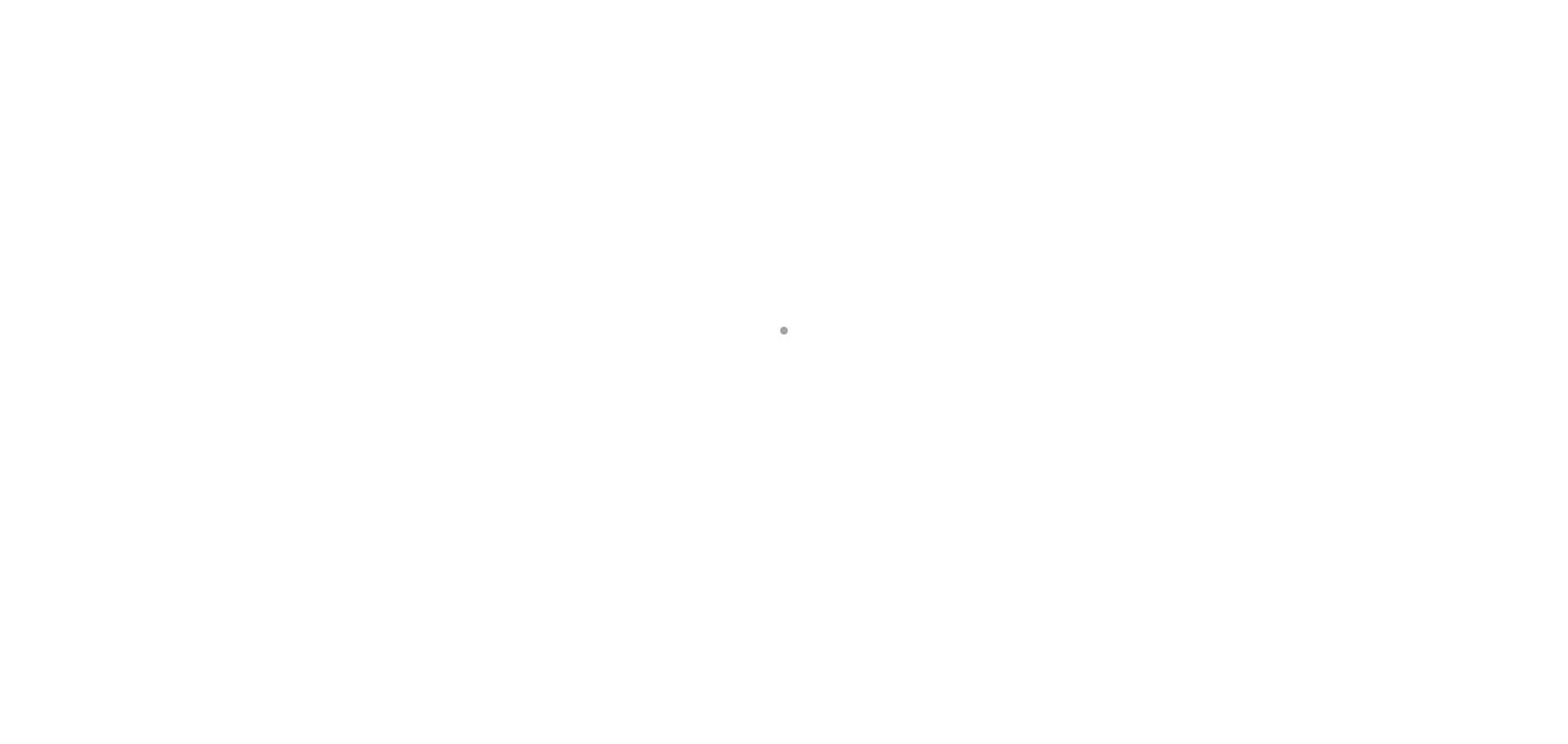 scroll, scrollTop: 0, scrollLeft: 0, axis: both 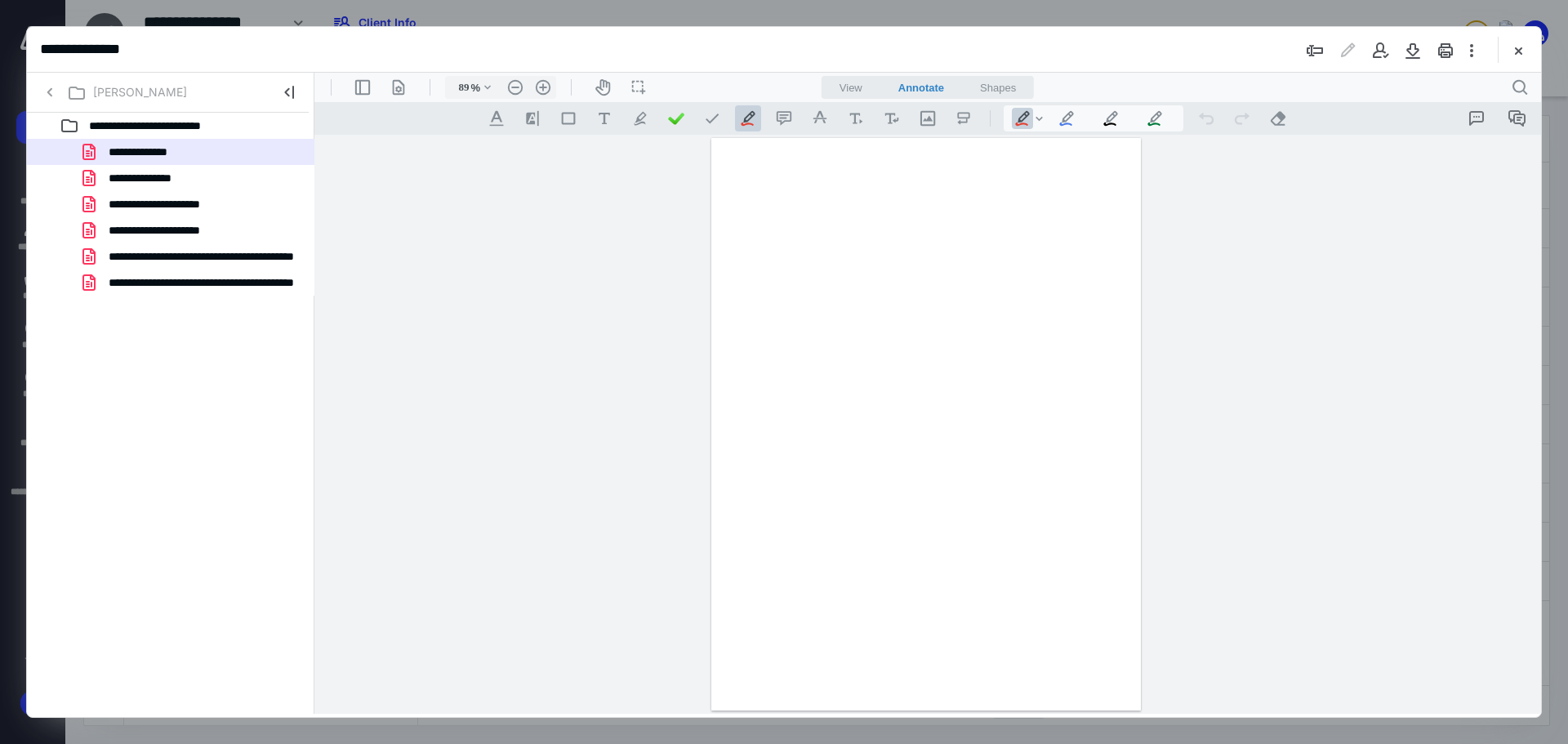 type on "248" 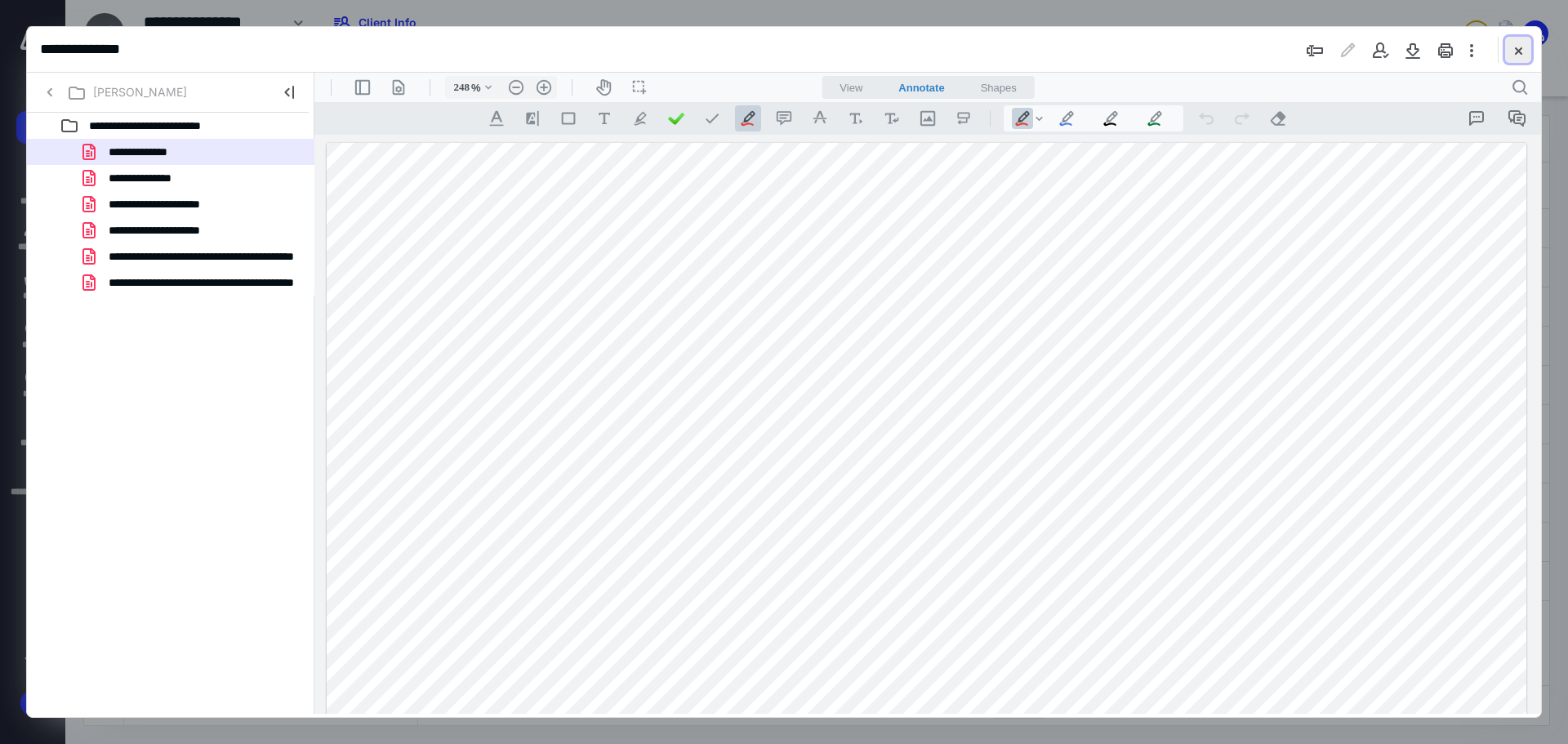 click at bounding box center [1518, 50] 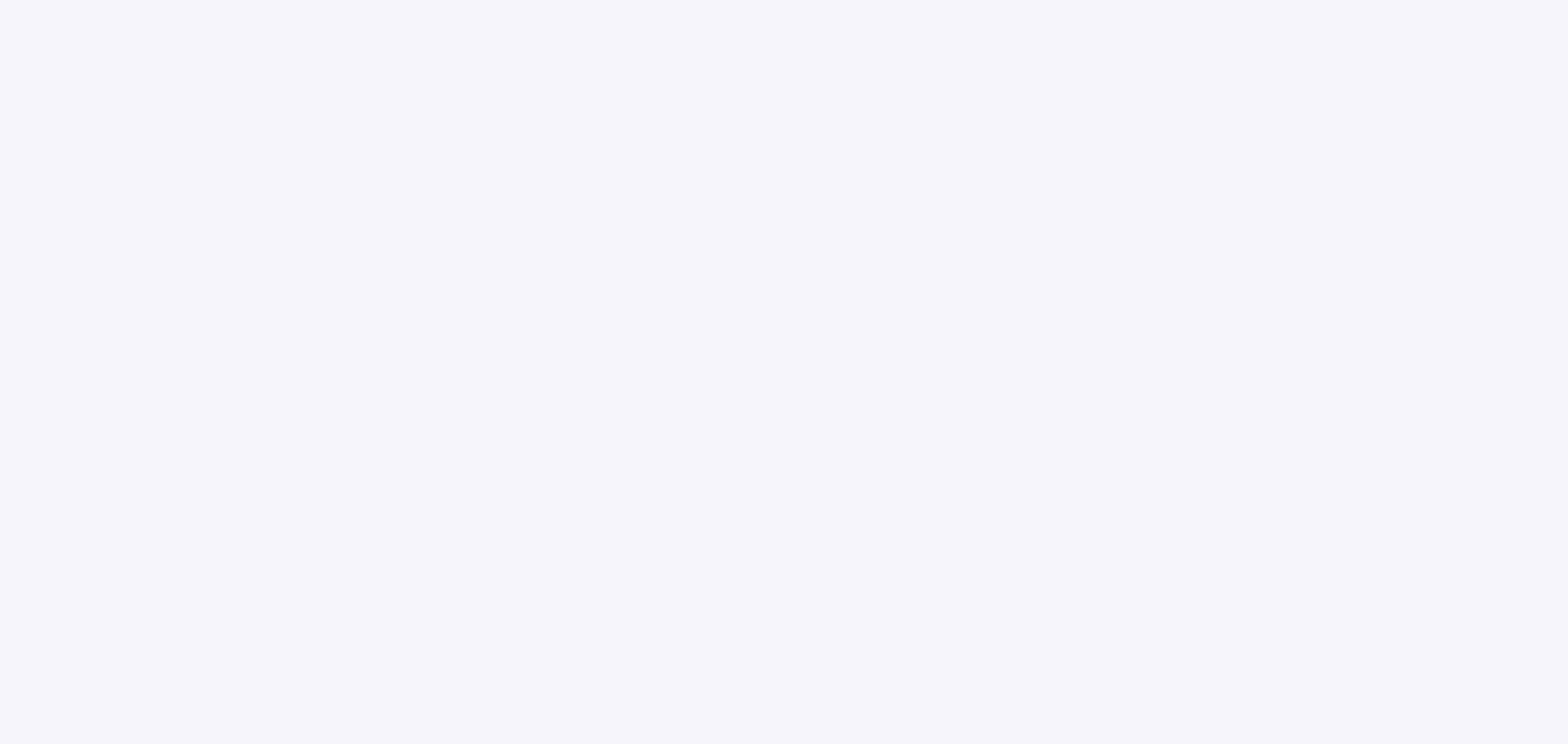 scroll, scrollTop: 0, scrollLeft: 0, axis: both 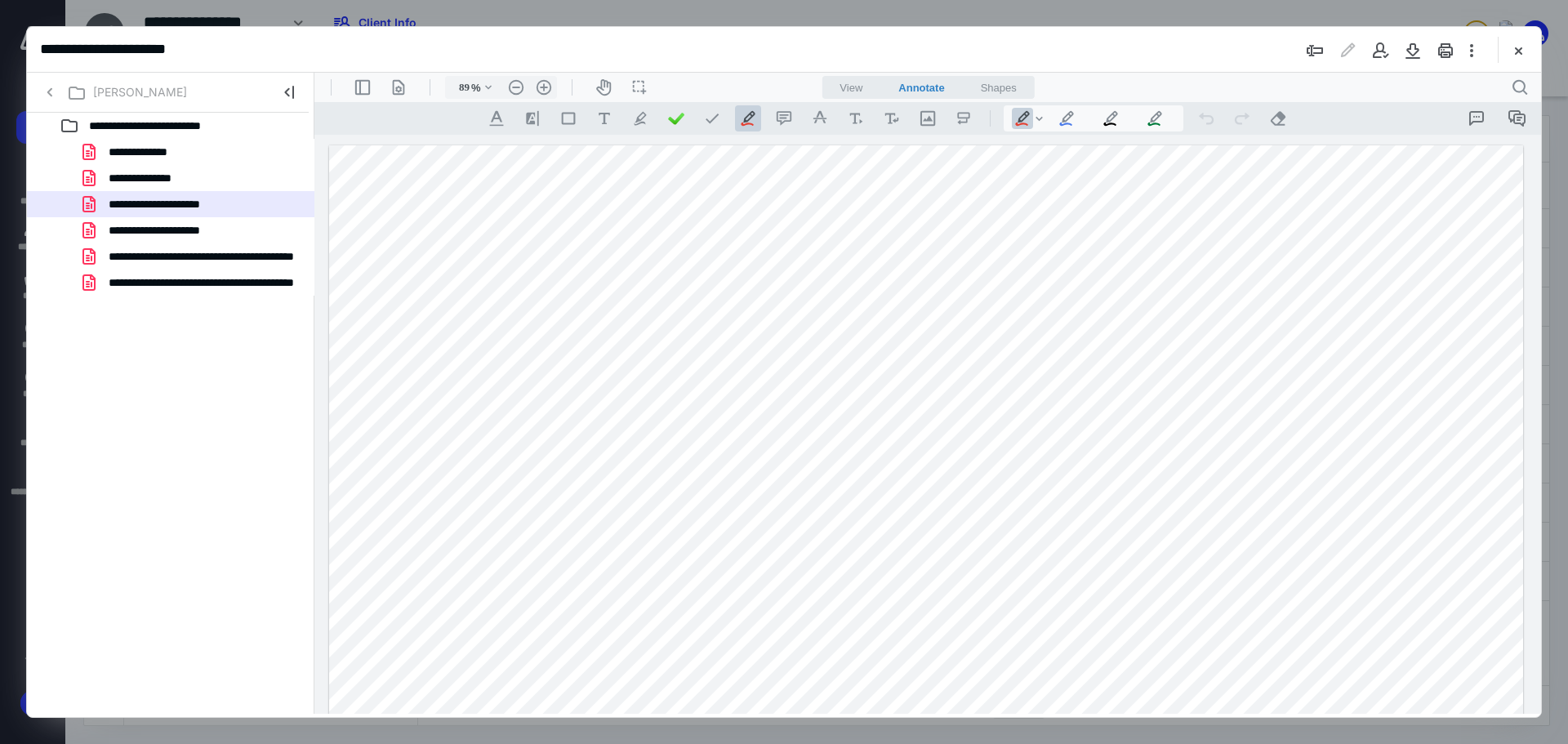 type on "330" 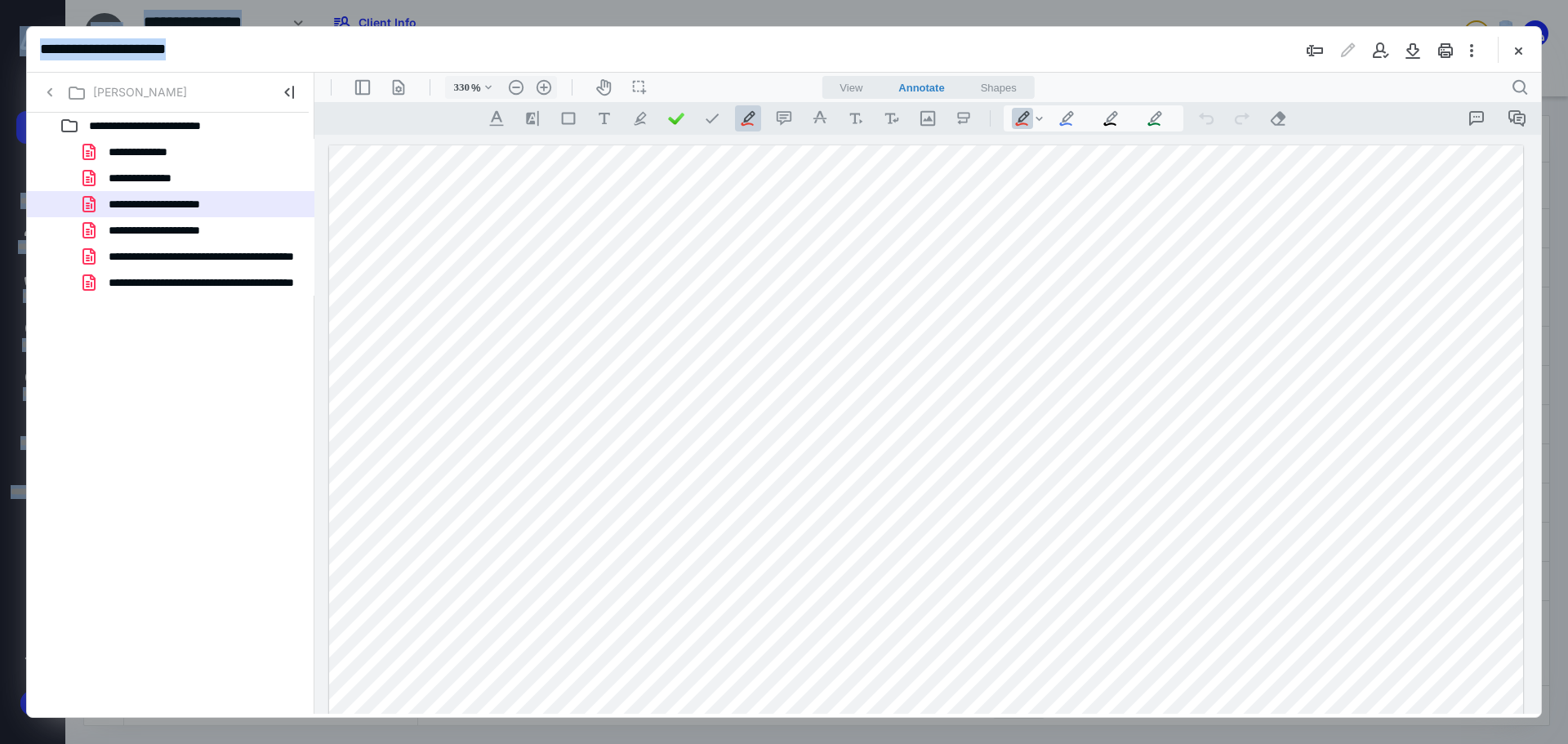 drag, startPoint x: 1018, startPoint y: 51, endPoint x: -194, endPoint y: 194, distance: 1220.4069 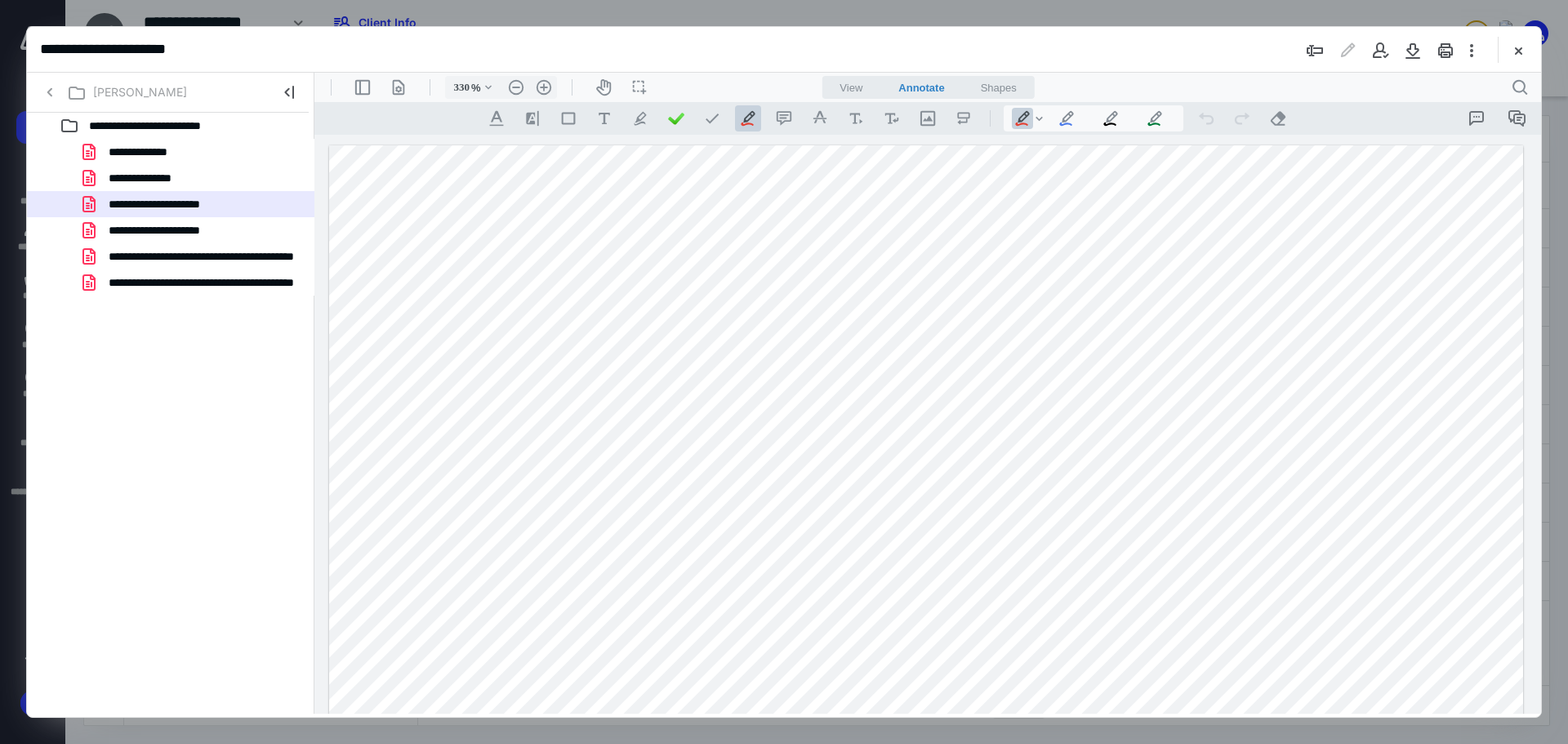 drag, startPoint x: 1173, startPoint y: 122, endPoint x: 866, endPoint y: 191, distance: 314.65855 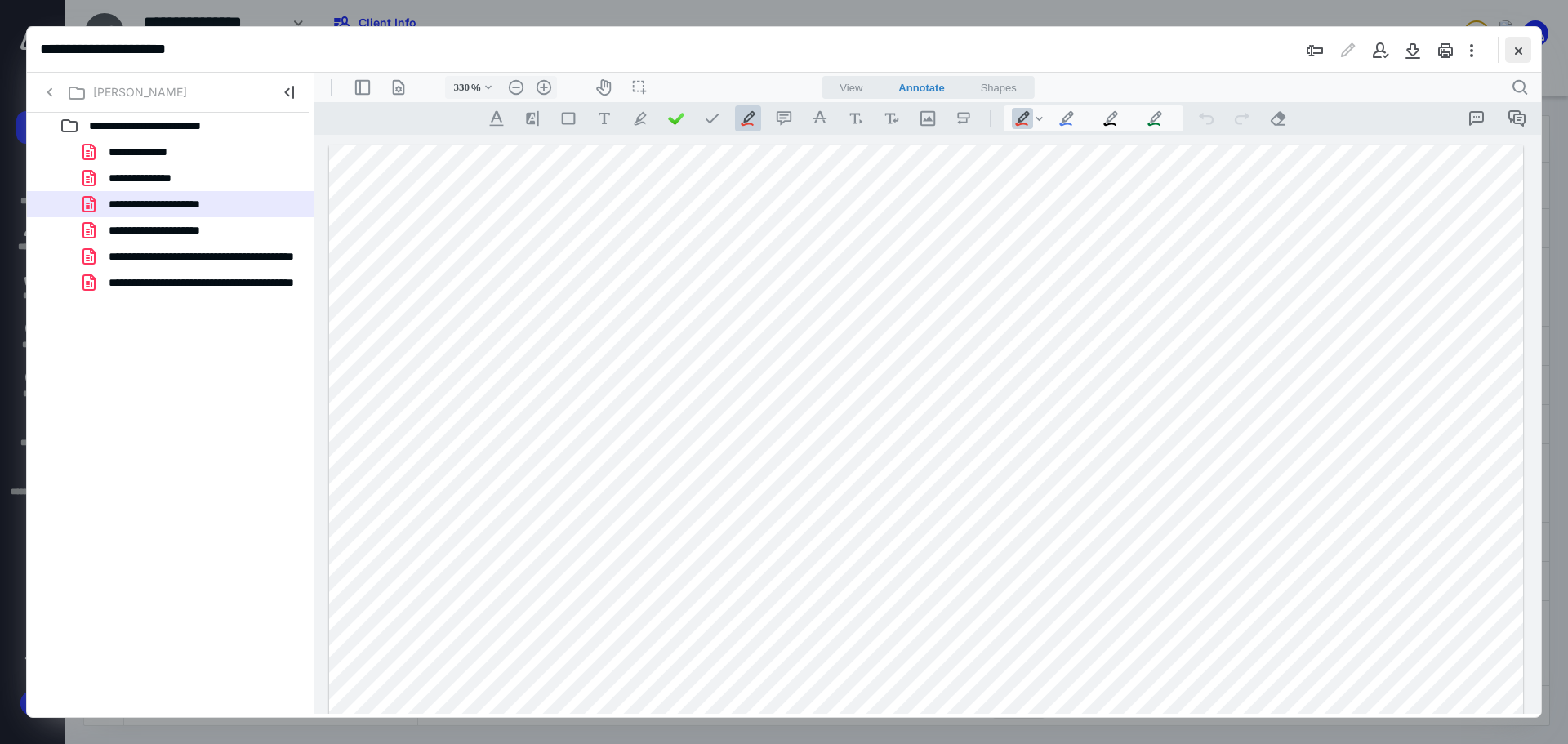 click at bounding box center (1518, 50) 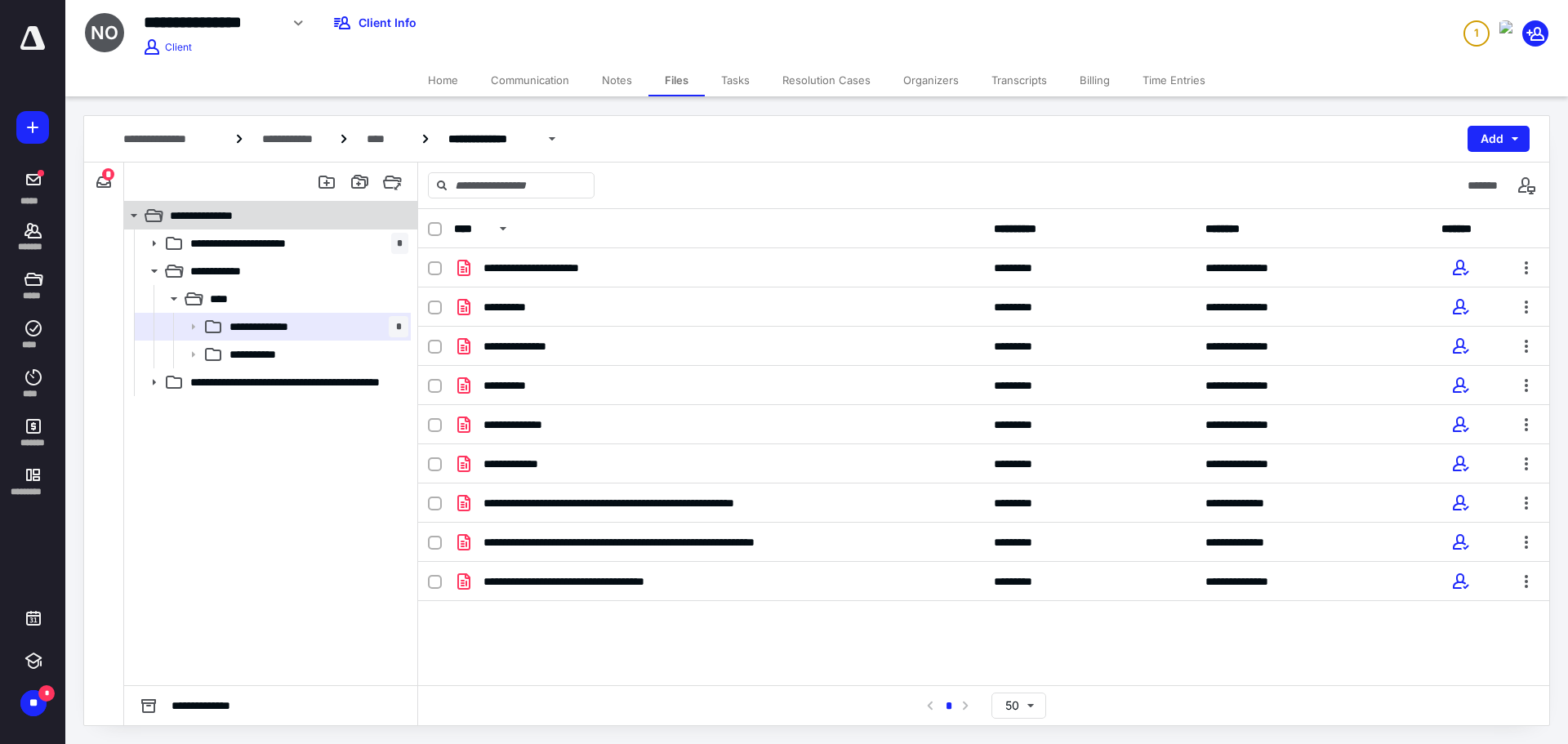 click on "**********" at bounding box center (216, 216) 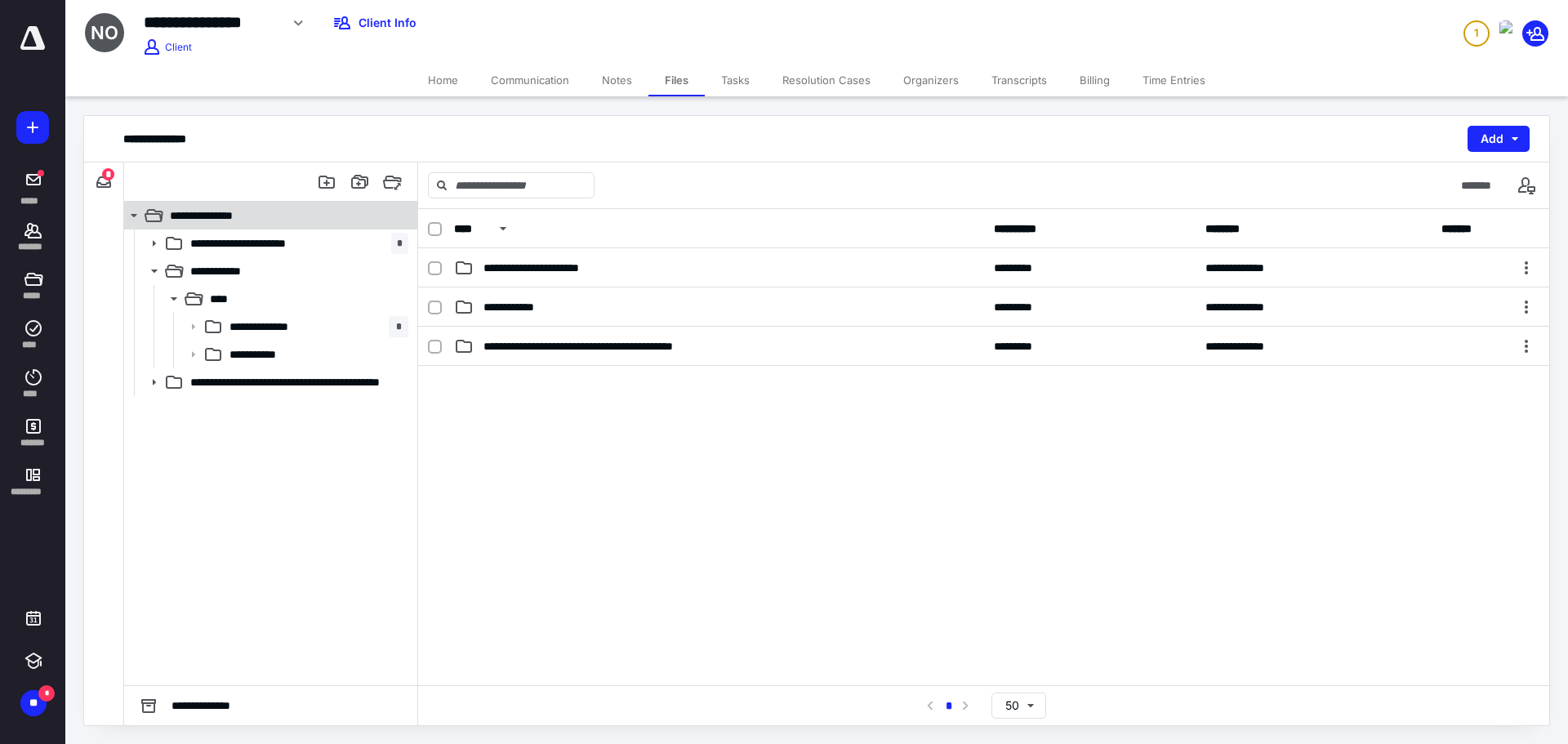 click 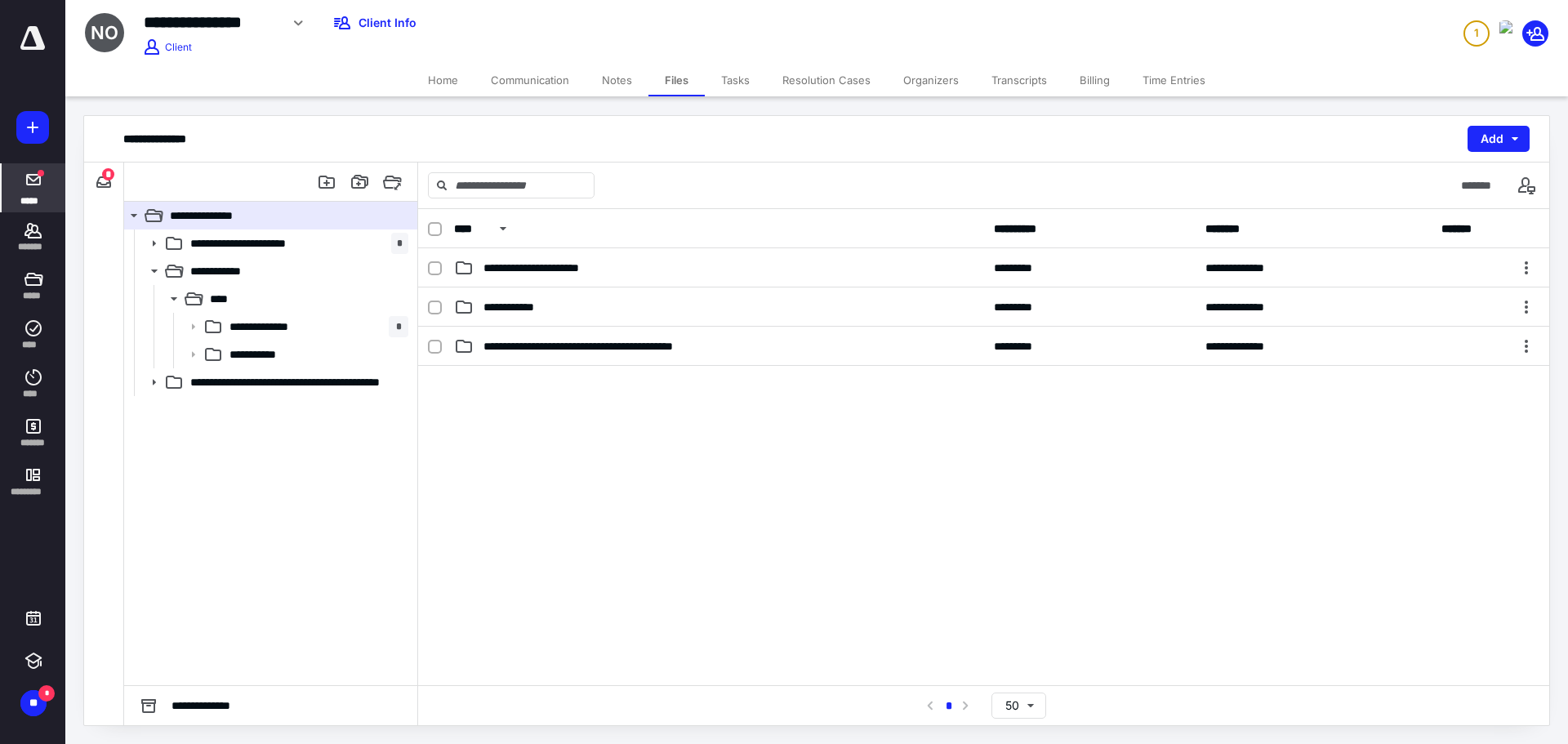 click 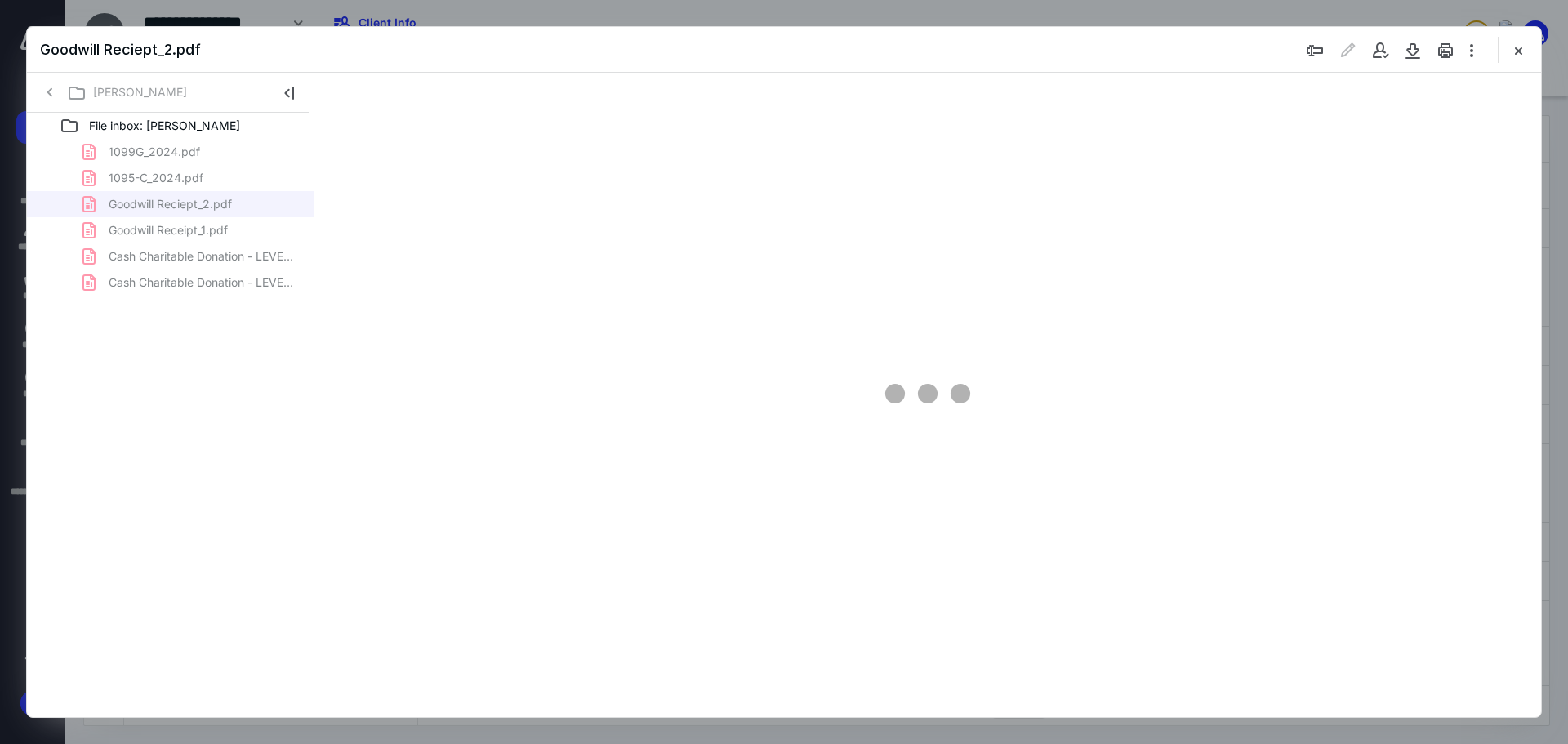 scroll, scrollTop: 0, scrollLeft: 0, axis: both 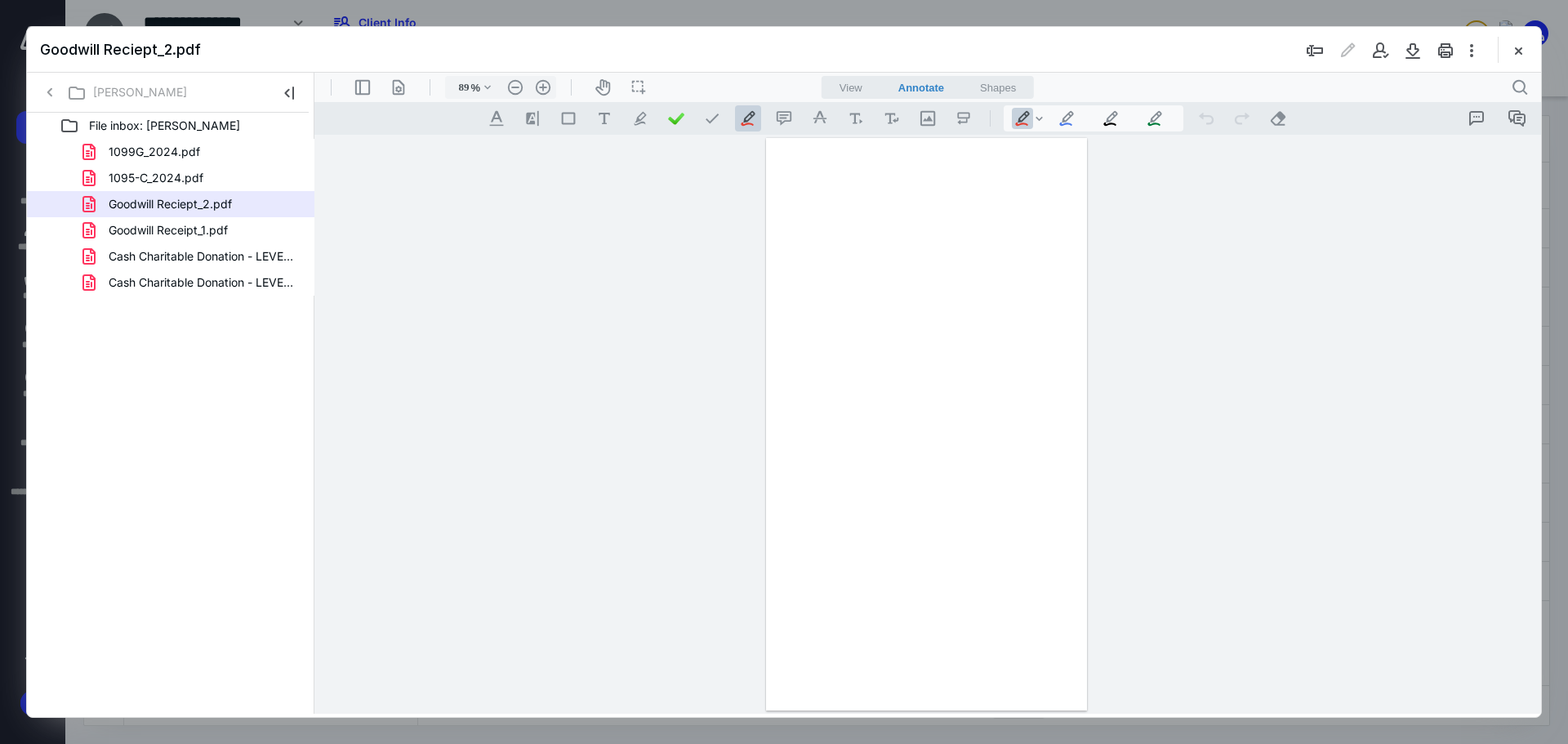 type on "330" 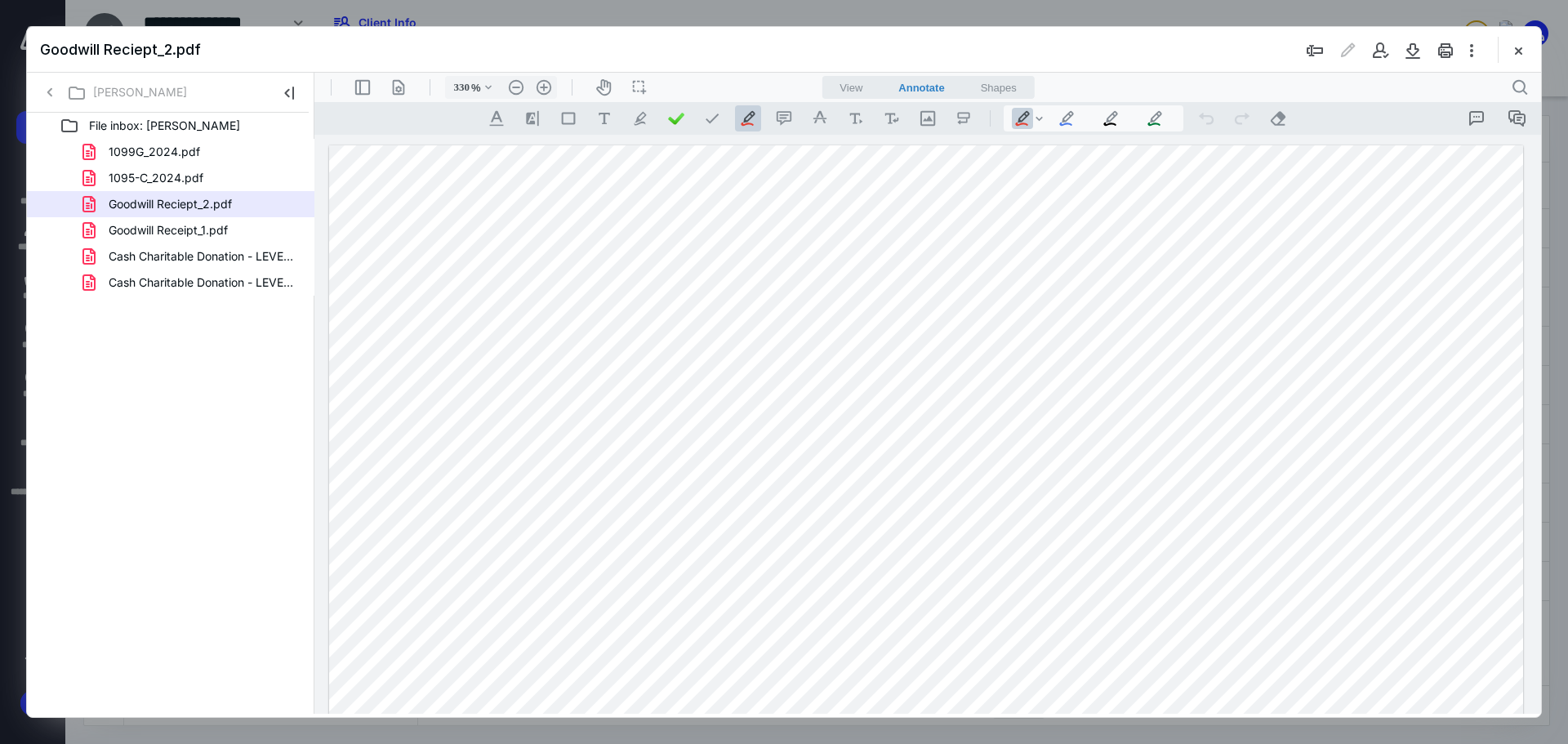 click 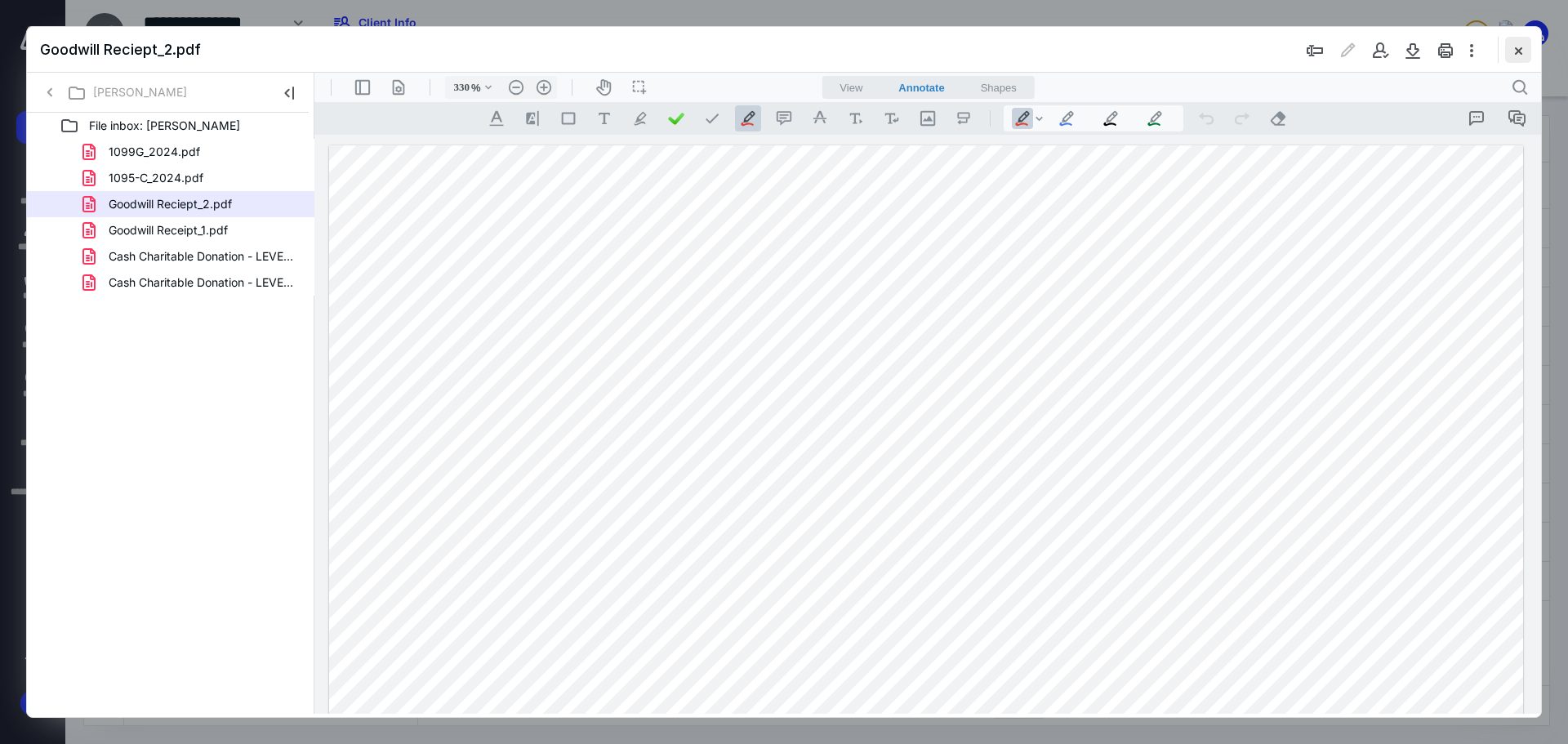 click at bounding box center [1518, 50] 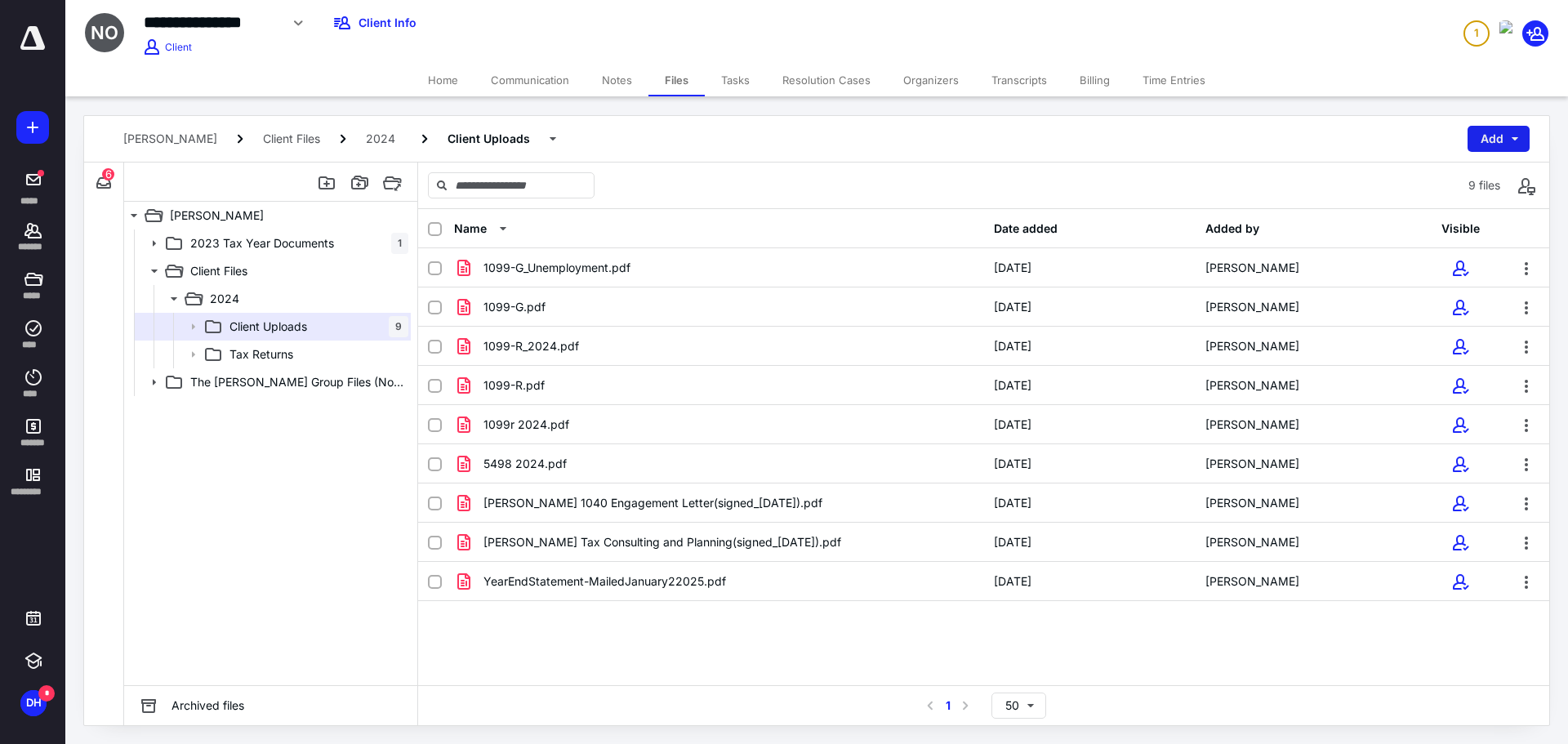 click on "Add" at bounding box center [1499, 139] 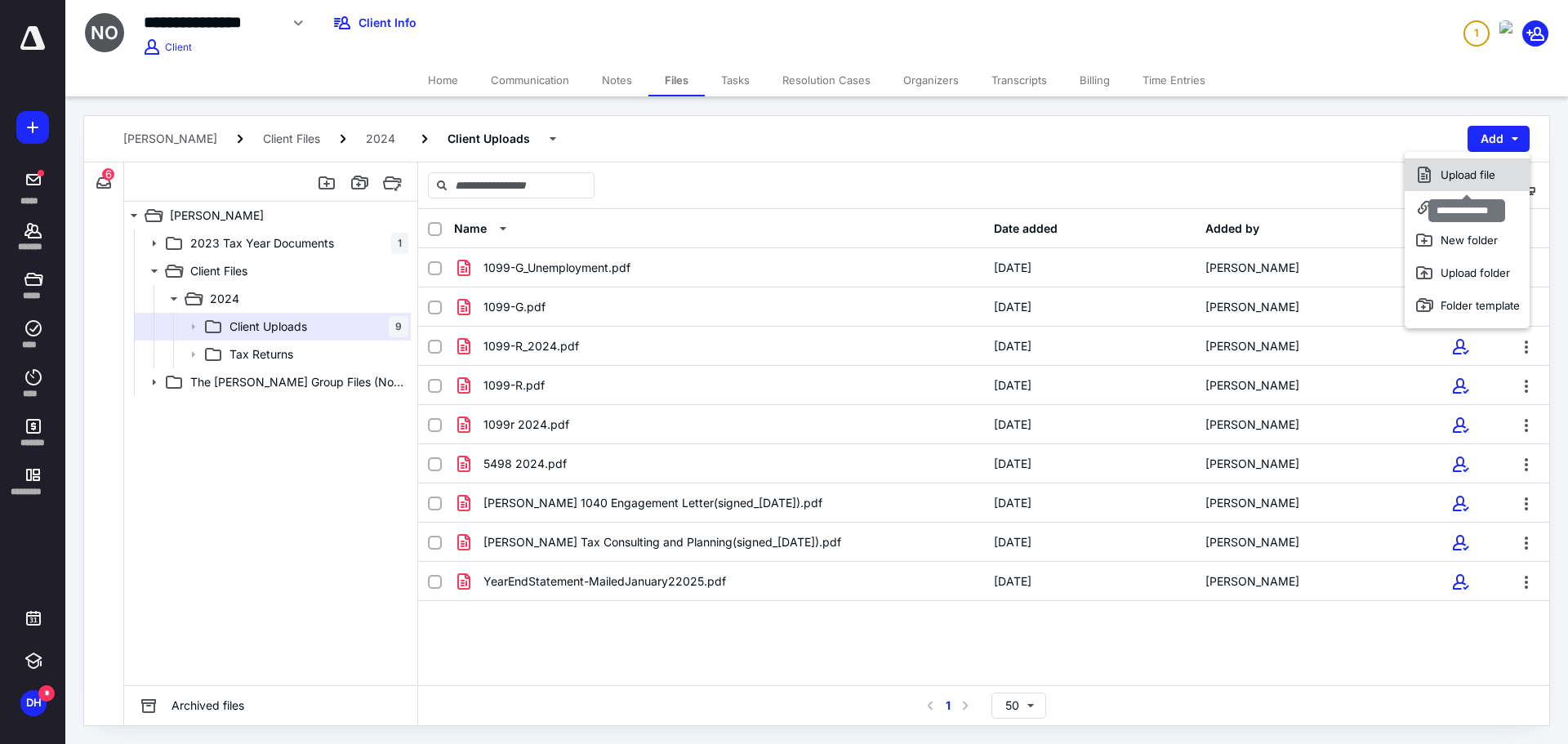 click on "Upload file" at bounding box center [1467, 175] 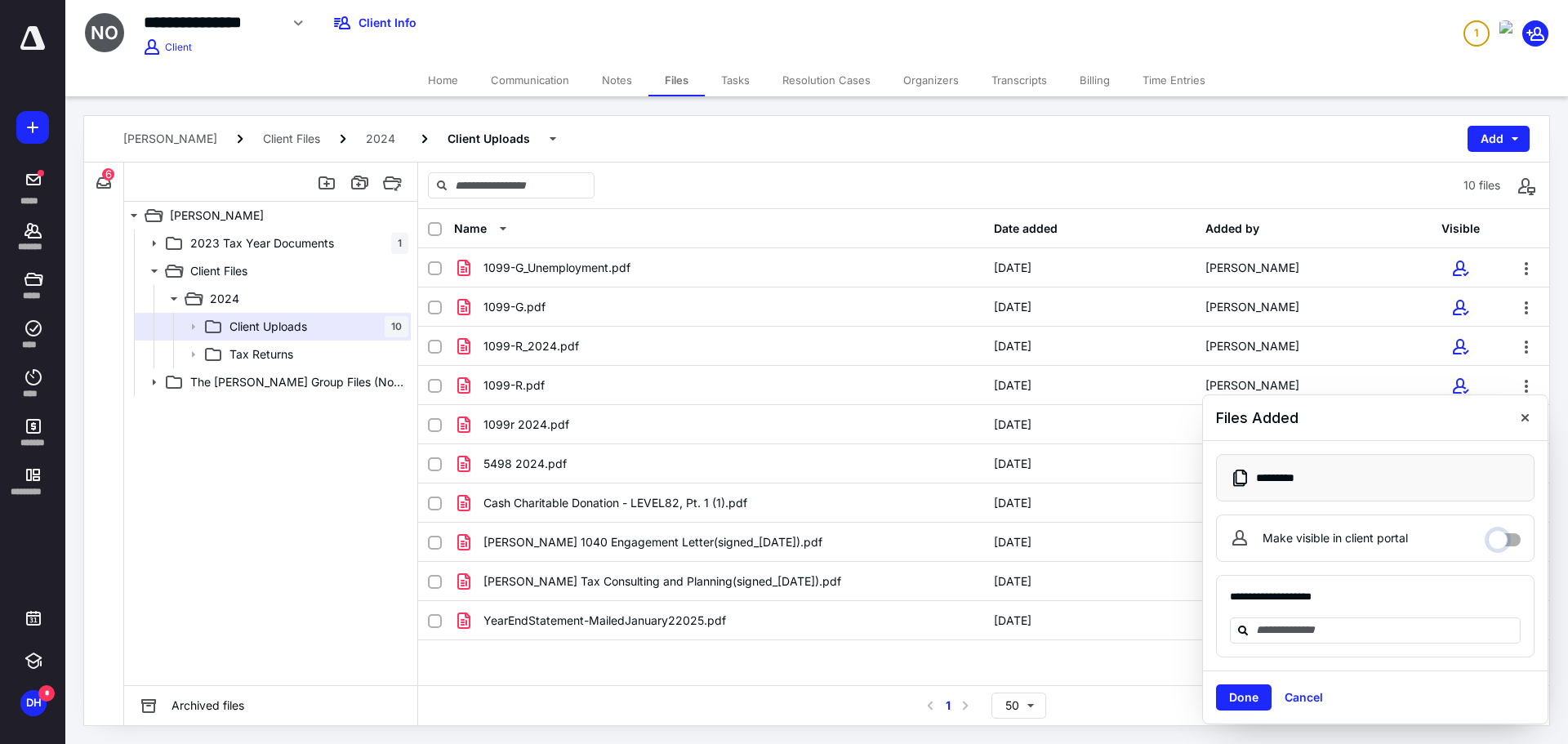 click on "Make visible in client portal" at bounding box center [1504, 536] 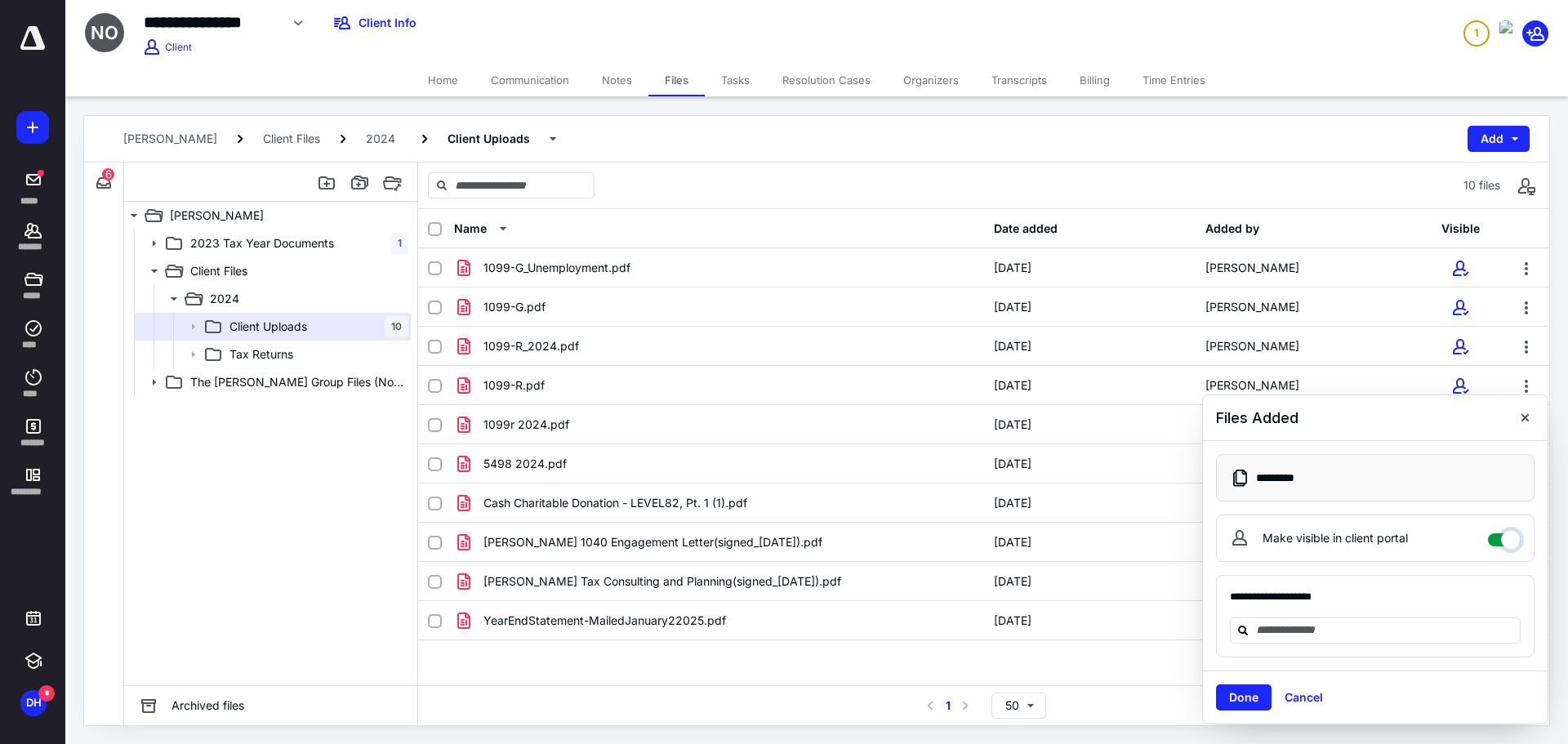 checkbox on "****" 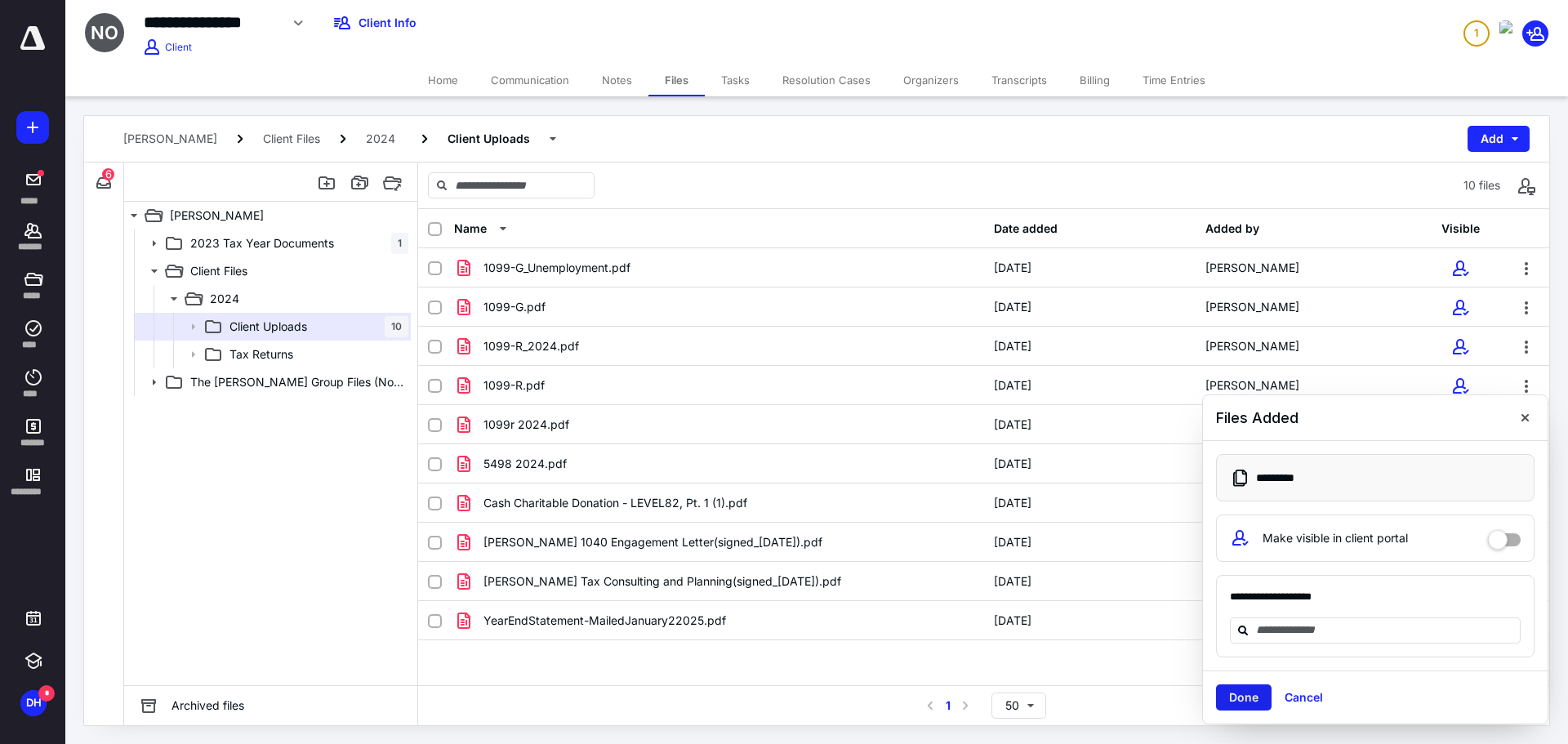 click on "Done" at bounding box center (1244, 697) 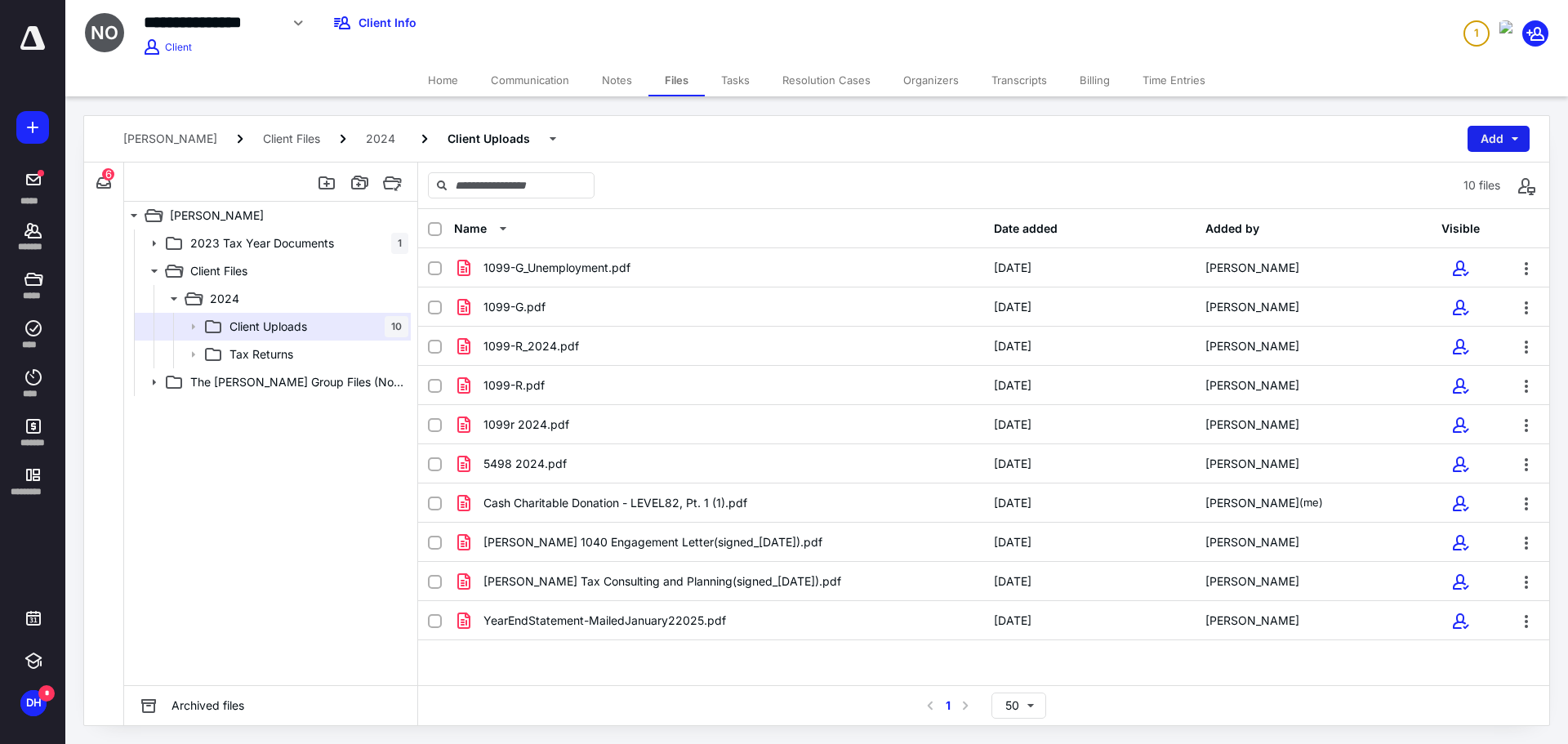 click on "Add" at bounding box center (1499, 139) 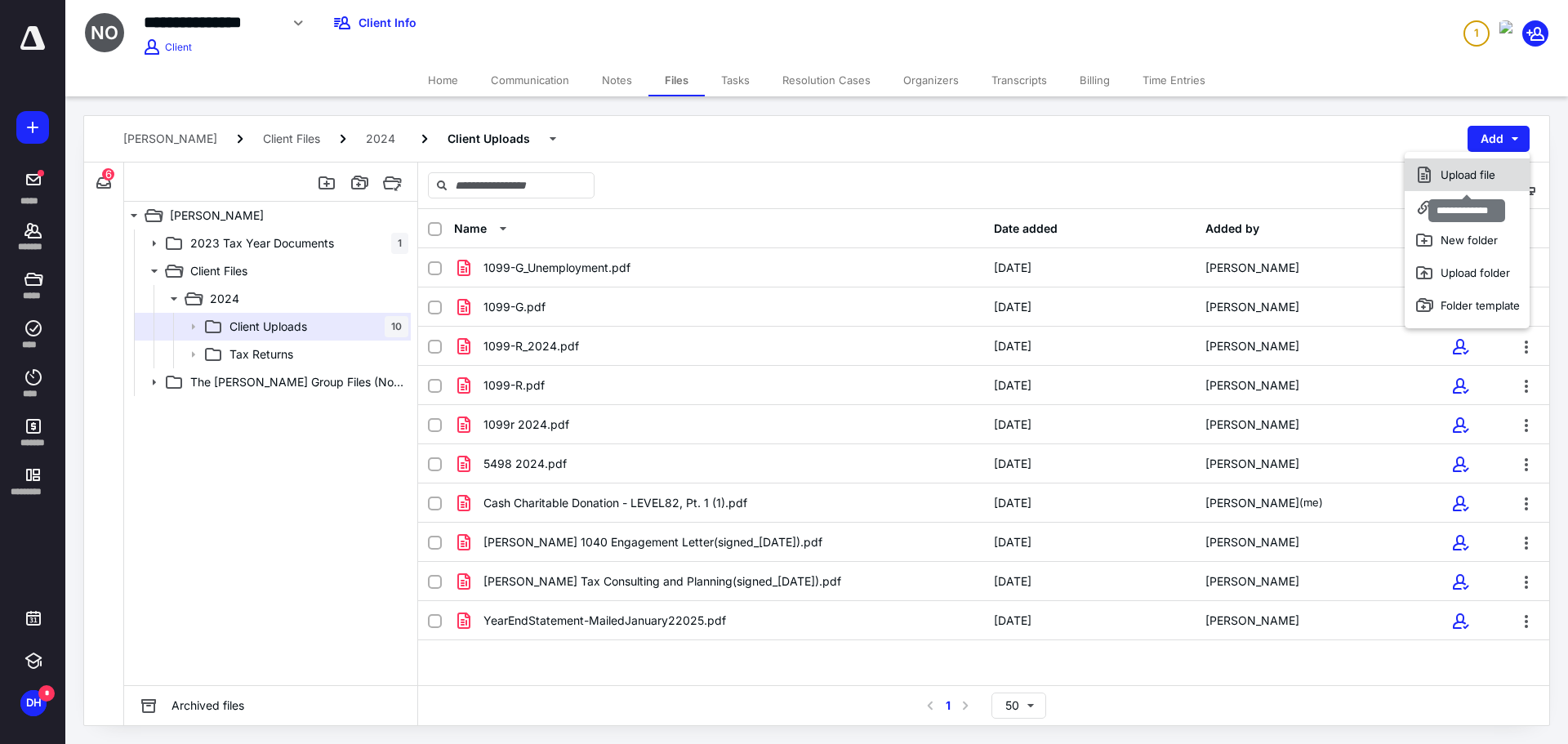 click on "Upload file" at bounding box center [1467, 175] 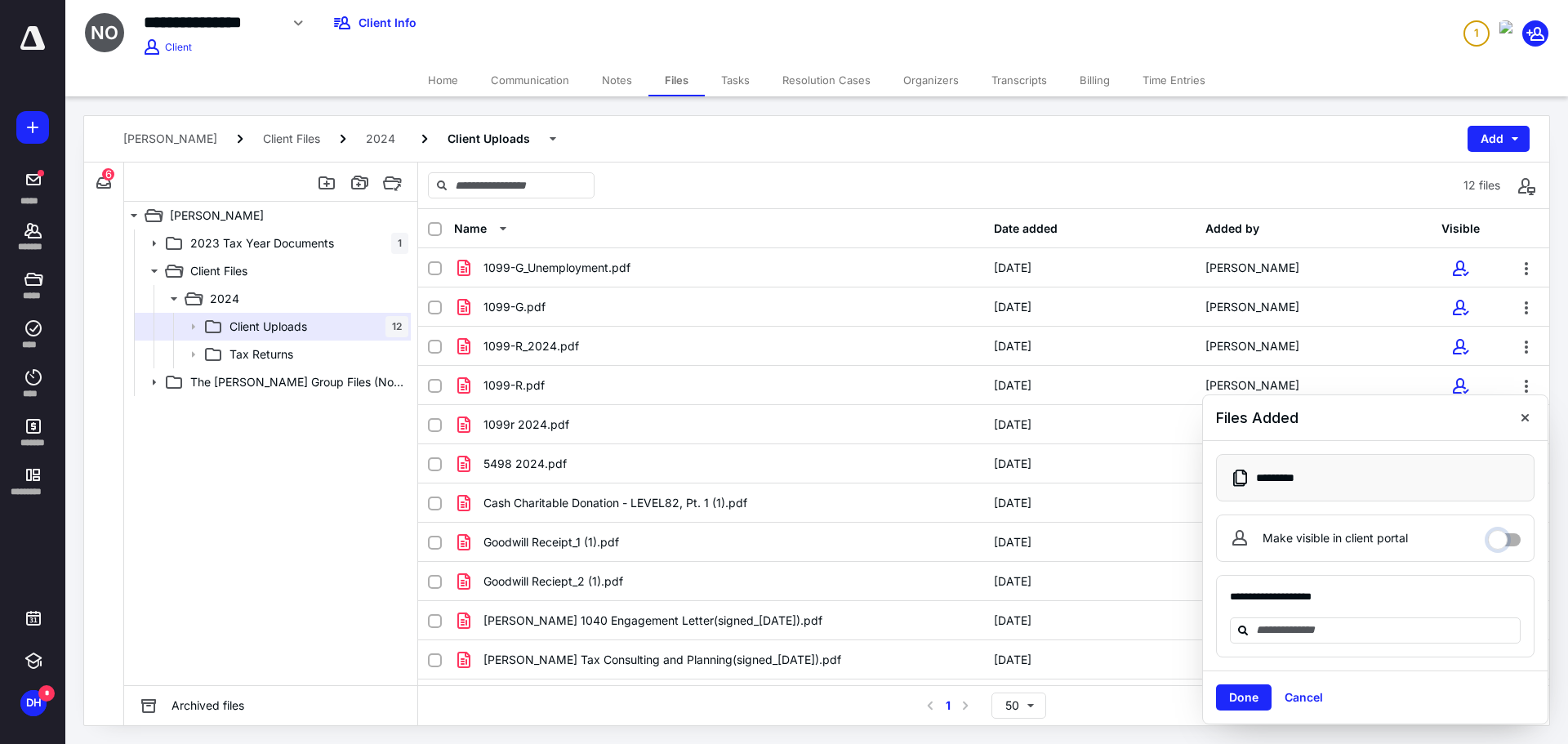 click on "Make visible in client portal" at bounding box center [1504, 536] 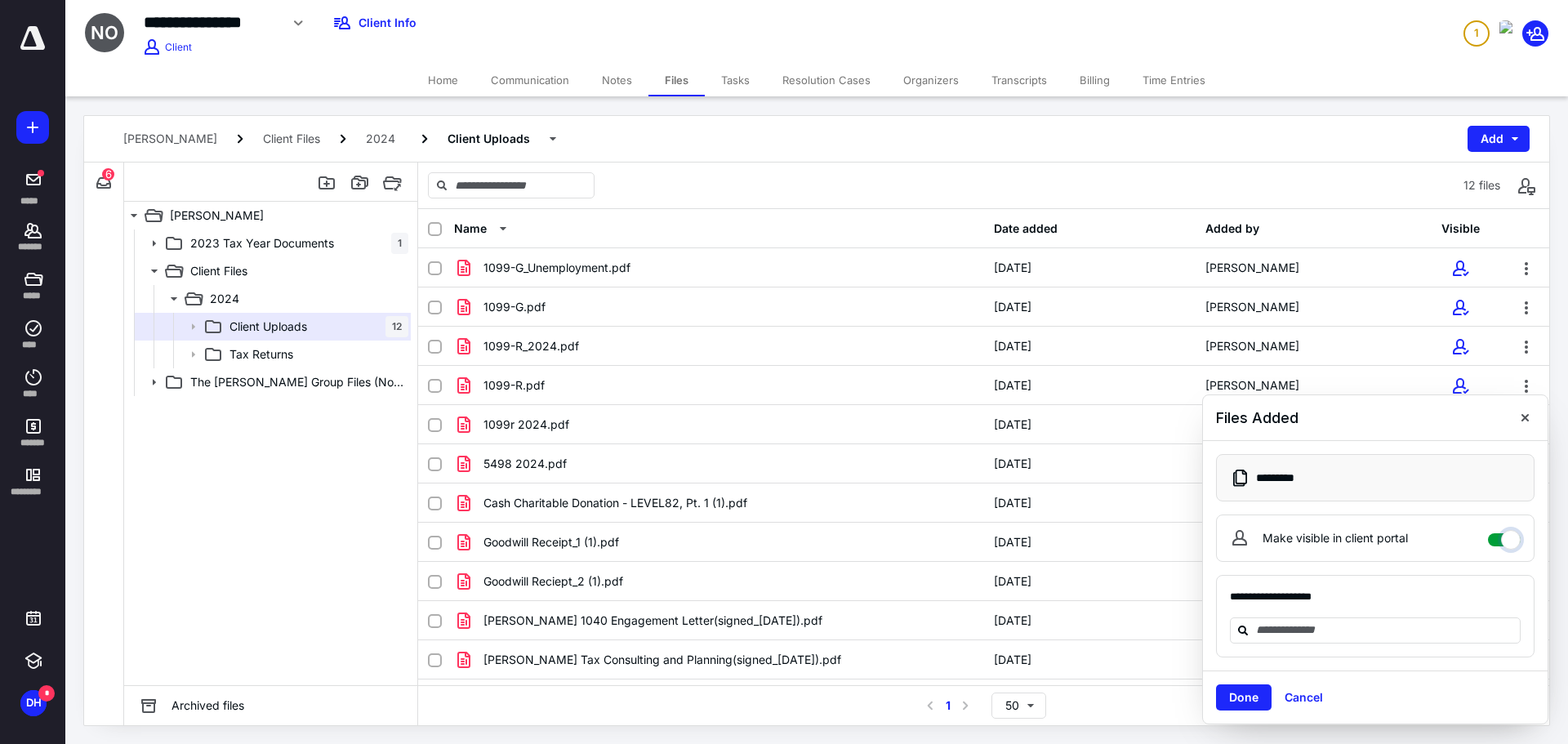 checkbox on "****" 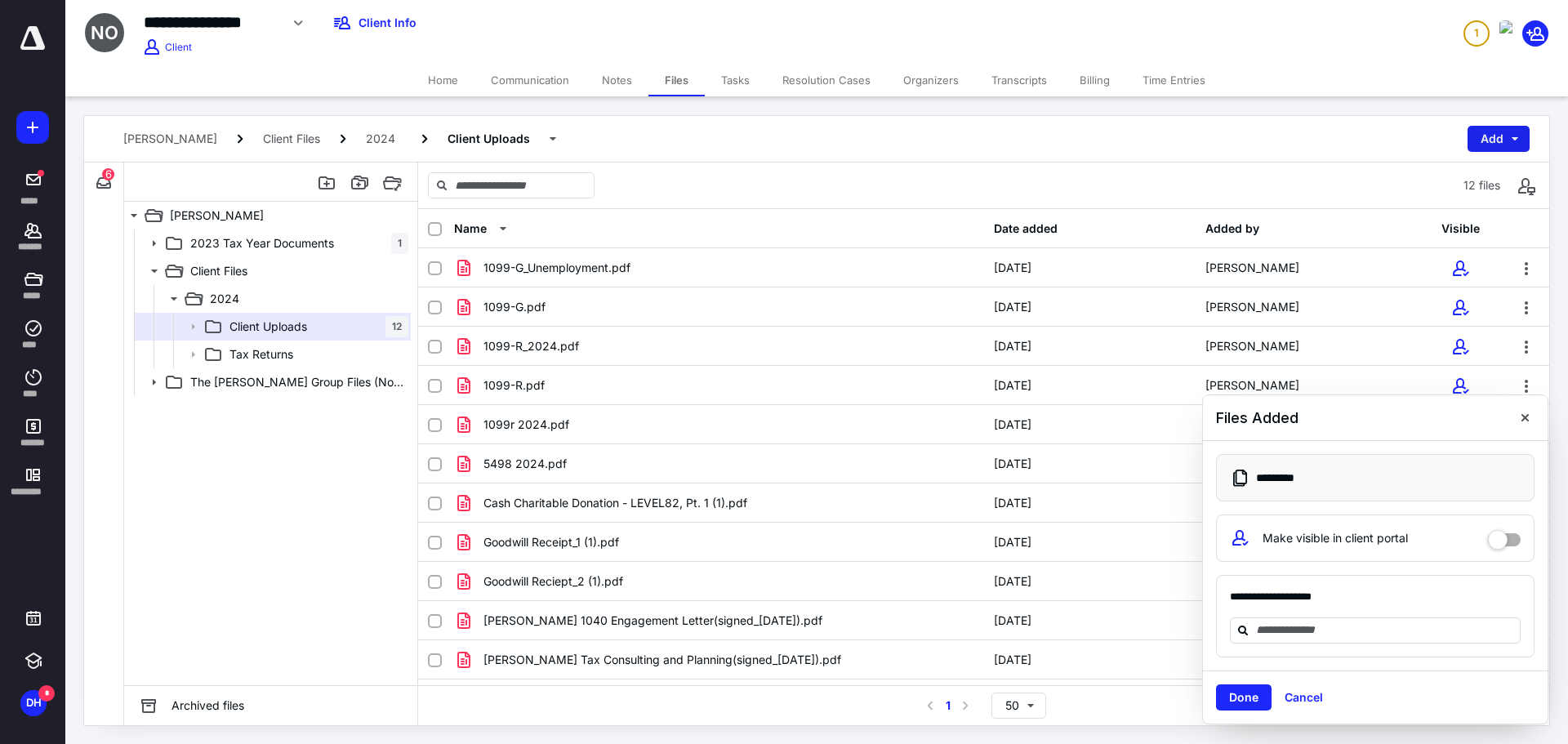 click on "Add" at bounding box center (1499, 139) 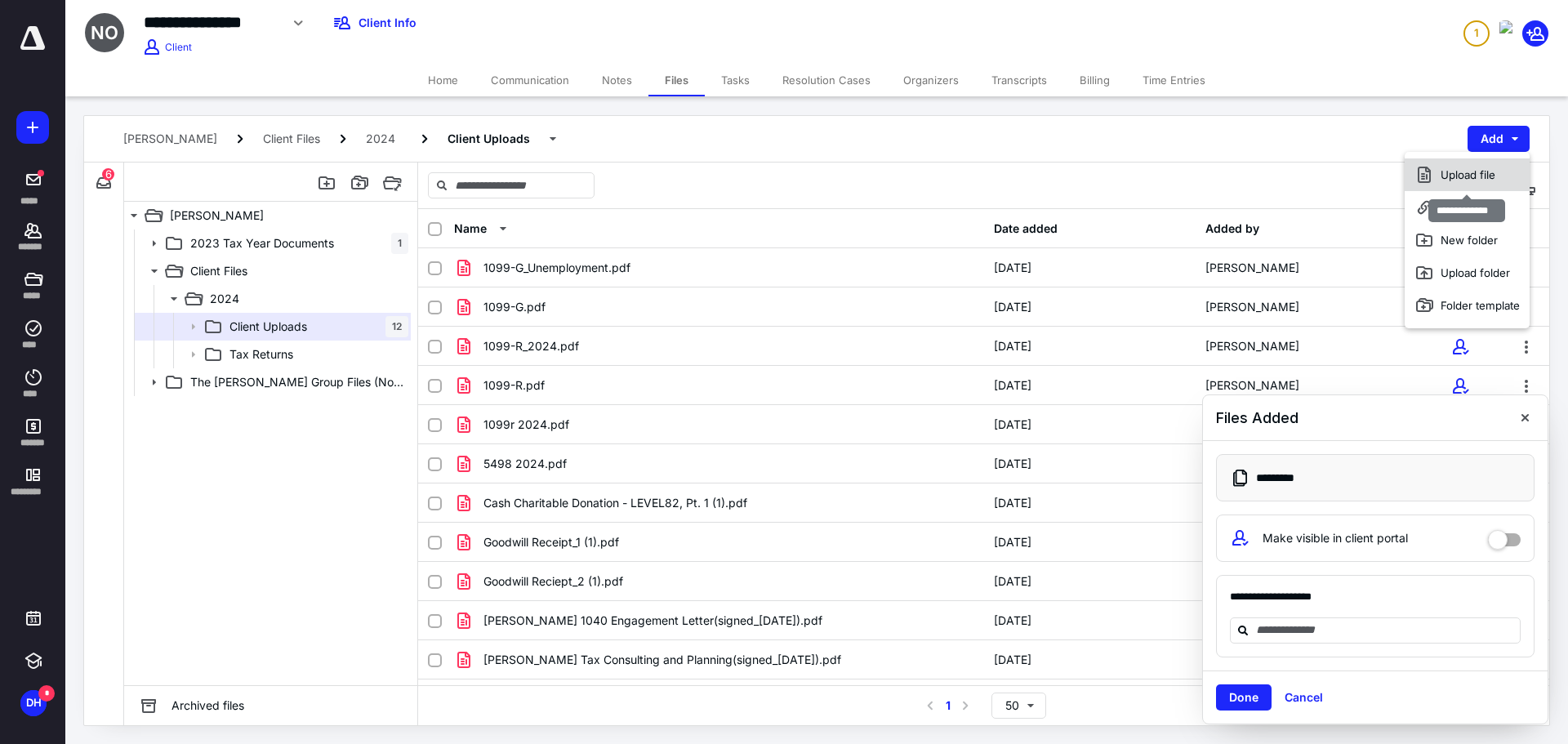 click on "Upload file" at bounding box center [1467, 175] 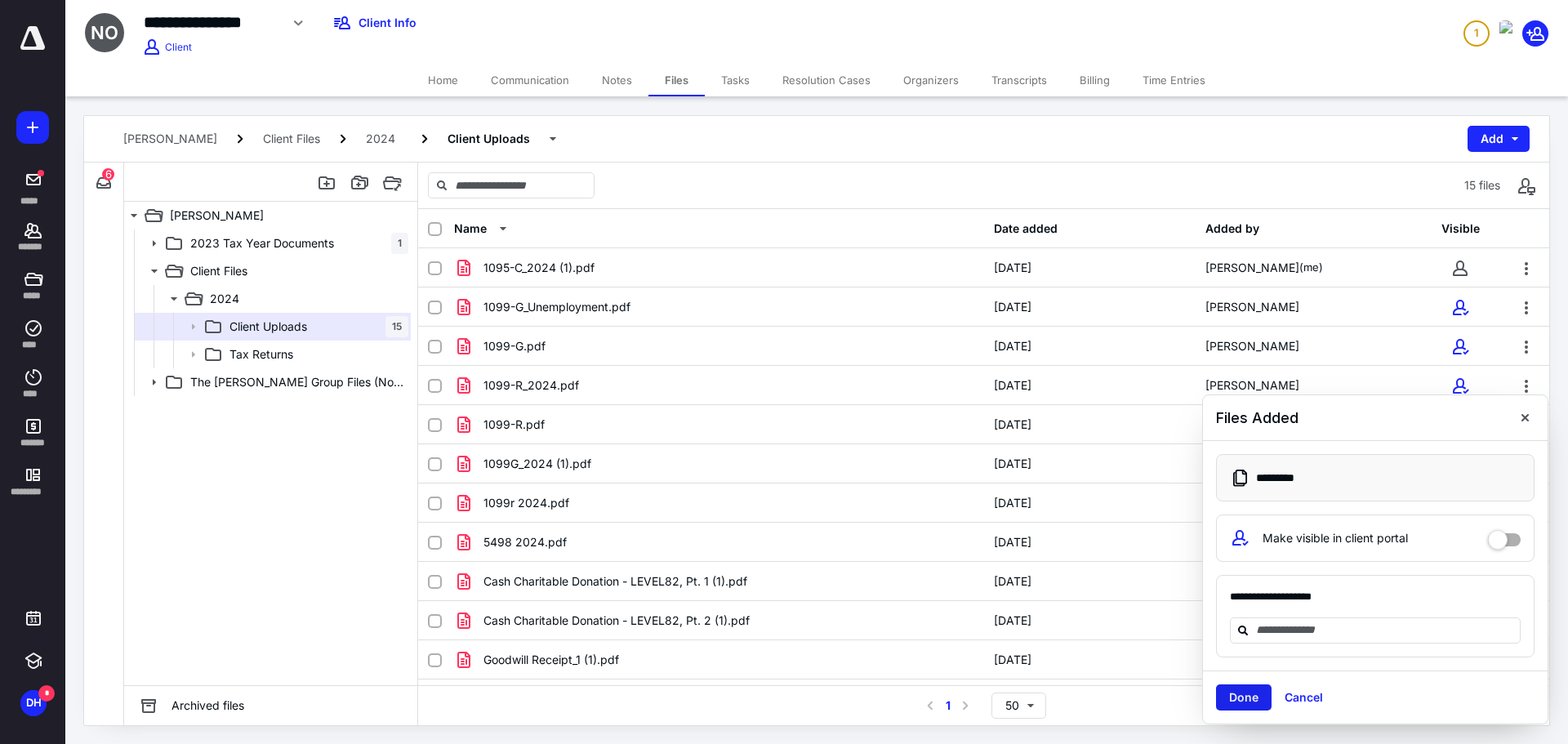 click on "Done" at bounding box center (1244, 697) 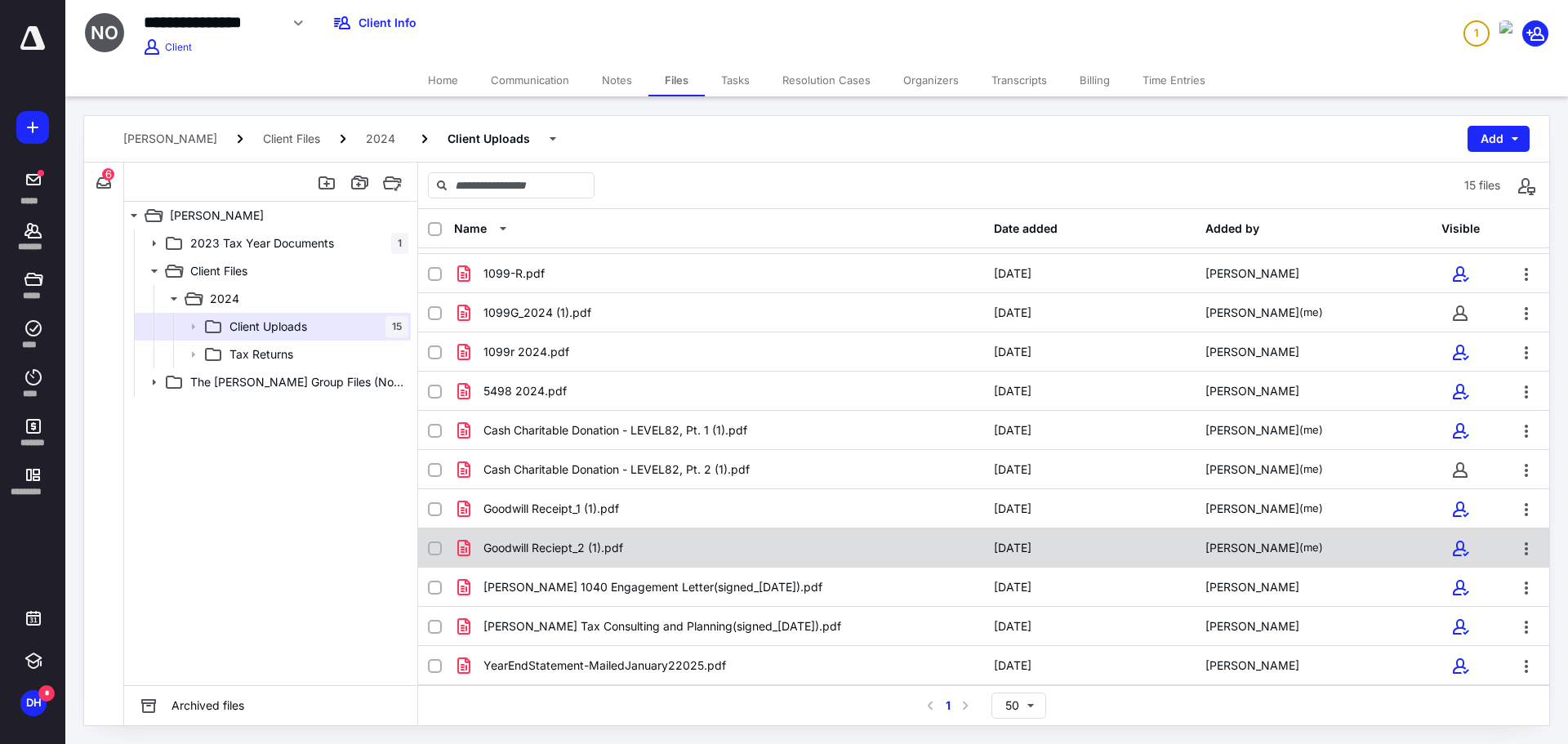 scroll, scrollTop: 0, scrollLeft: 0, axis: both 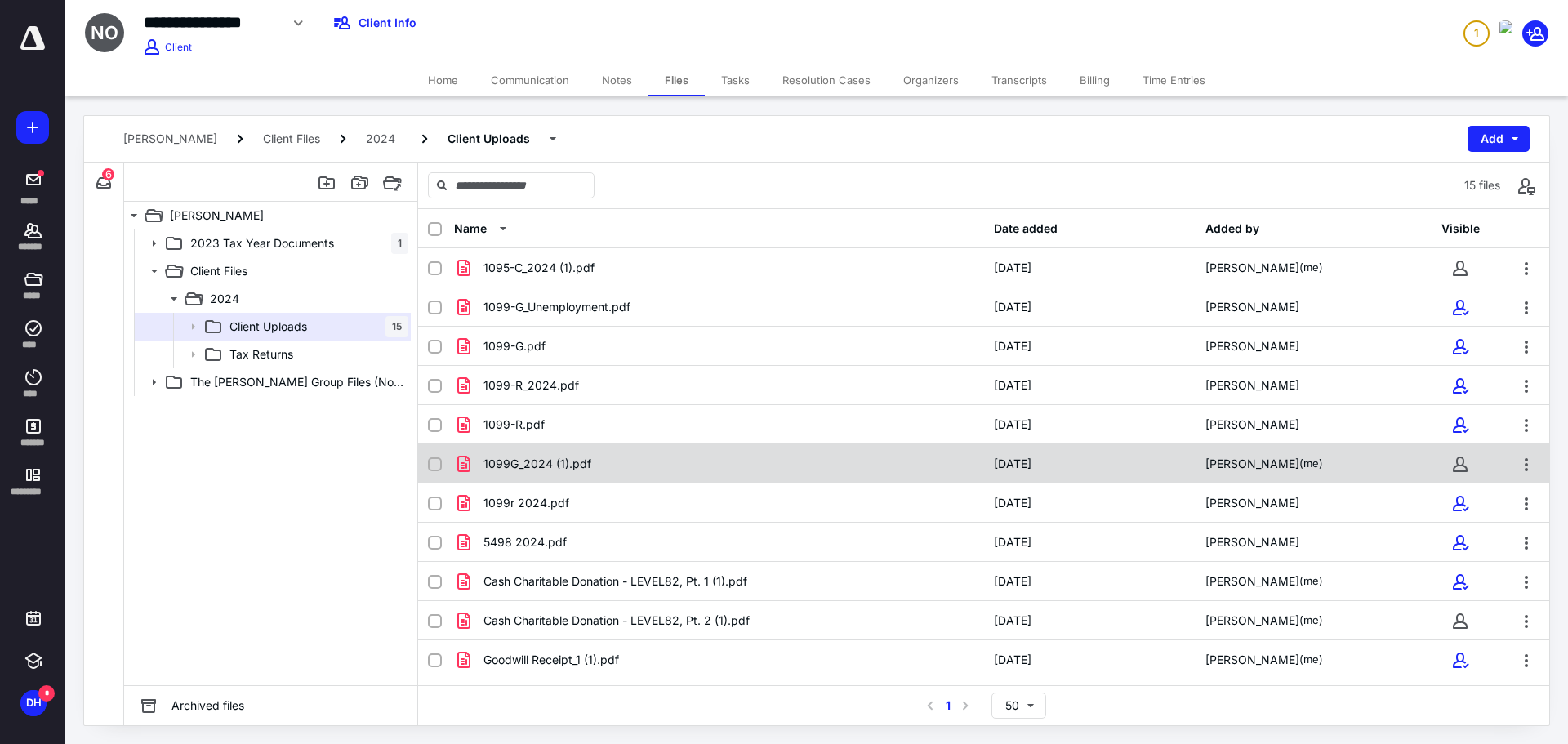 click on "7/11/2025" at bounding box center [1089, 464] 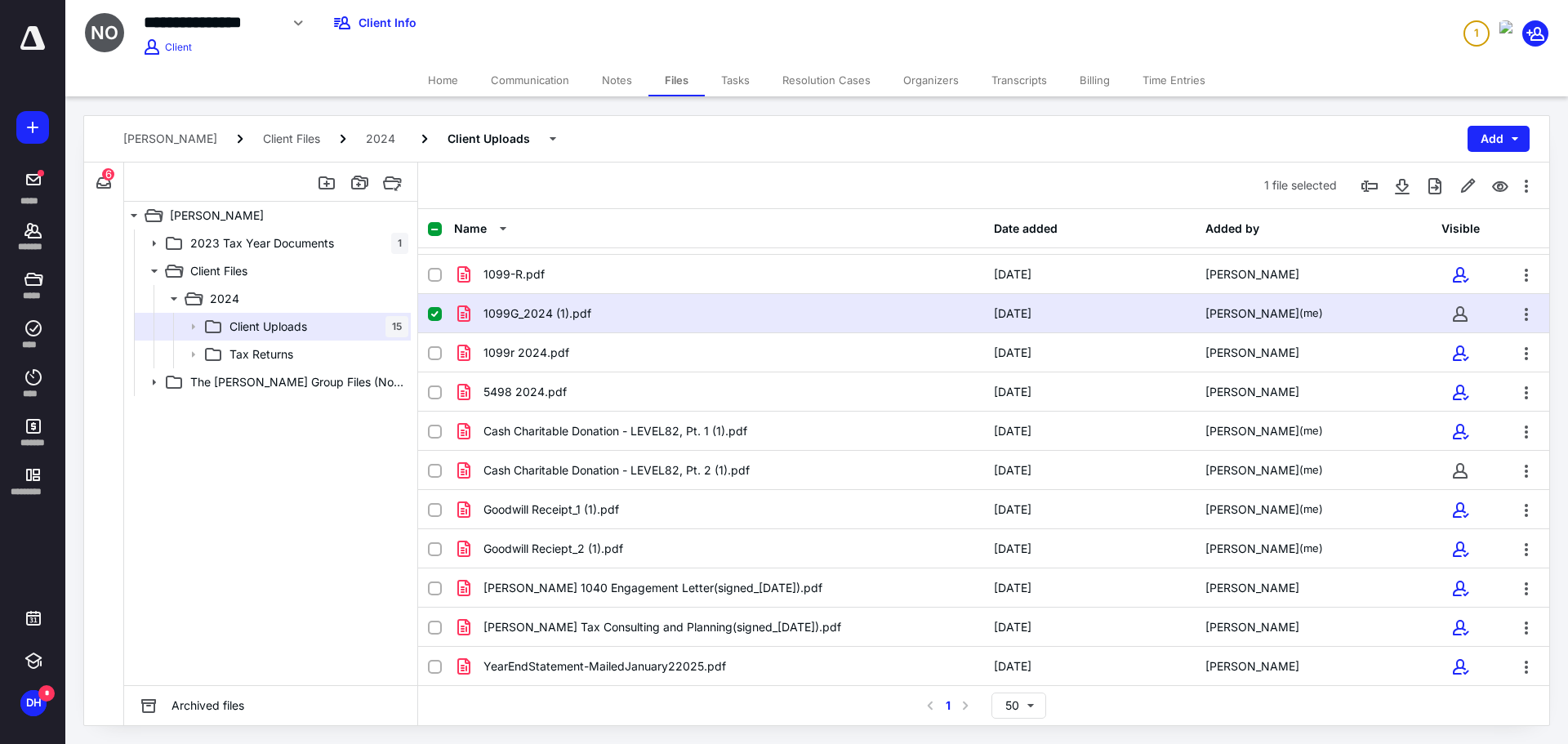 scroll, scrollTop: 151, scrollLeft: 0, axis: vertical 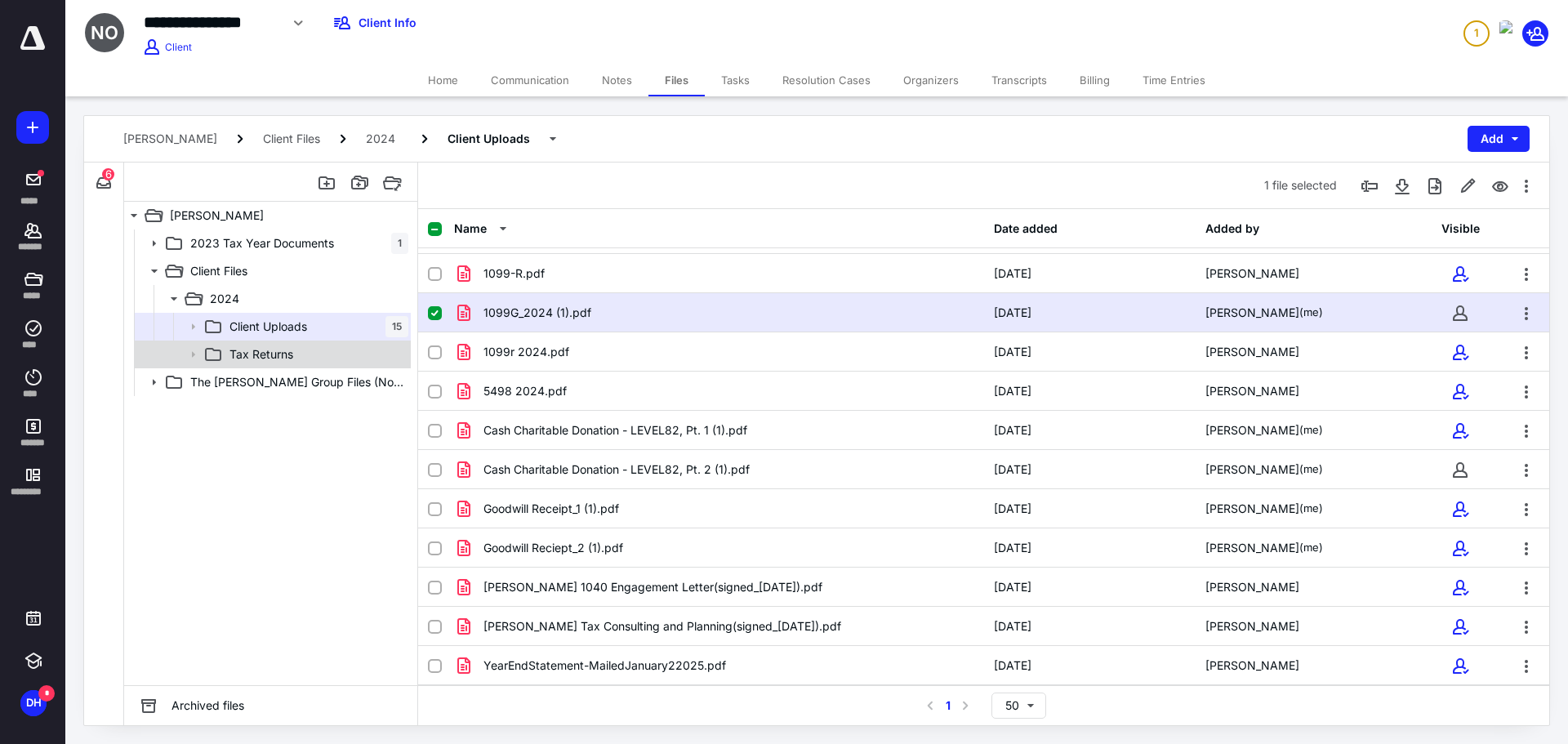 click 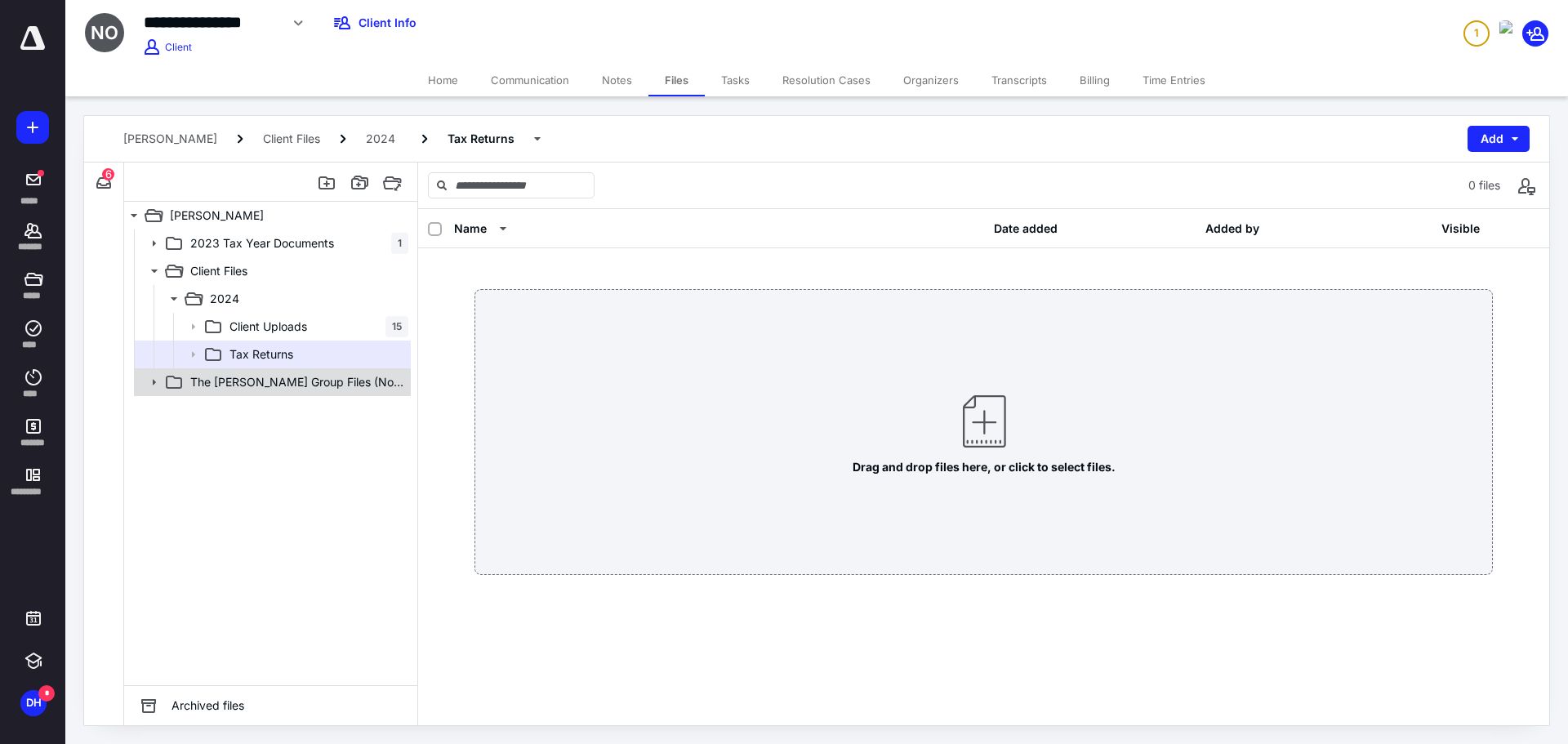 click 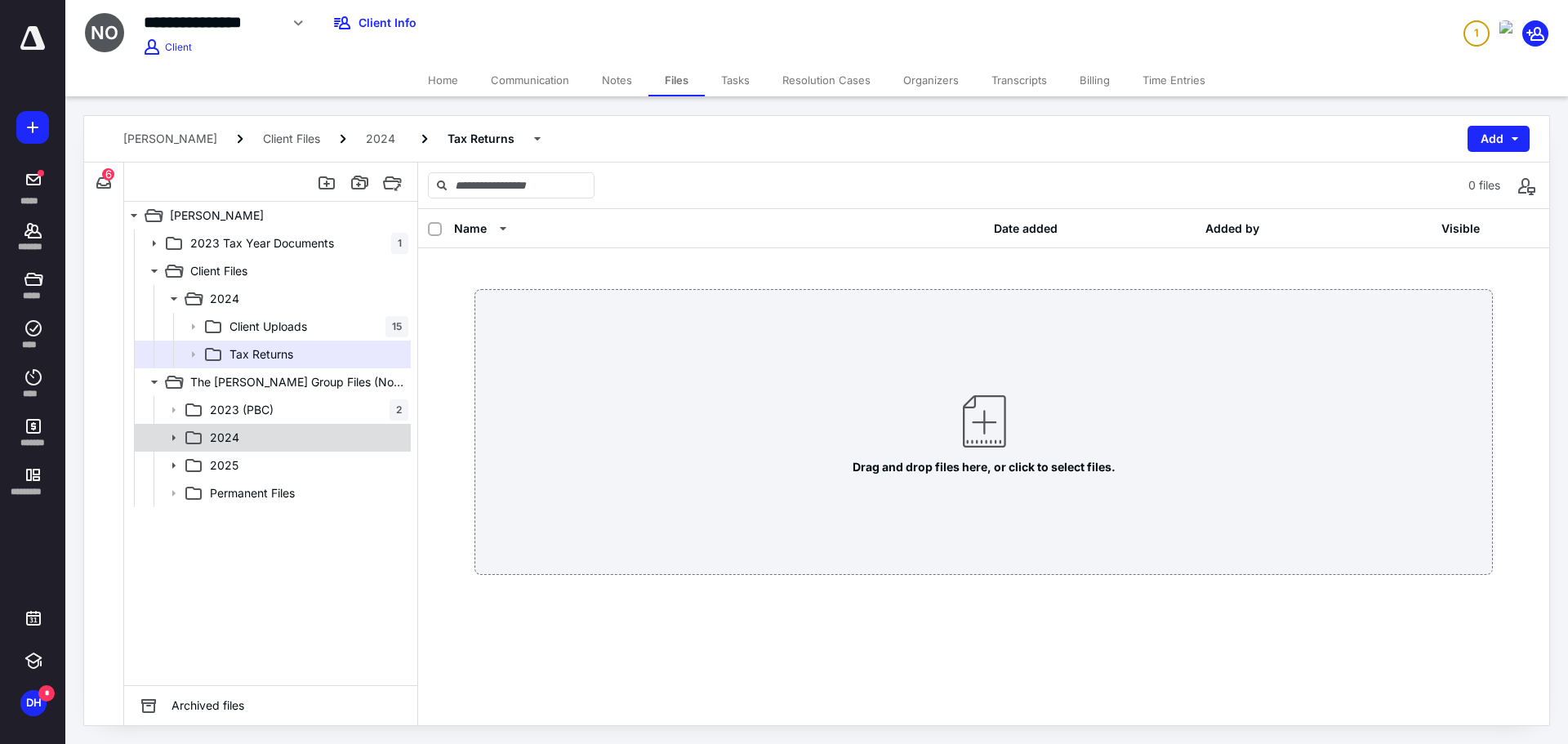 click 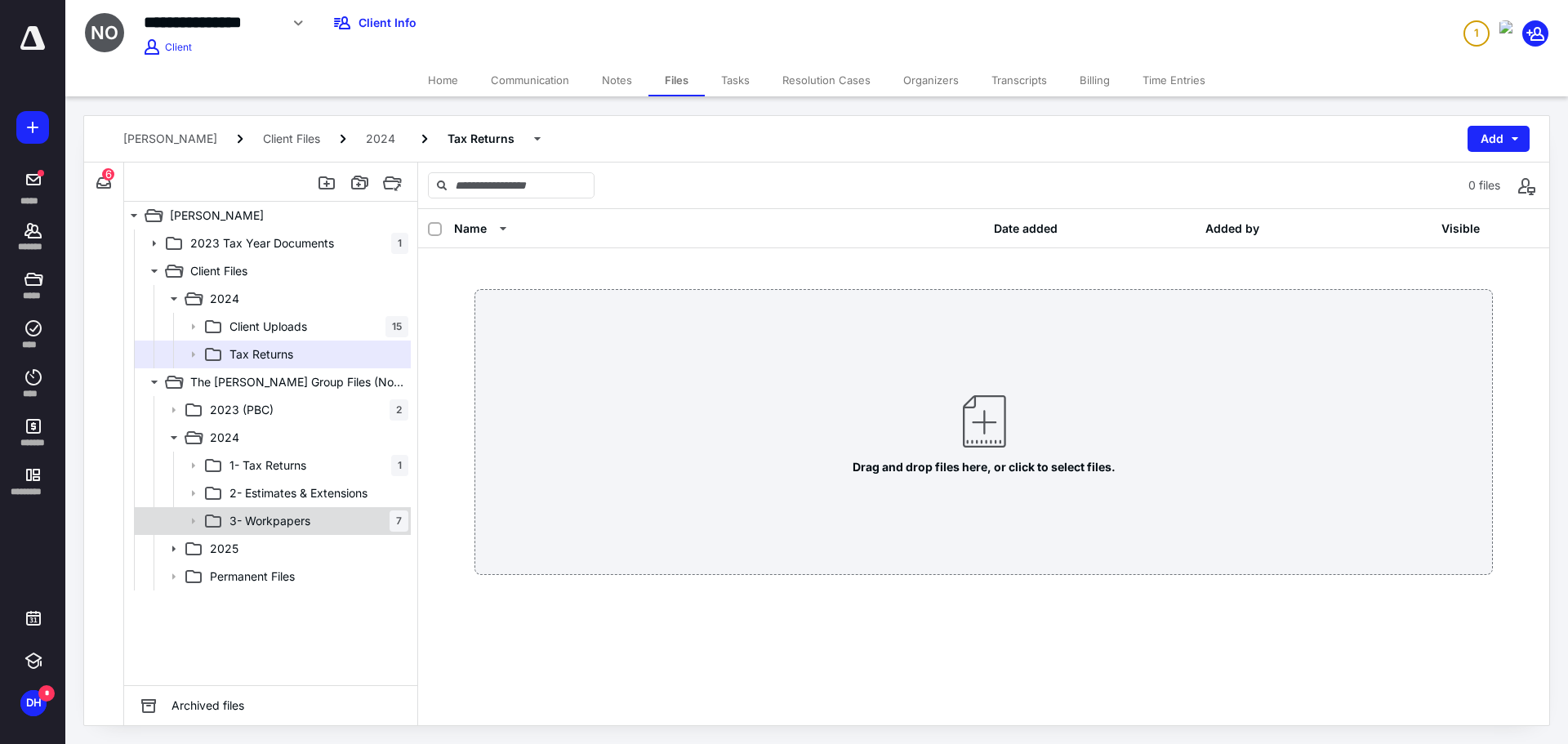 click on "3- Workpapers" at bounding box center (270, 521) 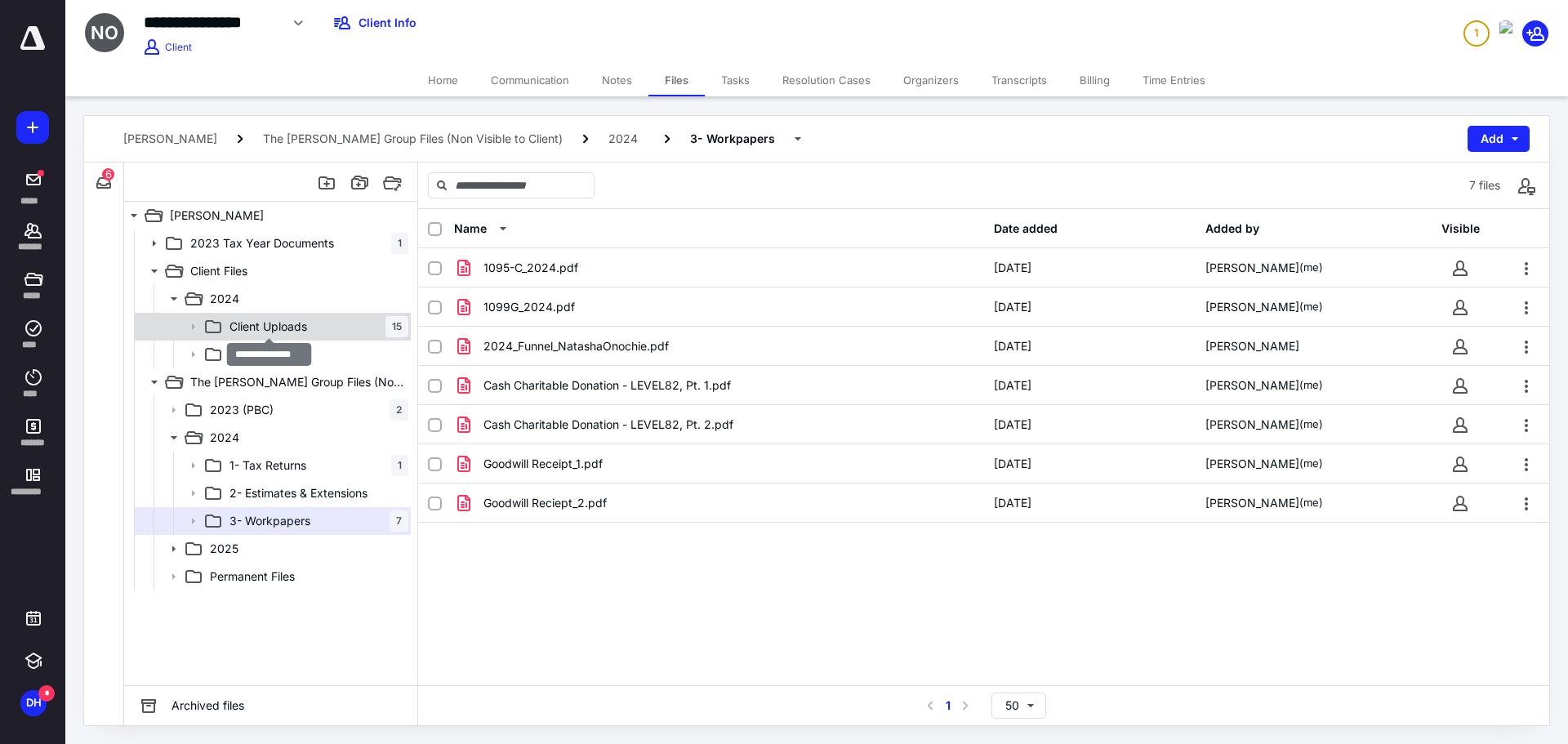 click on "Client Uploads" at bounding box center [268, 327] 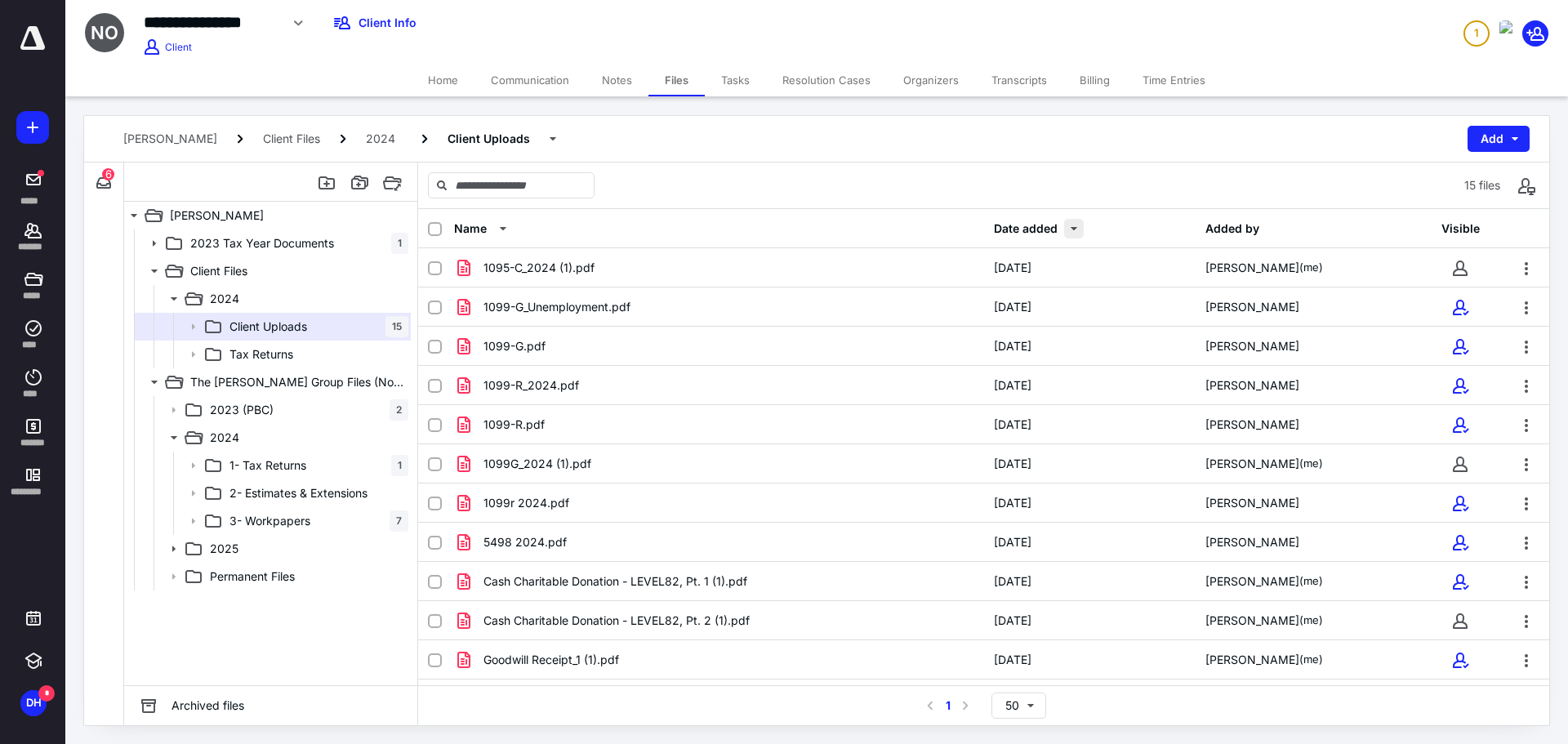 click at bounding box center (1074, 229) 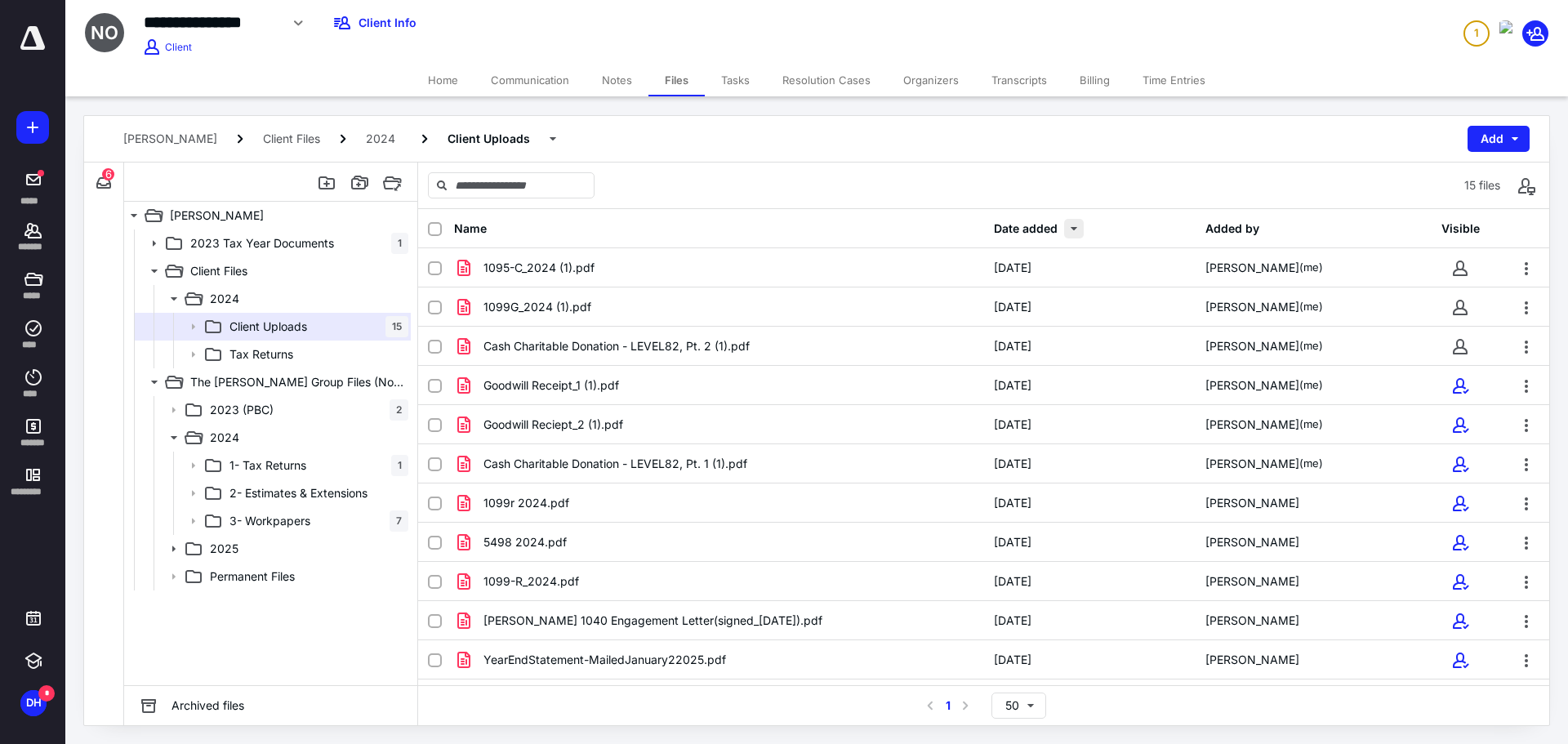 click at bounding box center [1074, 229] 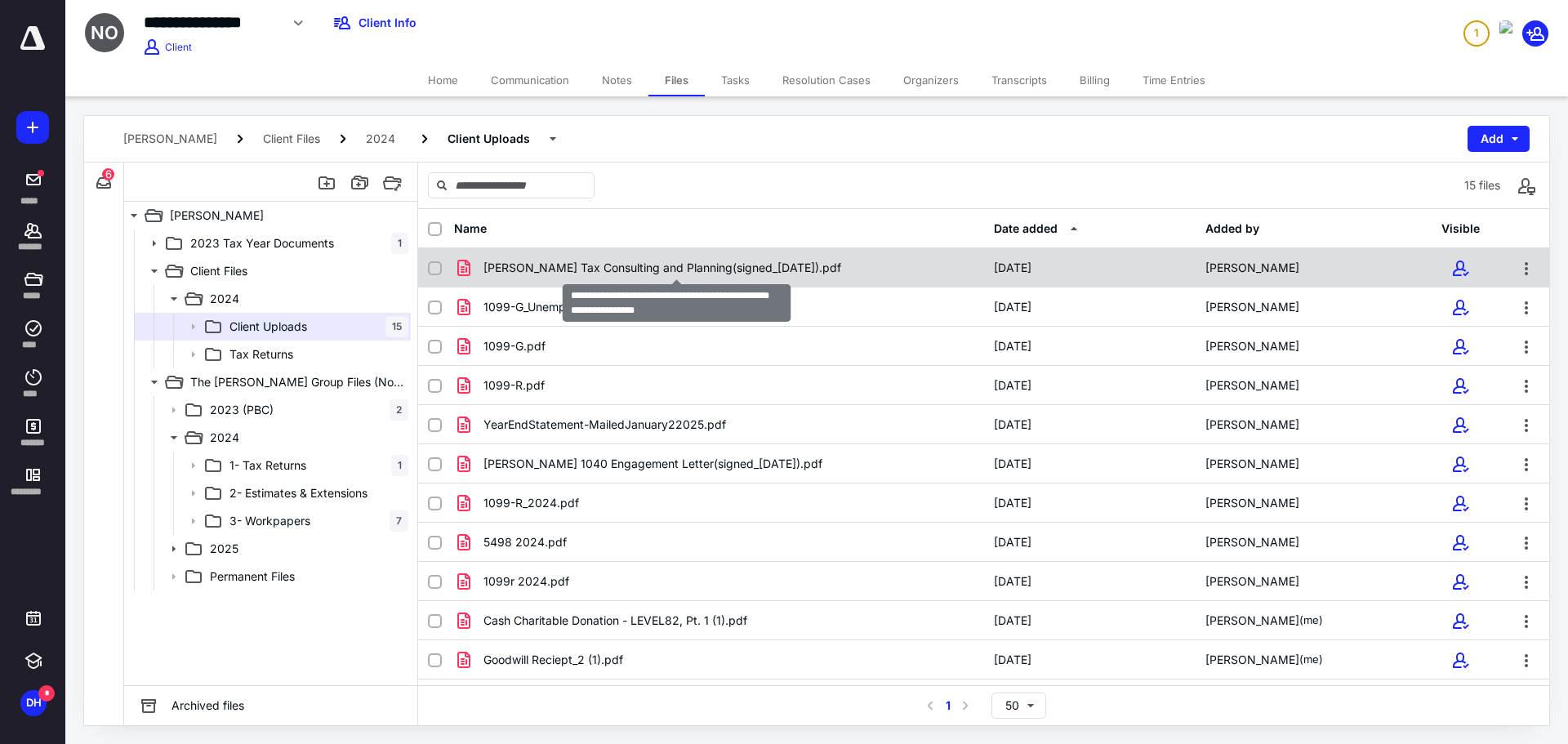 click on "Natasha Onochie Tax Consulting and Planning(signed_06-28-2025).pdf" at bounding box center (662, 268) 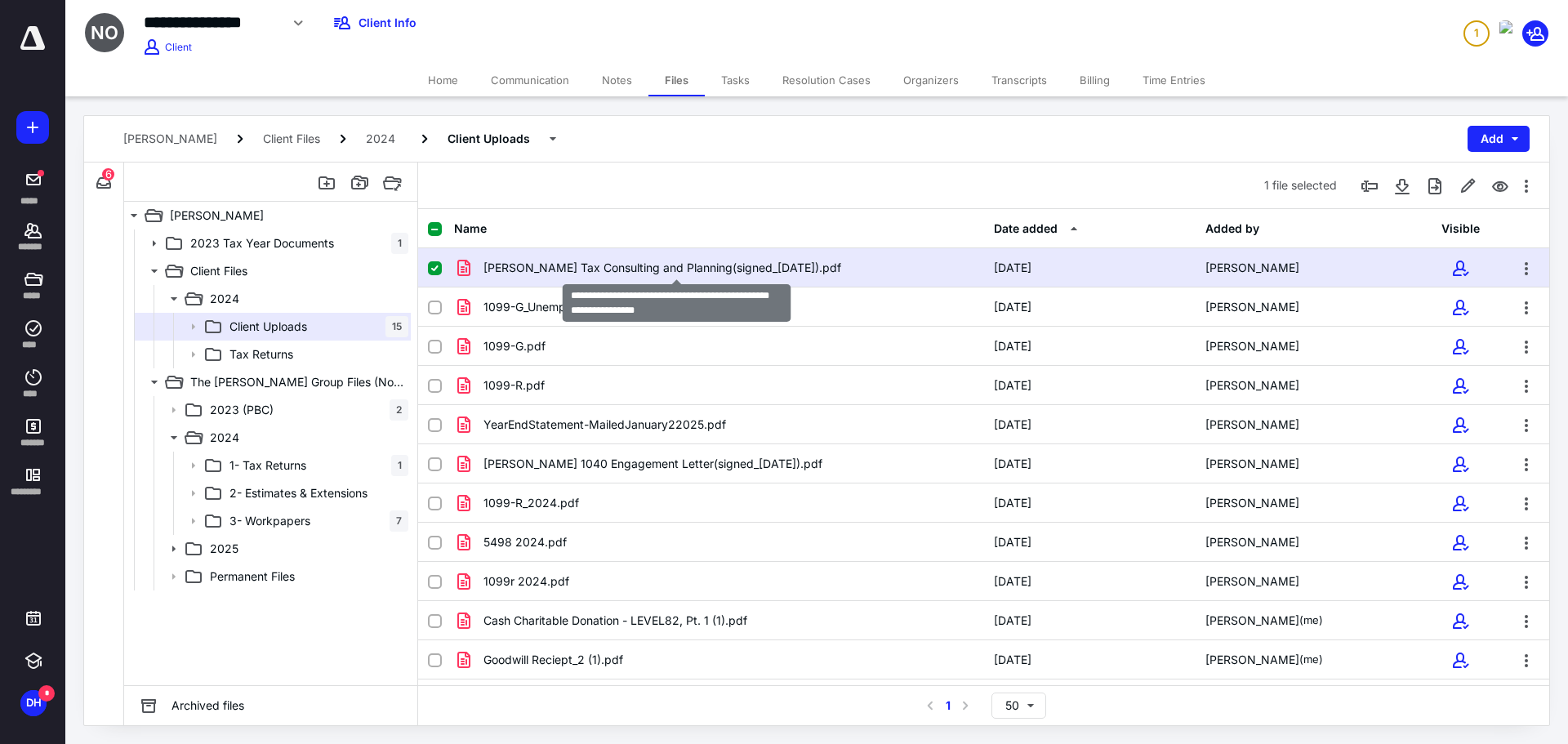 checkbox on "true" 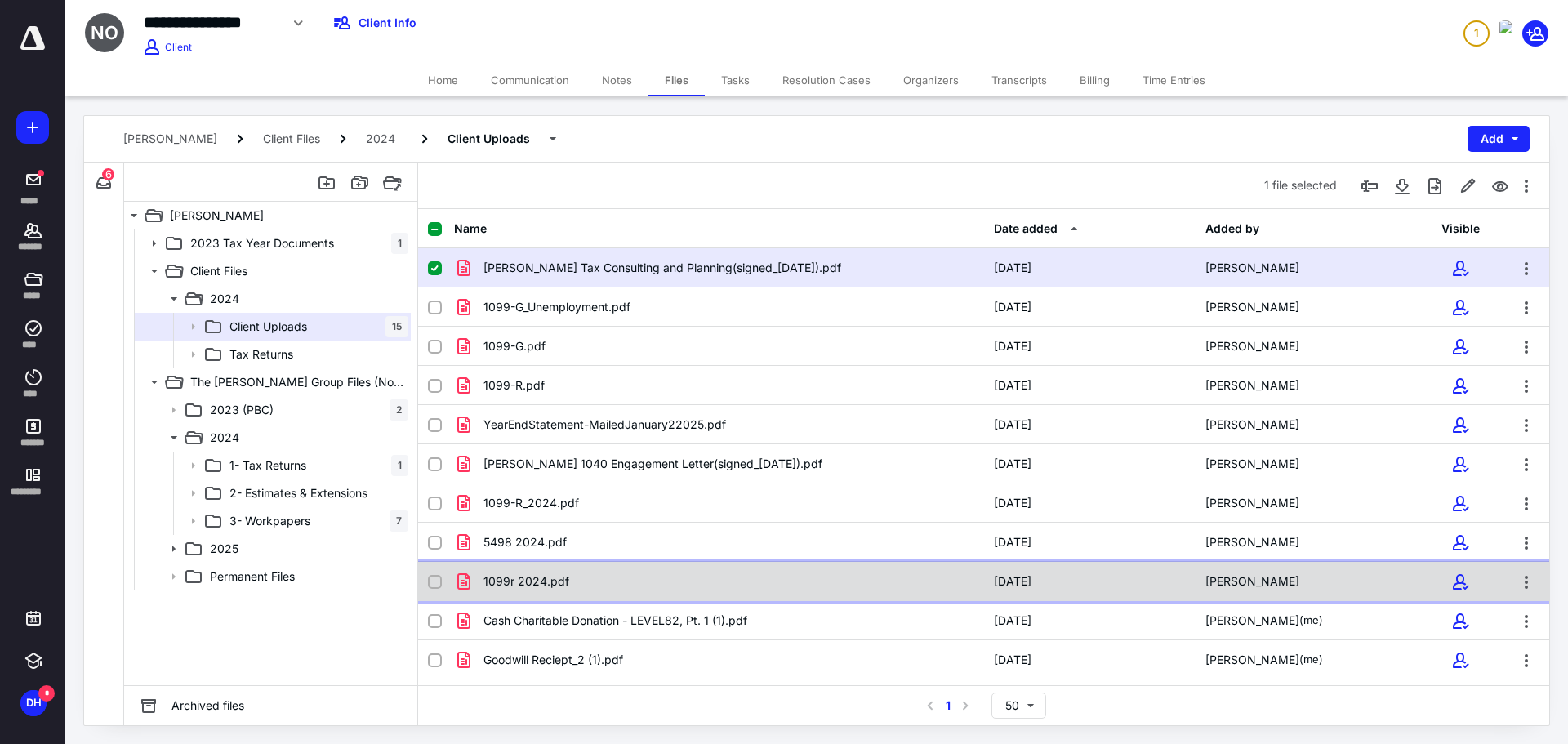 click on "1099r 2024.pdf" at bounding box center [719, 581] 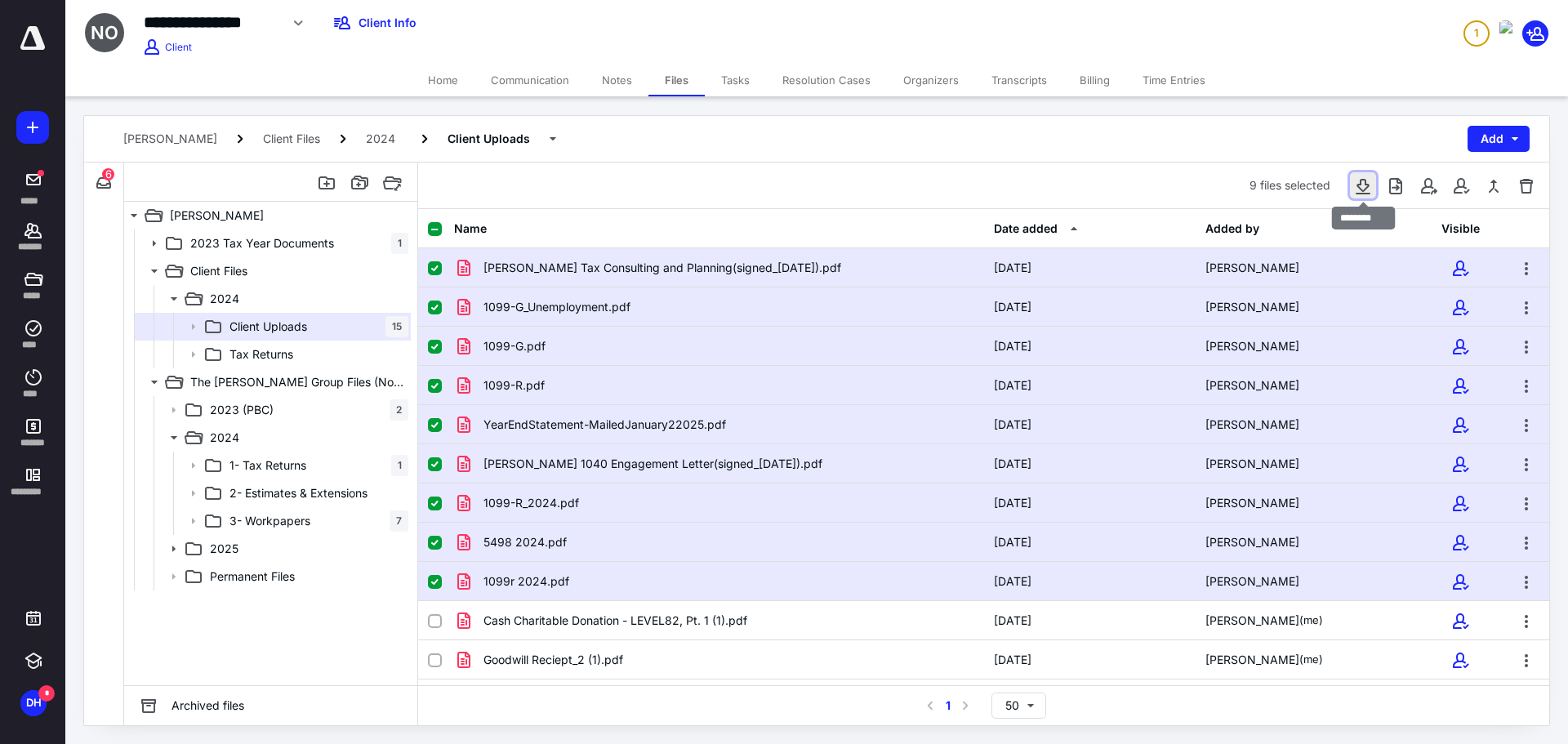 click at bounding box center [1363, 185] 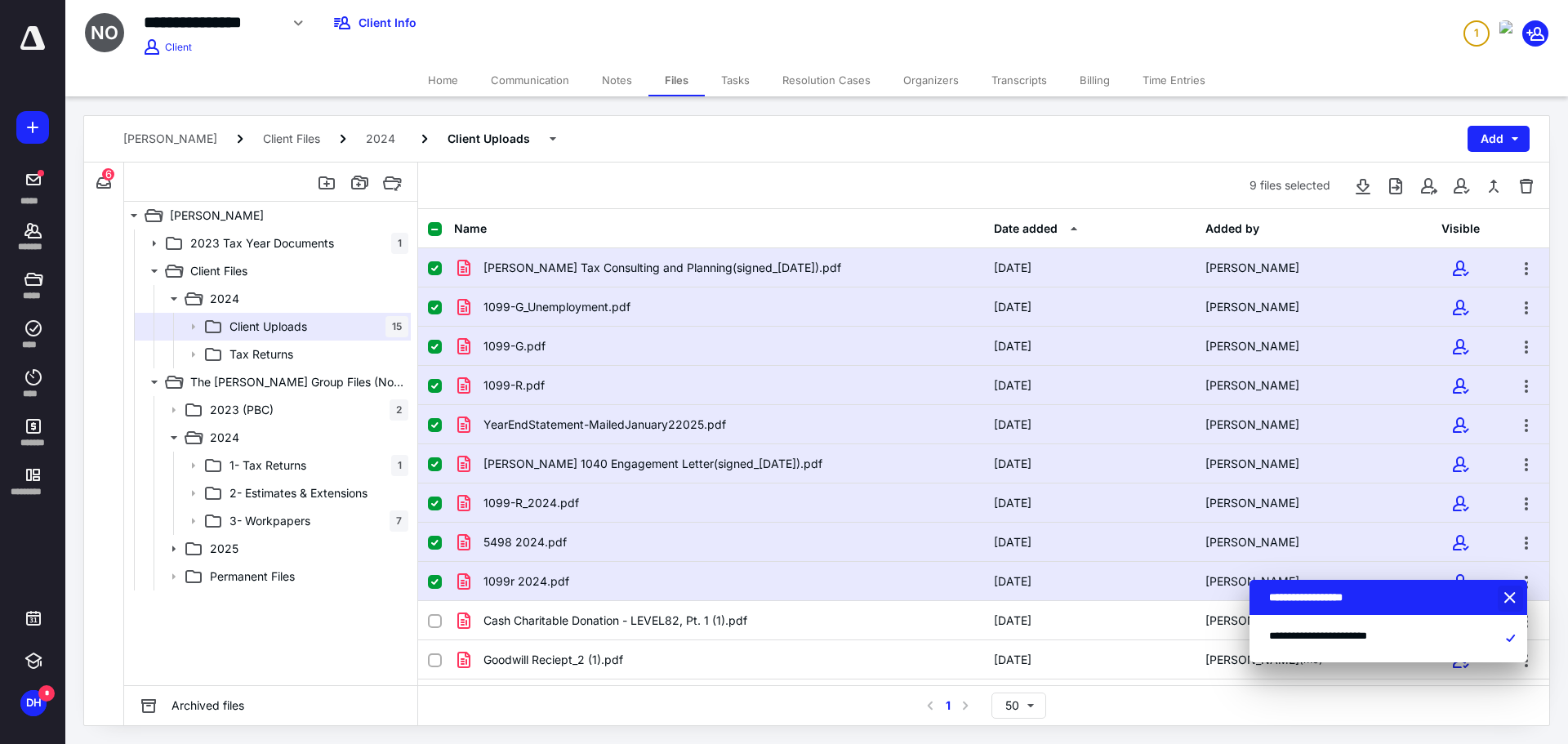 click at bounding box center [1512, 599] 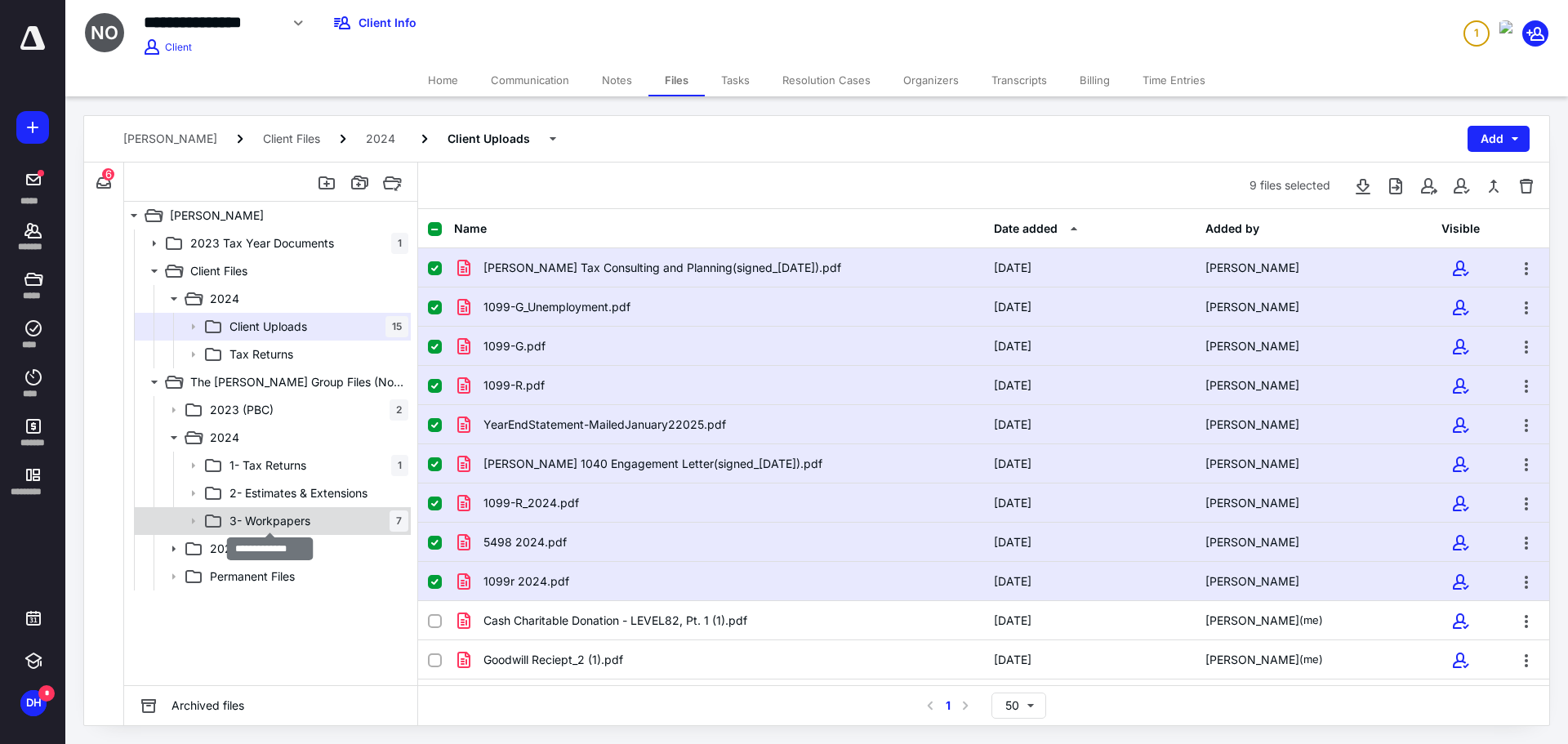 click on "3- Workpapers" at bounding box center [270, 521] 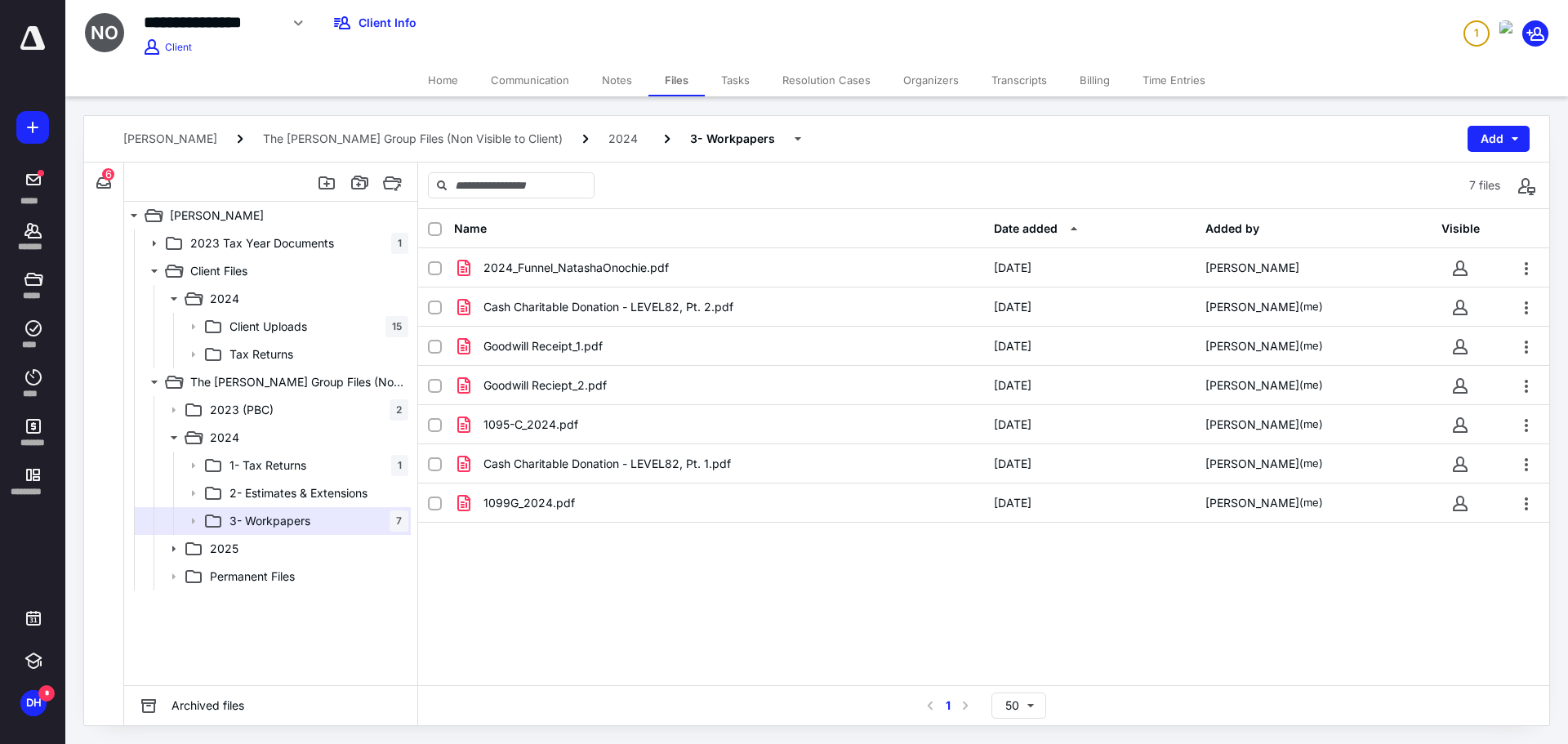 drag, startPoint x: 638, startPoint y: 599, endPoint x: 580, endPoint y: 596, distance: 58.077534 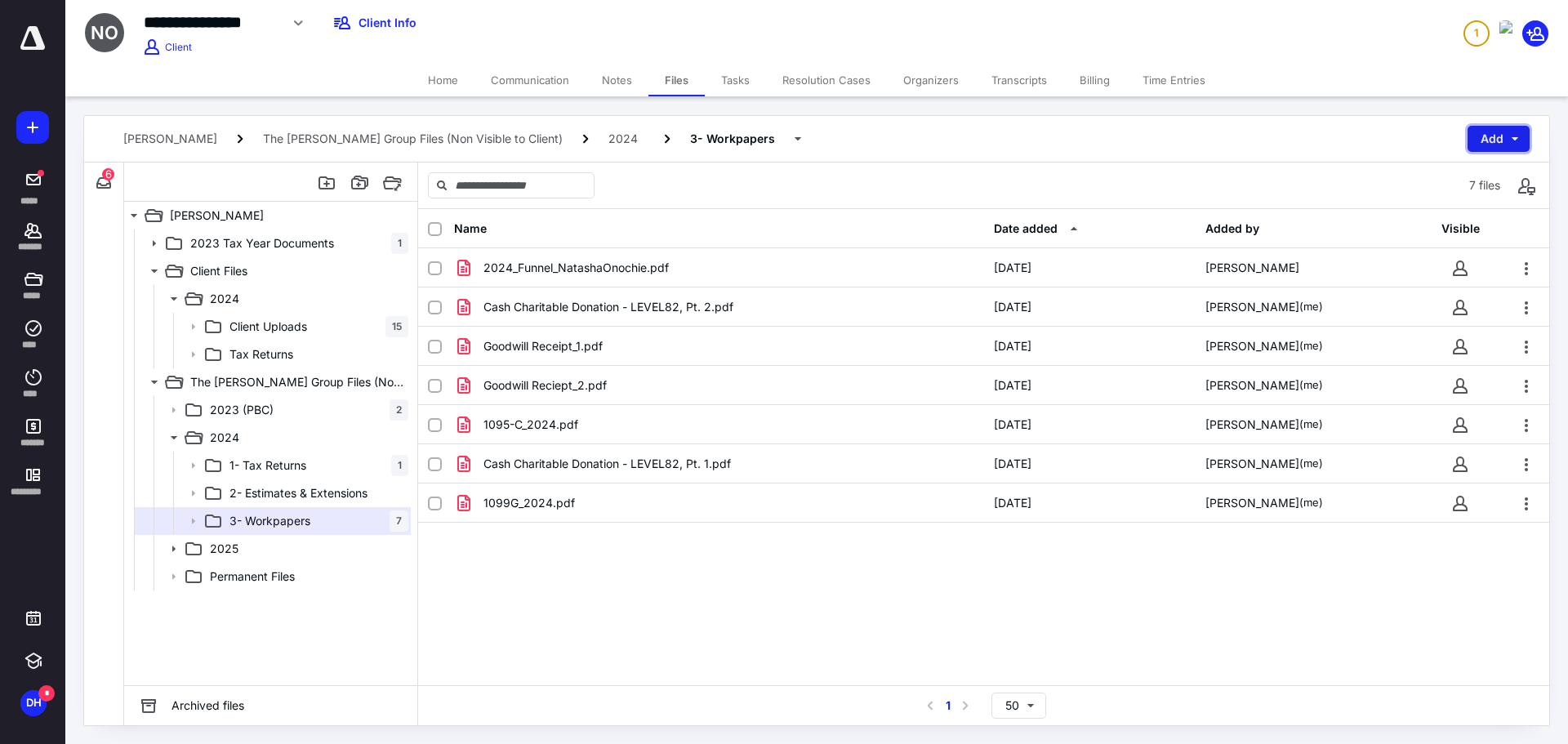 click on "Add" at bounding box center [1499, 139] 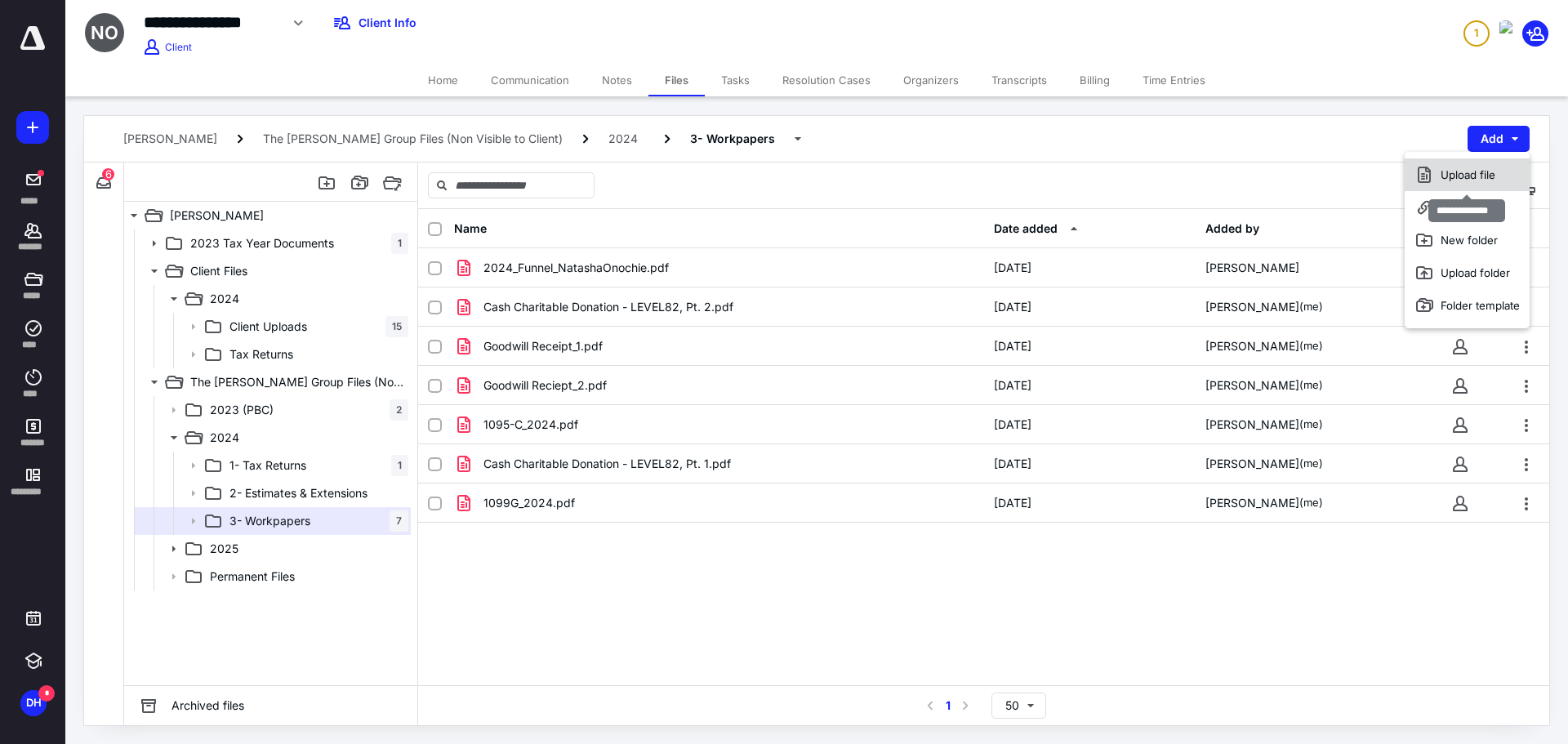 click on "Upload file" at bounding box center [1467, 175] 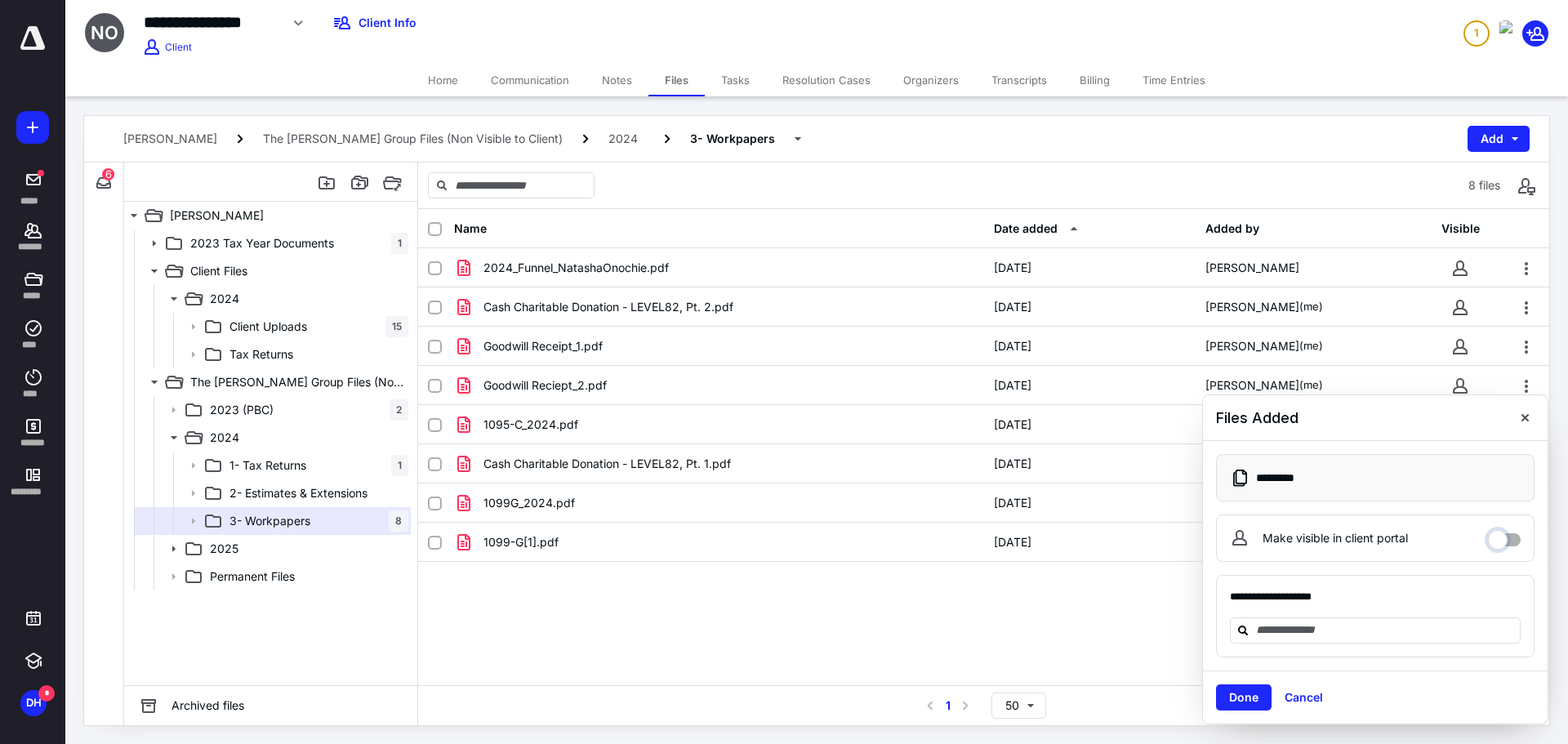click on "Make visible in client portal" at bounding box center [1504, 536] 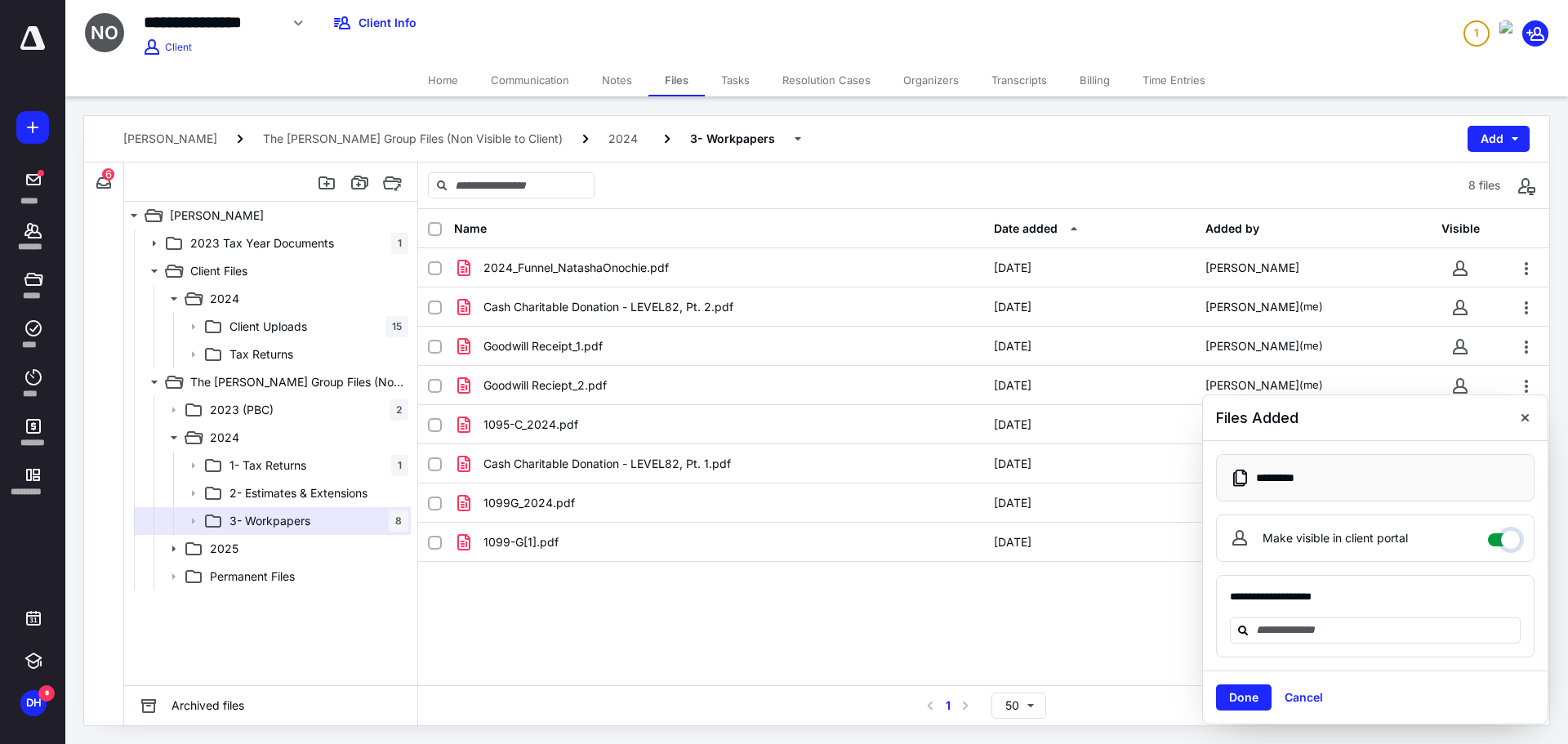 checkbox on "****" 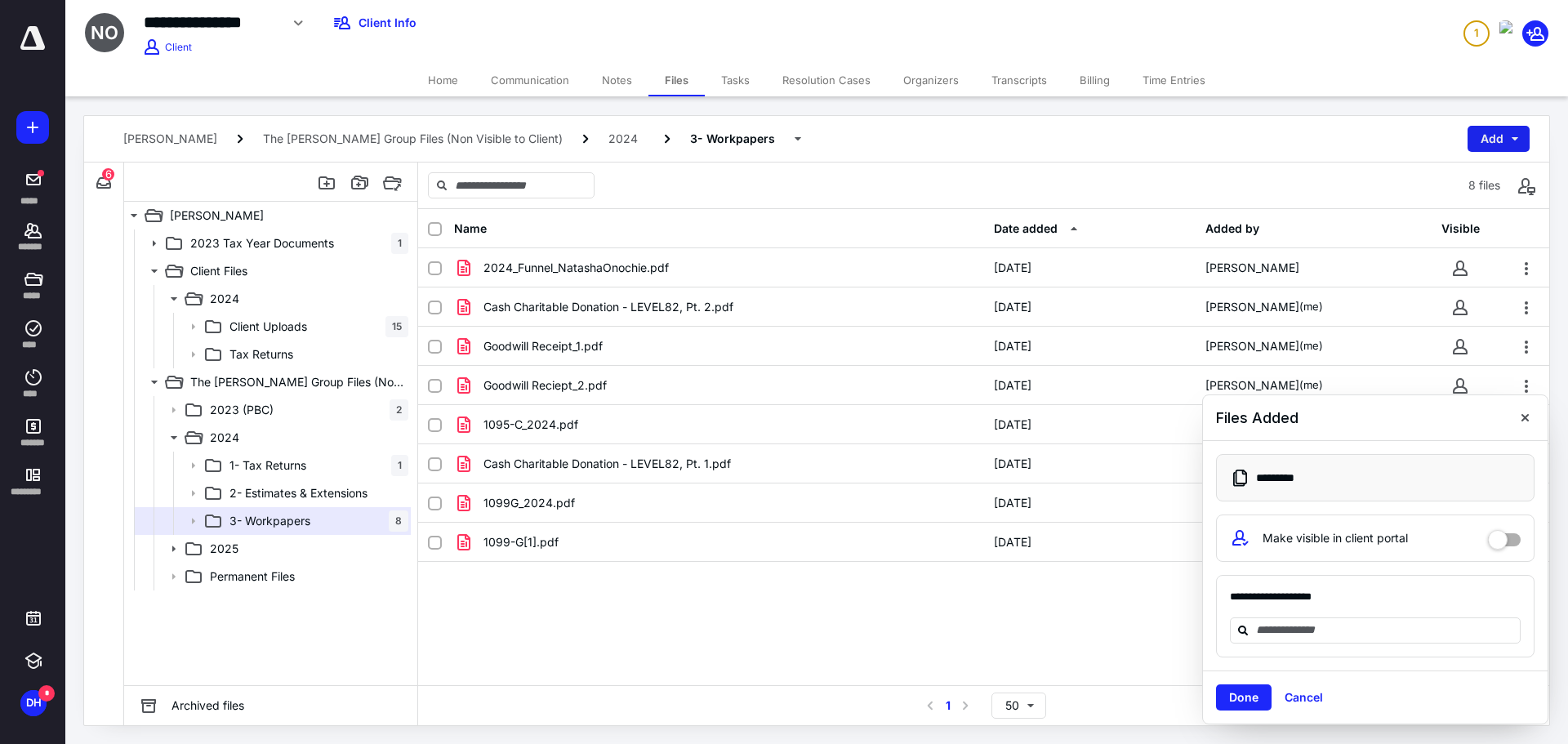 click on "Add" at bounding box center [1499, 139] 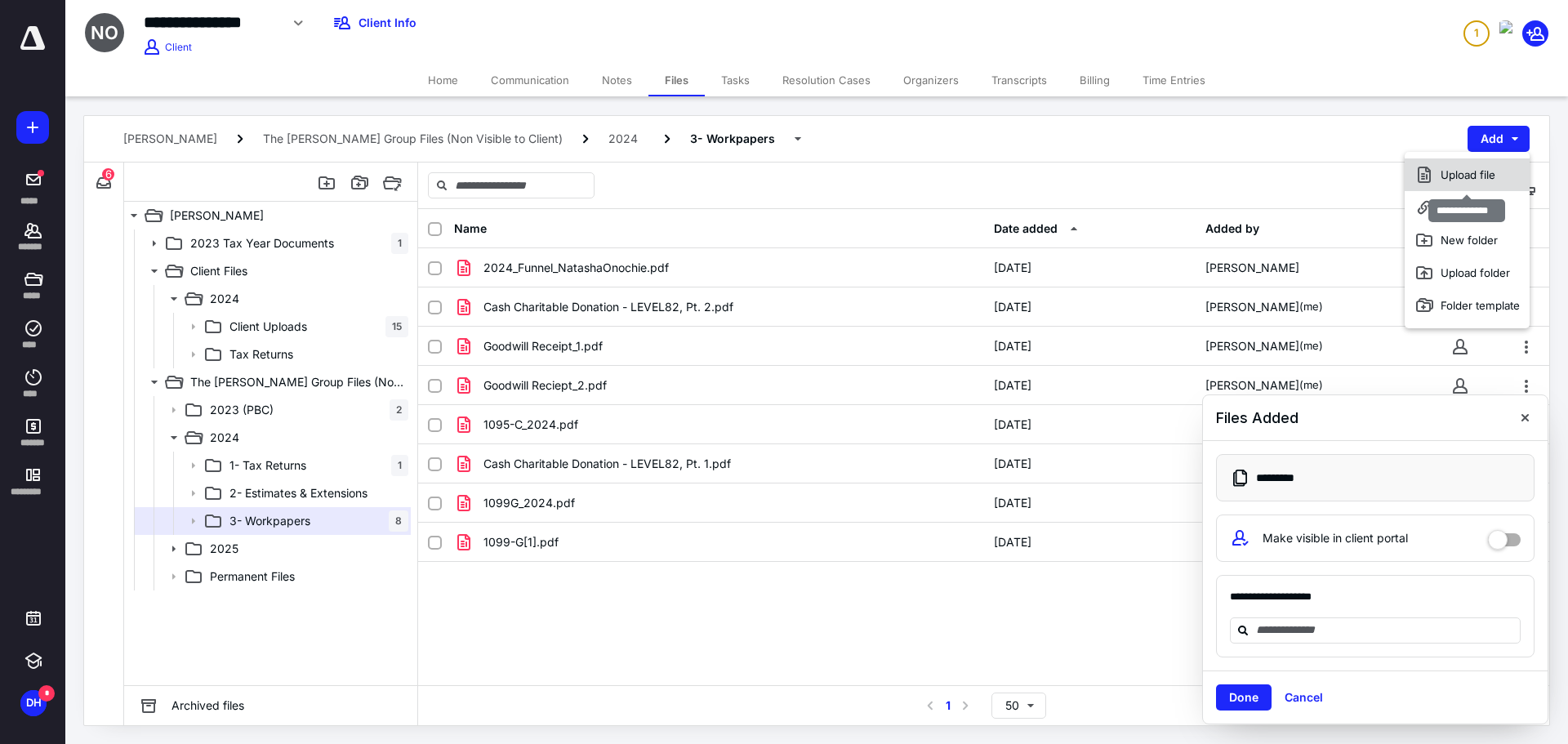click on "Upload file" at bounding box center [1467, 175] 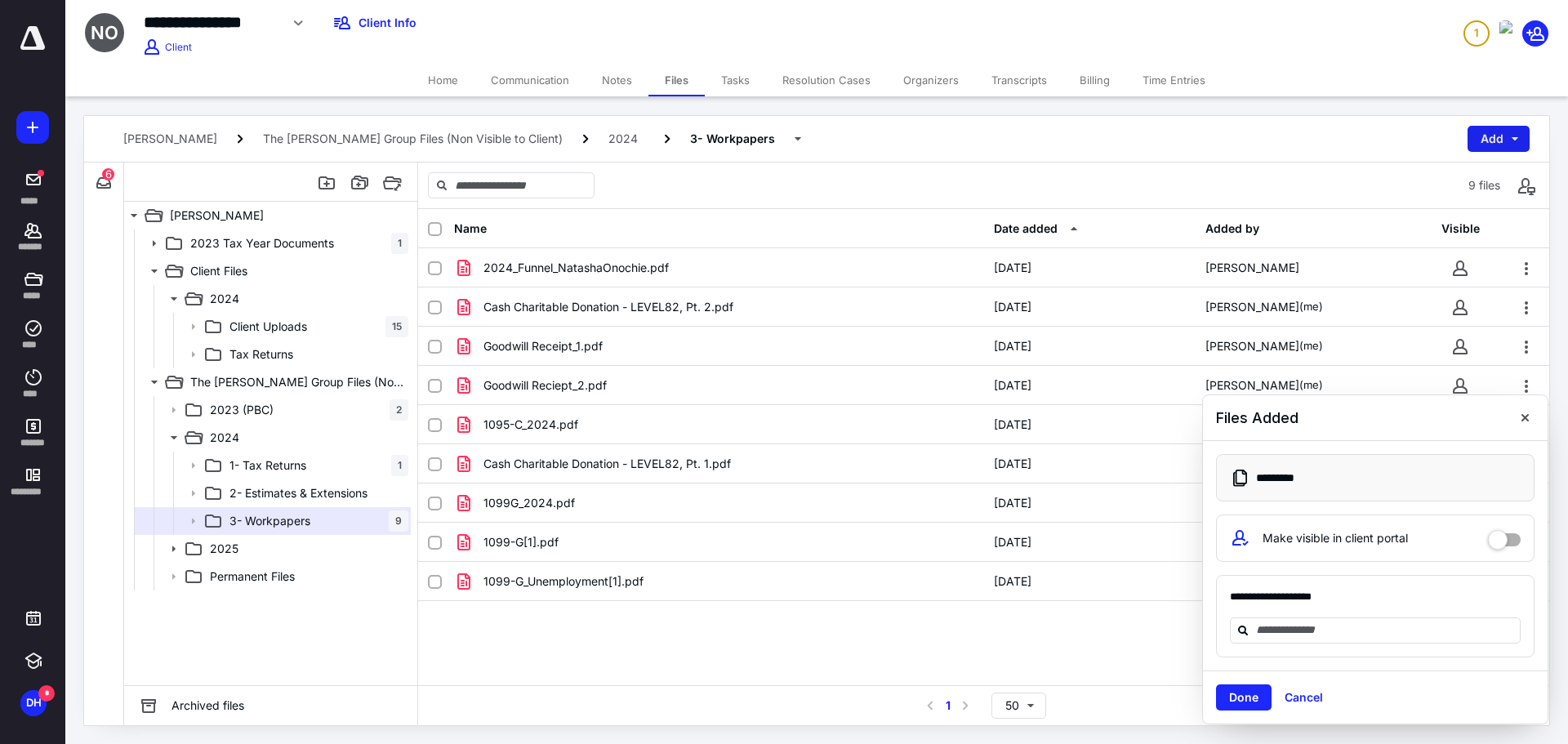 click on "Add" at bounding box center (1499, 139) 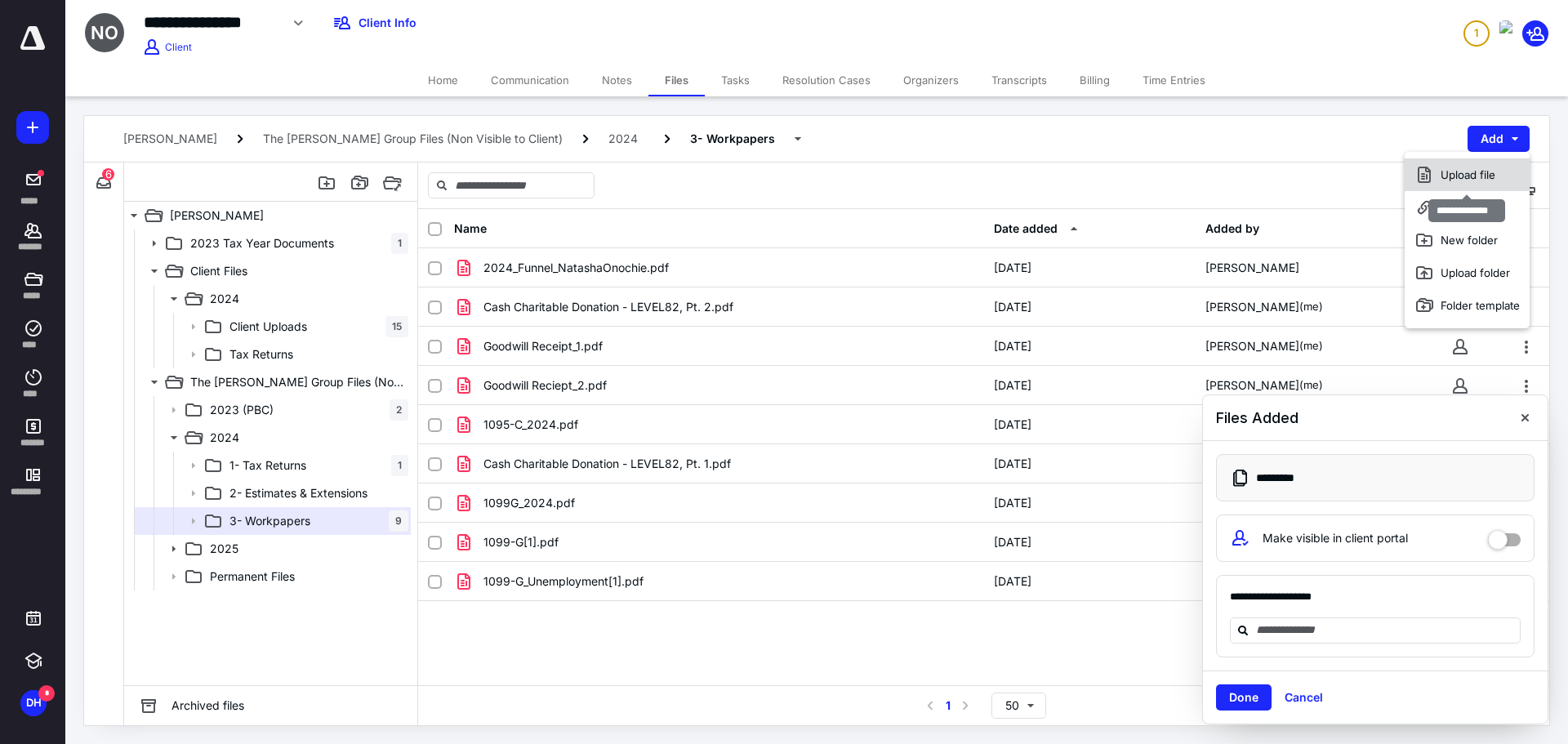 click on "Upload file" at bounding box center [1467, 175] 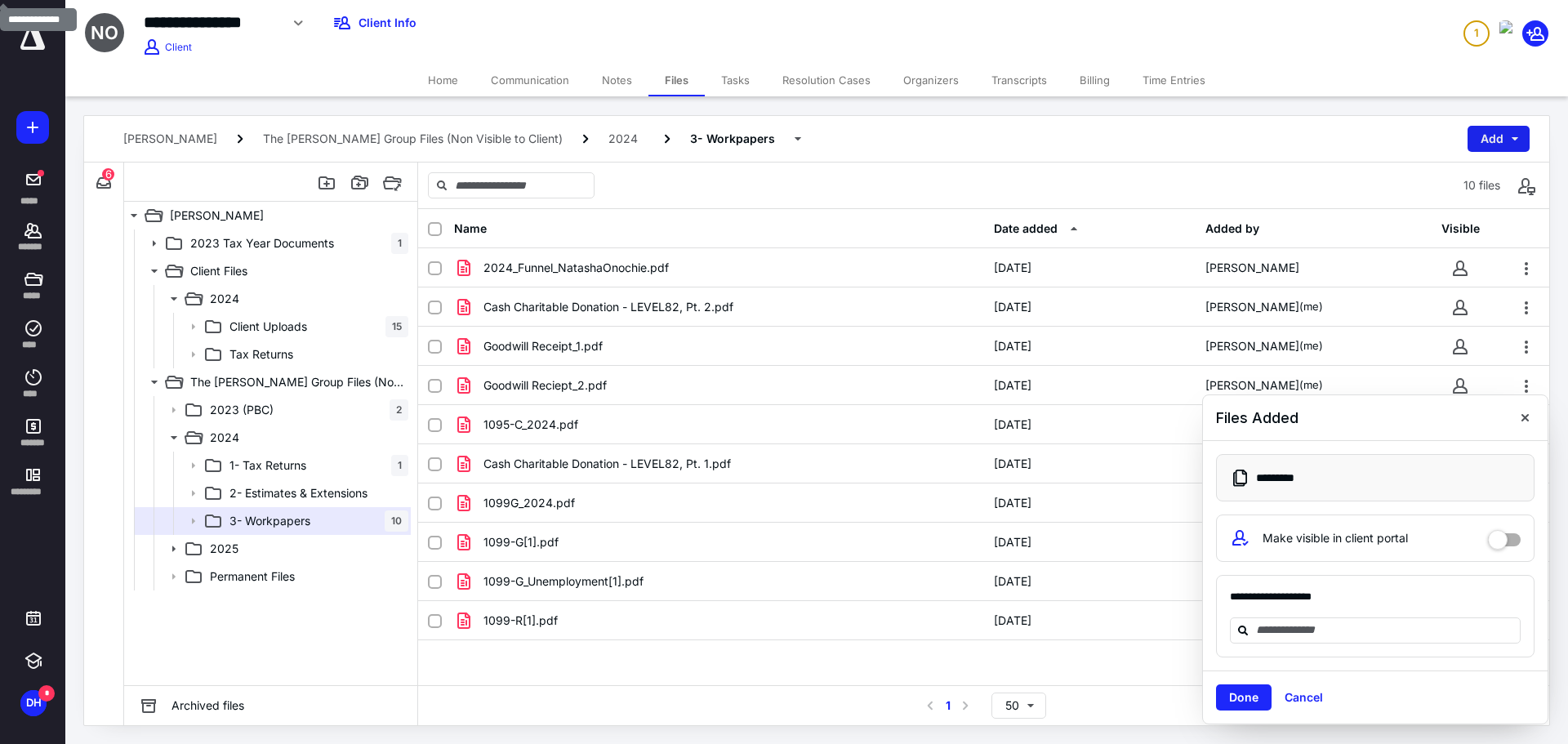 click on "Add" at bounding box center (1499, 139) 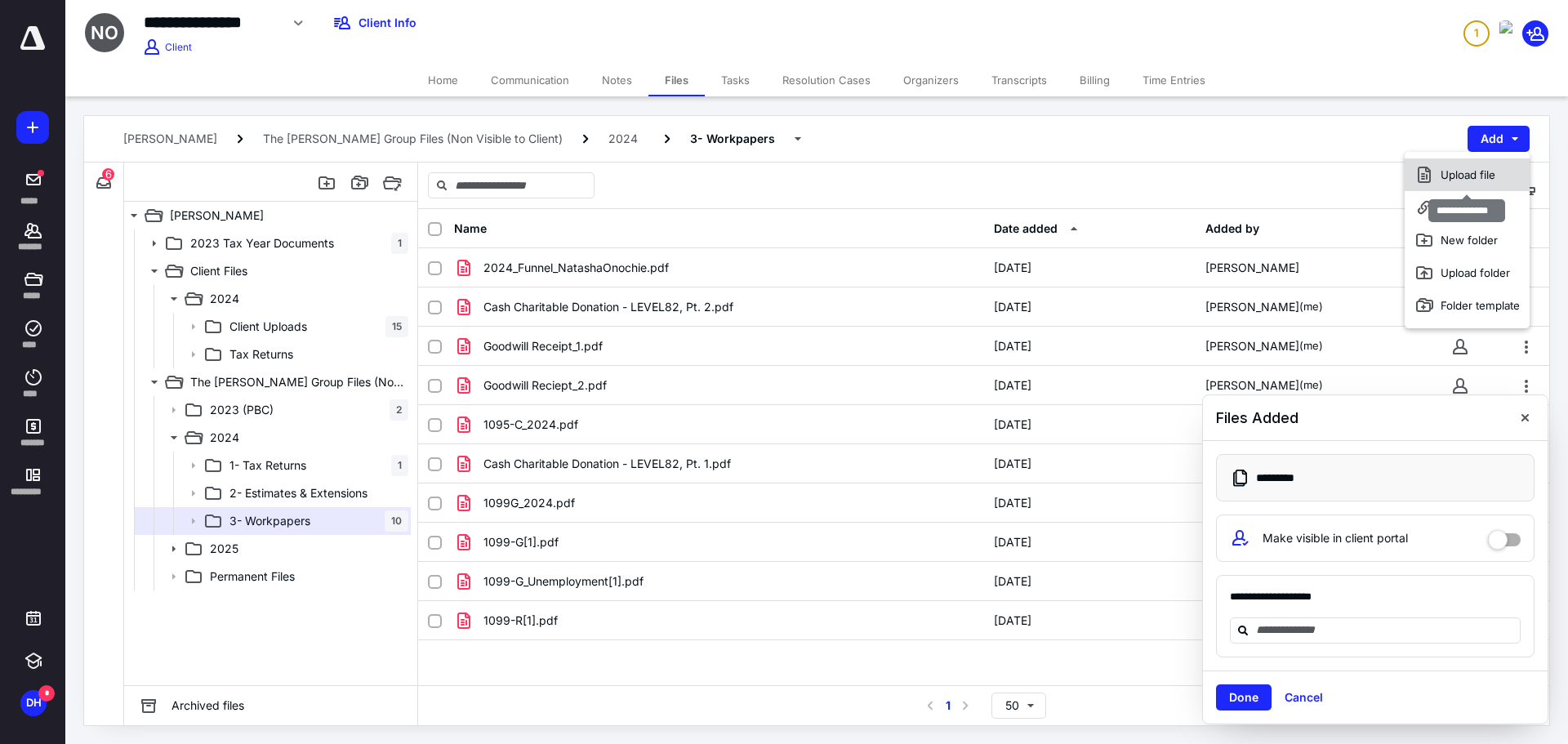 click on "Upload file" at bounding box center (1467, 175) 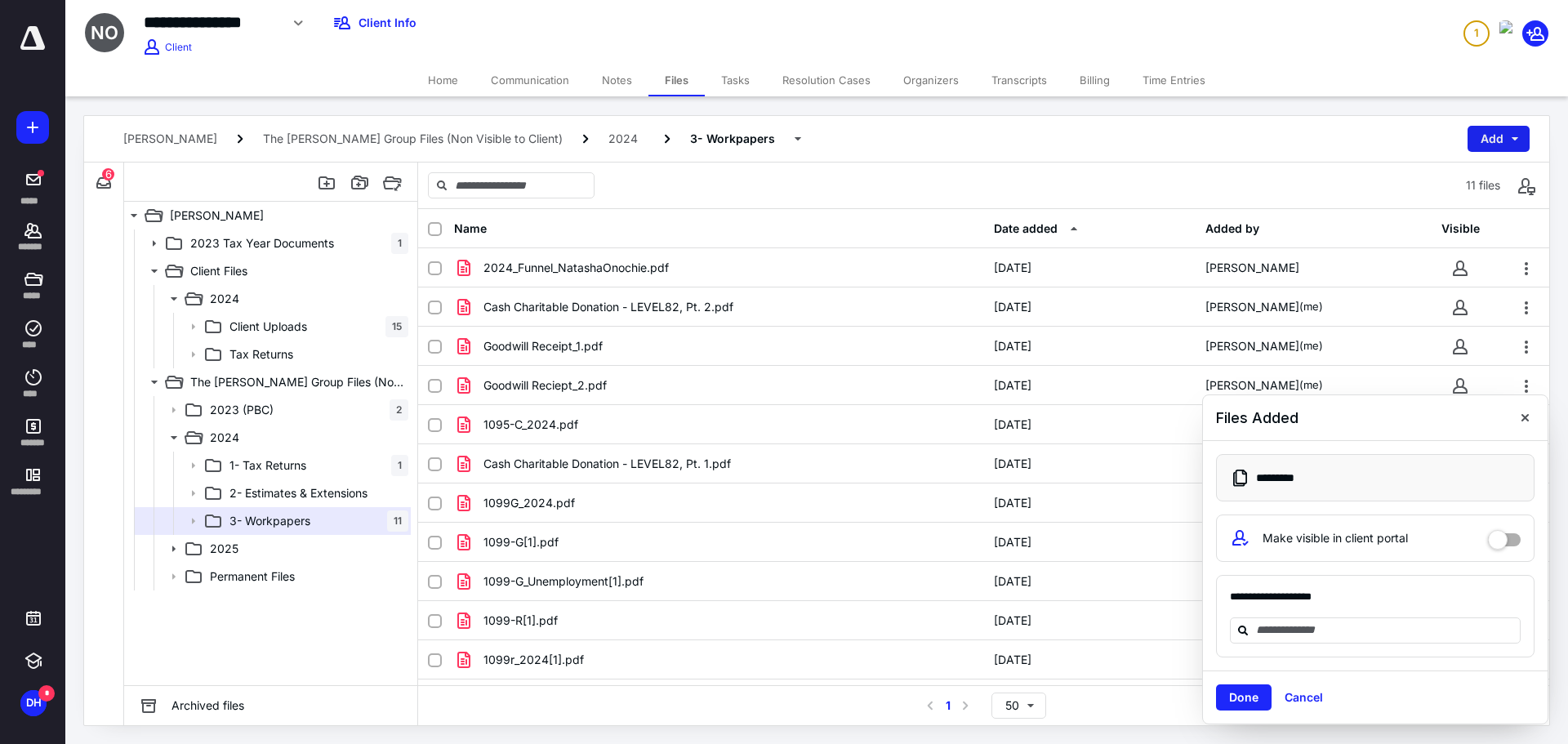 click on "Add" at bounding box center [1499, 139] 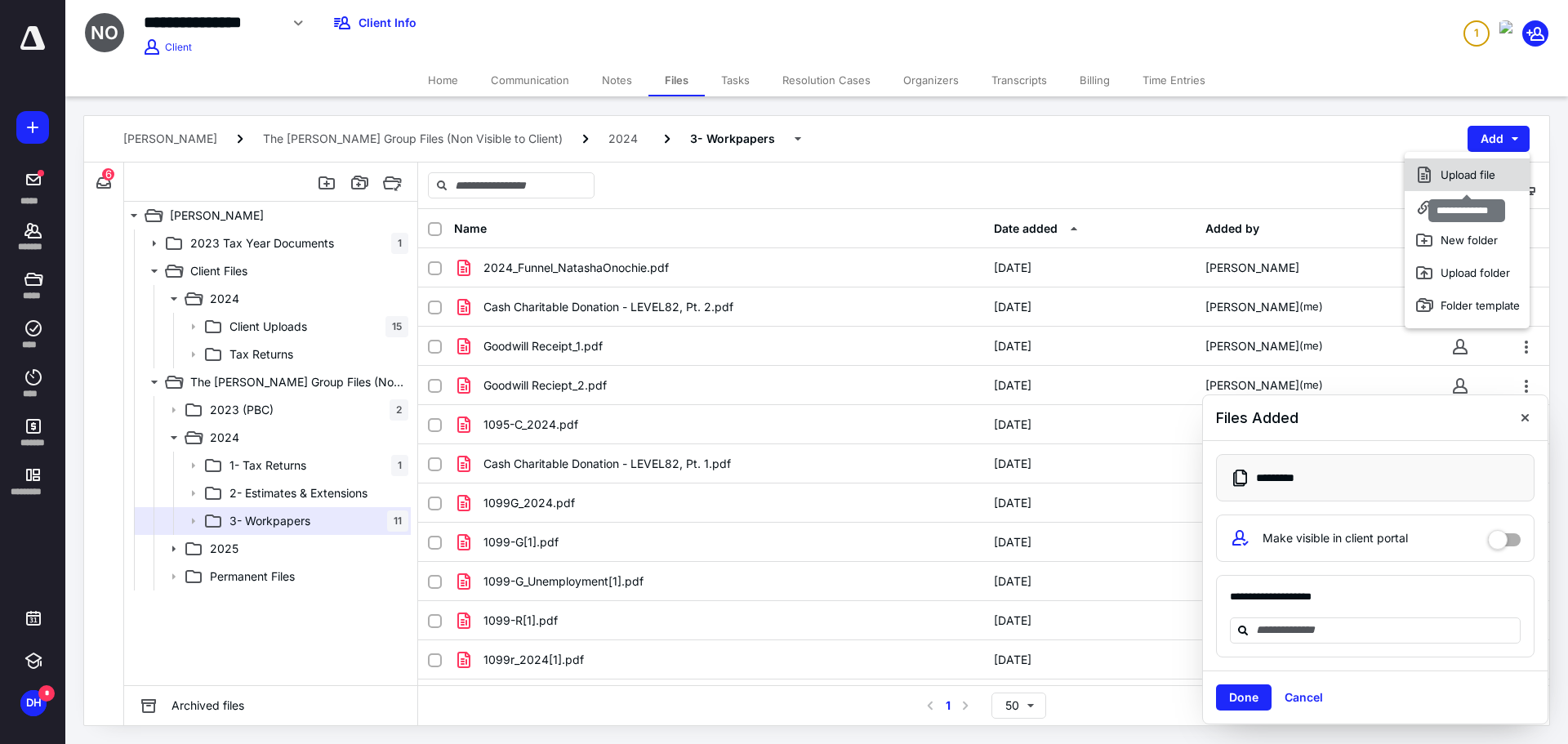 click on "Upload file" at bounding box center (1467, 175) 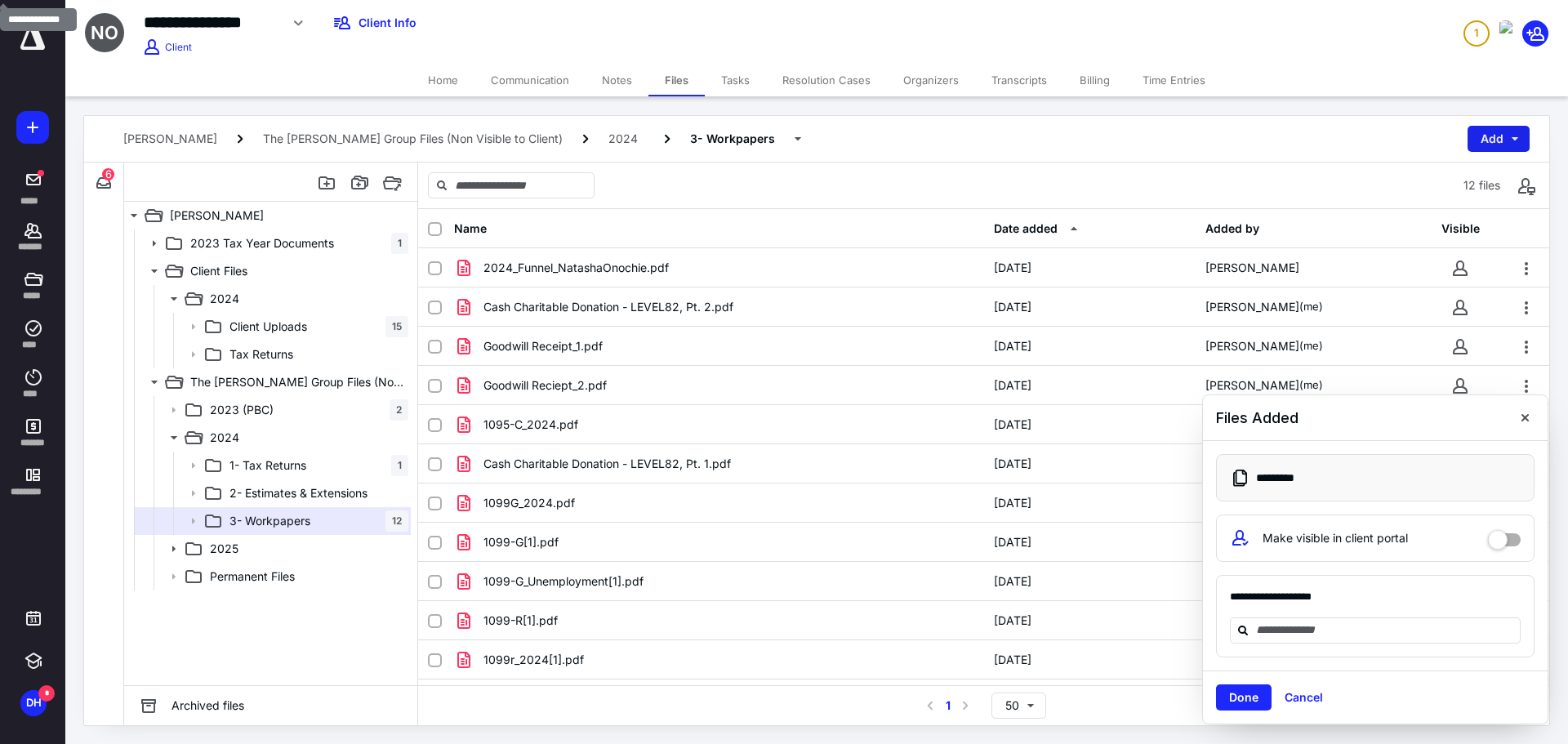 click on "Add" at bounding box center (1499, 139) 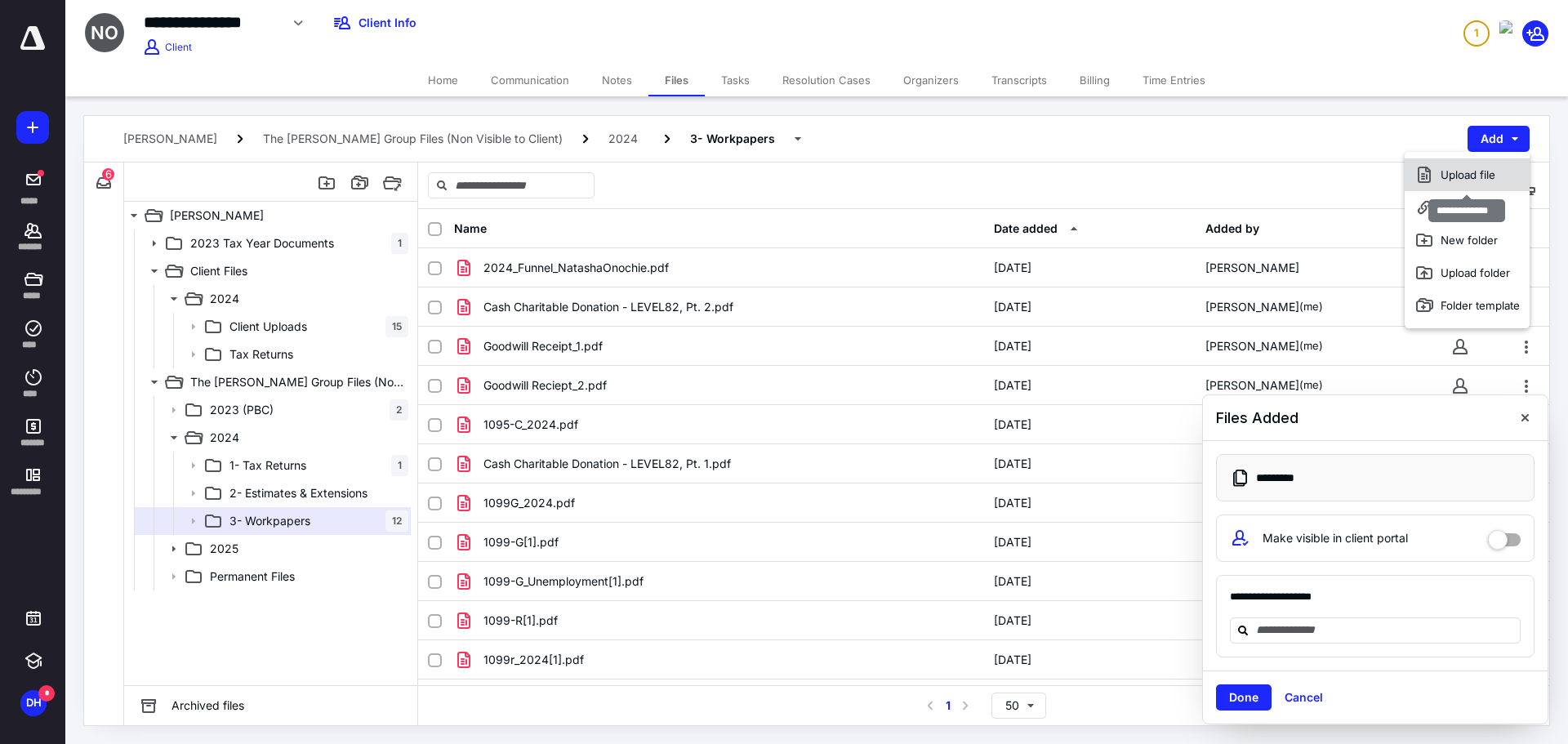 click on "Upload file" at bounding box center (1467, 175) 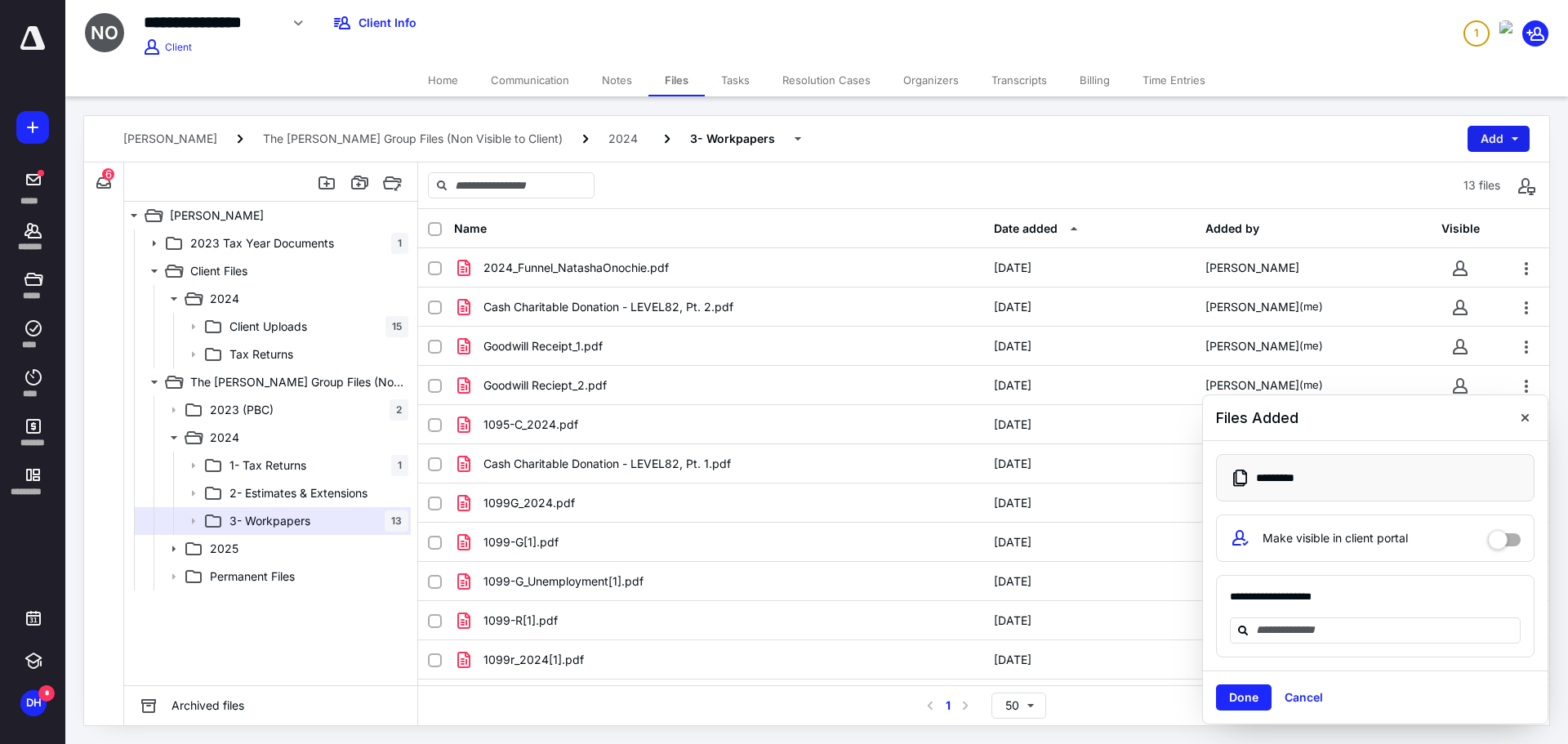 click on "Add" at bounding box center [1499, 139] 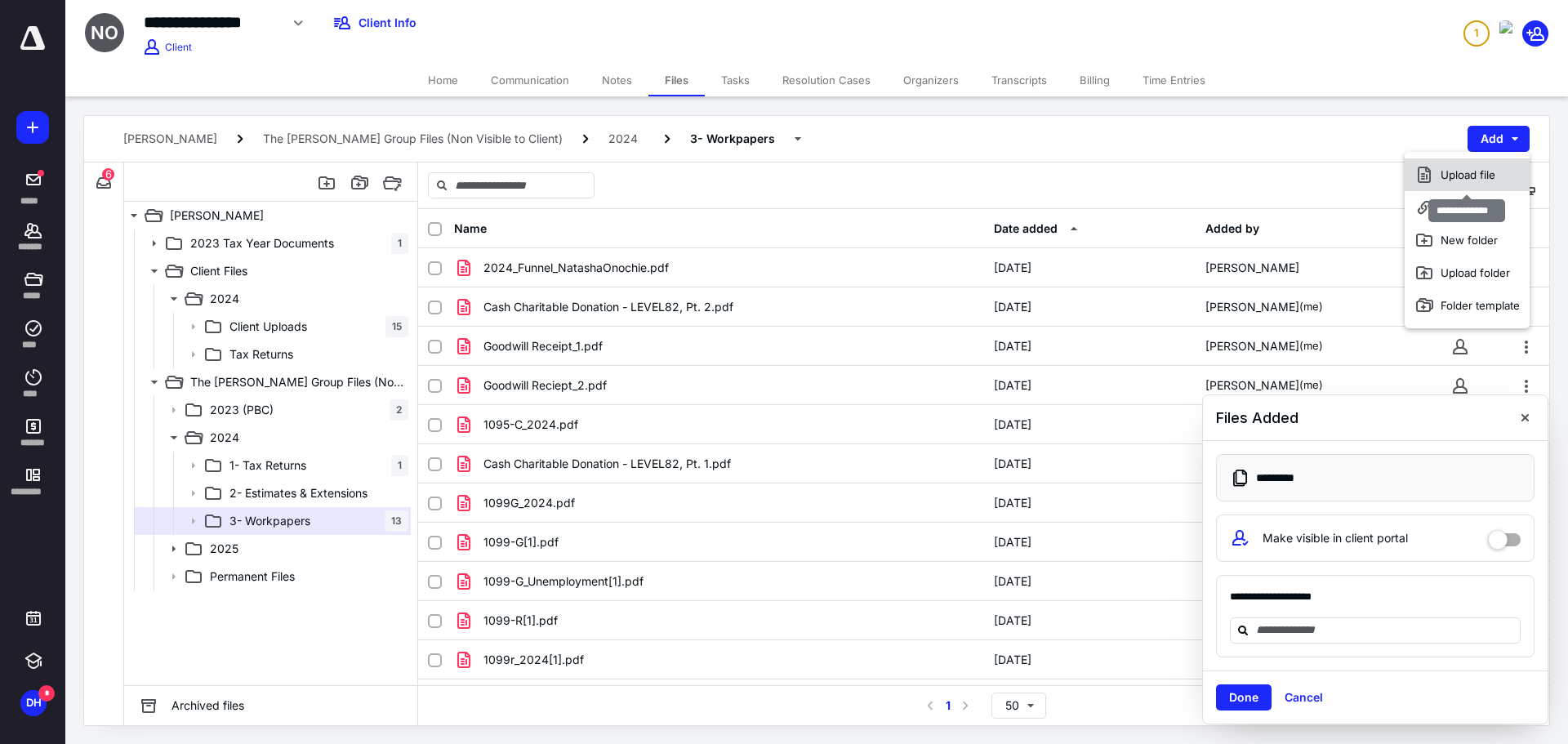 click on "Upload file" at bounding box center (1467, 175) 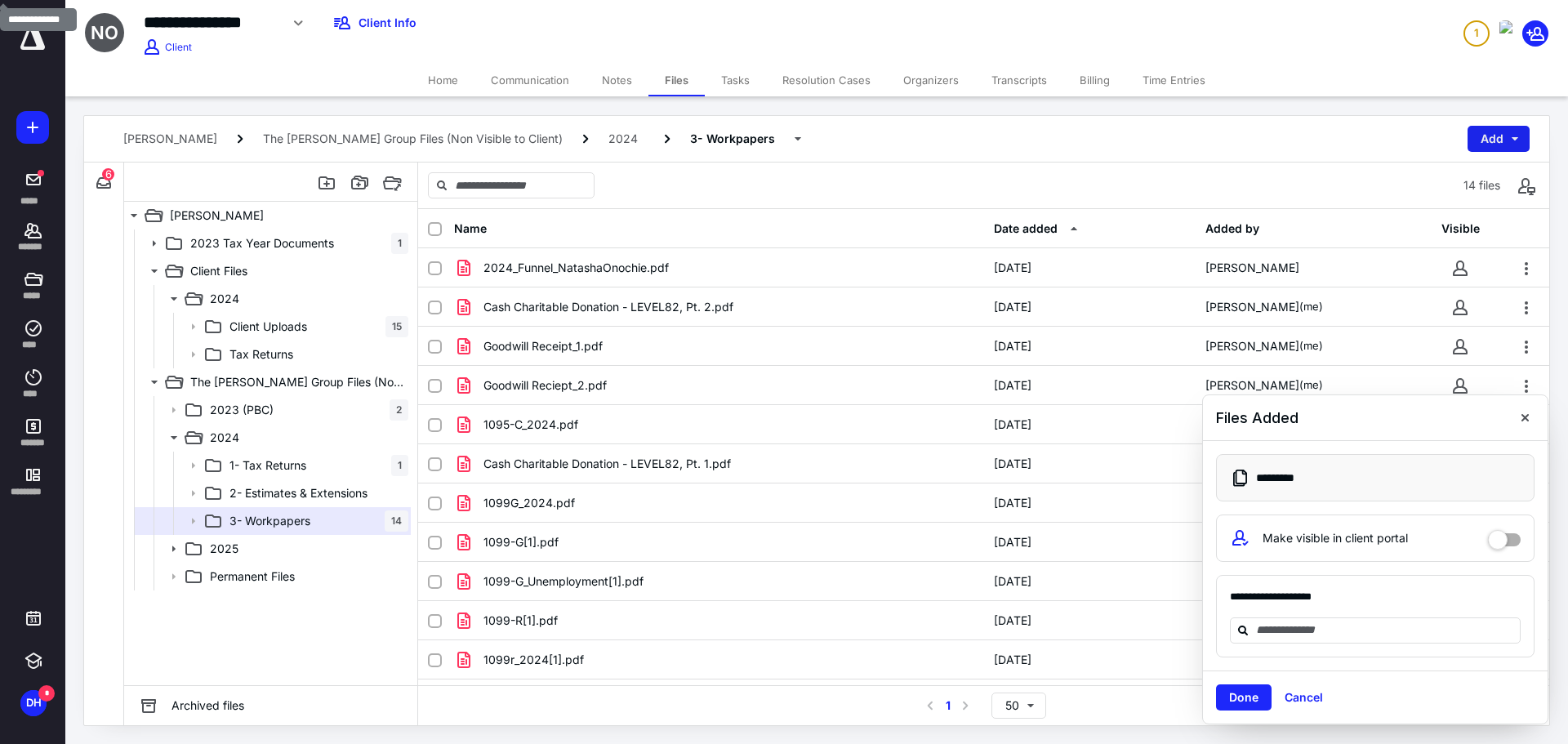 click on "Add" at bounding box center (1499, 139) 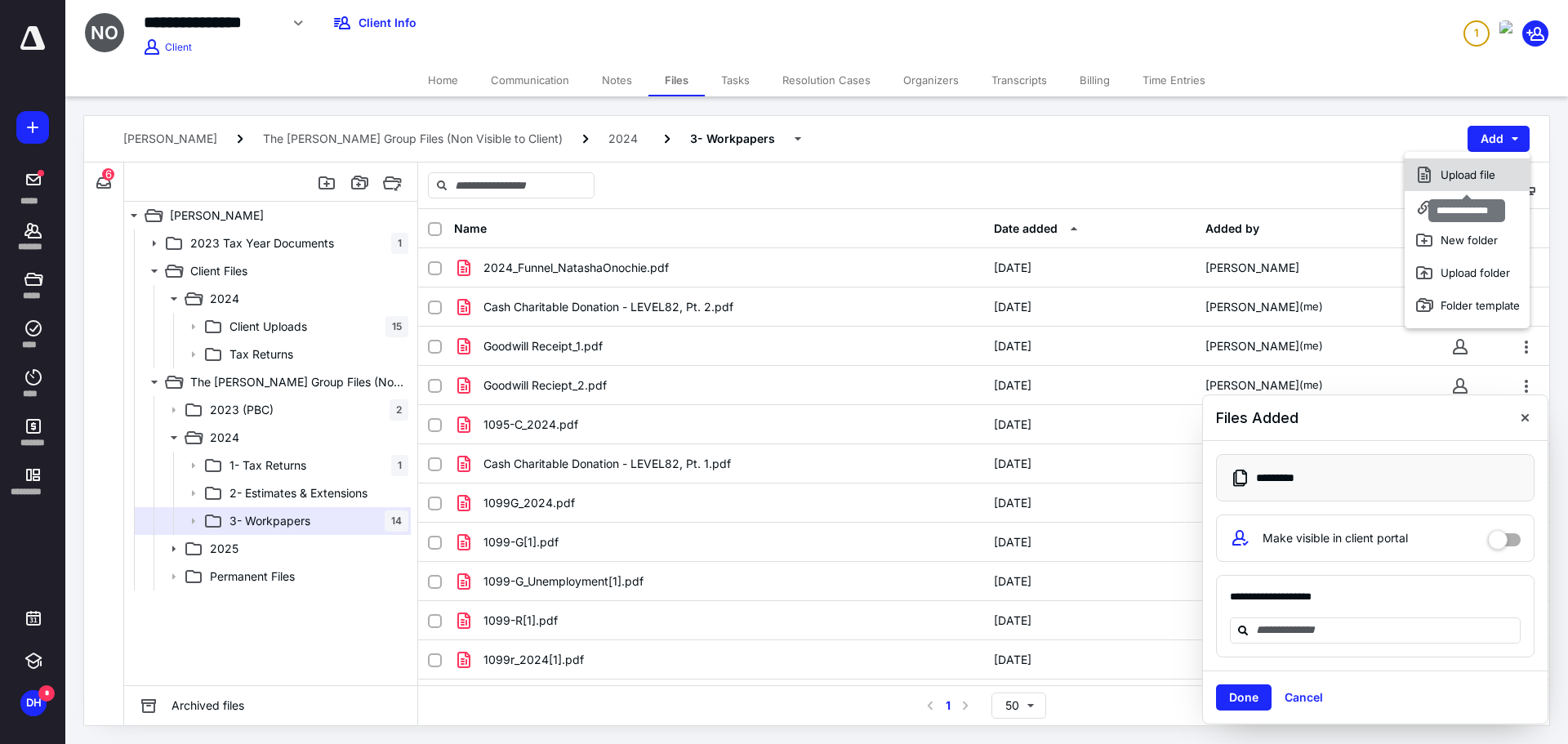 click on "Upload file" at bounding box center (1467, 175) 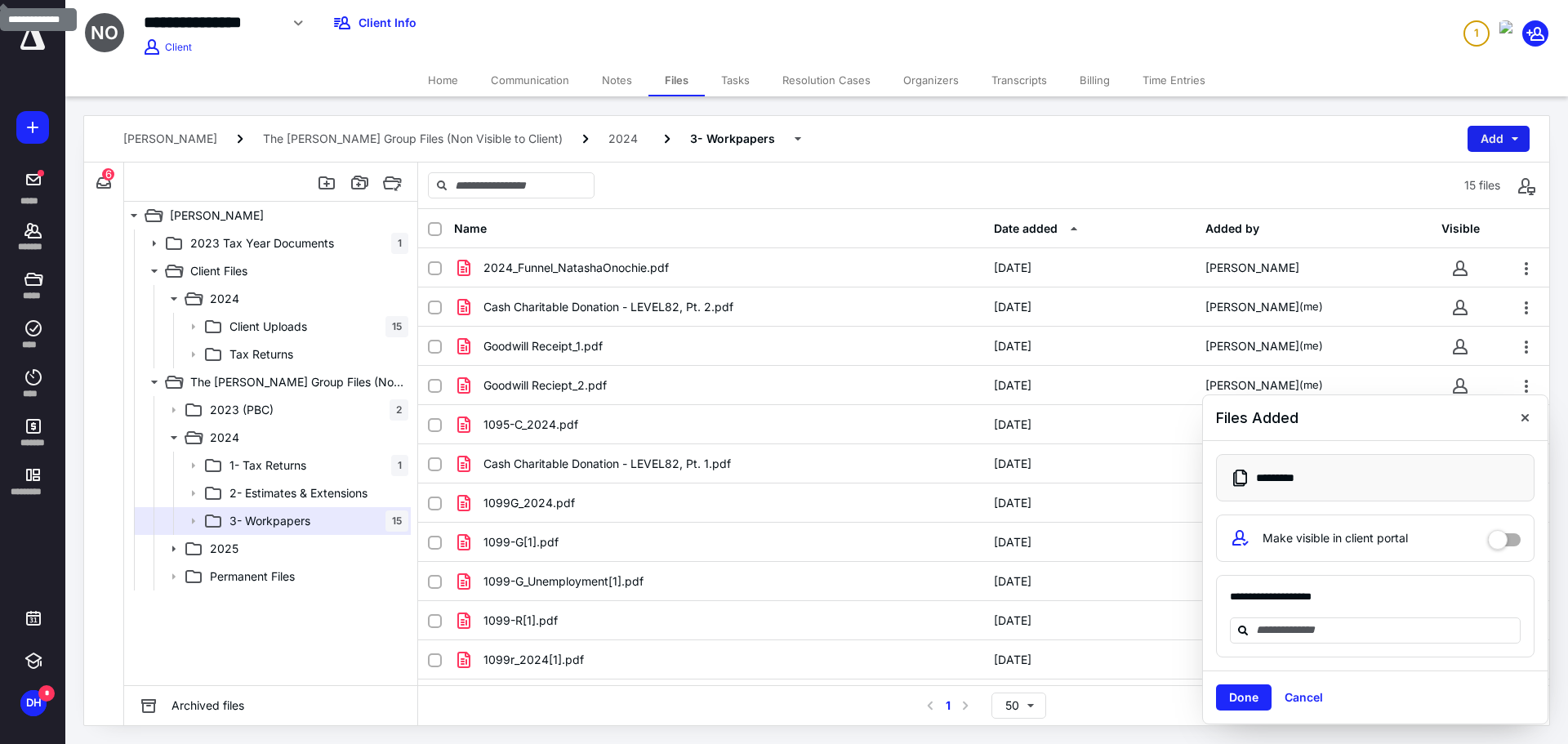click on "Add" at bounding box center [1499, 139] 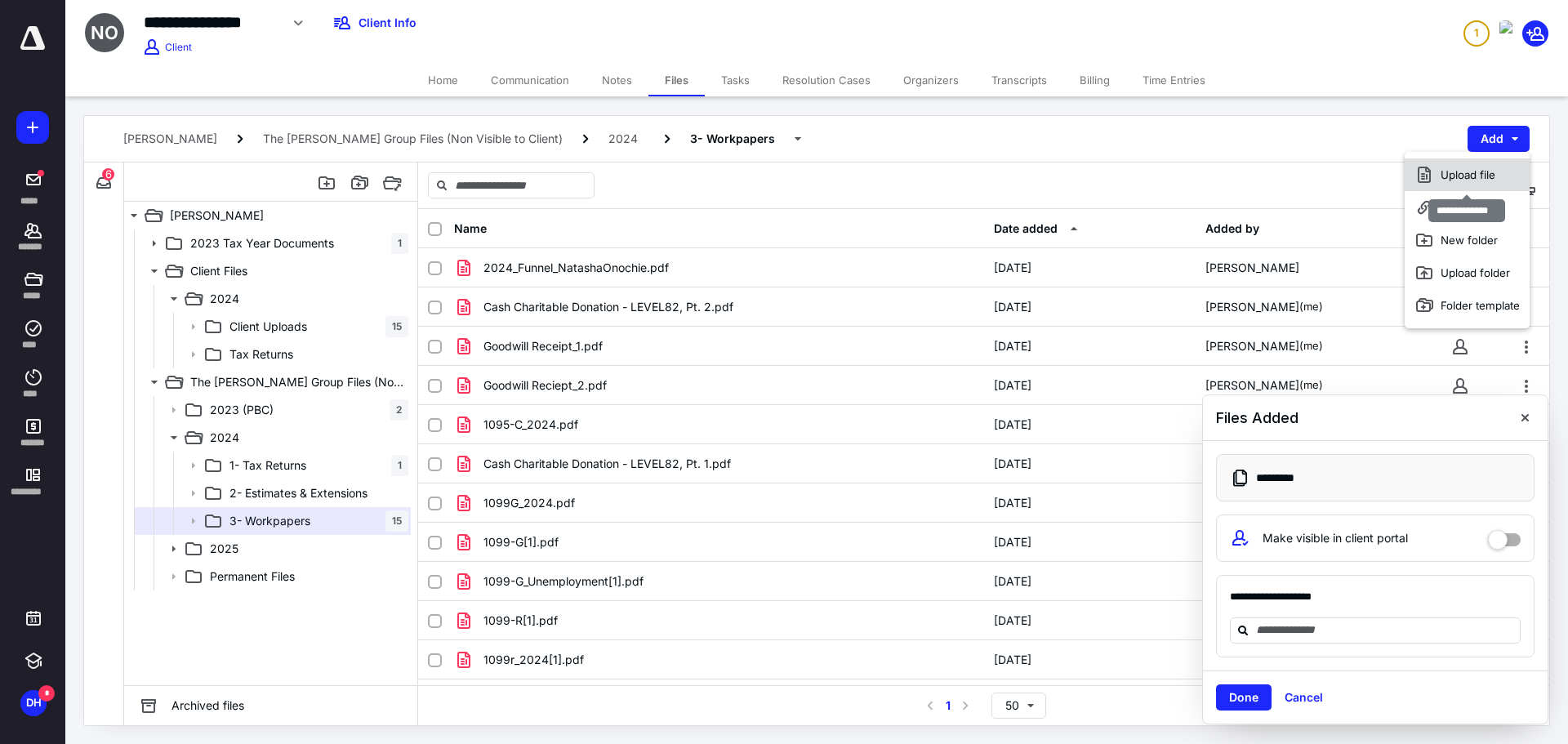 click on "Upload file" at bounding box center [1467, 175] 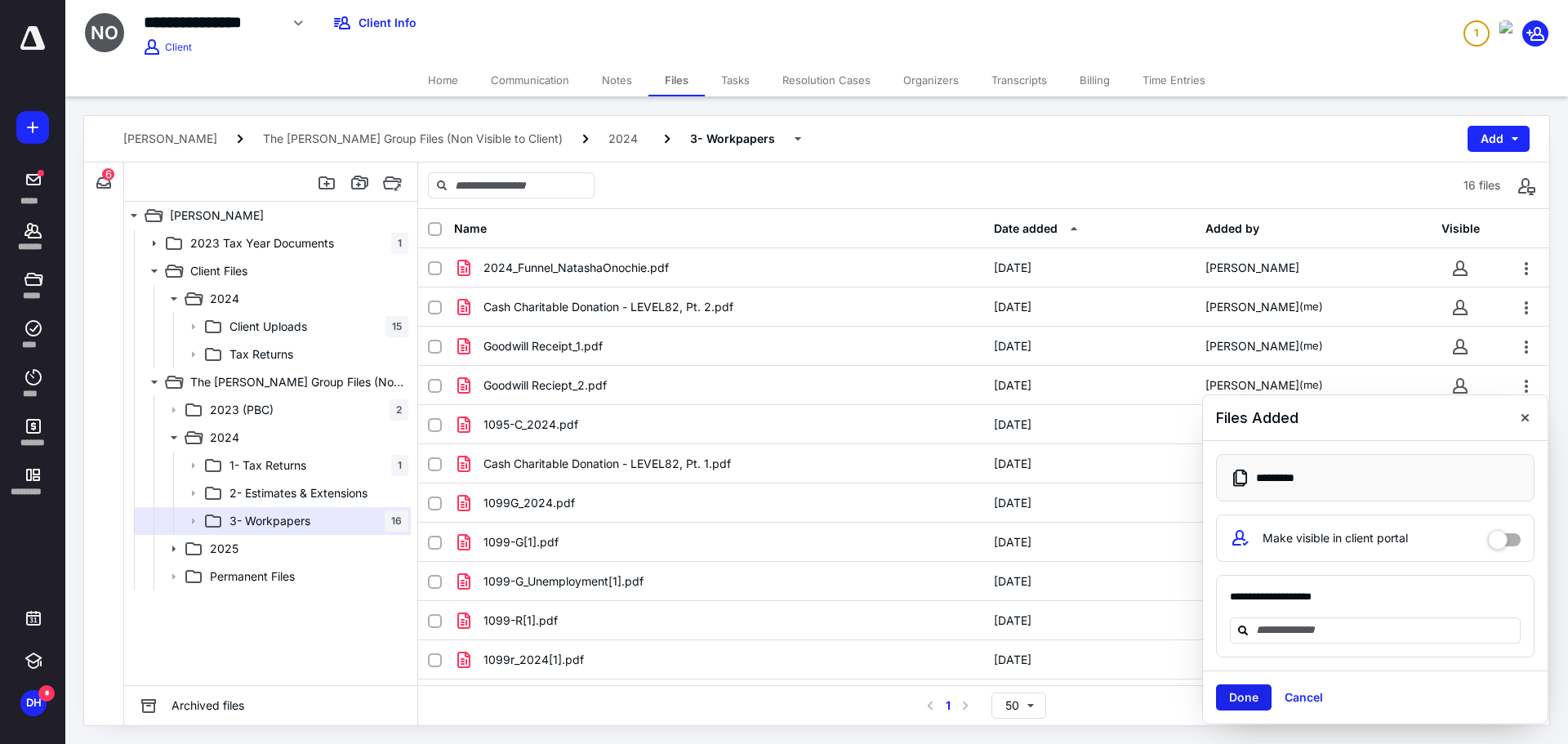 click on "Done" at bounding box center (1244, 697) 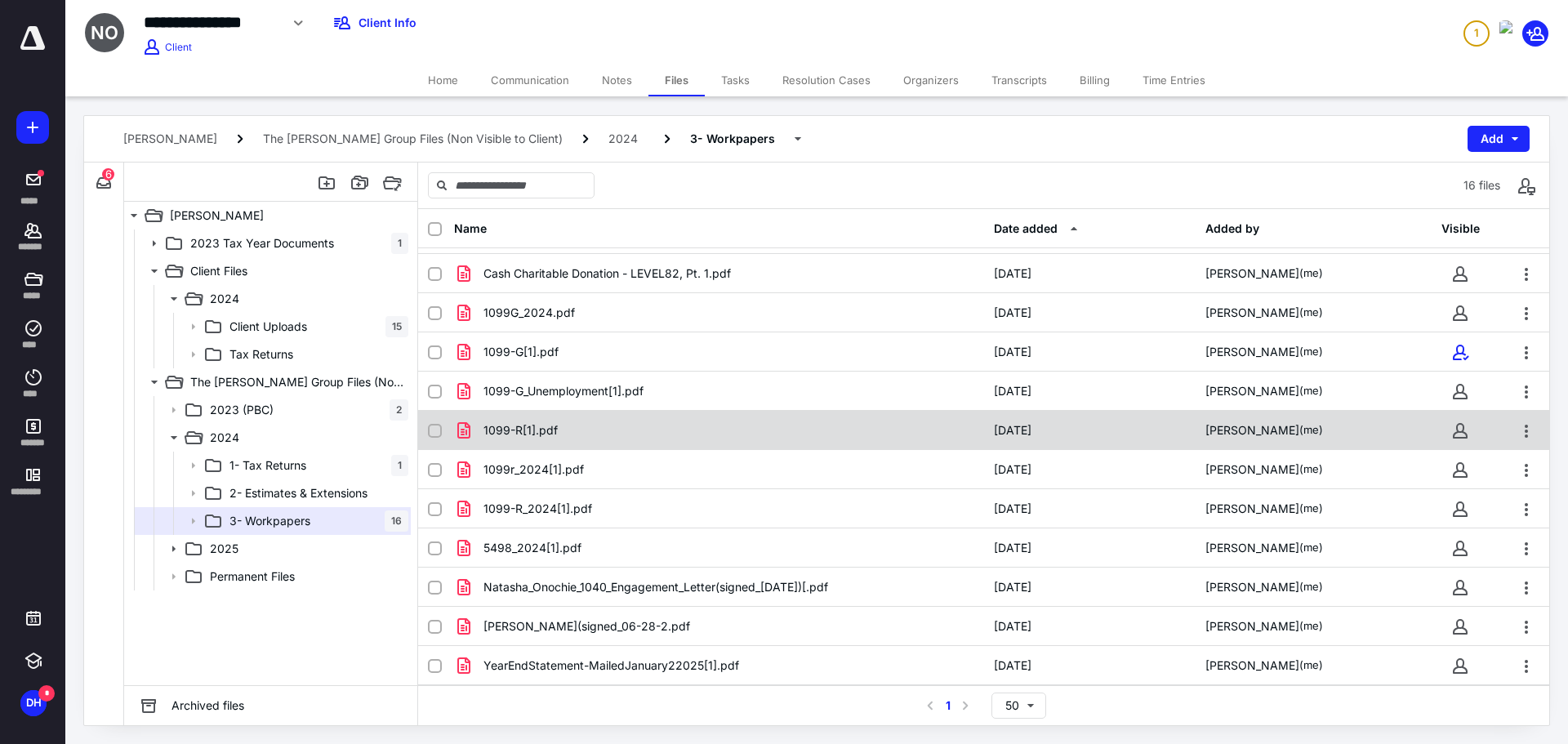 scroll, scrollTop: 0, scrollLeft: 0, axis: both 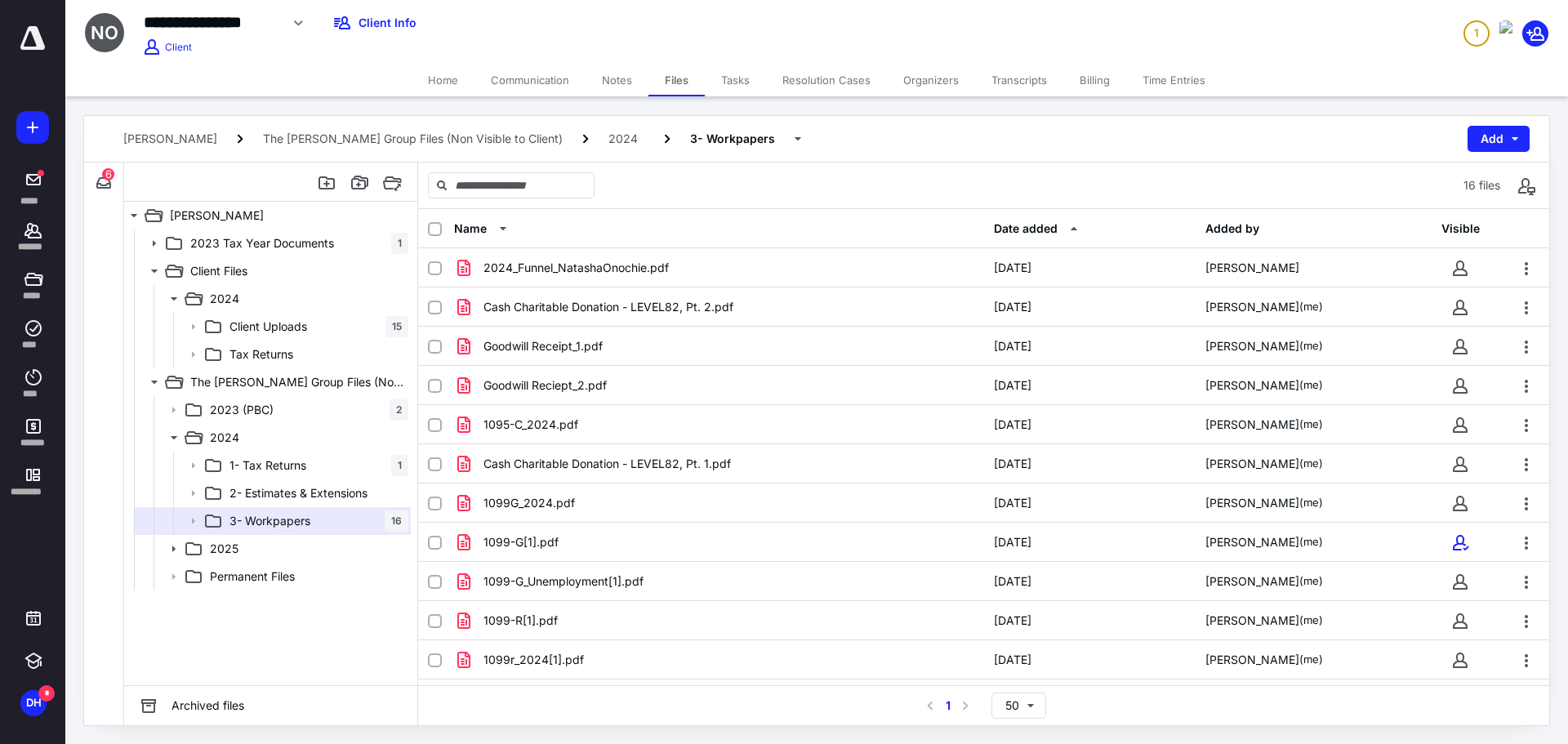 click on "Name" at bounding box center (719, 229) 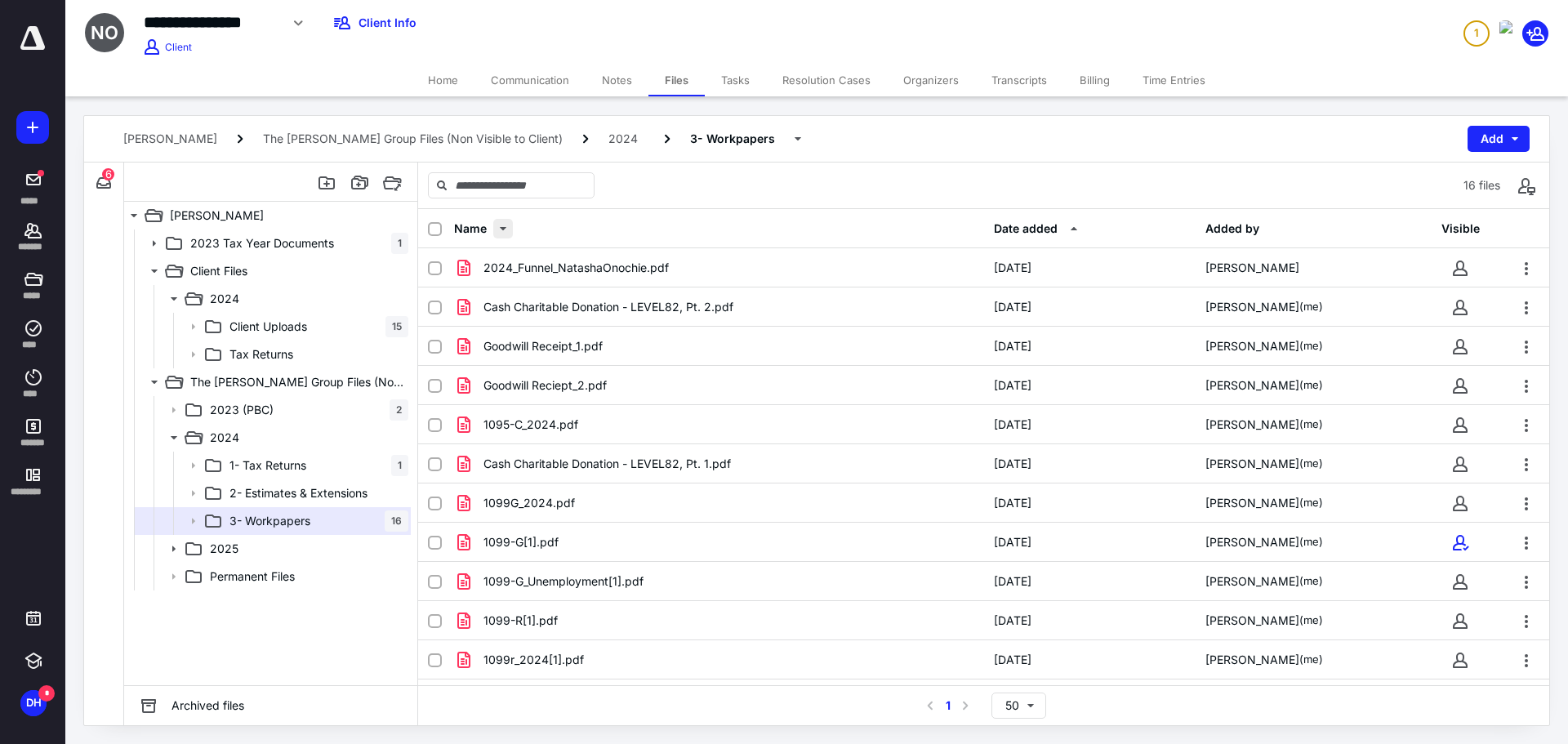 click at bounding box center [503, 229] 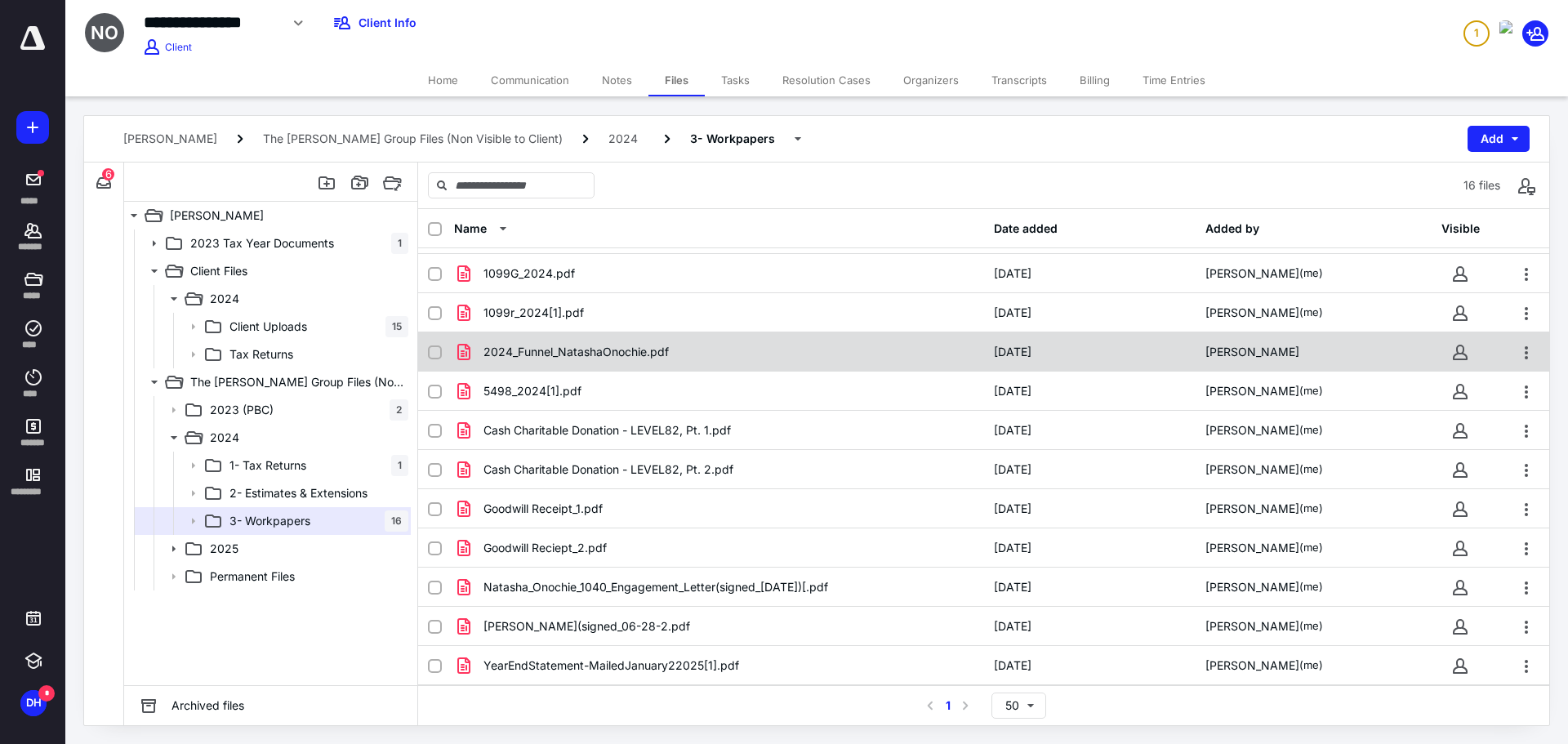 scroll, scrollTop: 0, scrollLeft: 0, axis: both 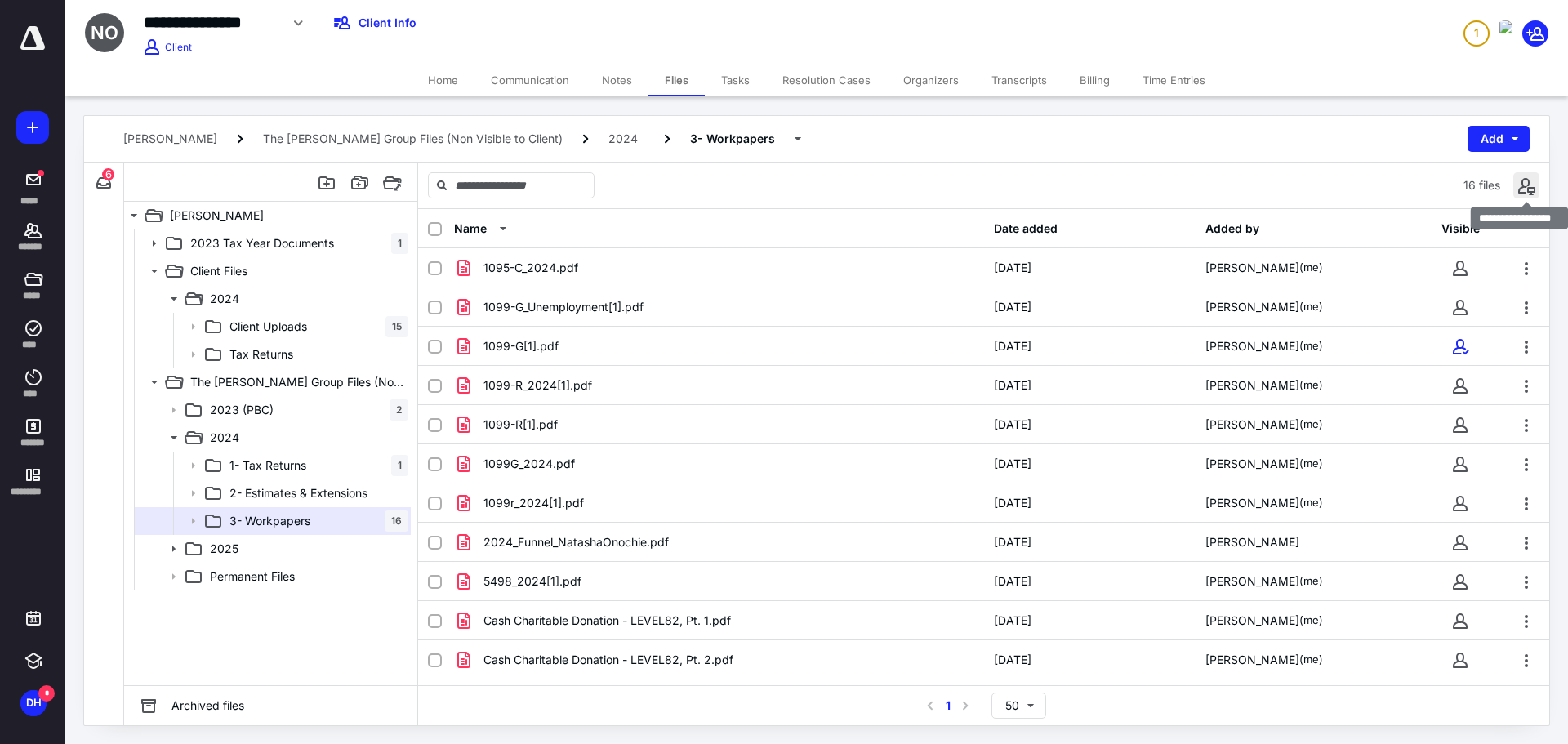 click at bounding box center (1526, 185) 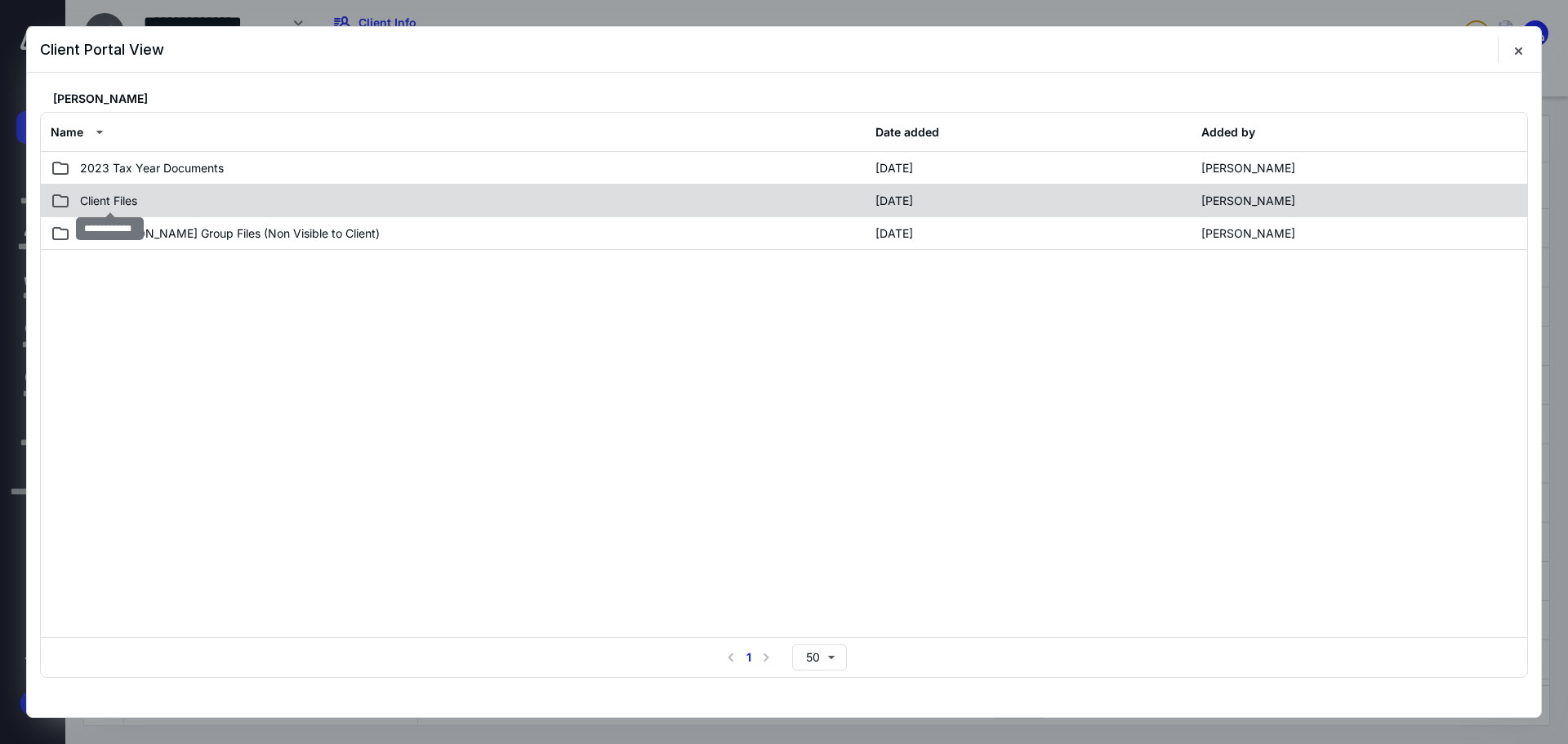 click on "Client Files" at bounding box center (109, 201) 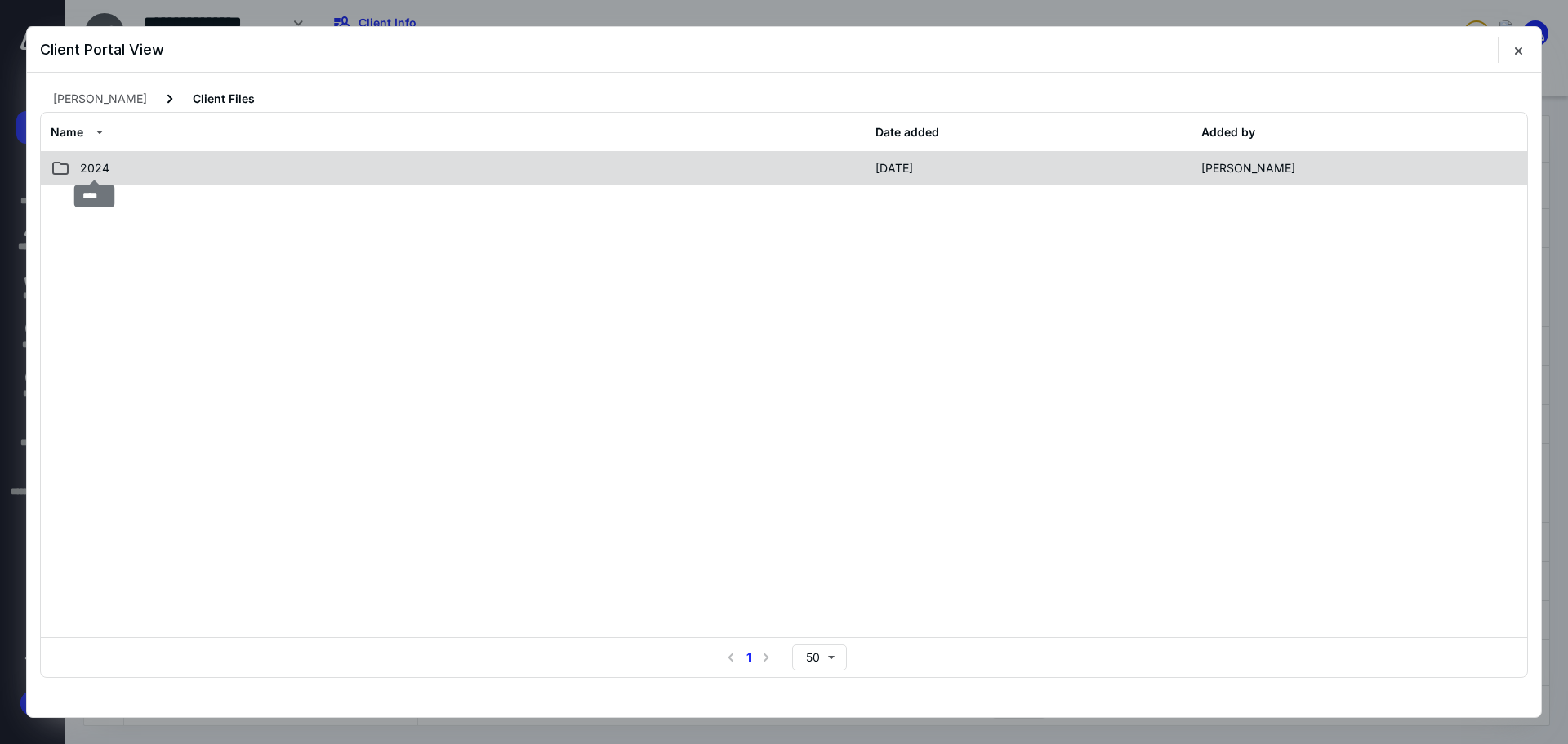 click on "2024" at bounding box center [95, 168] 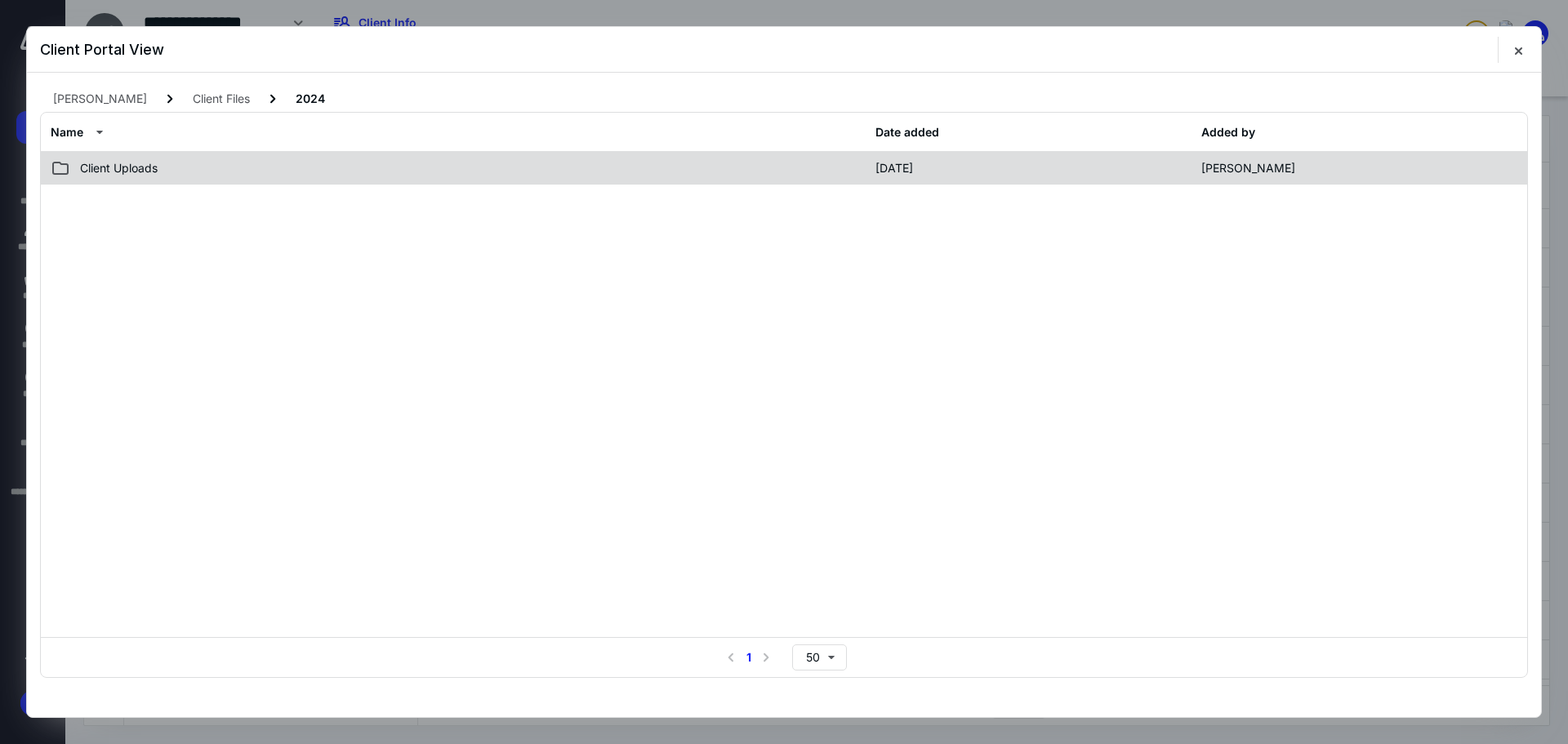 click on "Client Uploads" at bounding box center [118, 168] 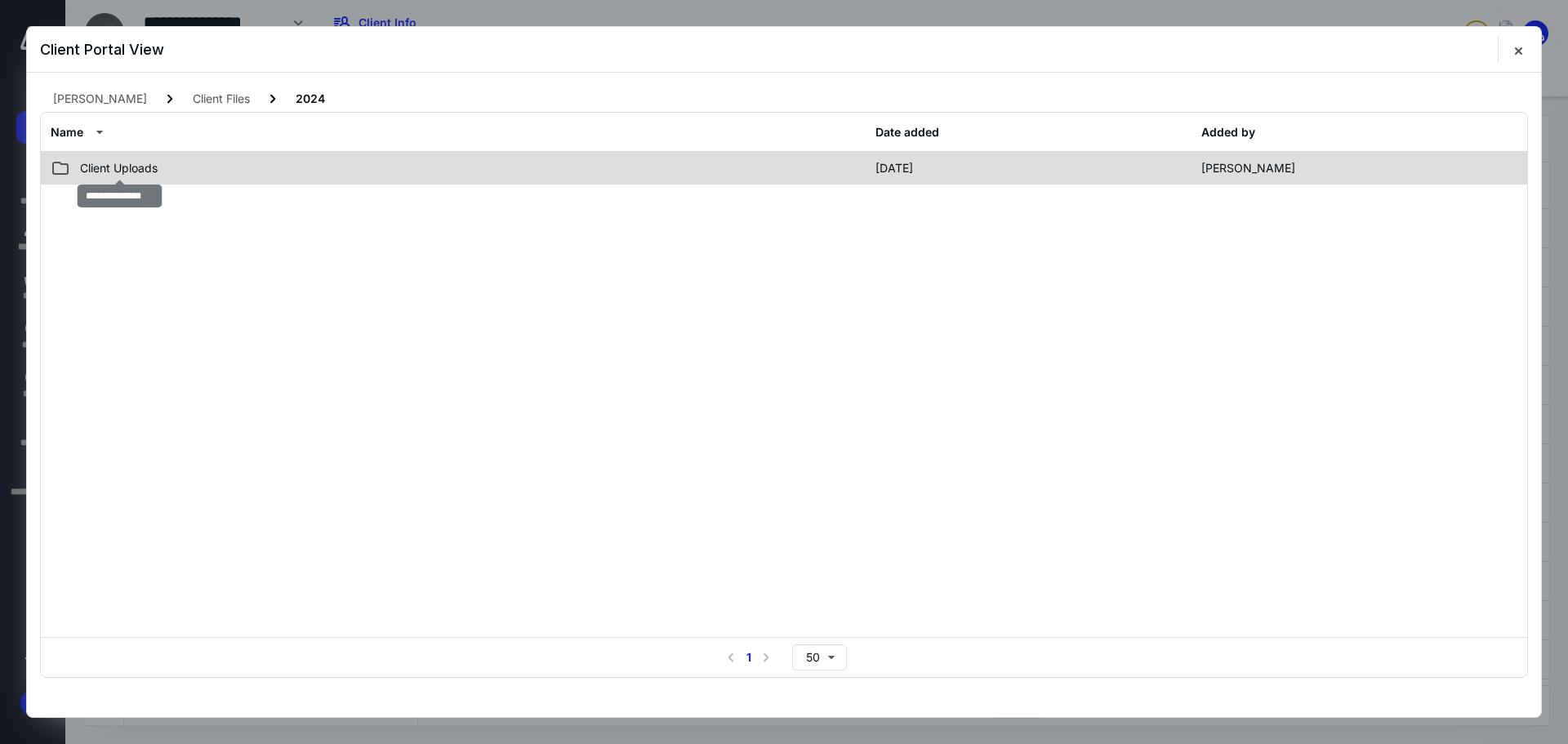 click on "Client Uploads" at bounding box center (118, 168) 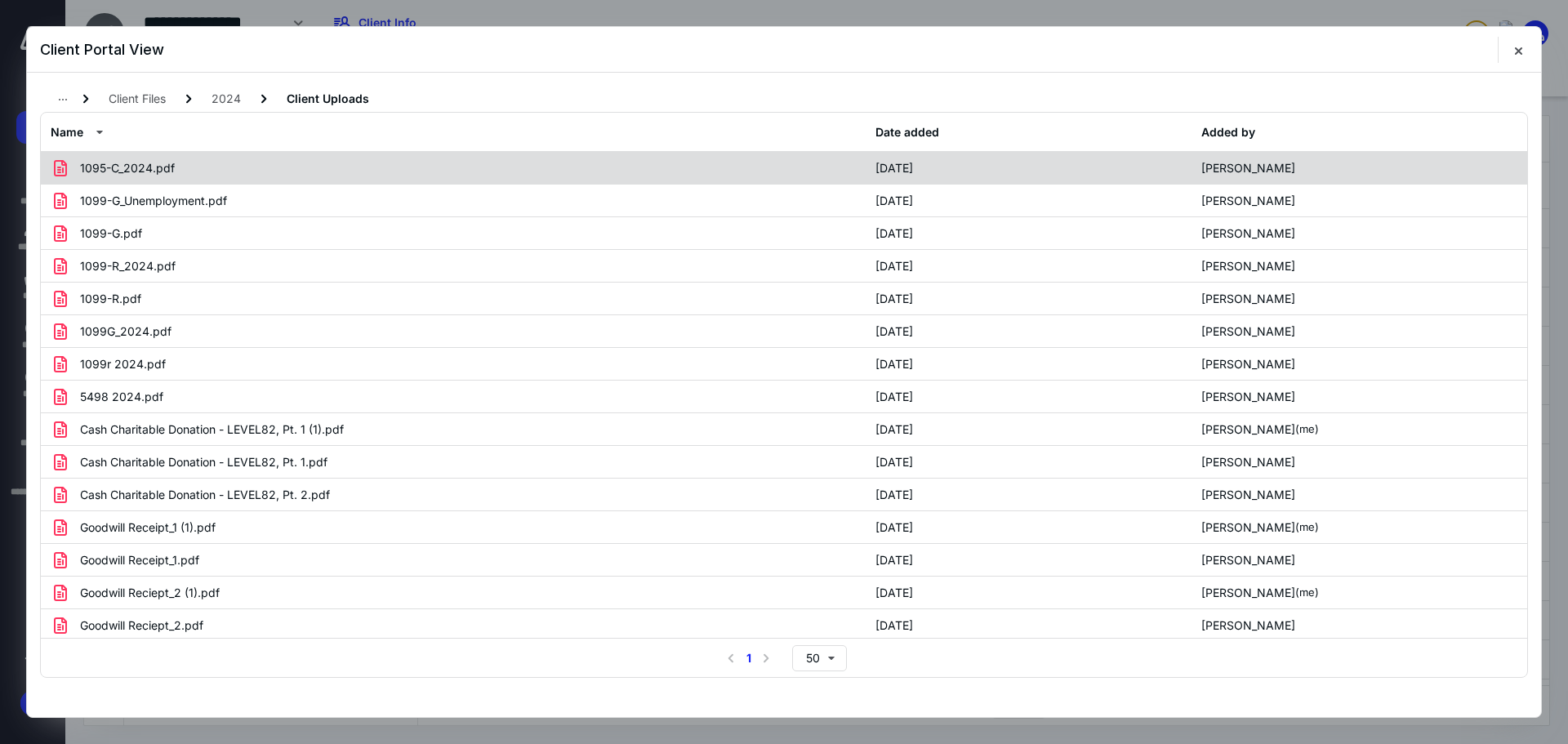 click on "1095-C_2024.pdf" at bounding box center [458, 168] 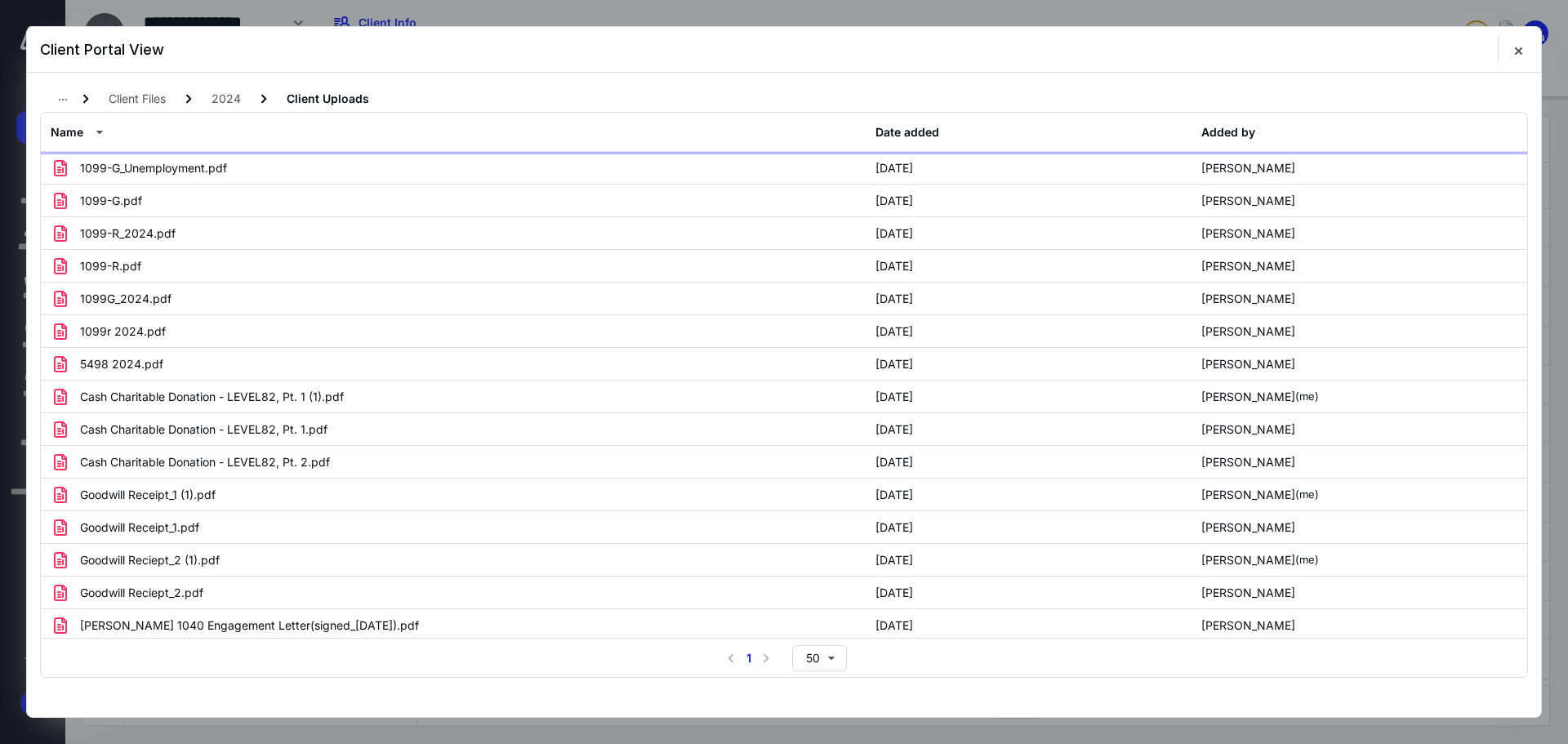 scroll, scrollTop: 0, scrollLeft: 0, axis: both 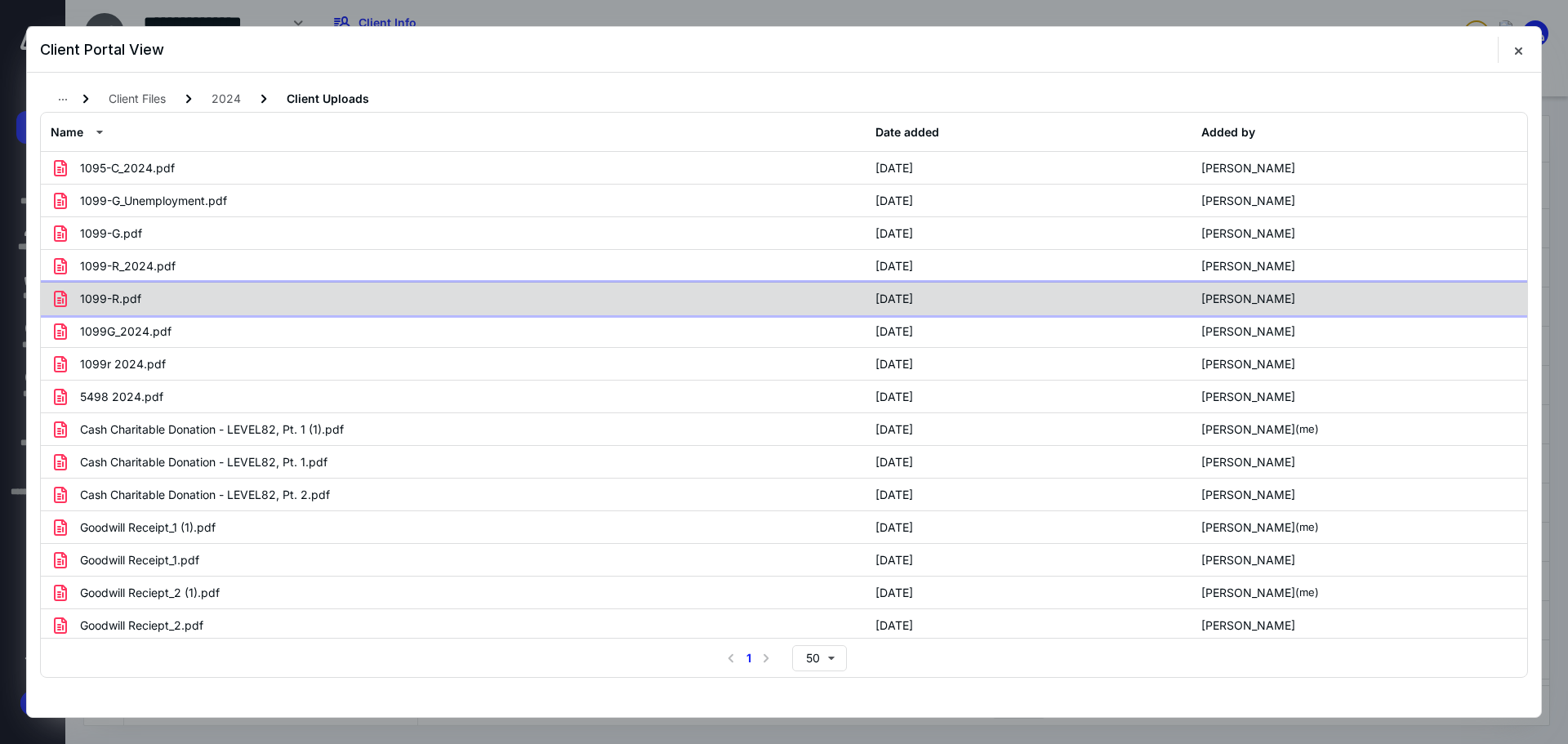 click on "1099-R.pdf" at bounding box center [458, 299] 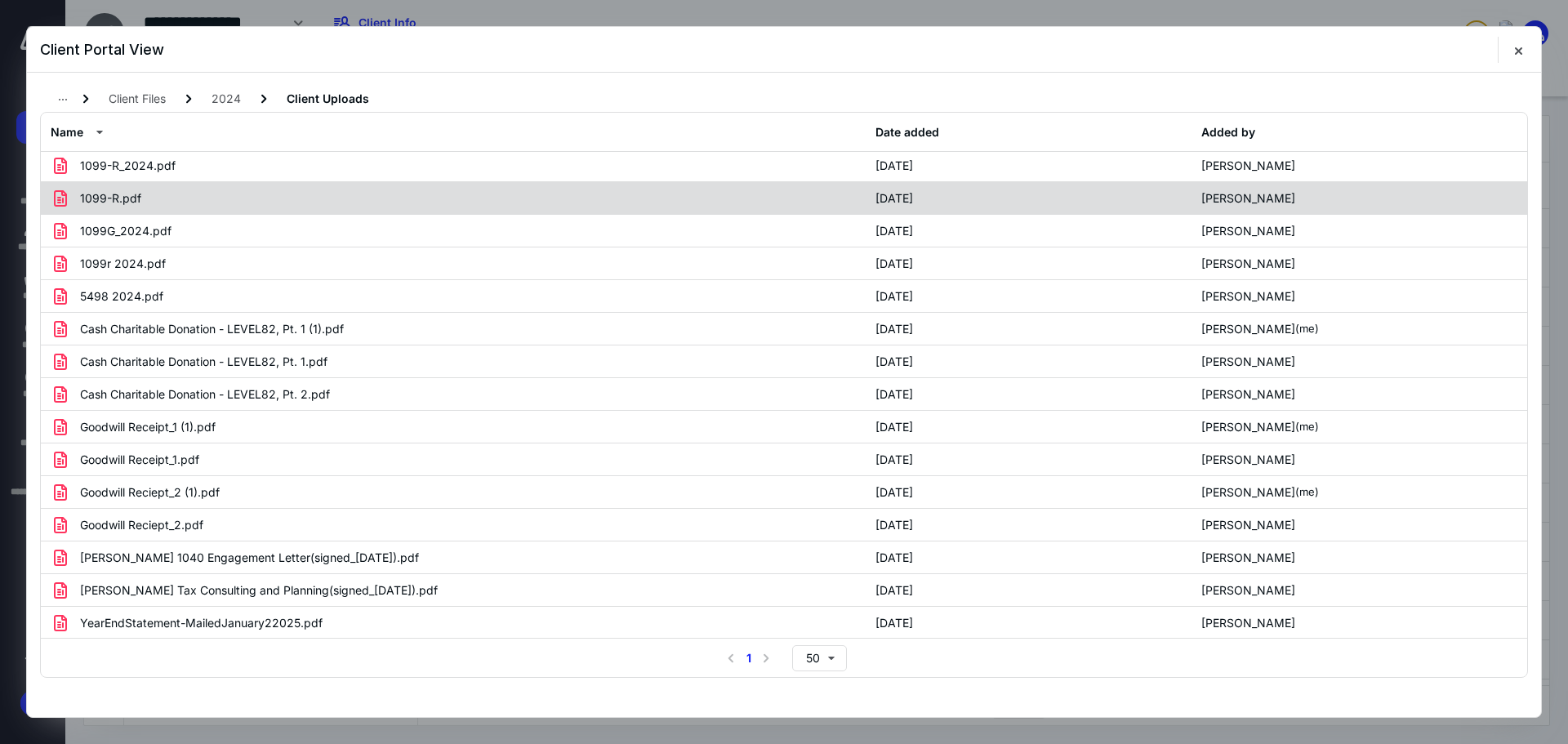 scroll, scrollTop: 102, scrollLeft: 0, axis: vertical 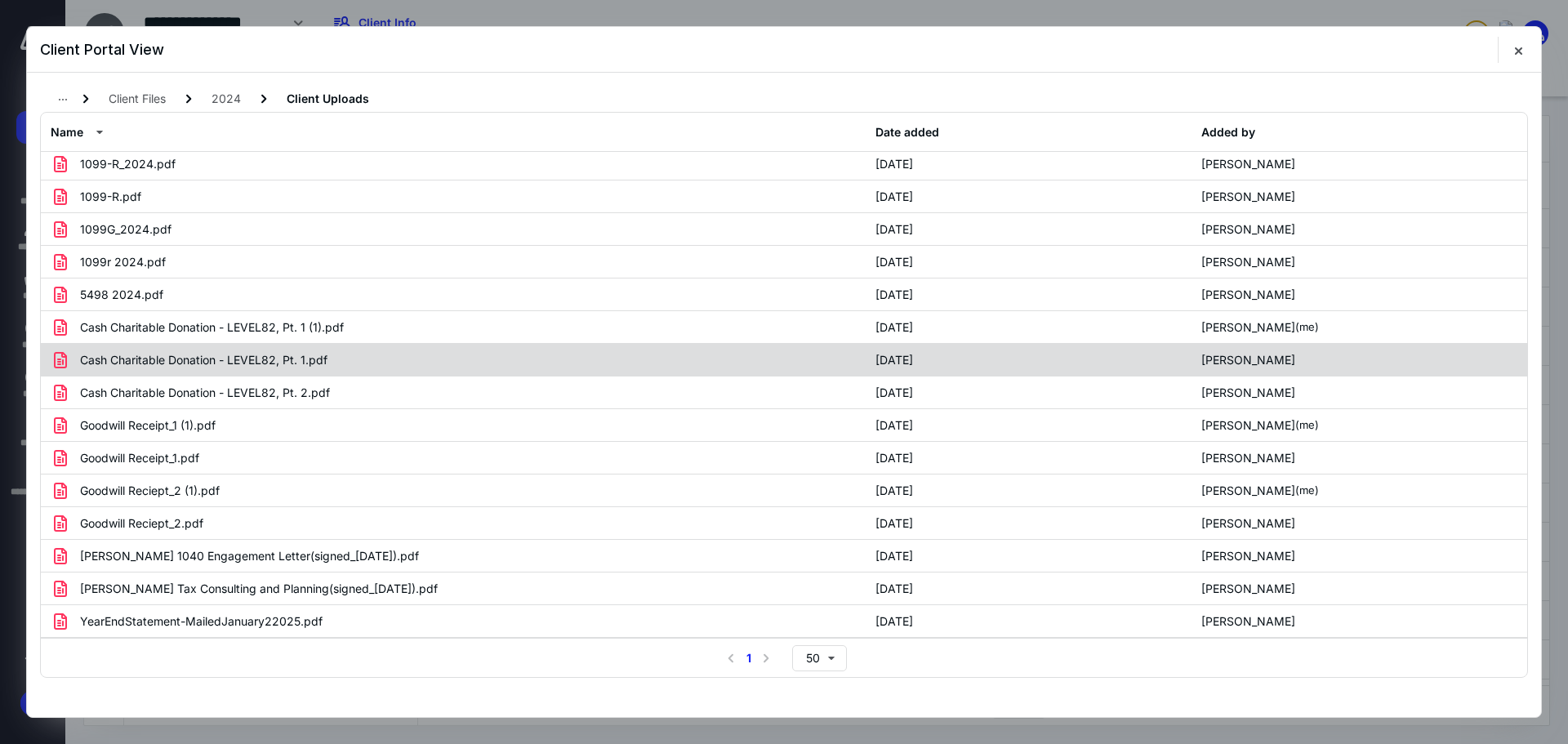 click on "Cash Charitable Donation - LEVEL82, Pt. 1.pdf" at bounding box center (203, 360) 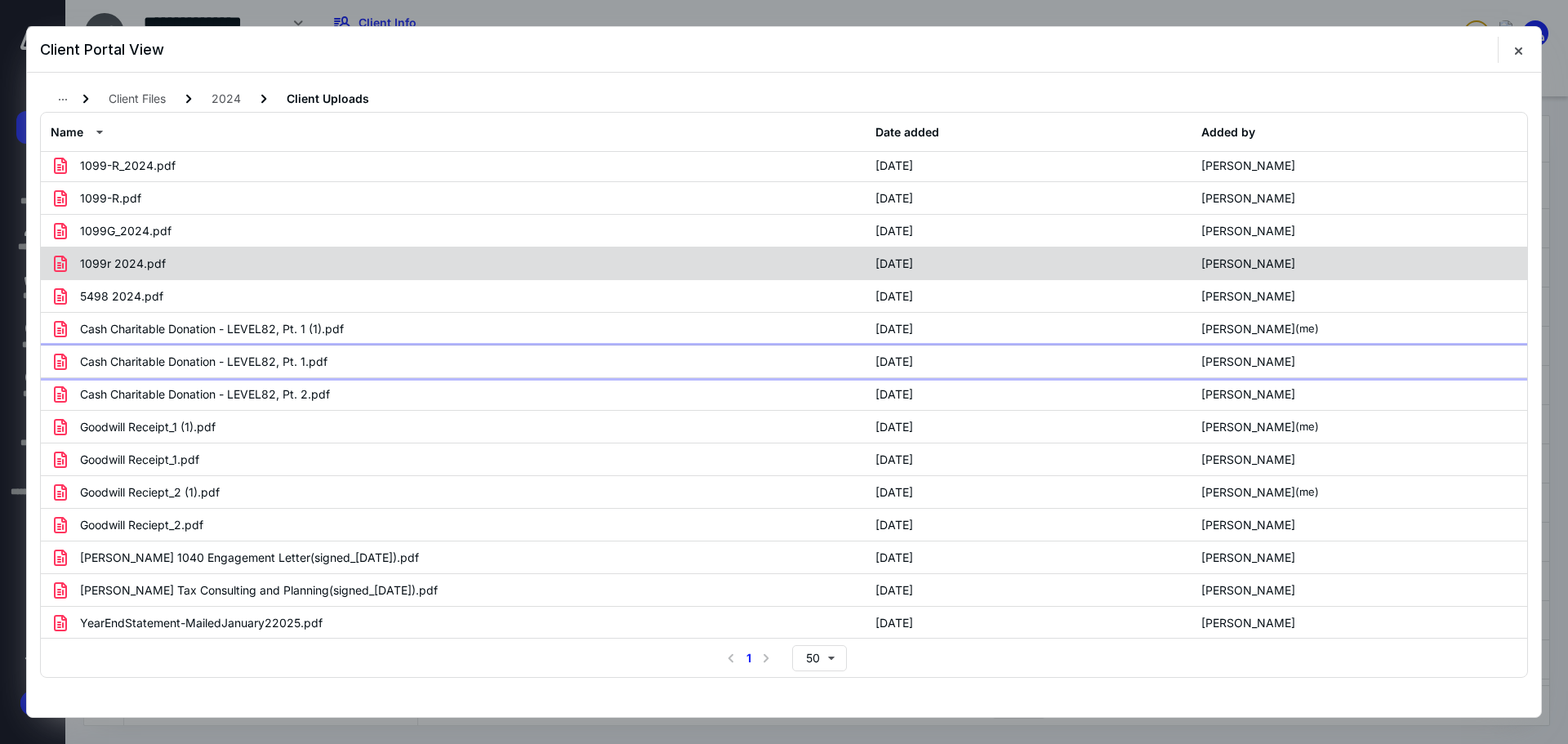 scroll, scrollTop: 102, scrollLeft: 0, axis: vertical 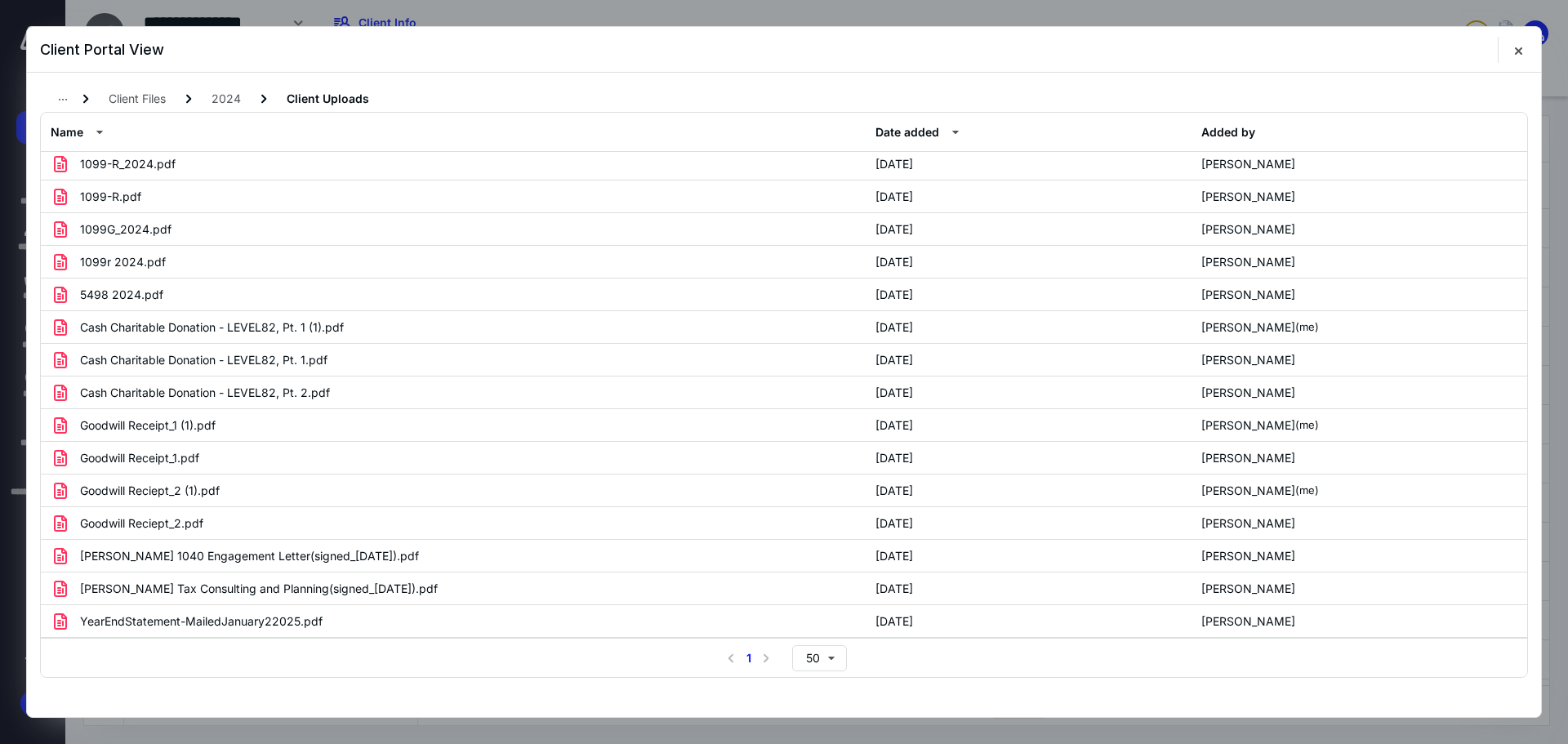 click on "Date added" at bounding box center [907, 132] 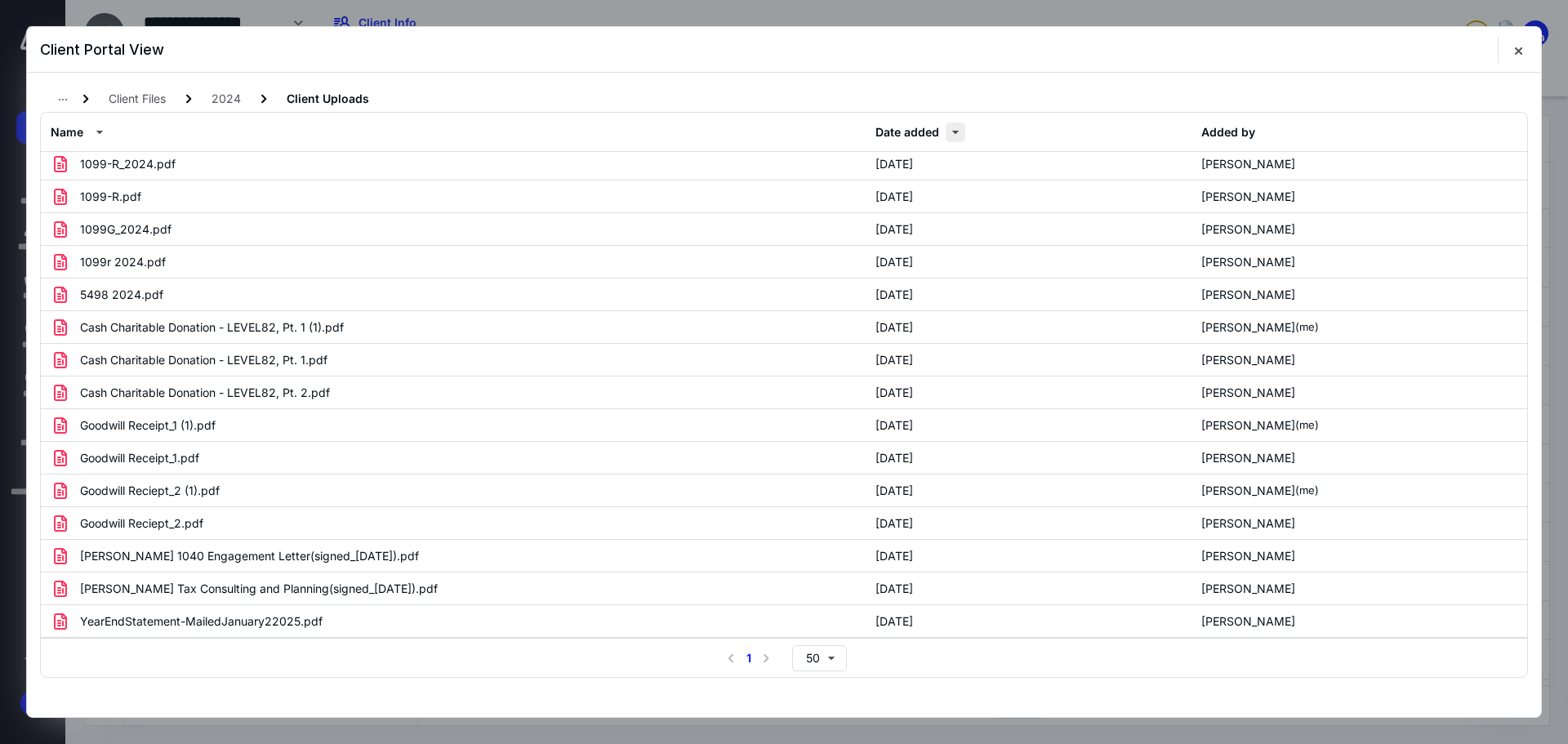 click at bounding box center [956, 132] 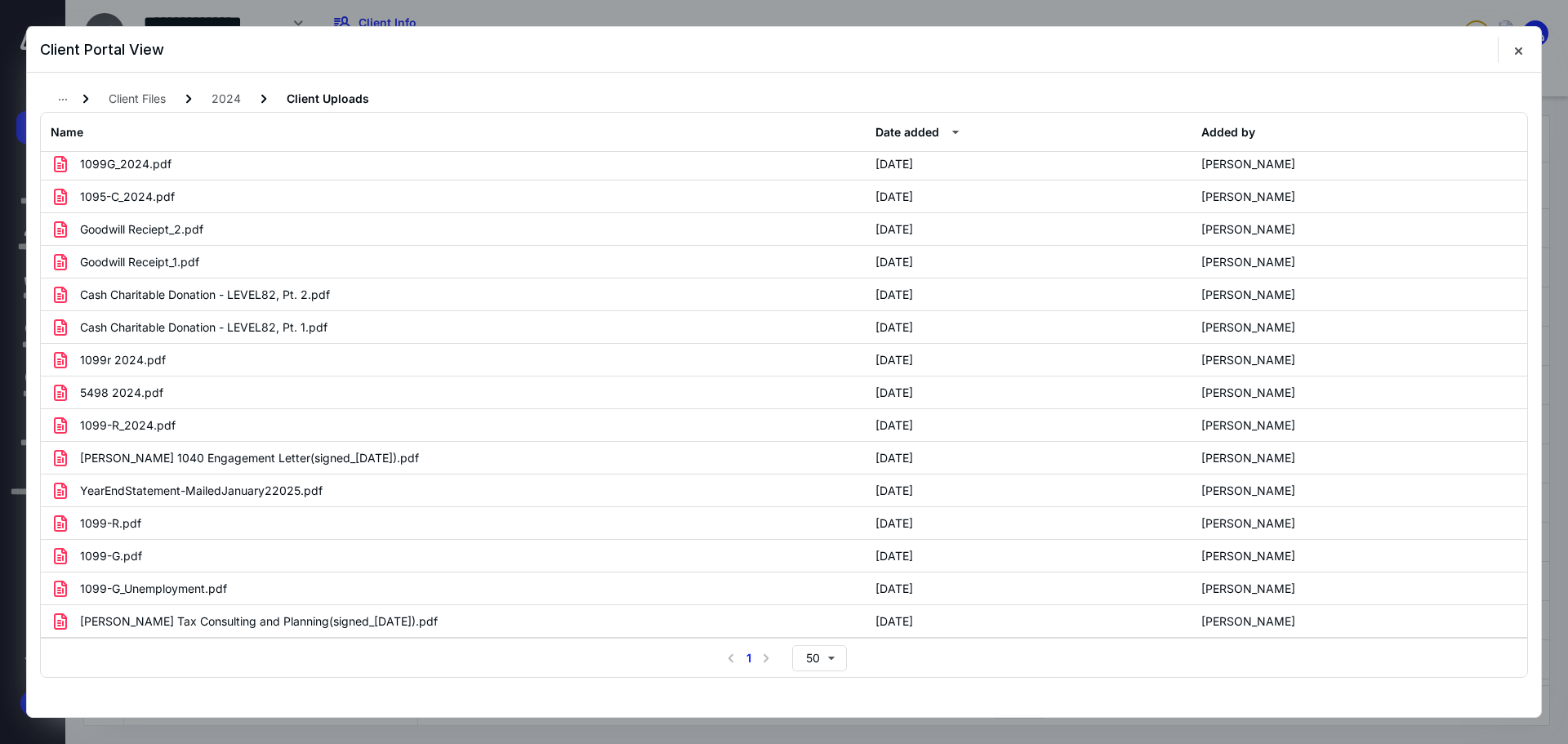 scroll, scrollTop: 0, scrollLeft: 0, axis: both 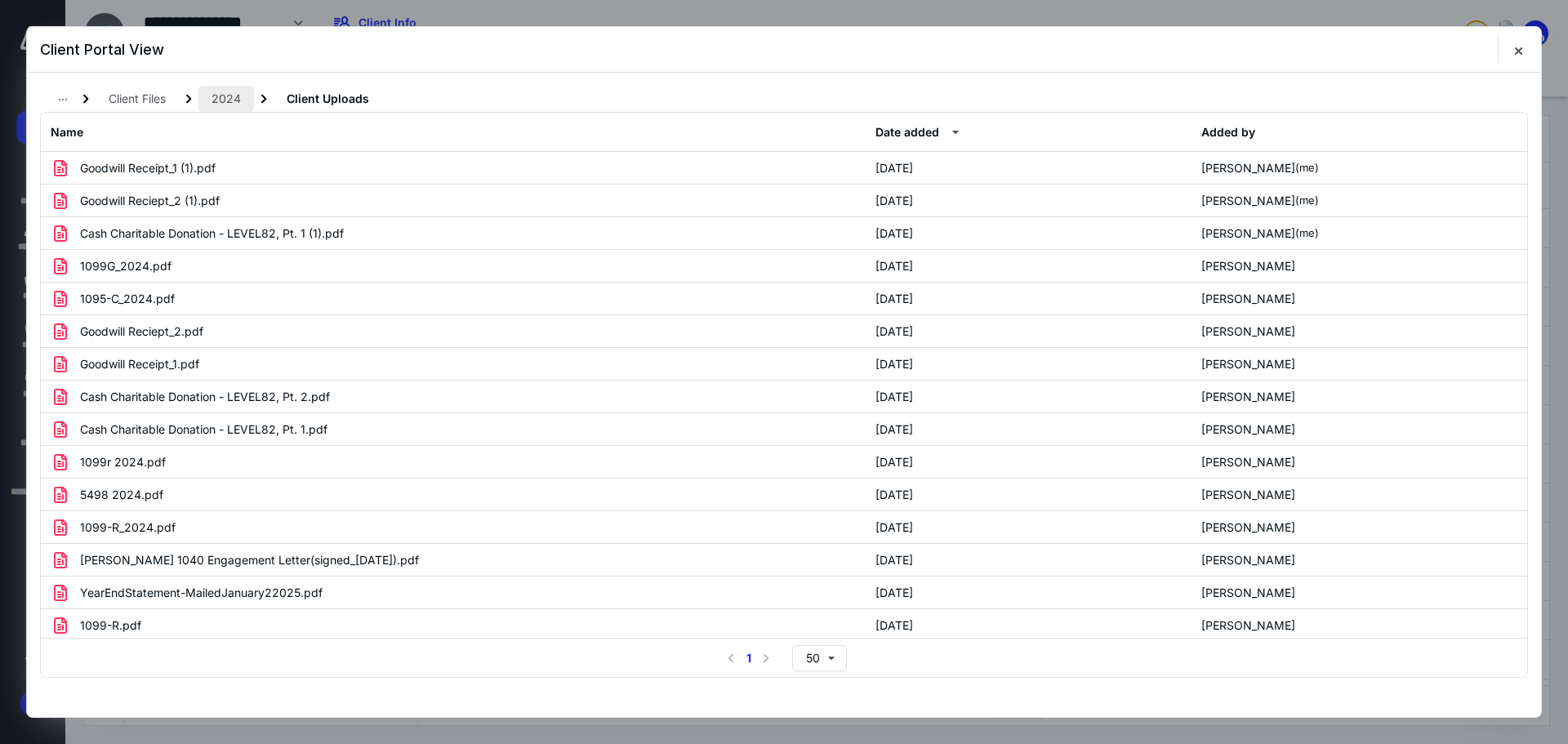 click on "2024" at bounding box center (226, 99) 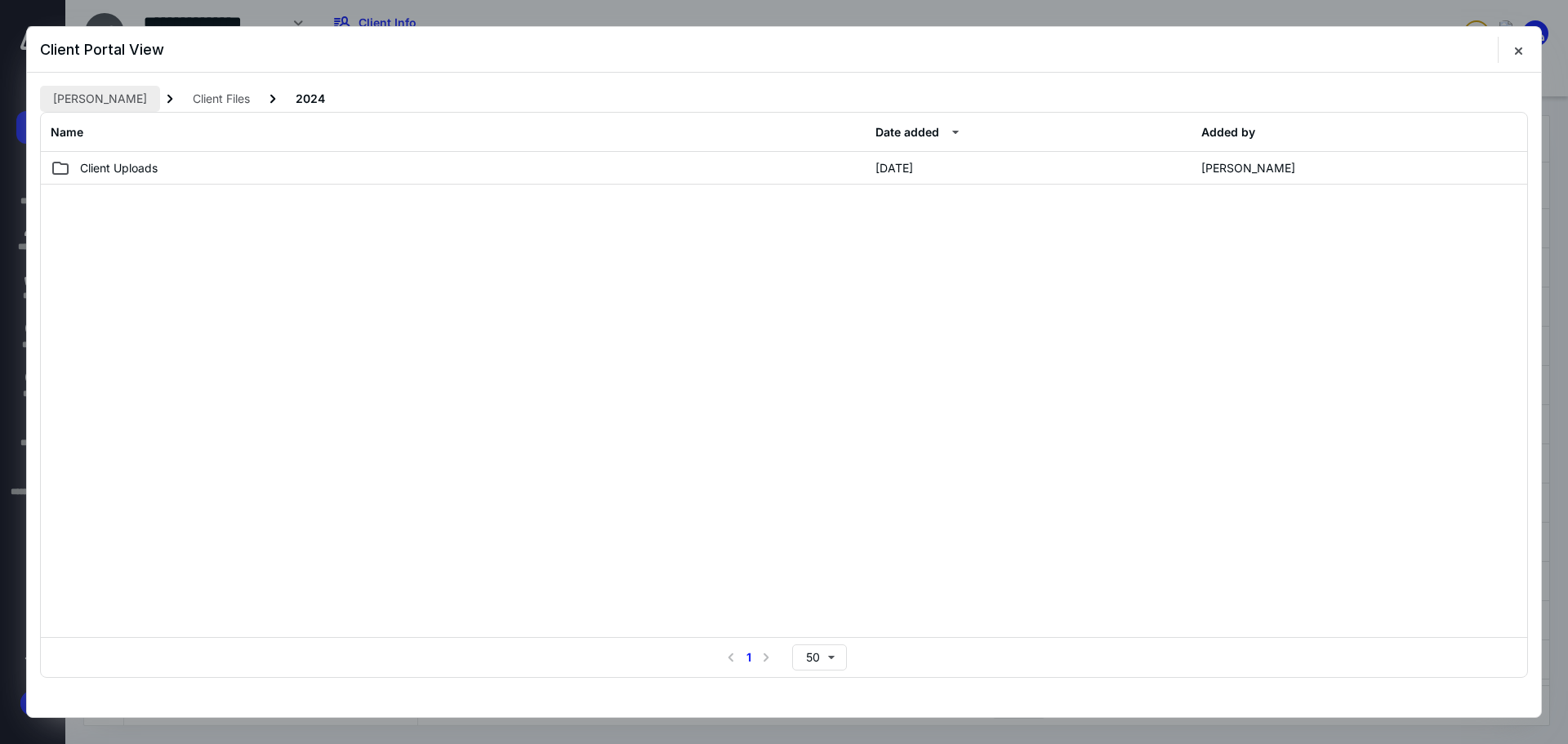 click on "Natasha Onochie" at bounding box center (100, 99) 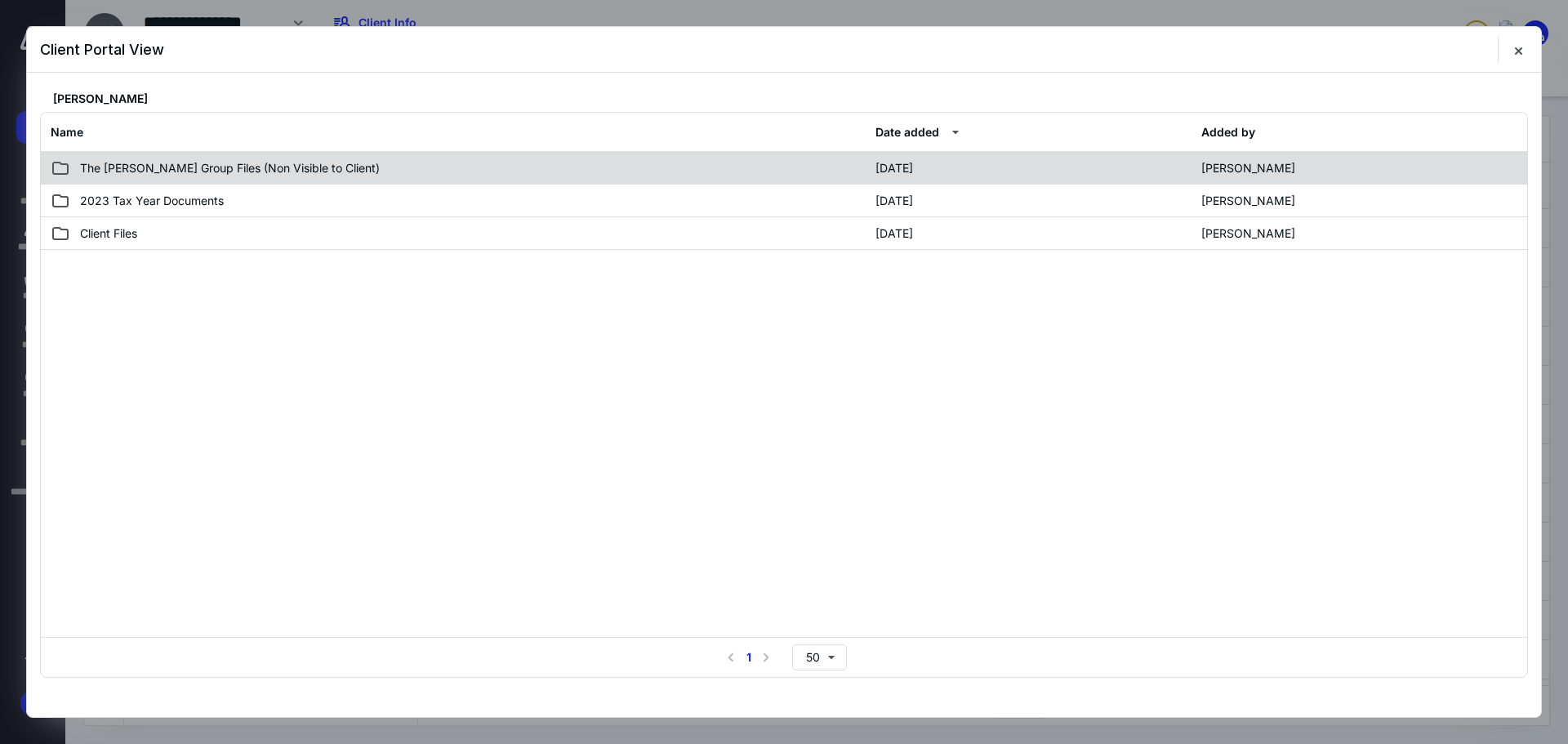 click on "The Norris Group Files (Non Visible to Client)" at bounding box center (458, 168) 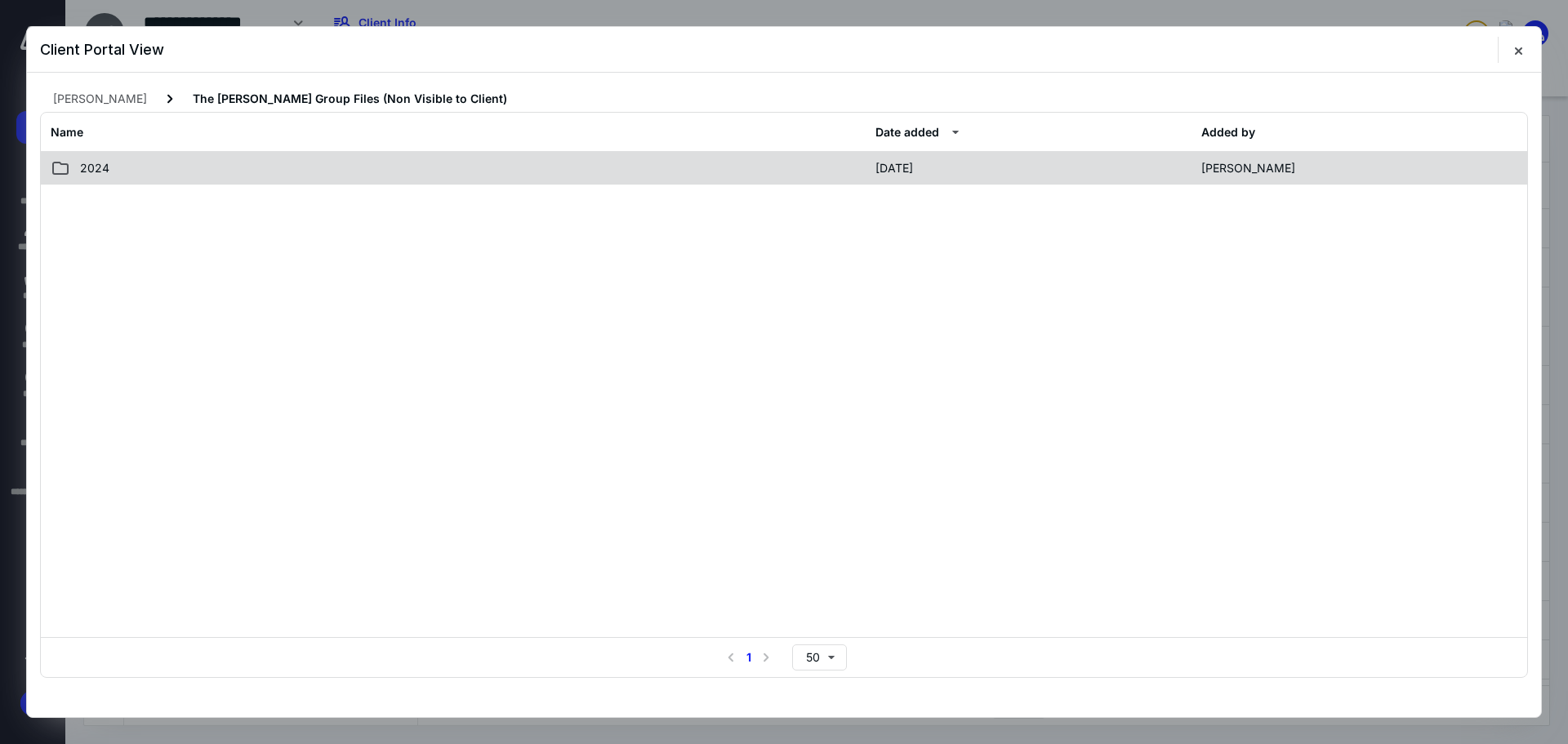 click on "2024" at bounding box center (95, 168) 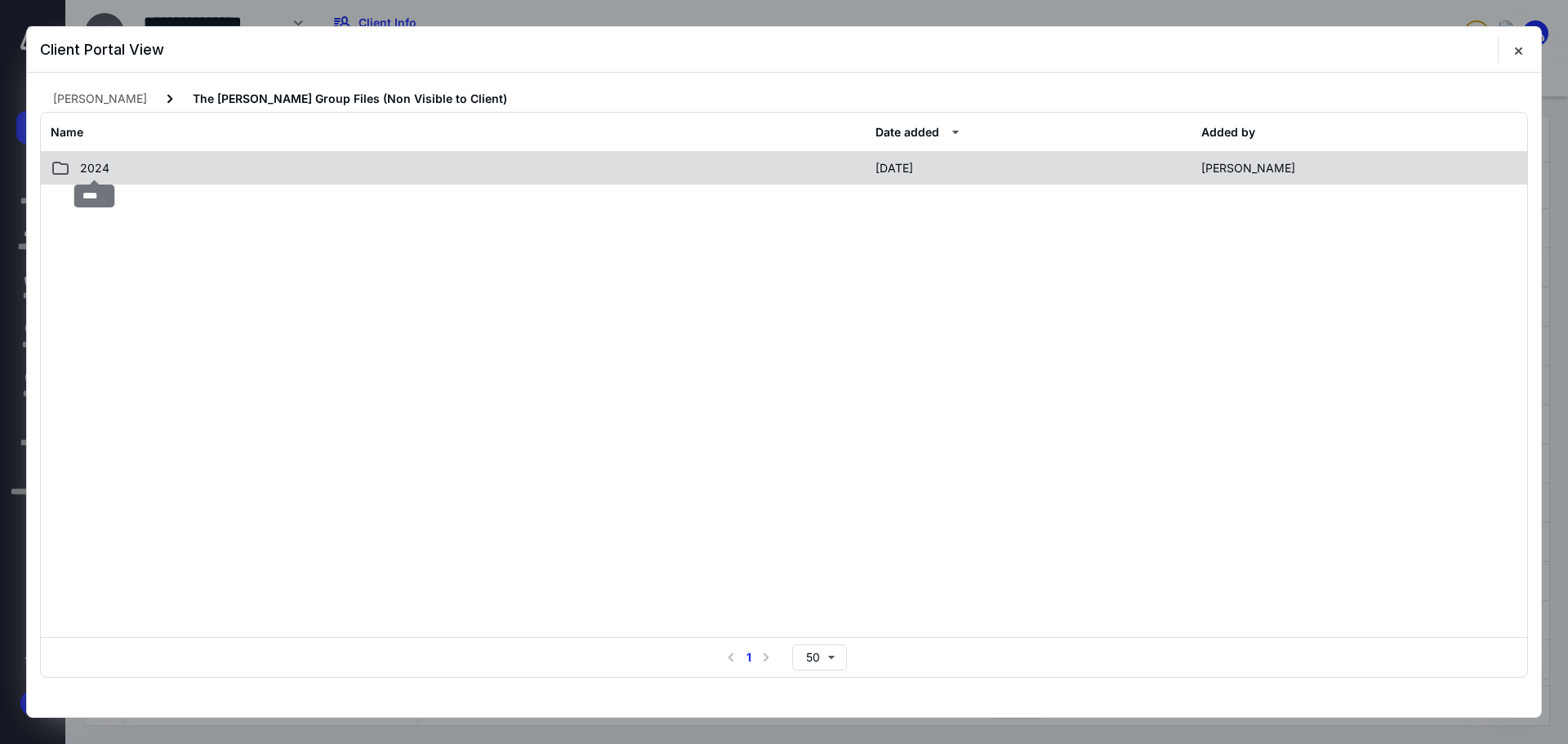 click on "2024" at bounding box center [95, 168] 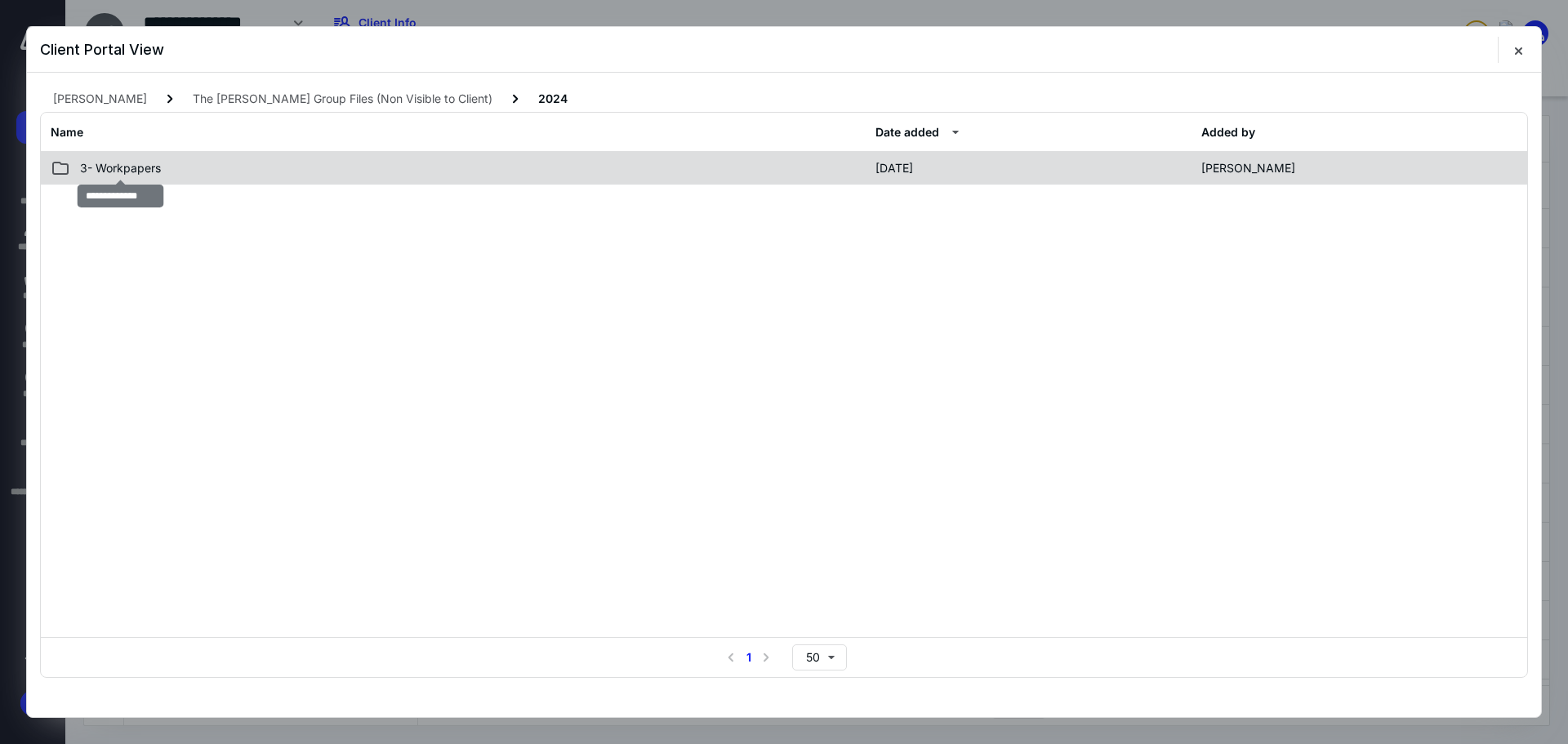 click on "3- Workpapers" at bounding box center [120, 168] 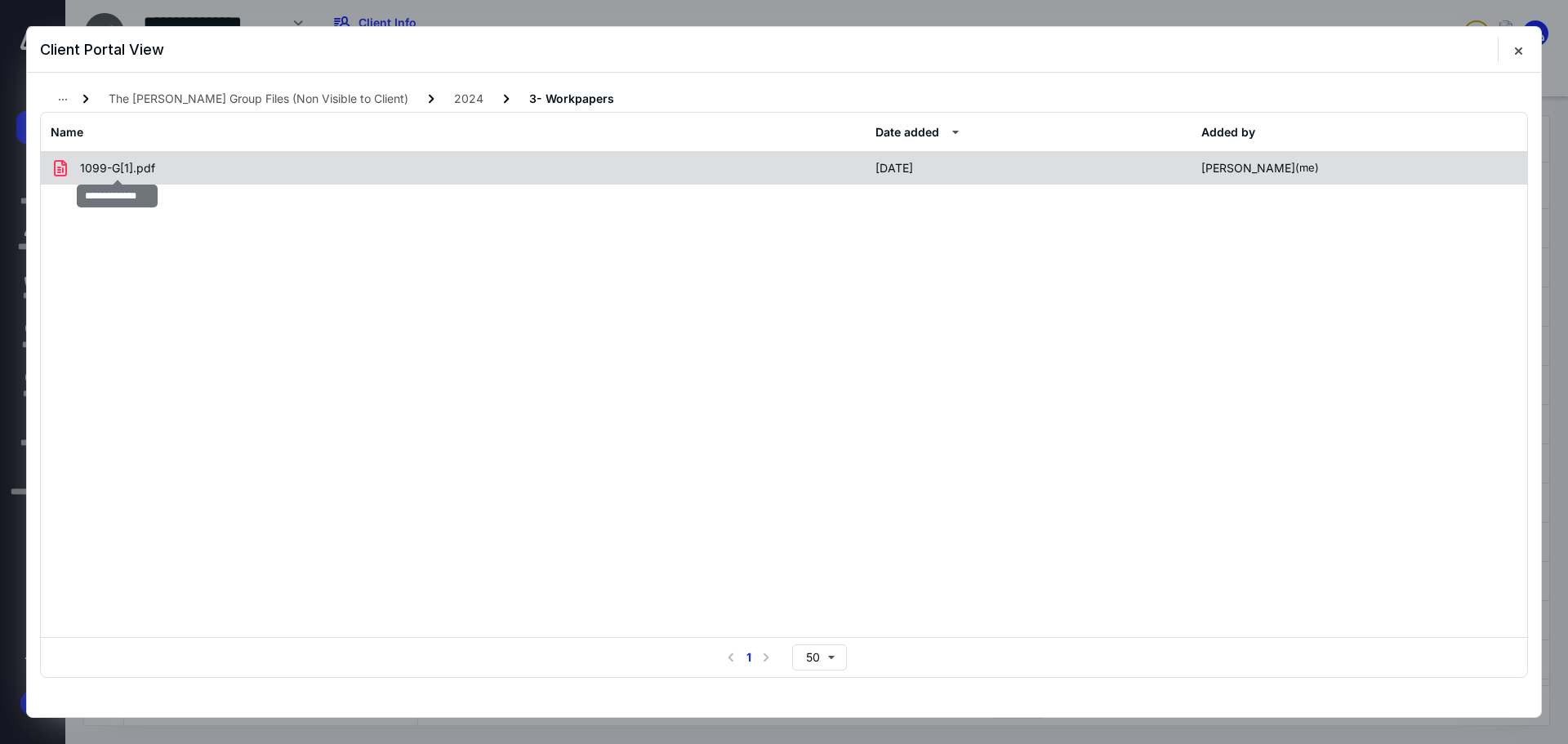 click on "1099-G[1].pdf" at bounding box center [118, 168] 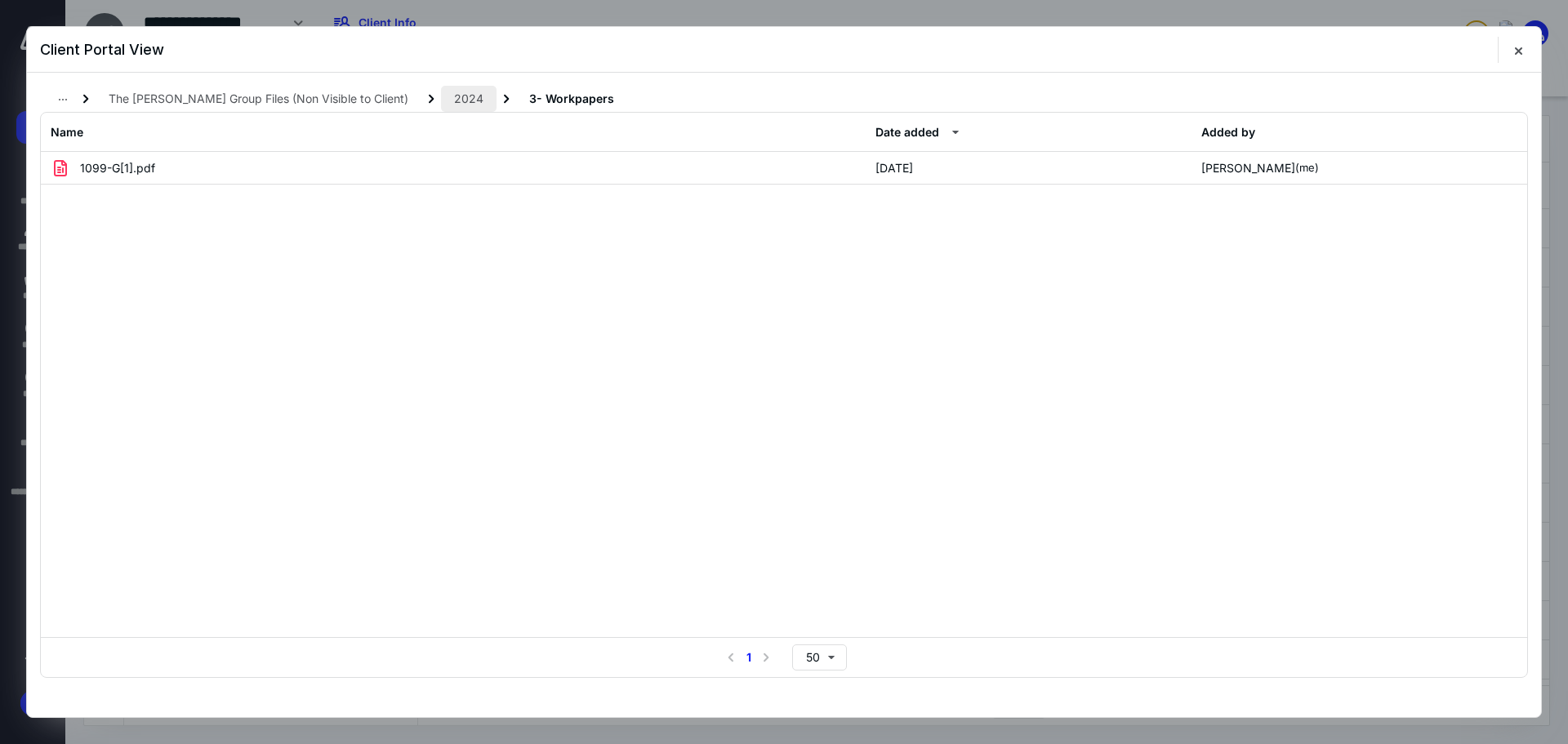 click on "2024" at bounding box center [469, 99] 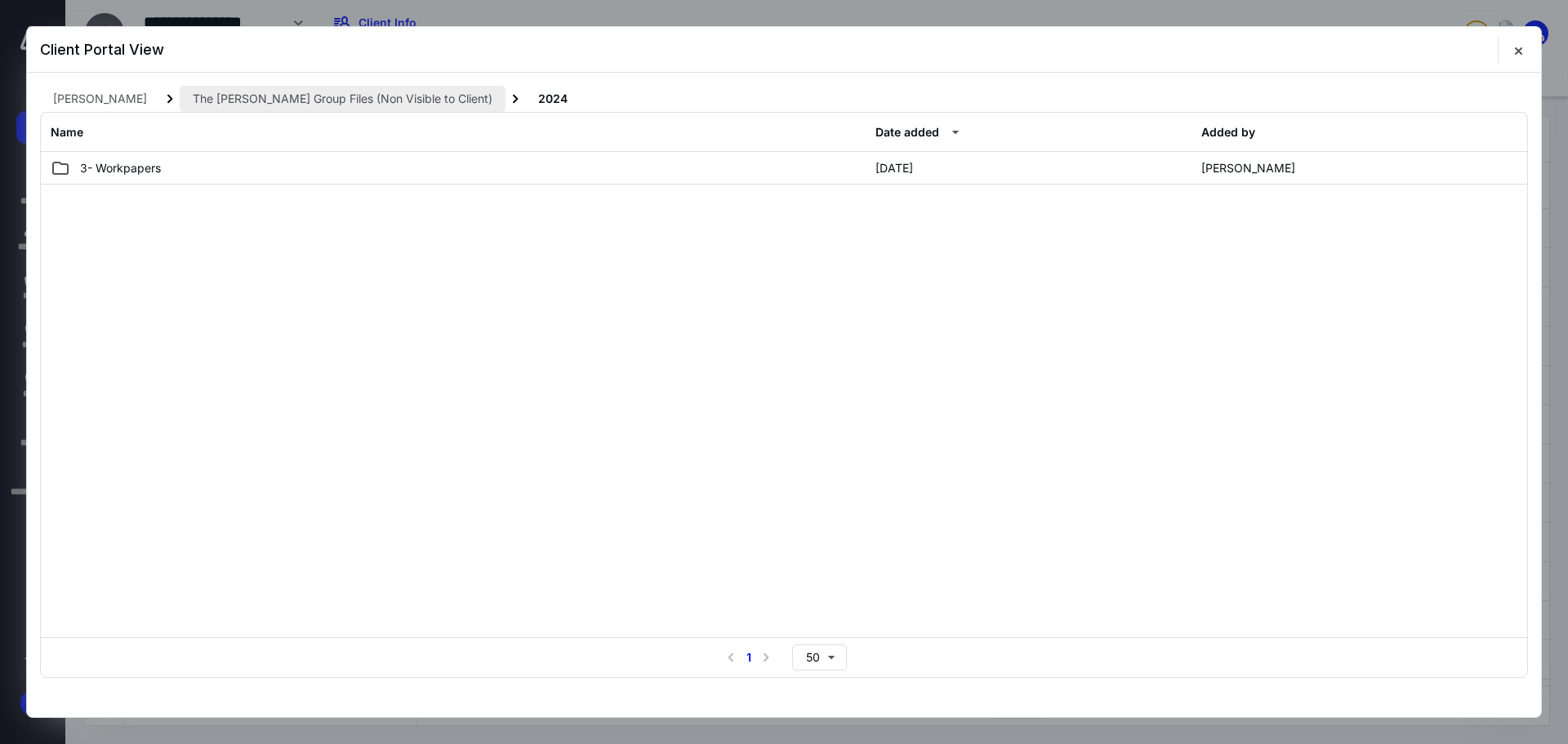 click on "The Norris Group Files (Non Visible to Client)" at bounding box center (342, 99) 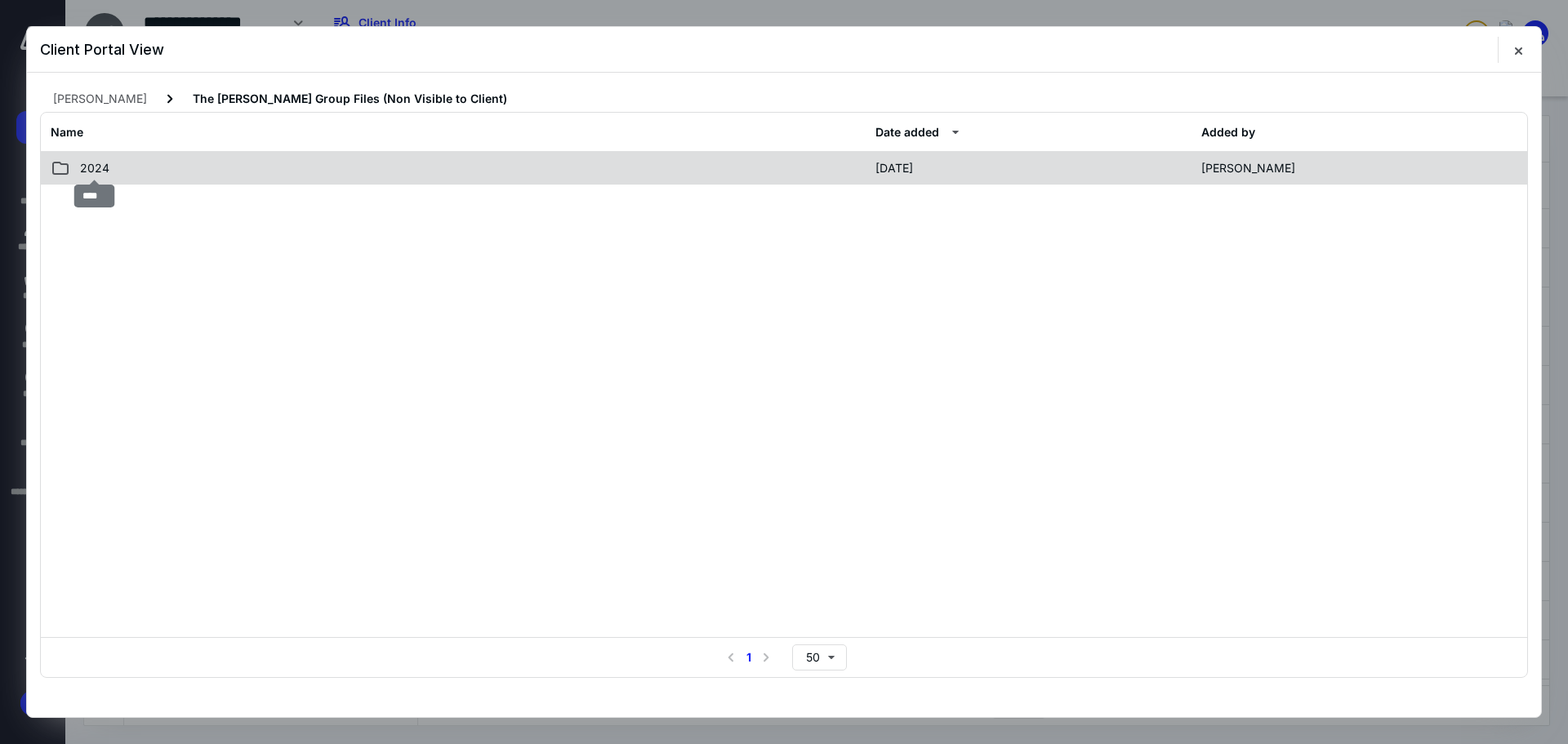 click on "2024" at bounding box center [95, 168] 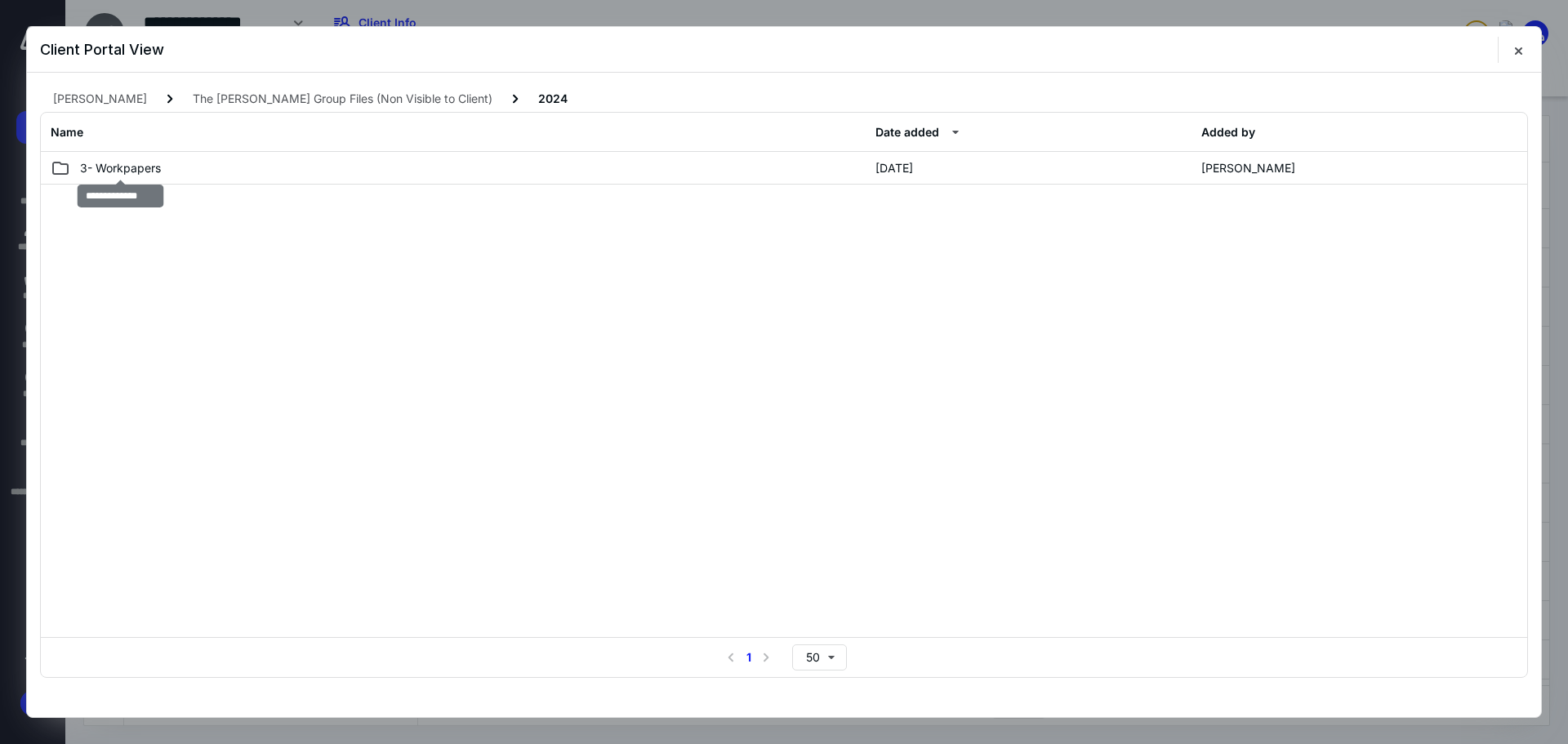click on "3- Workpapers" at bounding box center (120, 168) 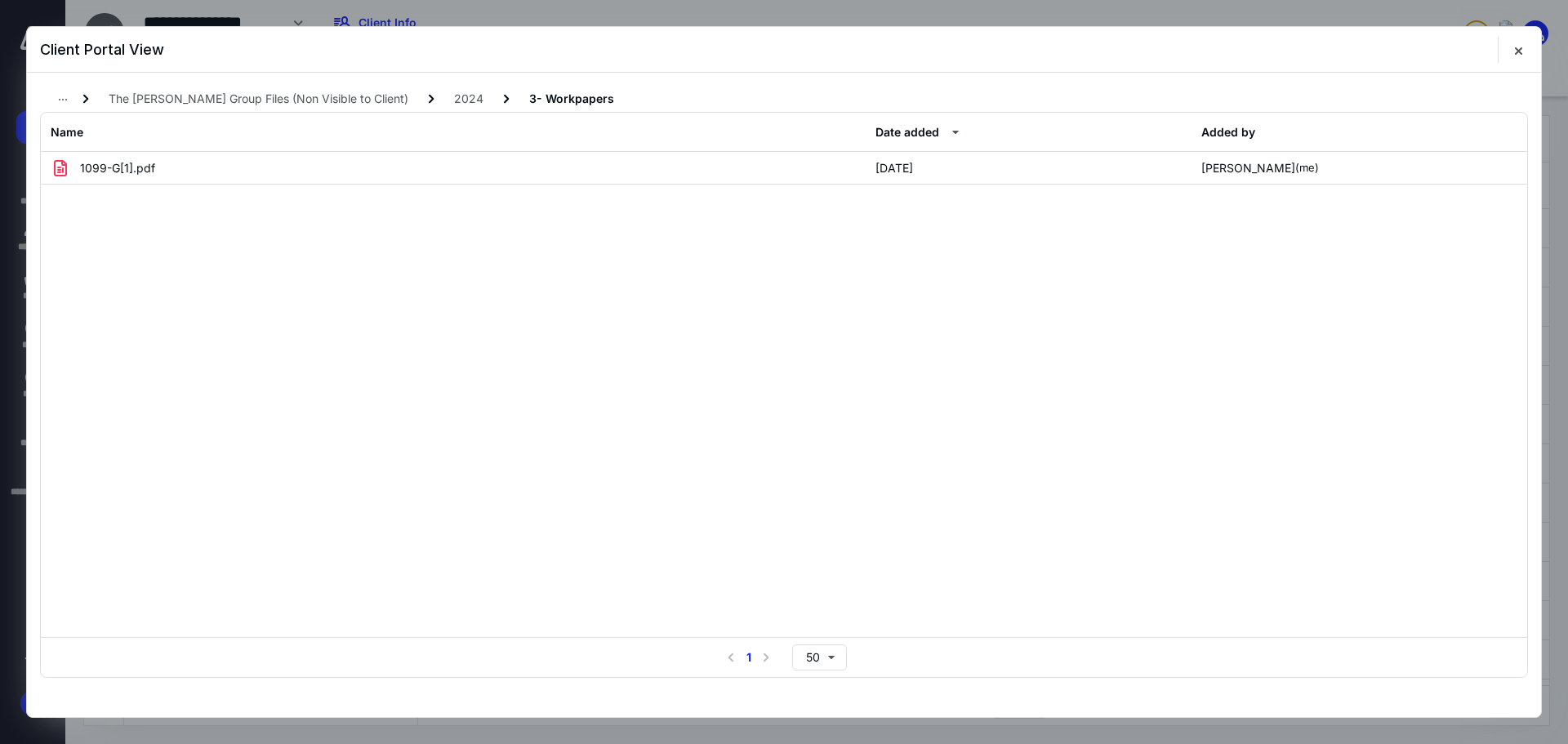 click on "1099-G[1].pdf 7/11/2025 Daniel Hathcock  (me)" at bounding box center [784, 394] 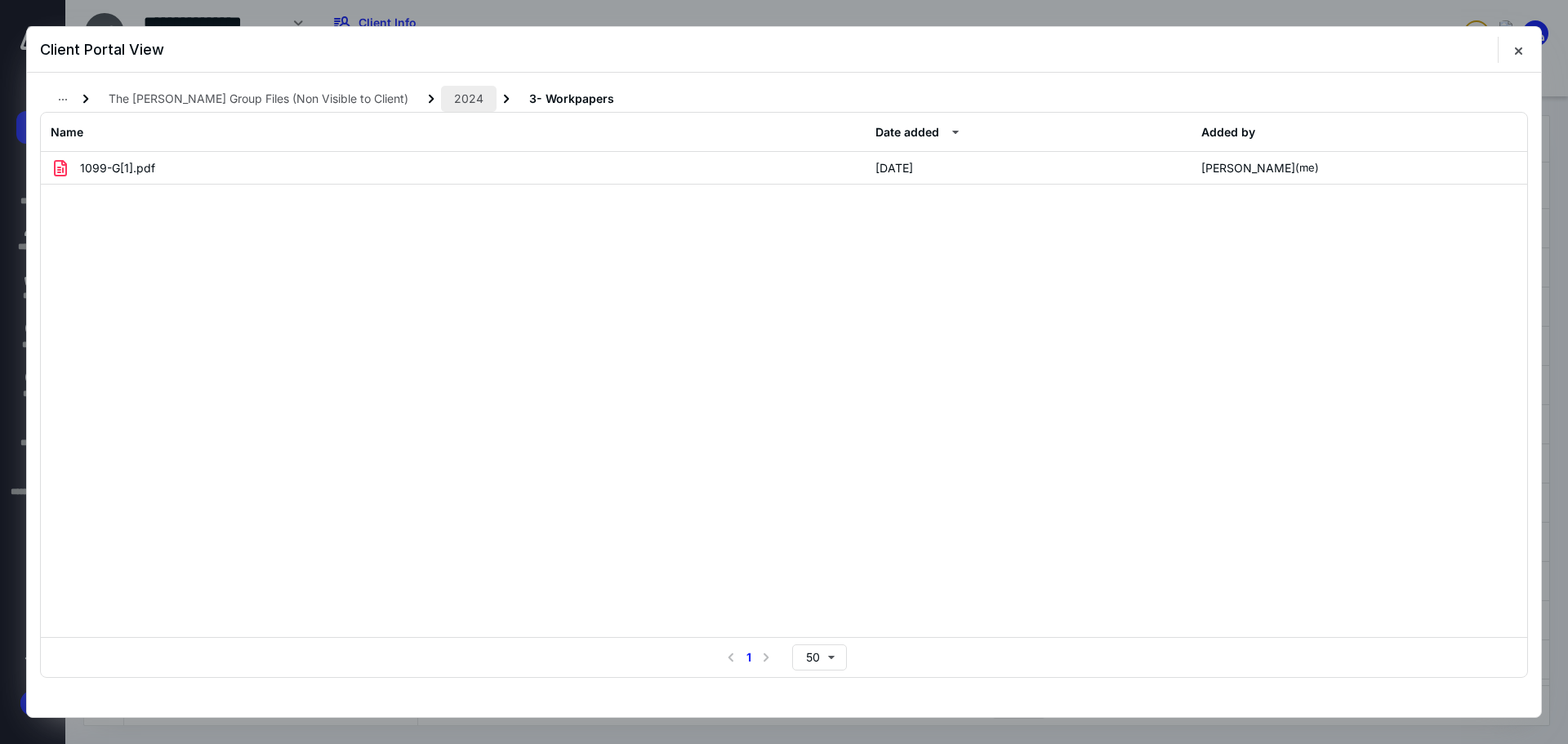 click on "2024" at bounding box center [469, 99] 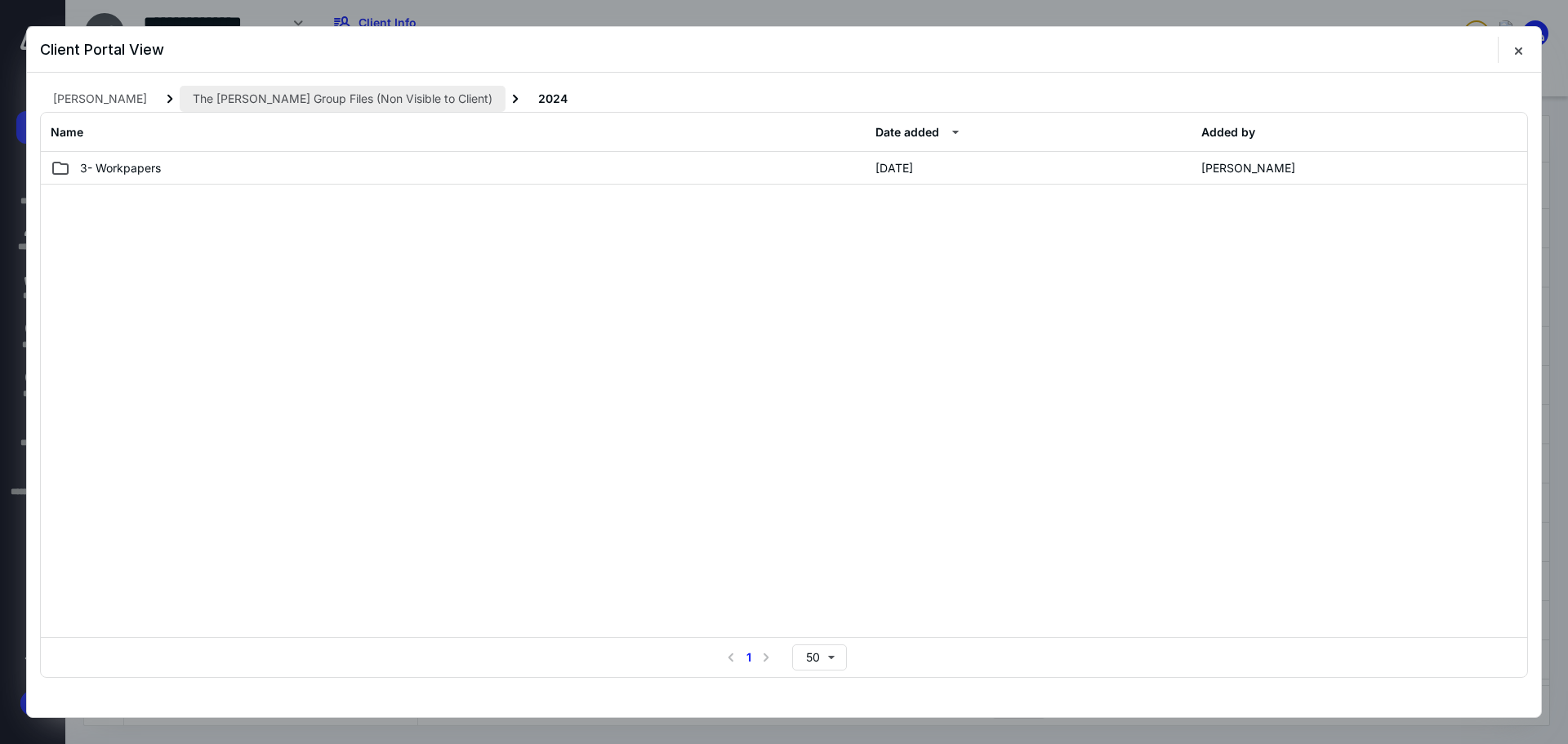 click on "The Norris Group Files (Non Visible to Client)" at bounding box center (342, 99) 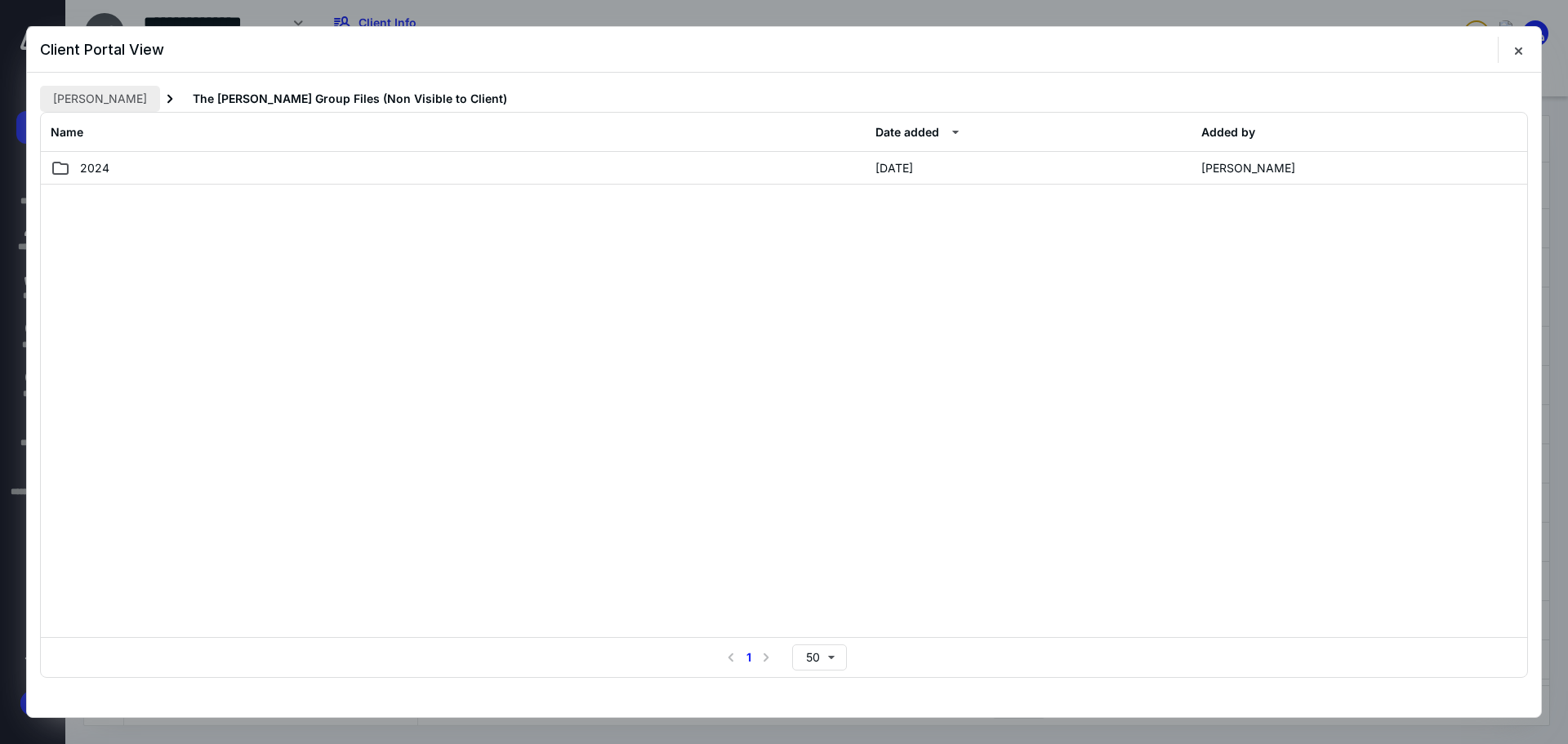 click on "Natasha Onochie" at bounding box center (100, 99) 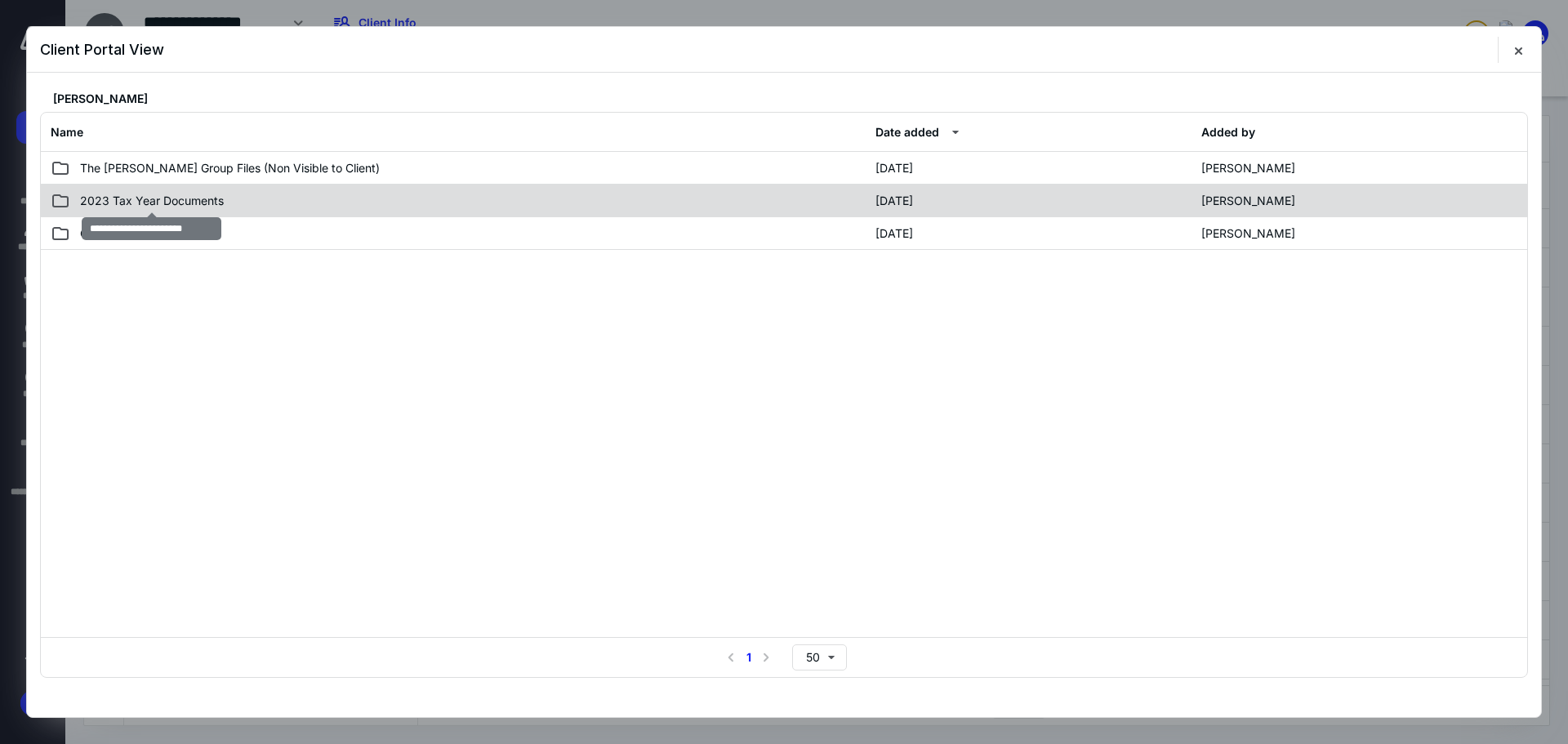 click on "2023 Tax Year Documents" at bounding box center [152, 201] 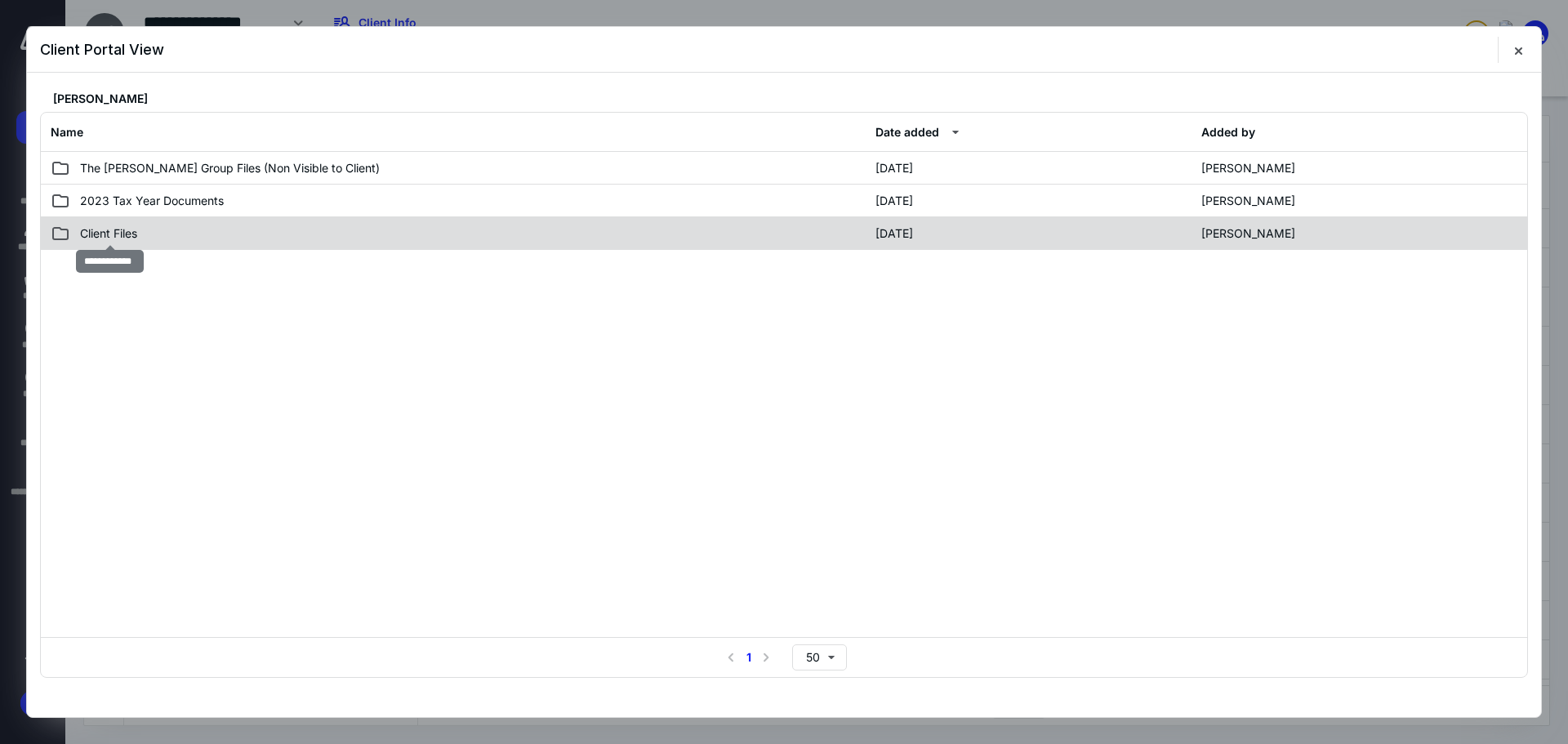 click on "Client Files" at bounding box center (109, 234) 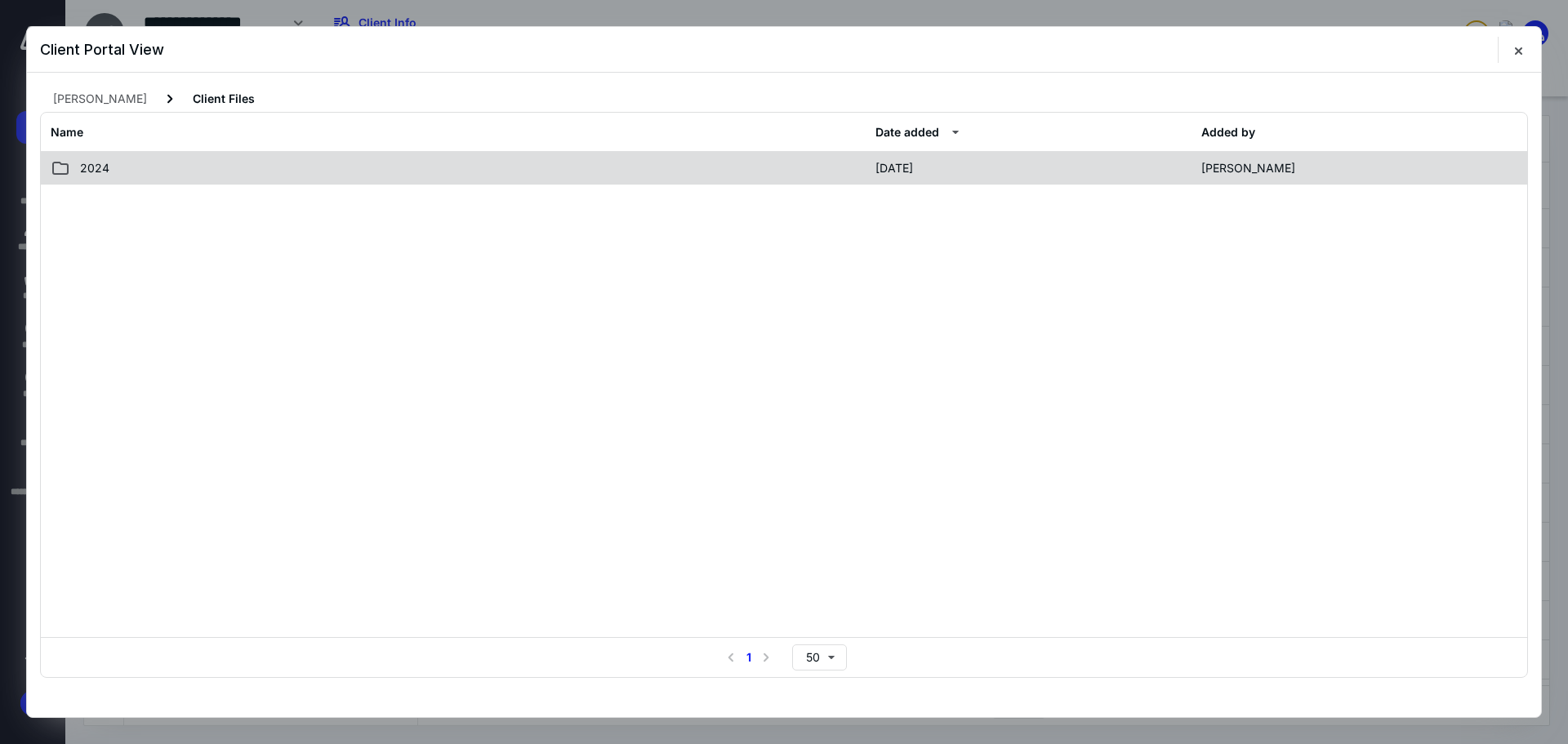 click on "2024 6/11/2025 Helen Dittmann" at bounding box center [784, 168] 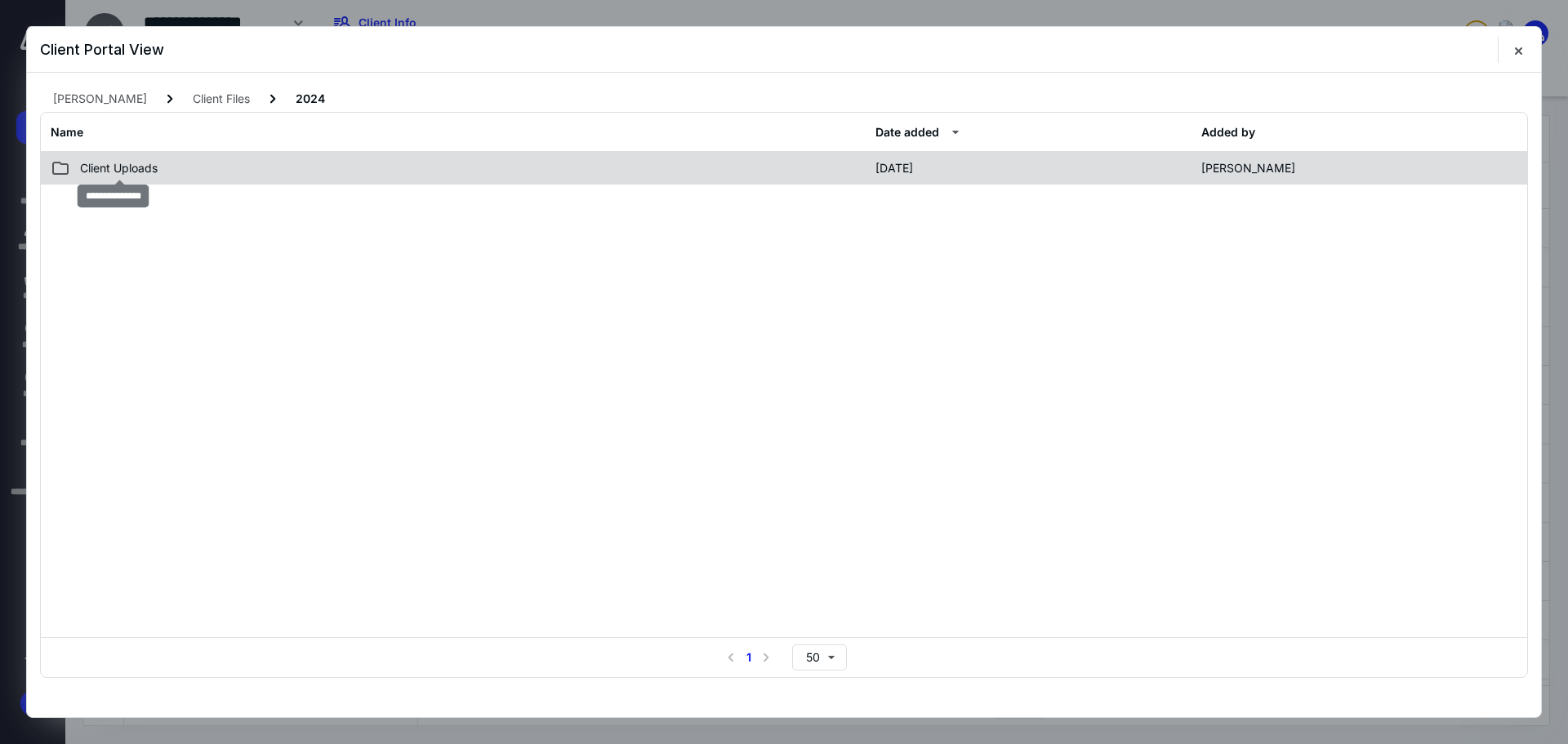 click on "Client Uploads" at bounding box center [118, 168] 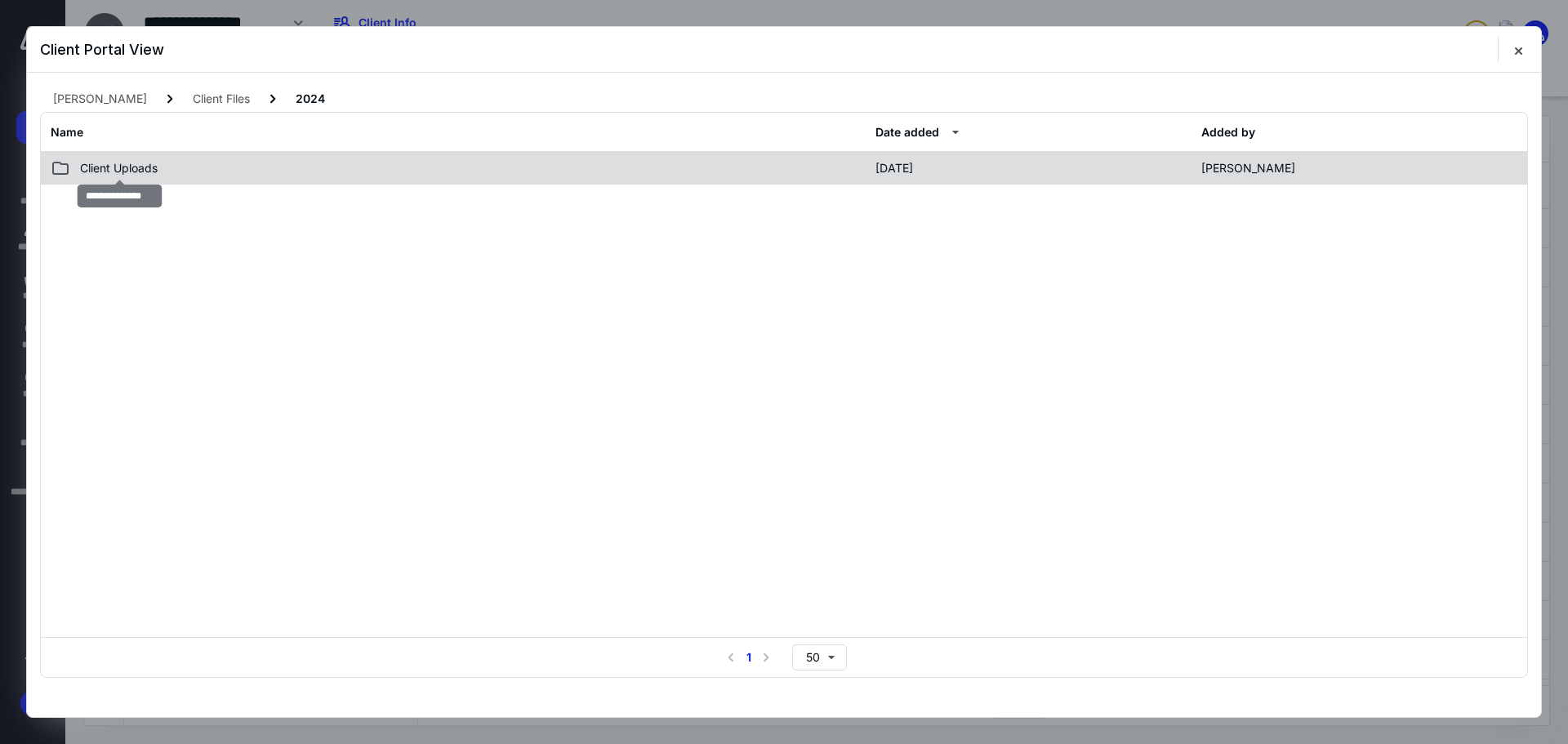 click on "Client Uploads" at bounding box center (118, 168) 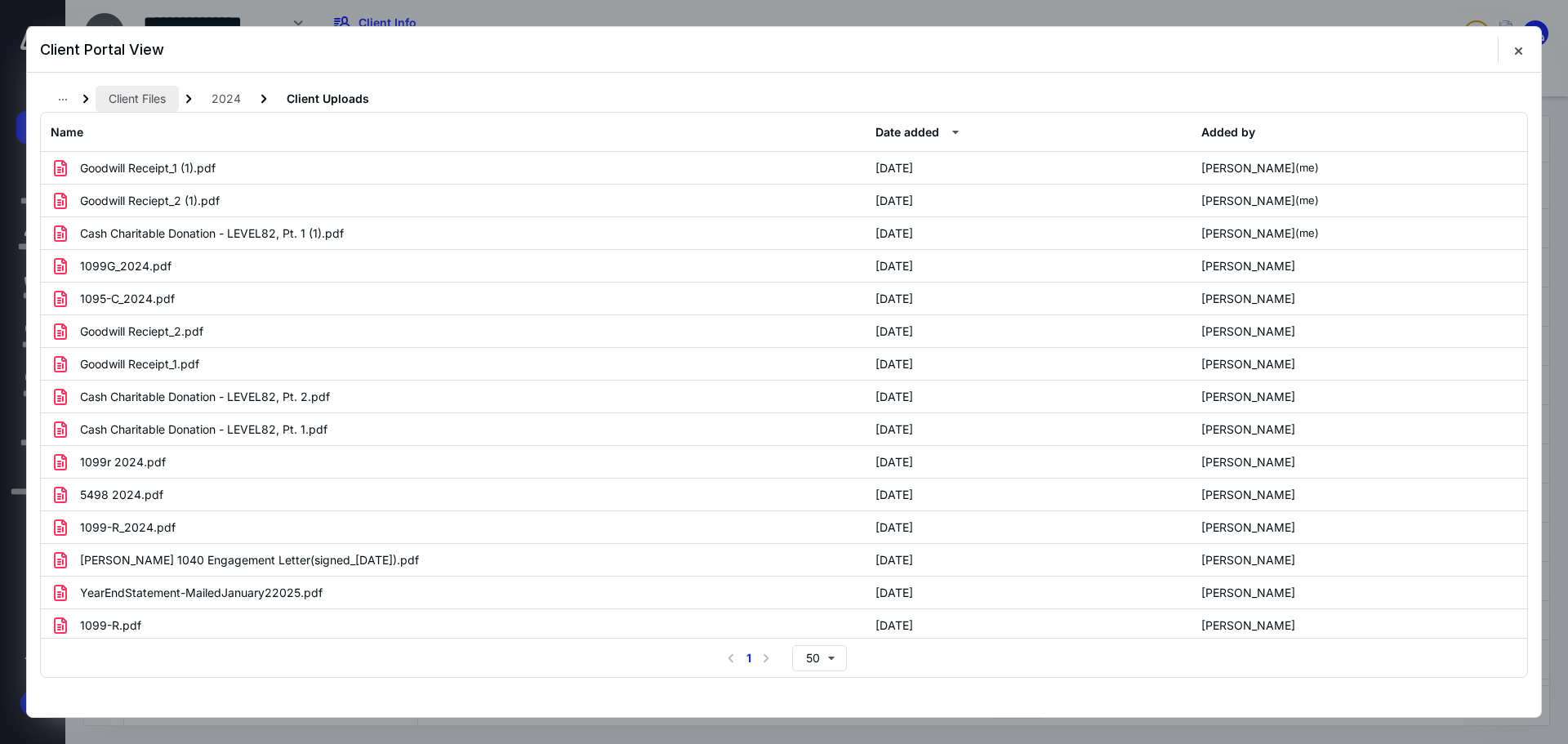 click on "Client Files" at bounding box center (137, 99) 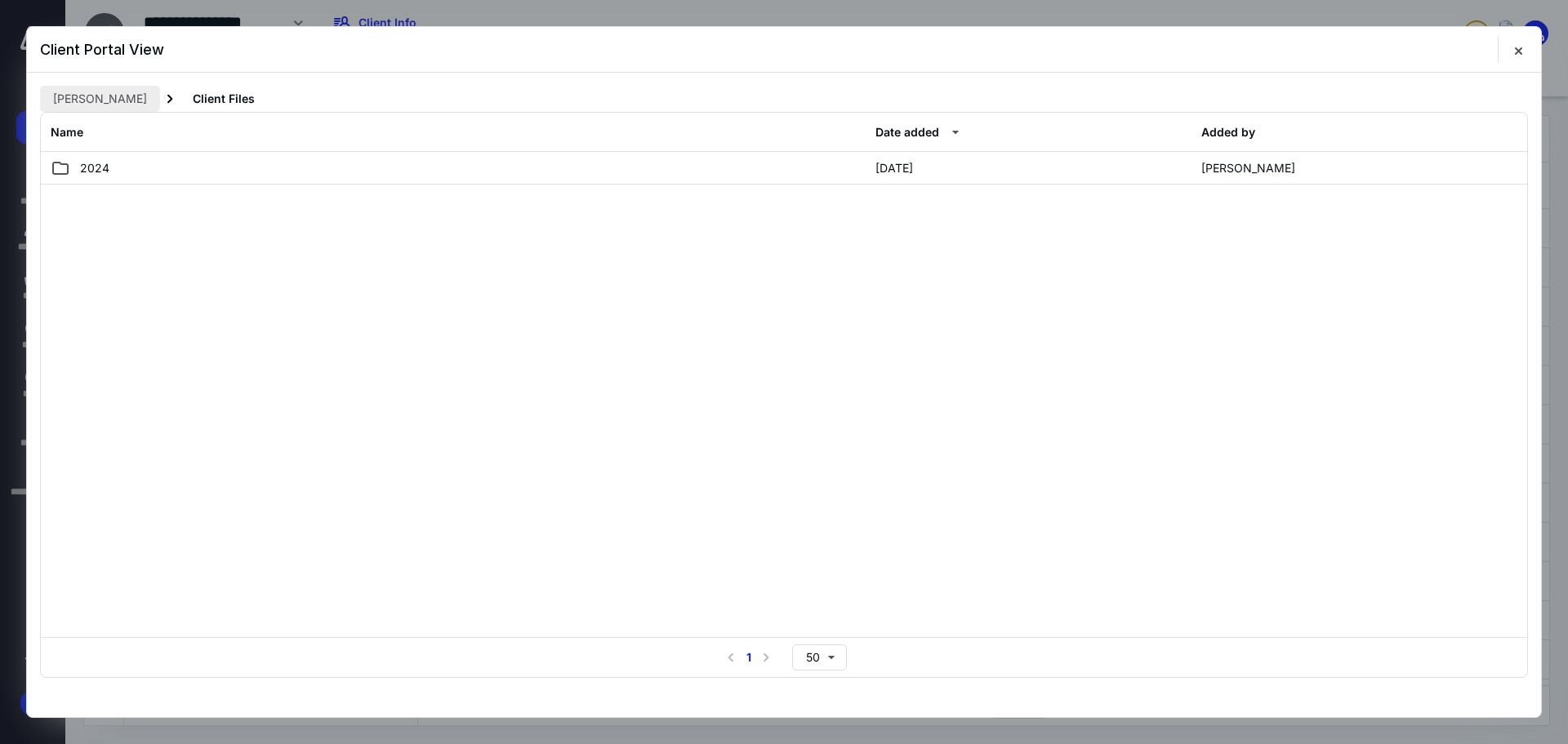 click on "Natasha Onochie" at bounding box center [100, 99] 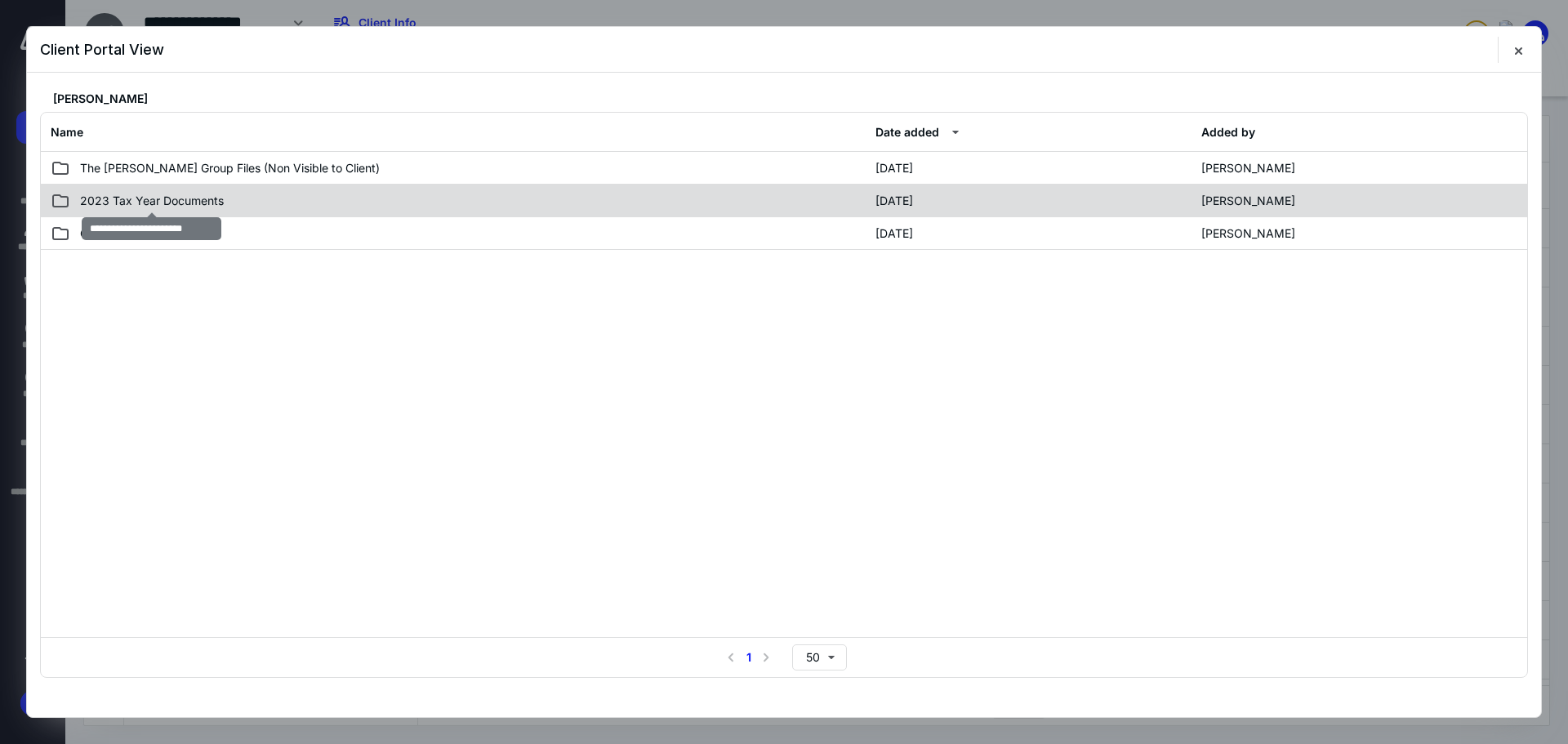 click on "2023 Tax Year Documents" at bounding box center (152, 201) 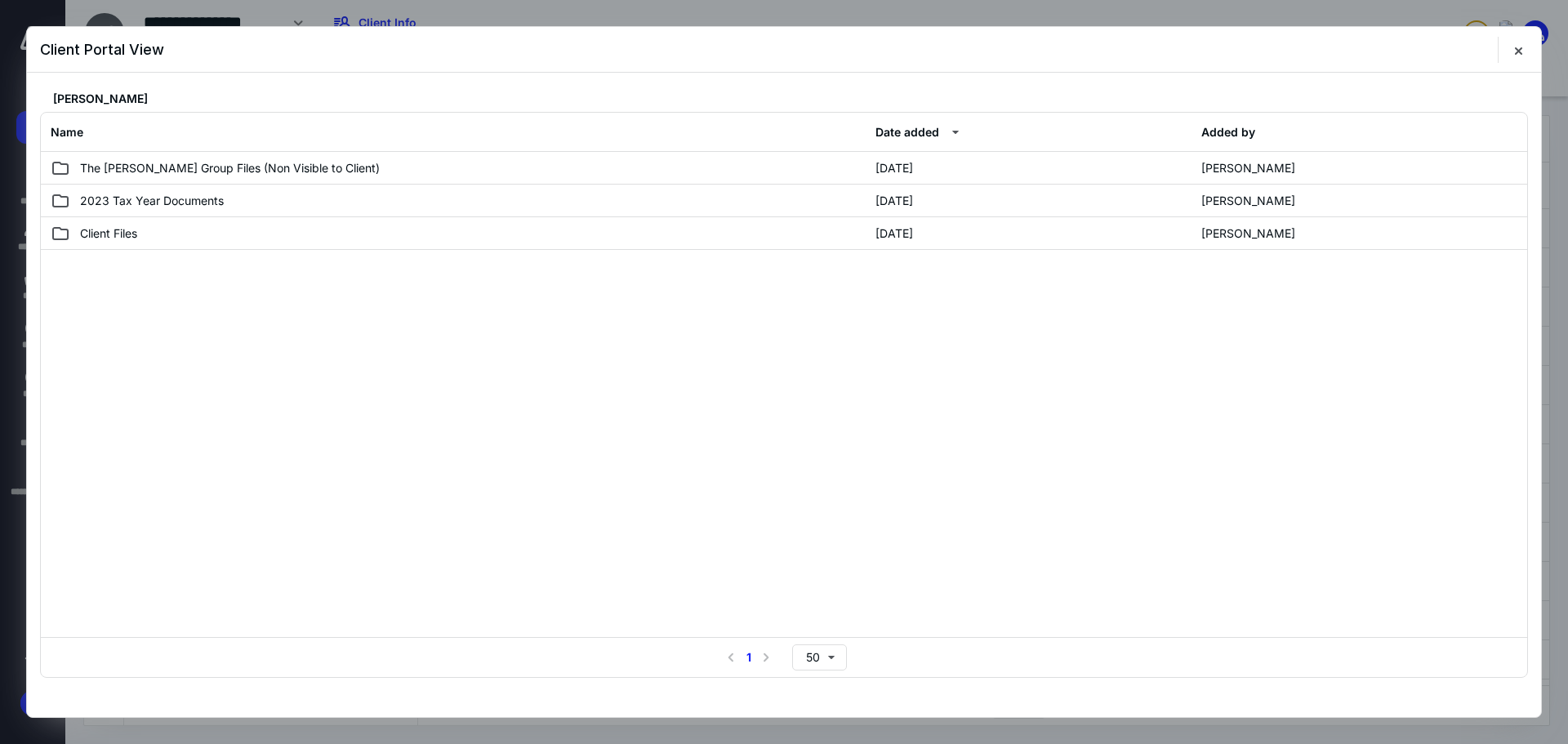 click on "The Norris Group Files (Non Visible to Client) 6/11/2025 Helen Dittmann 2023 Tax Year Documents 6/11/2025 Helen Dittmann Client Files 6/11/2025 Helen Dittmann" at bounding box center (784, 394) 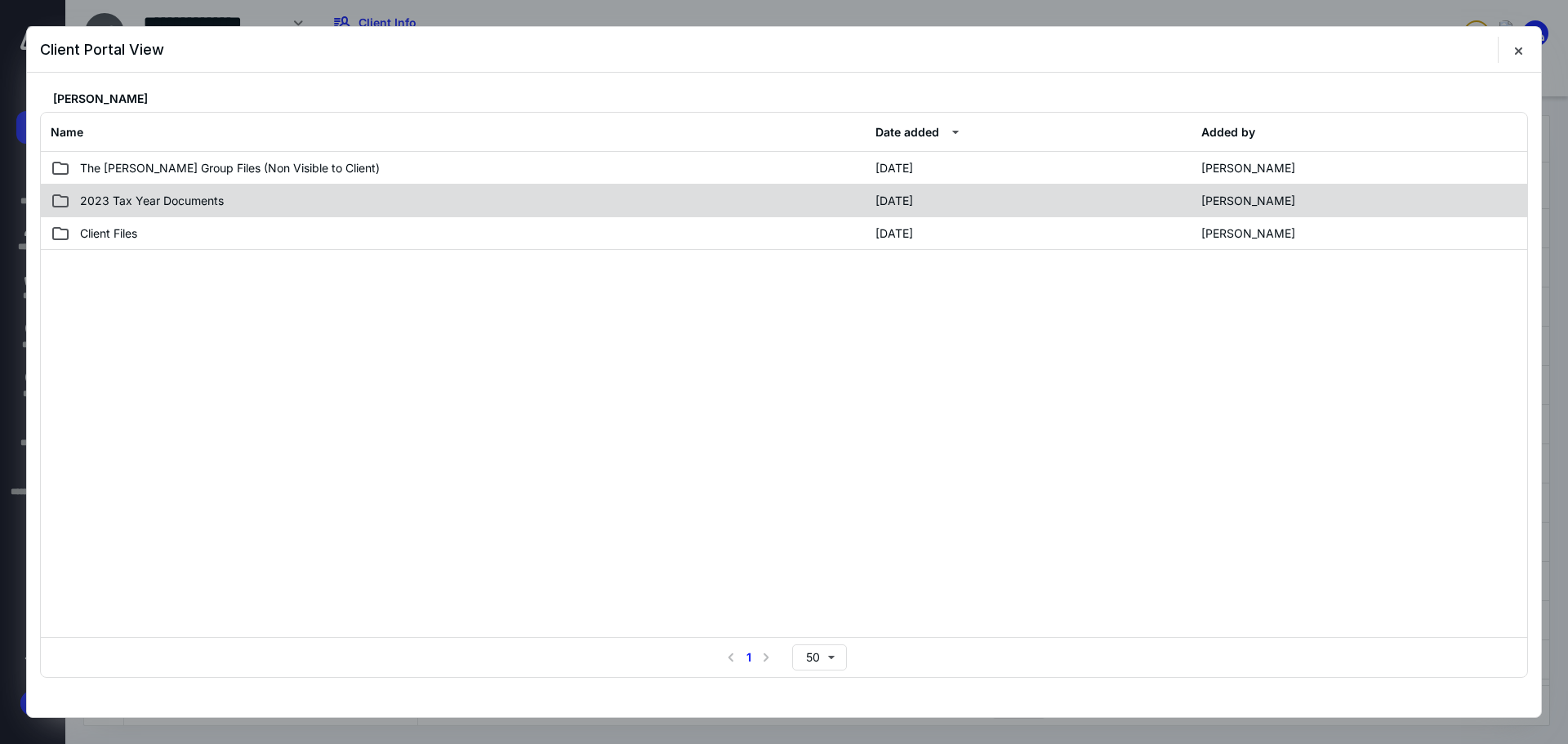 click on "2023 Tax Year Documents" at bounding box center (152, 201) 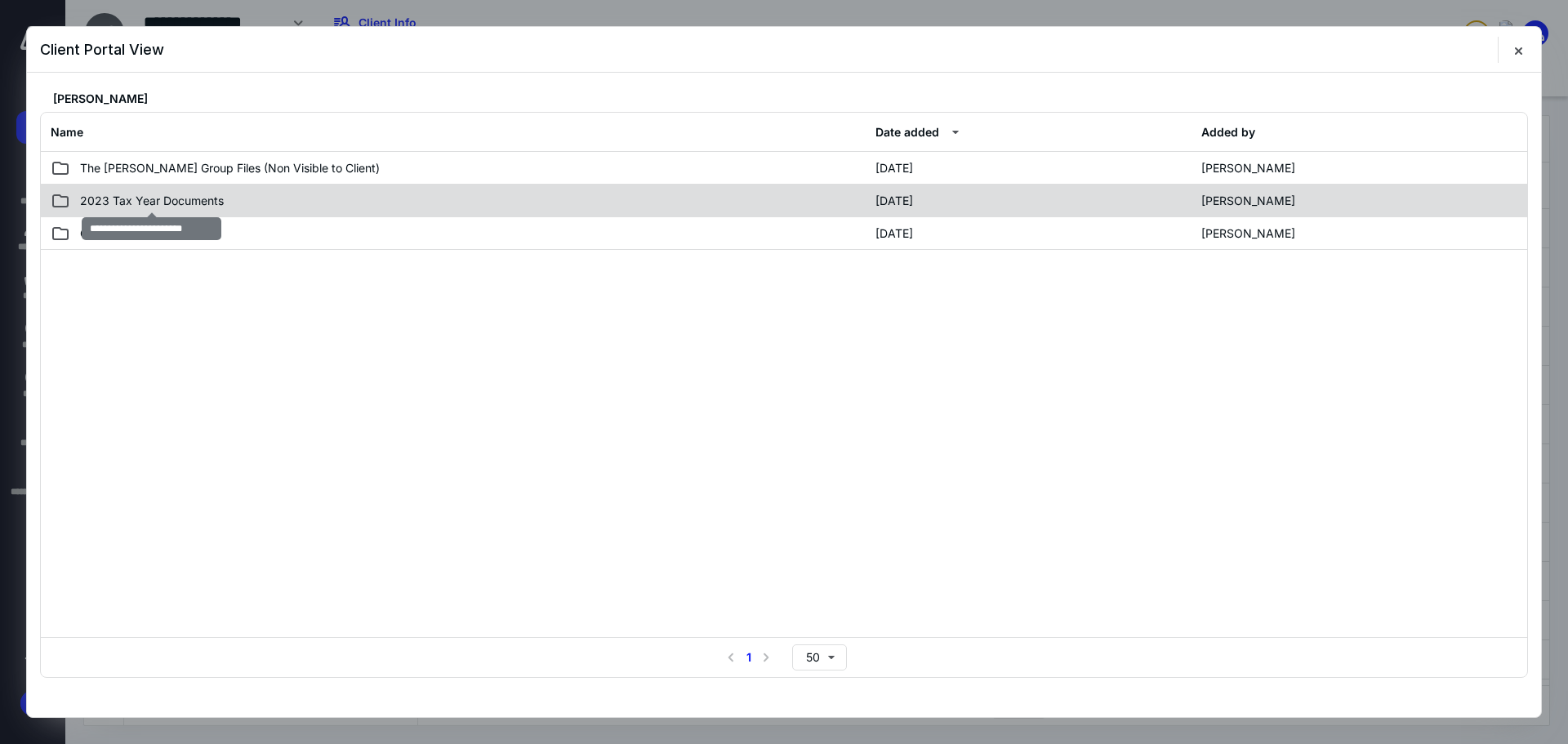click on "2023 Tax Year Documents" at bounding box center (152, 201) 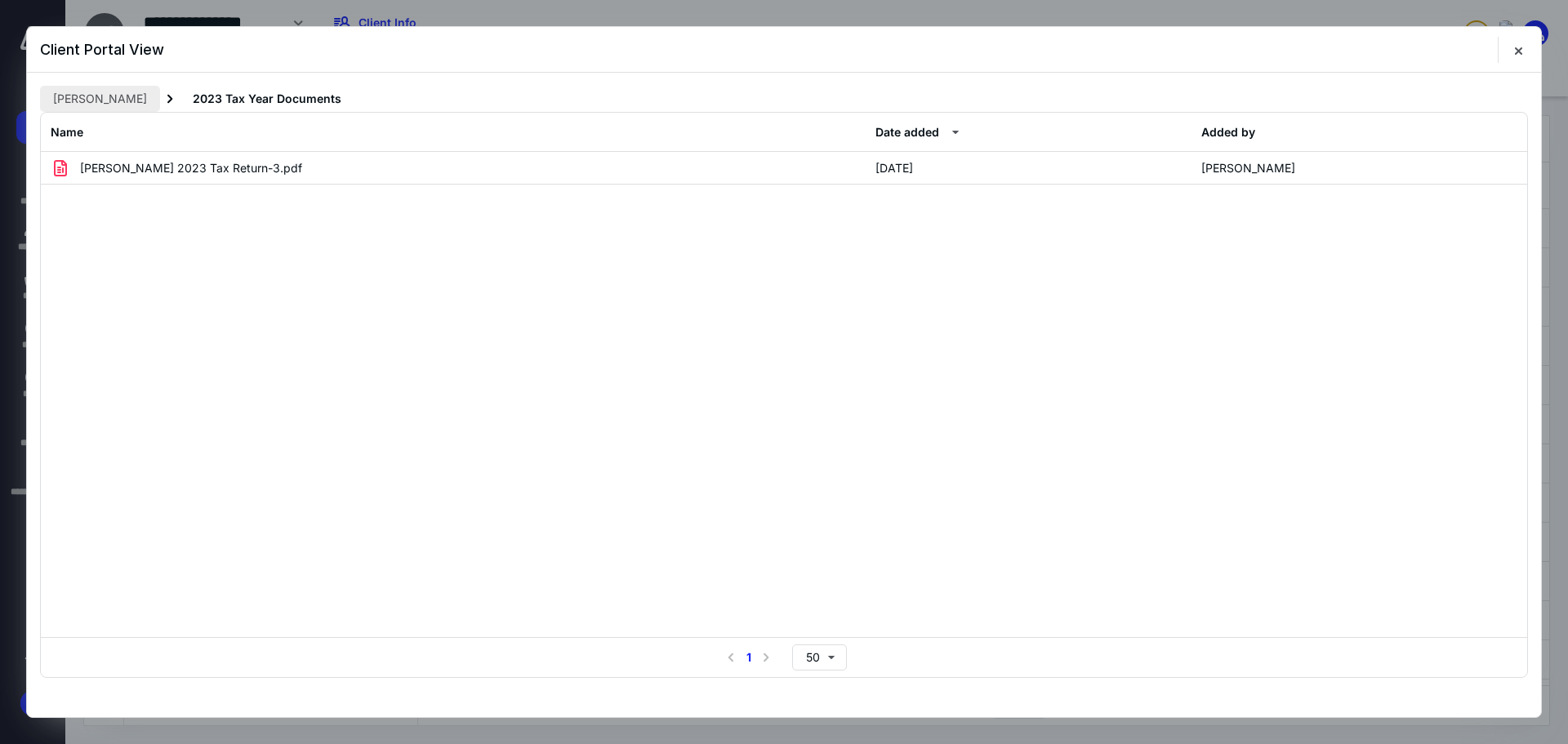 click on "Natasha Onochie" at bounding box center (100, 99) 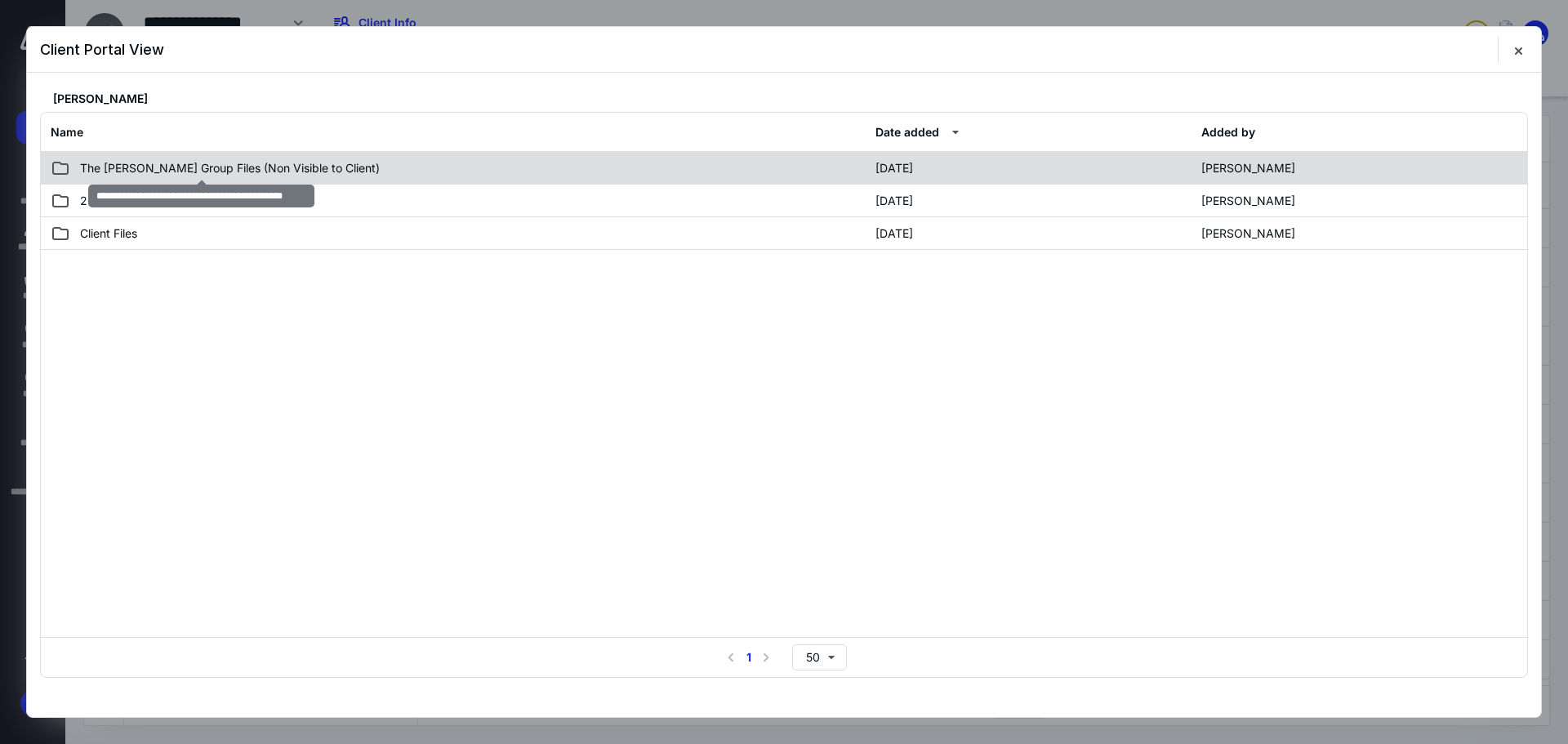 click on "The Norris Group Files (Non Visible to Client)" at bounding box center (229, 168) 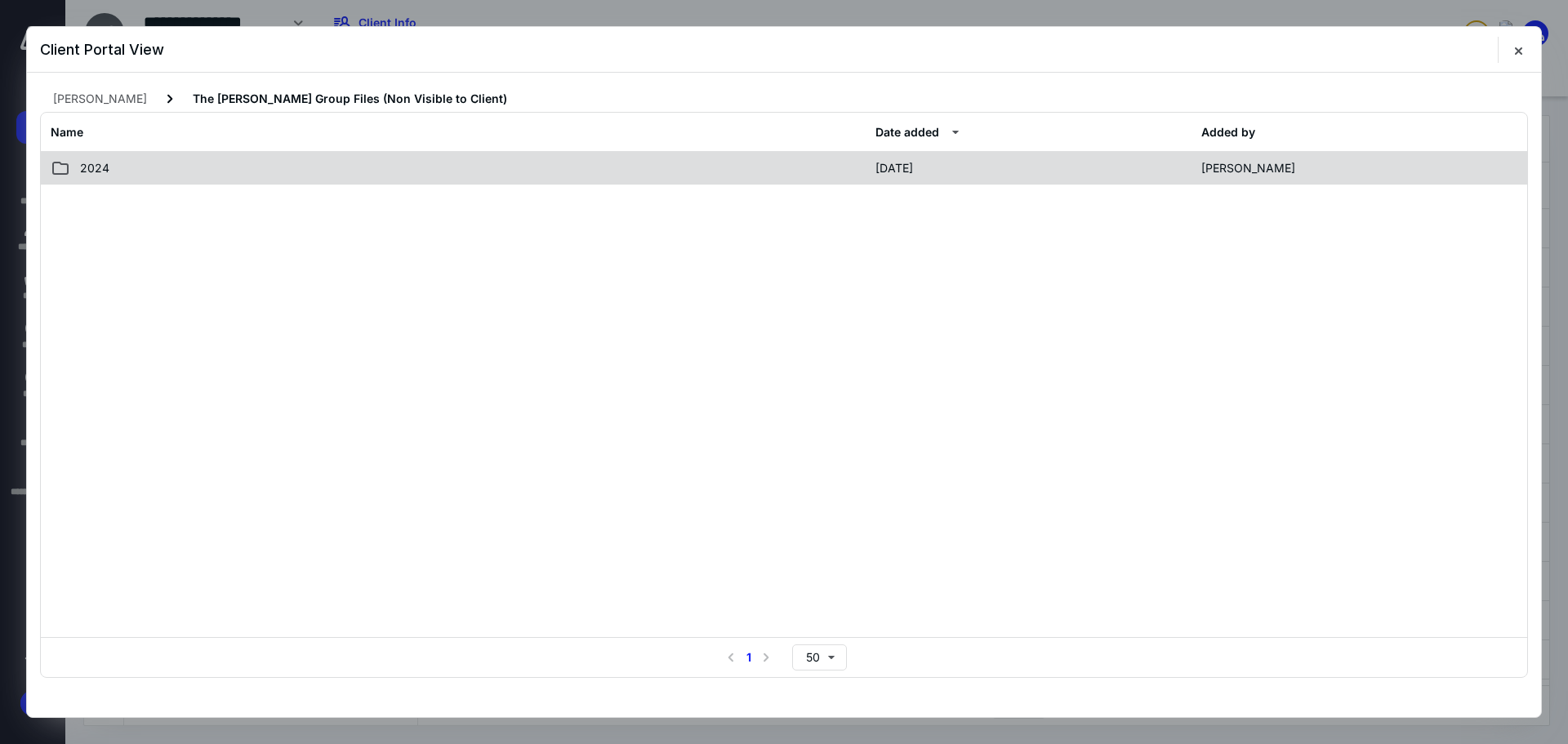 click on "2024" at bounding box center [95, 168] 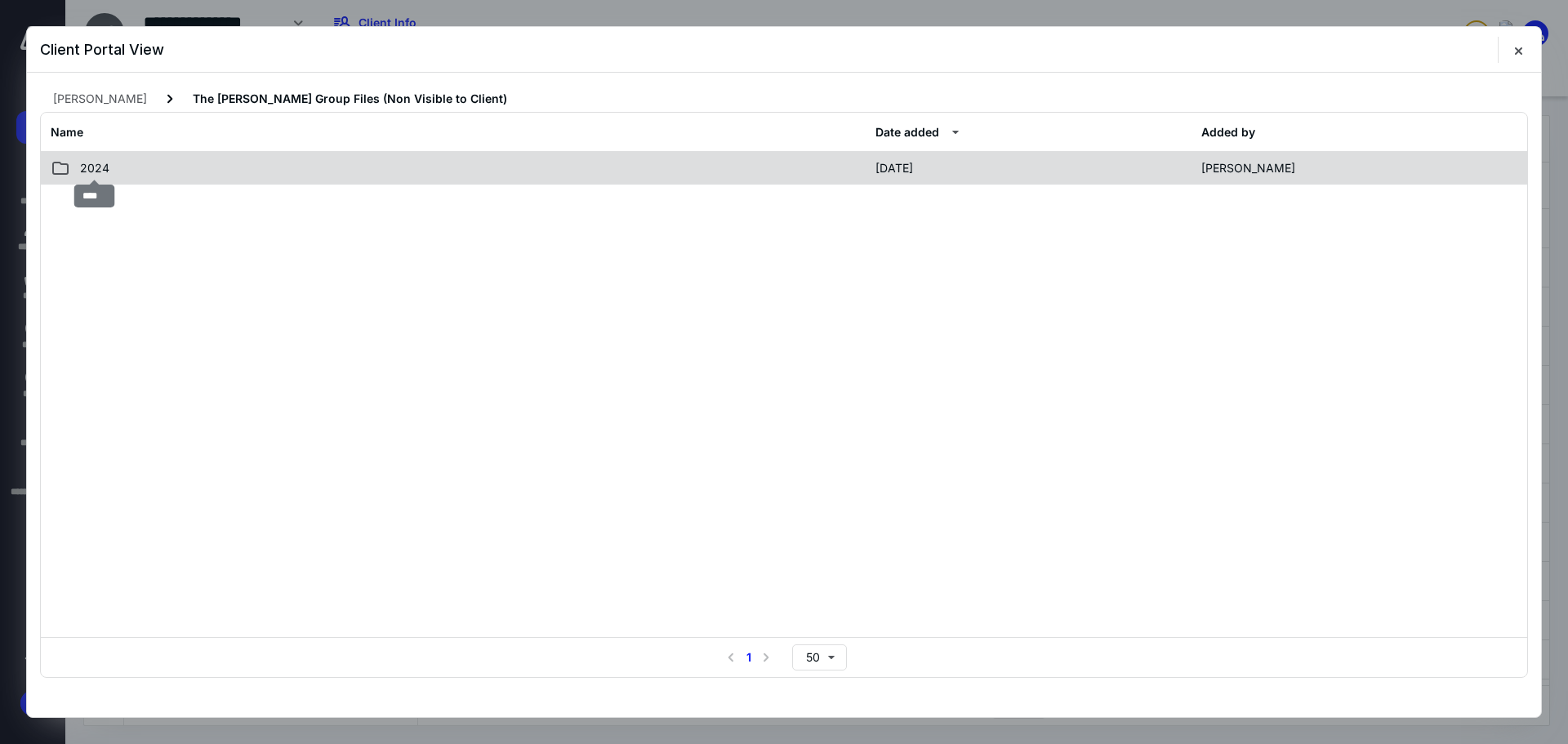 click on "2024" at bounding box center (95, 168) 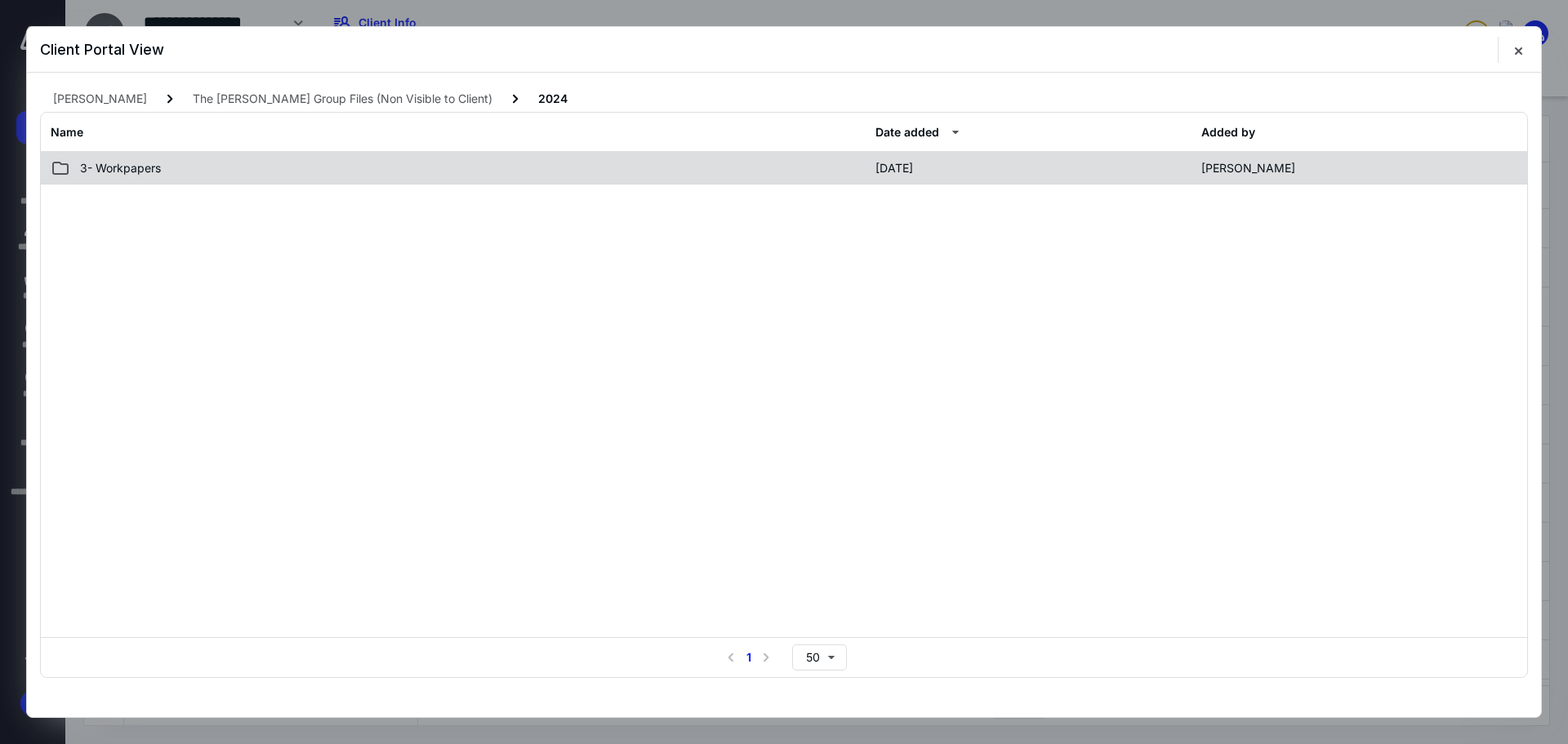 click on "3- Workpapers" at bounding box center (120, 168) 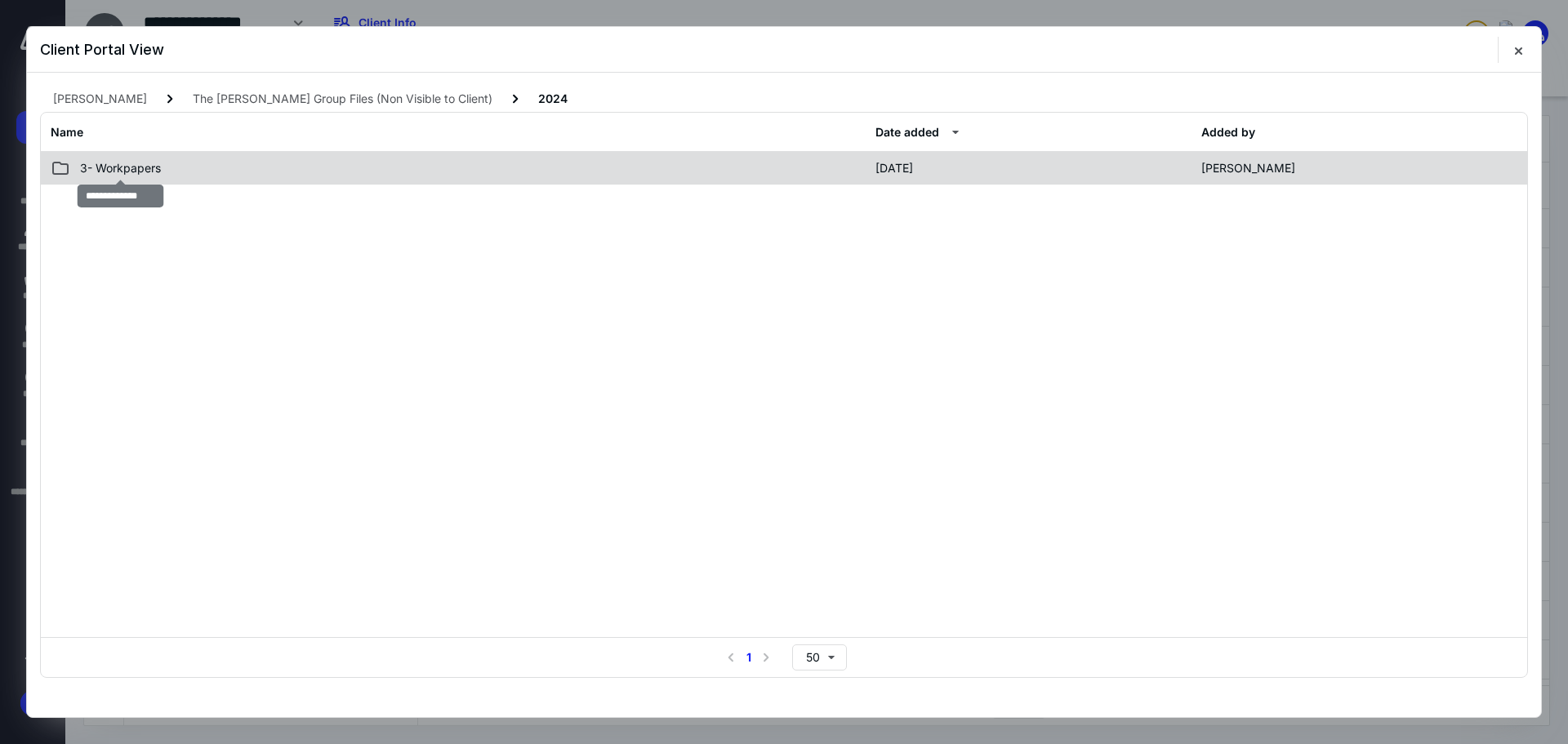 click on "3- Workpapers" at bounding box center (120, 168) 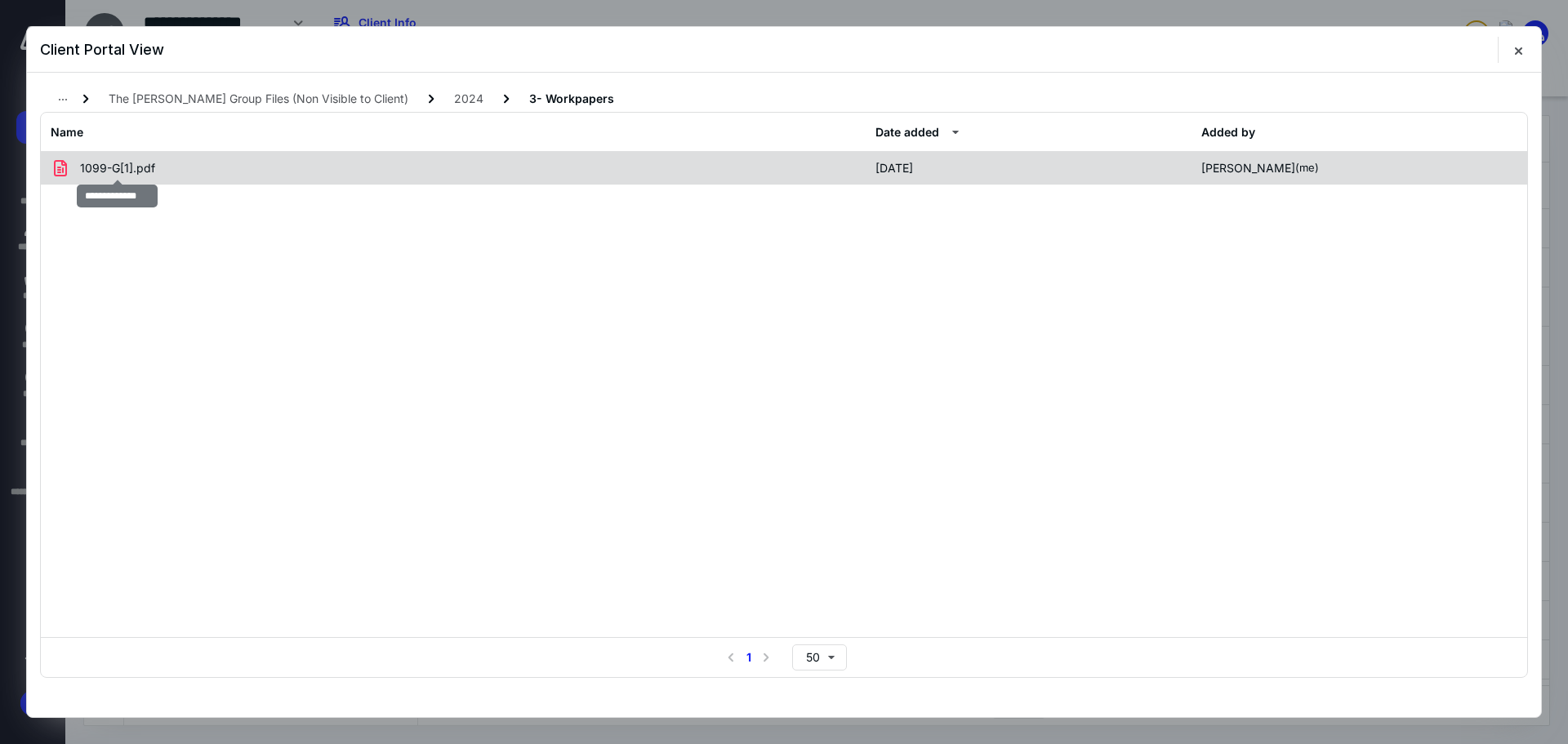 click on "1099-G[1].pdf" at bounding box center (118, 168) 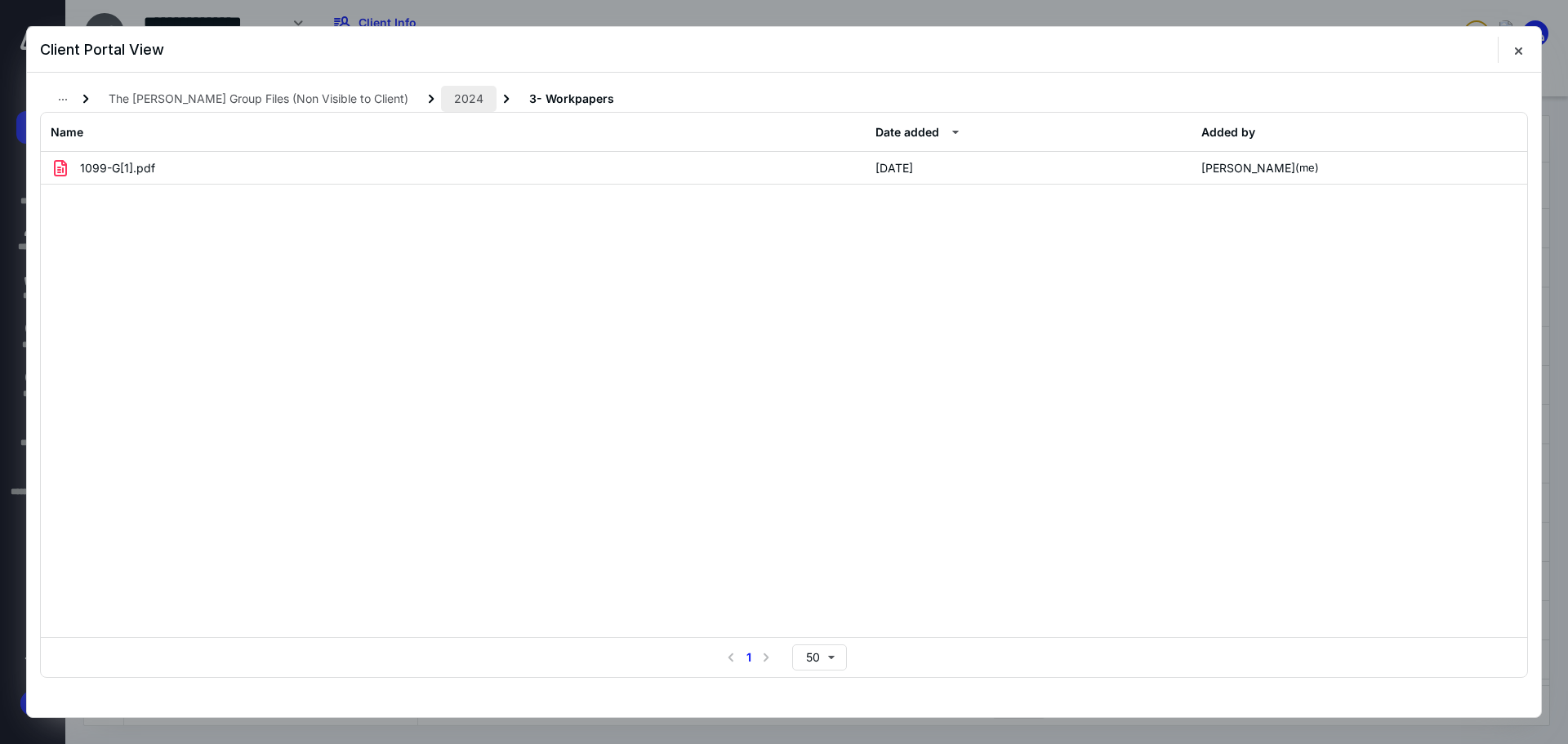 click on "2024" at bounding box center [469, 99] 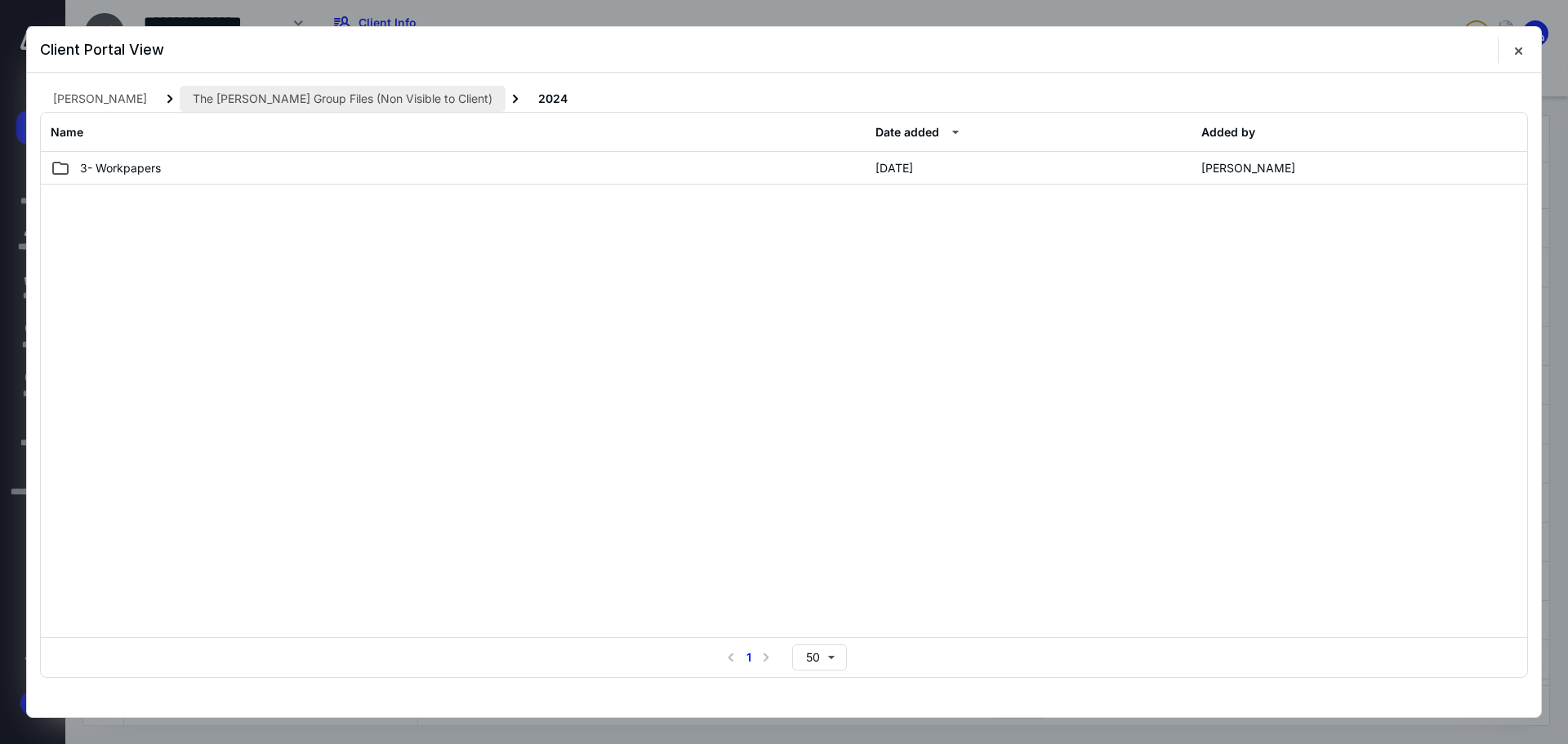 click on "The Norris Group Files (Non Visible to Client)" at bounding box center [342, 99] 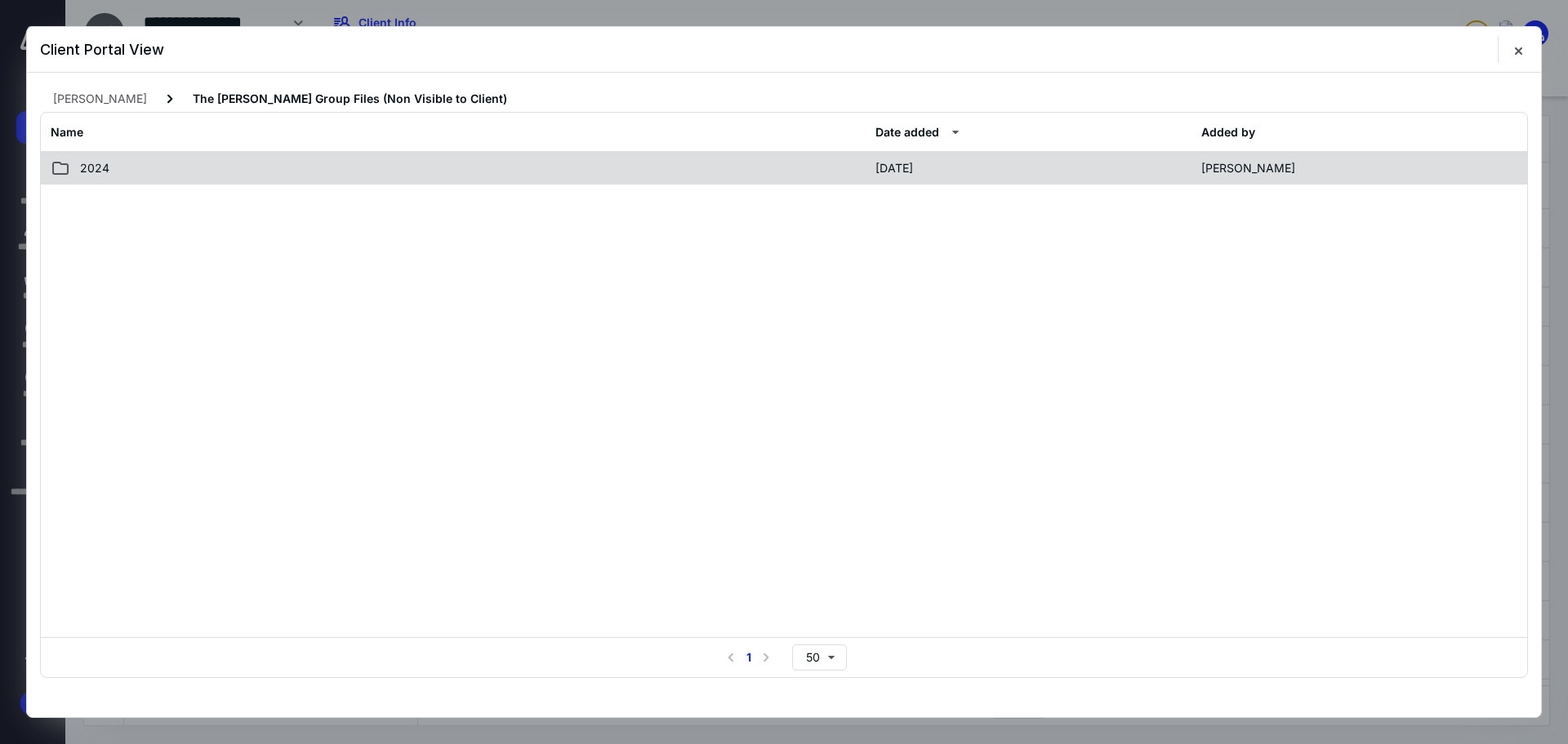 click on "2024" at bounding box center [458, 168] 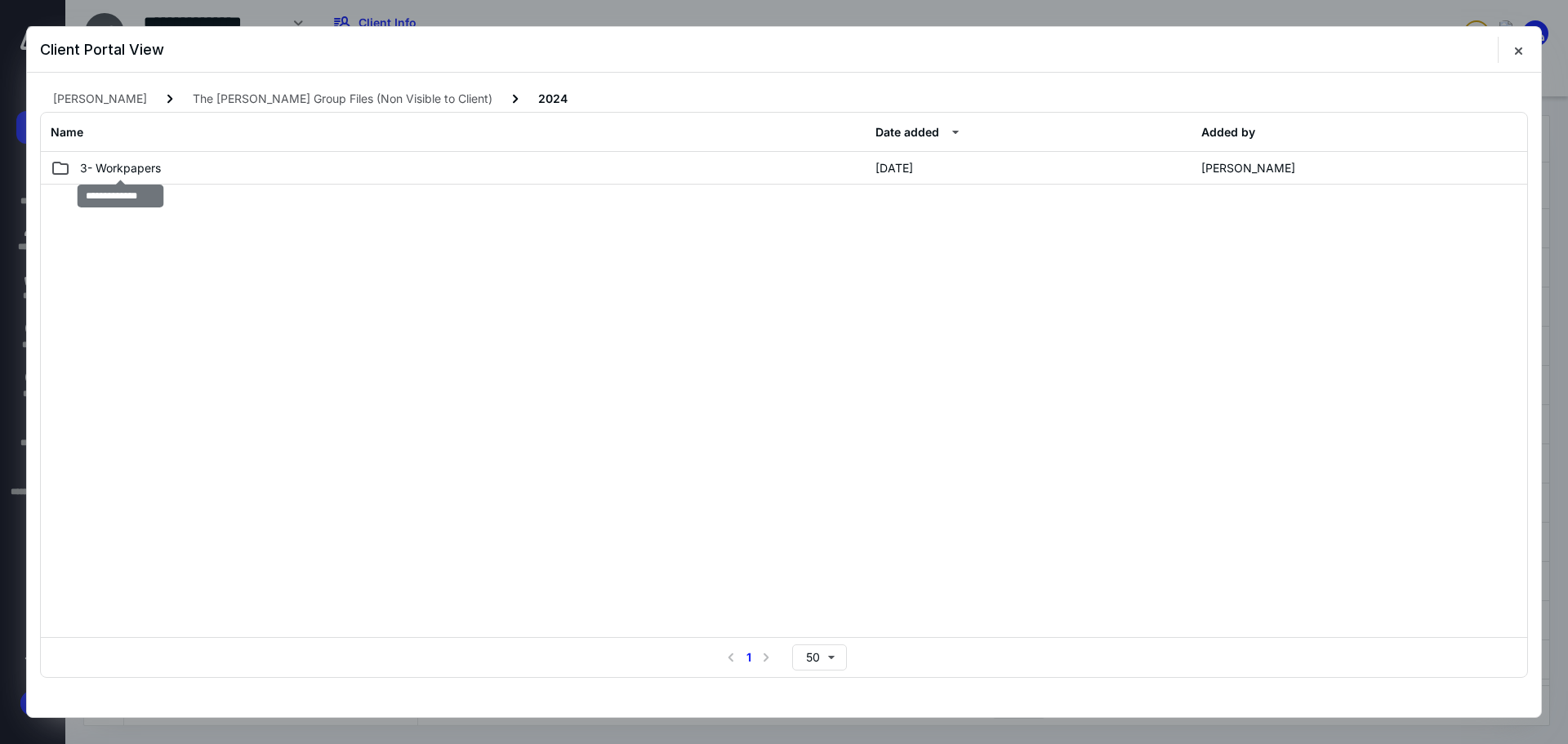 click on "3- Workpapers" at bounding box center (120, 168) 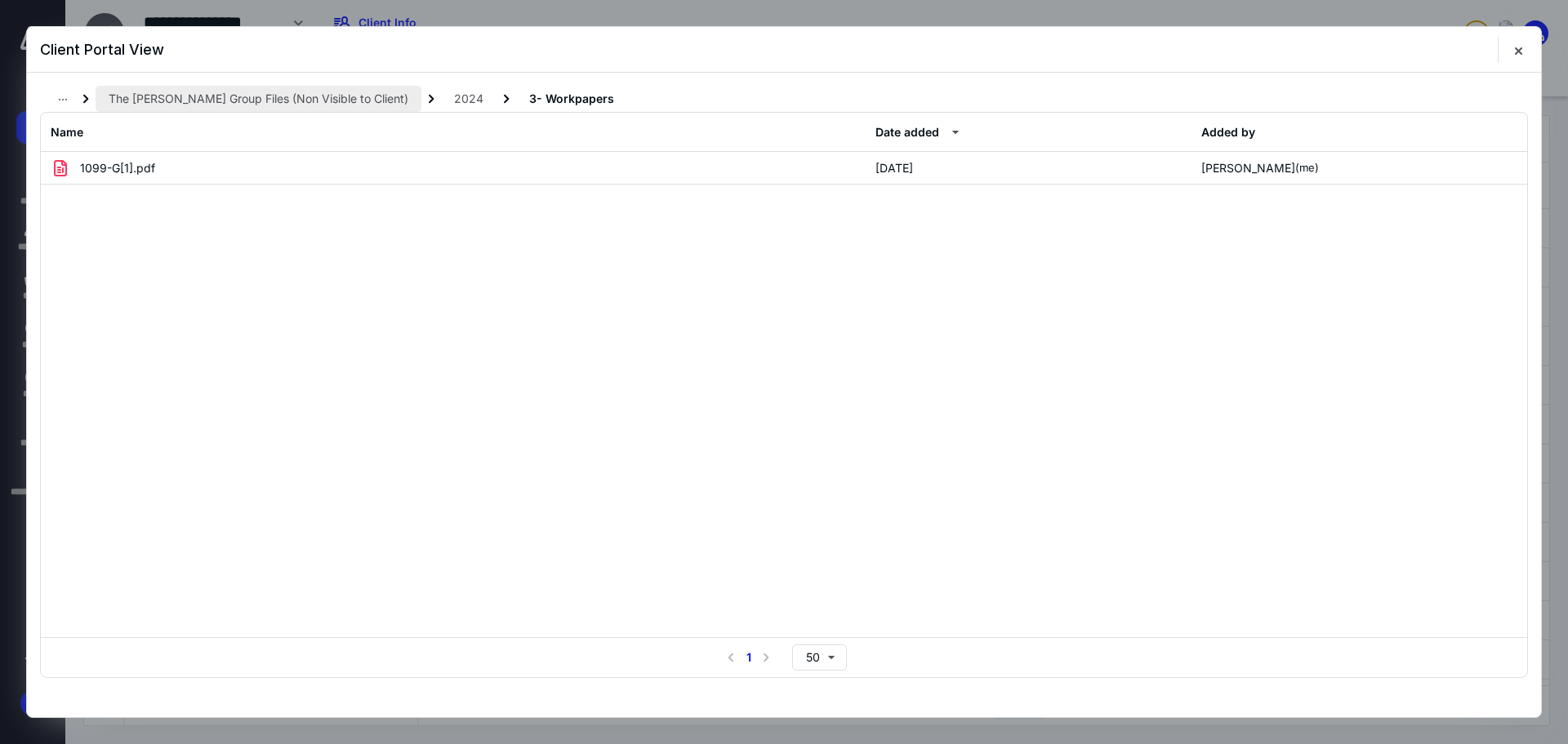 click on "The Norris Group Files (Non Visible to Client)" at bounding box center [258, 99] 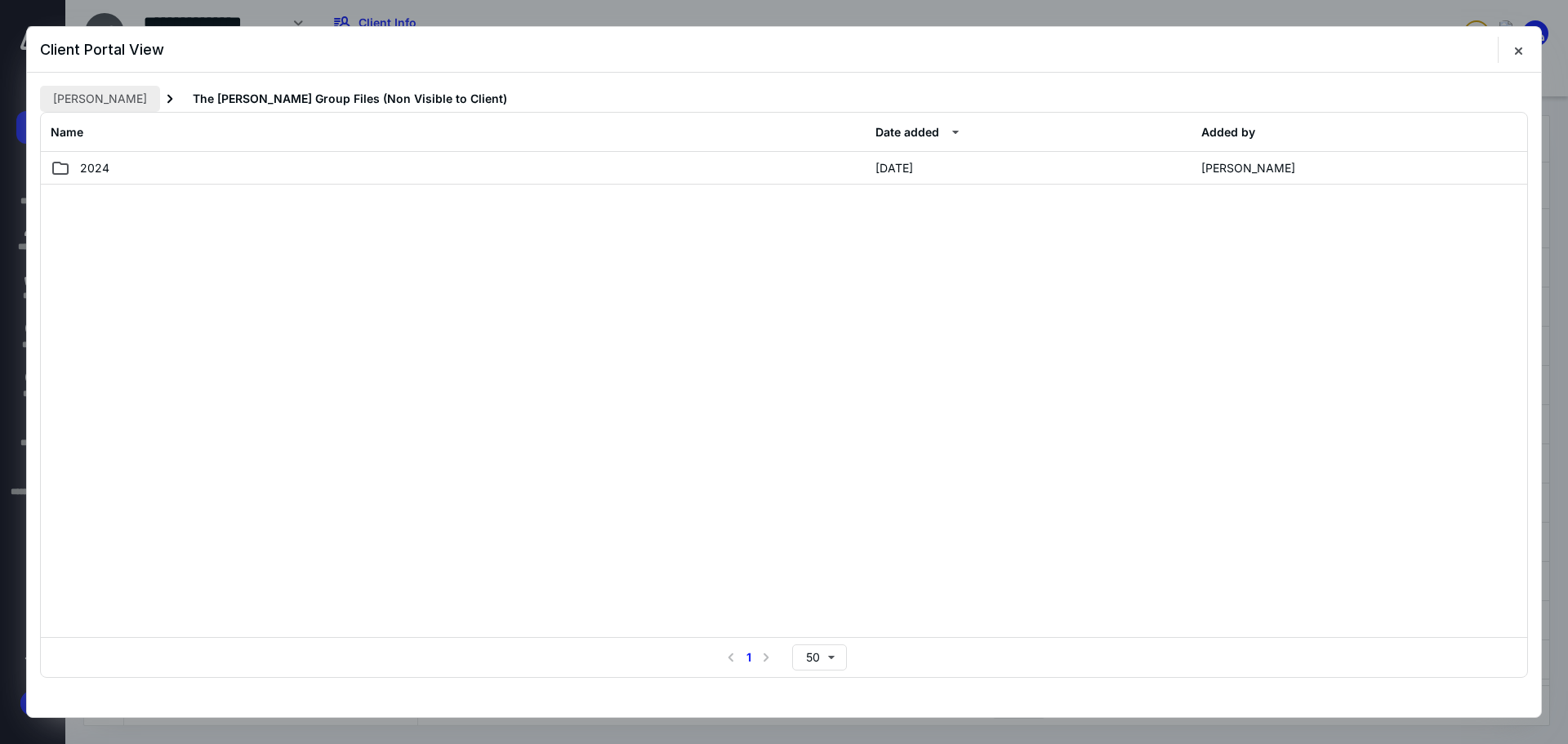 click on "Natasha Onochie" at bounding box center [100, 99] 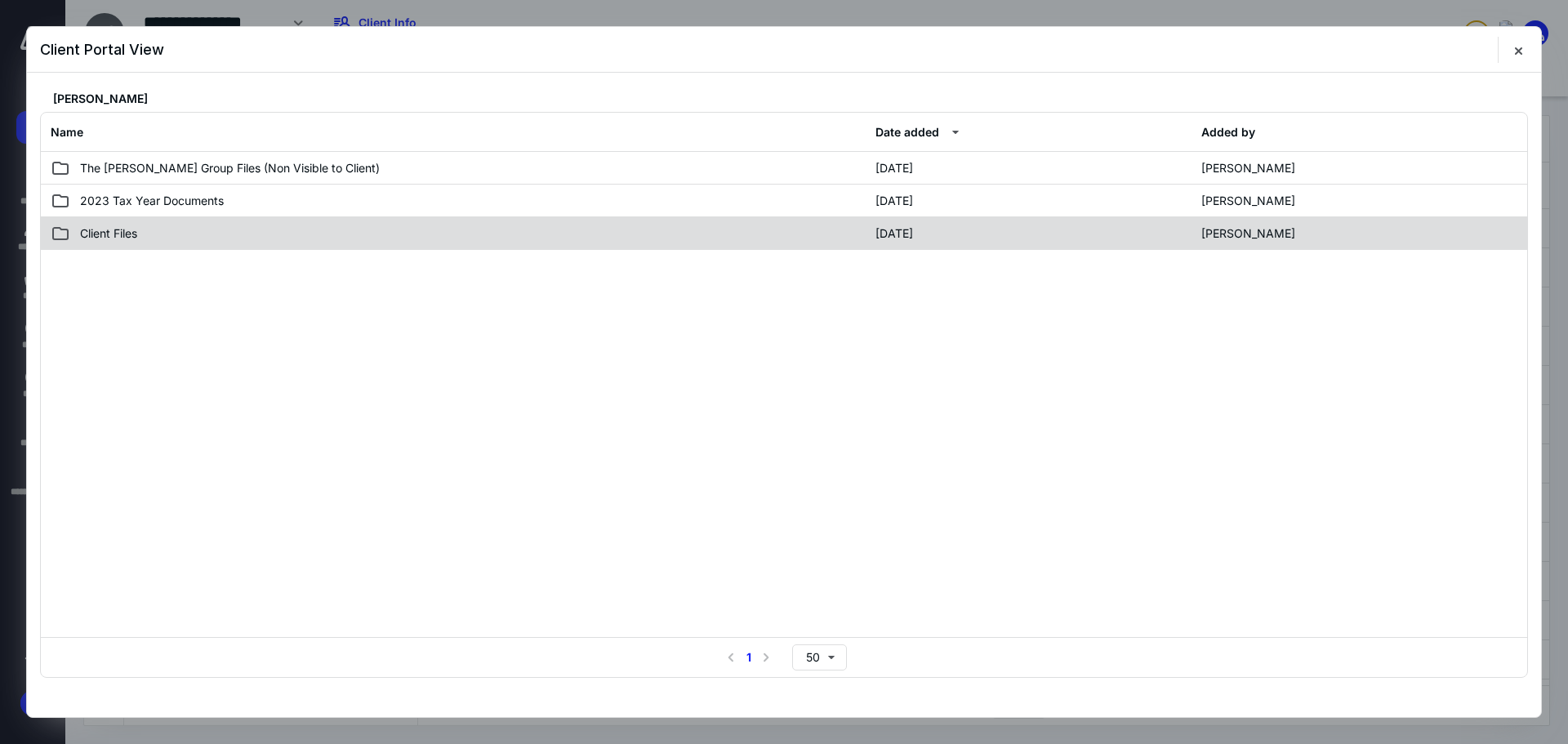 click on "Client Files" at bounding box center (458, 234) 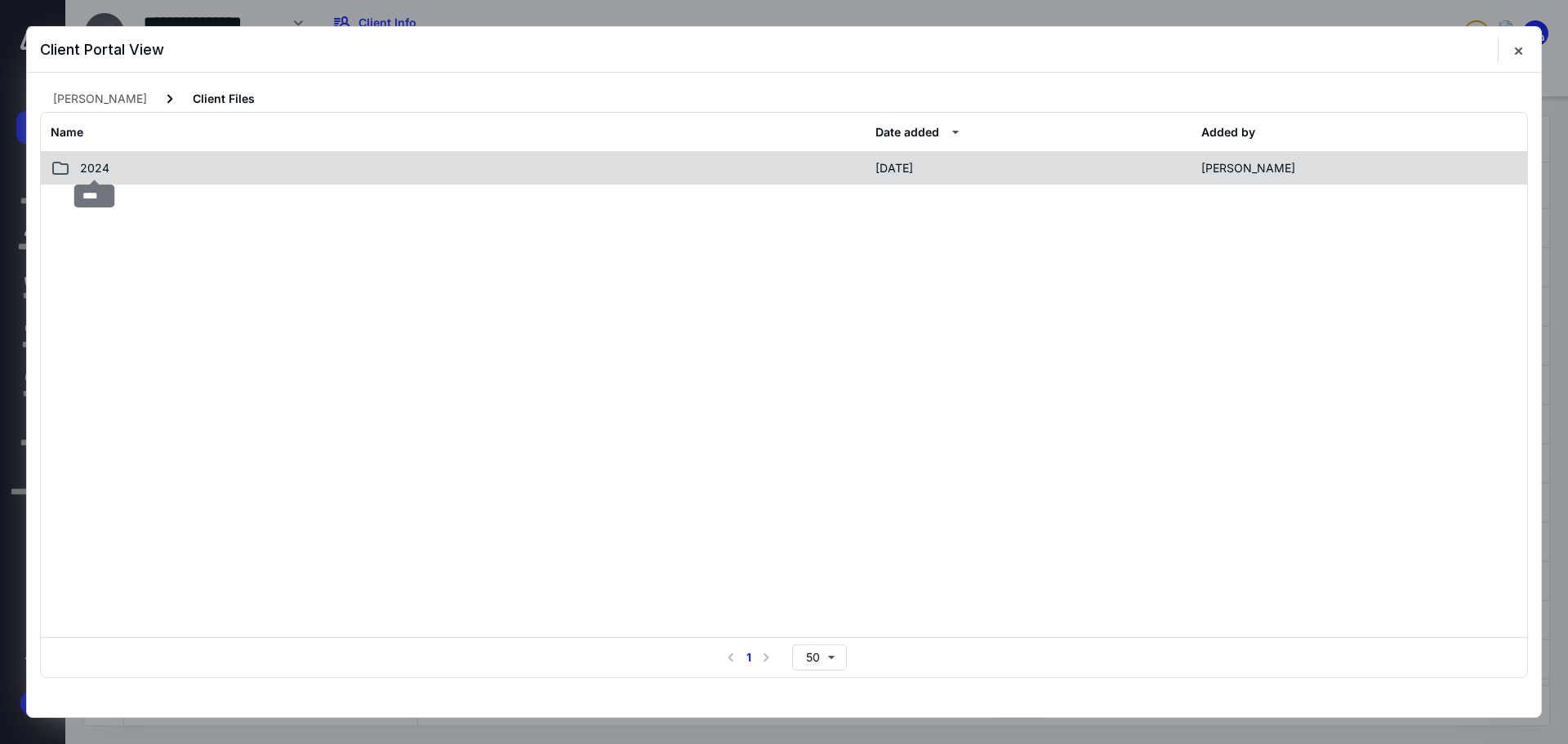 click on "2024" at bounding box center (95, 168) 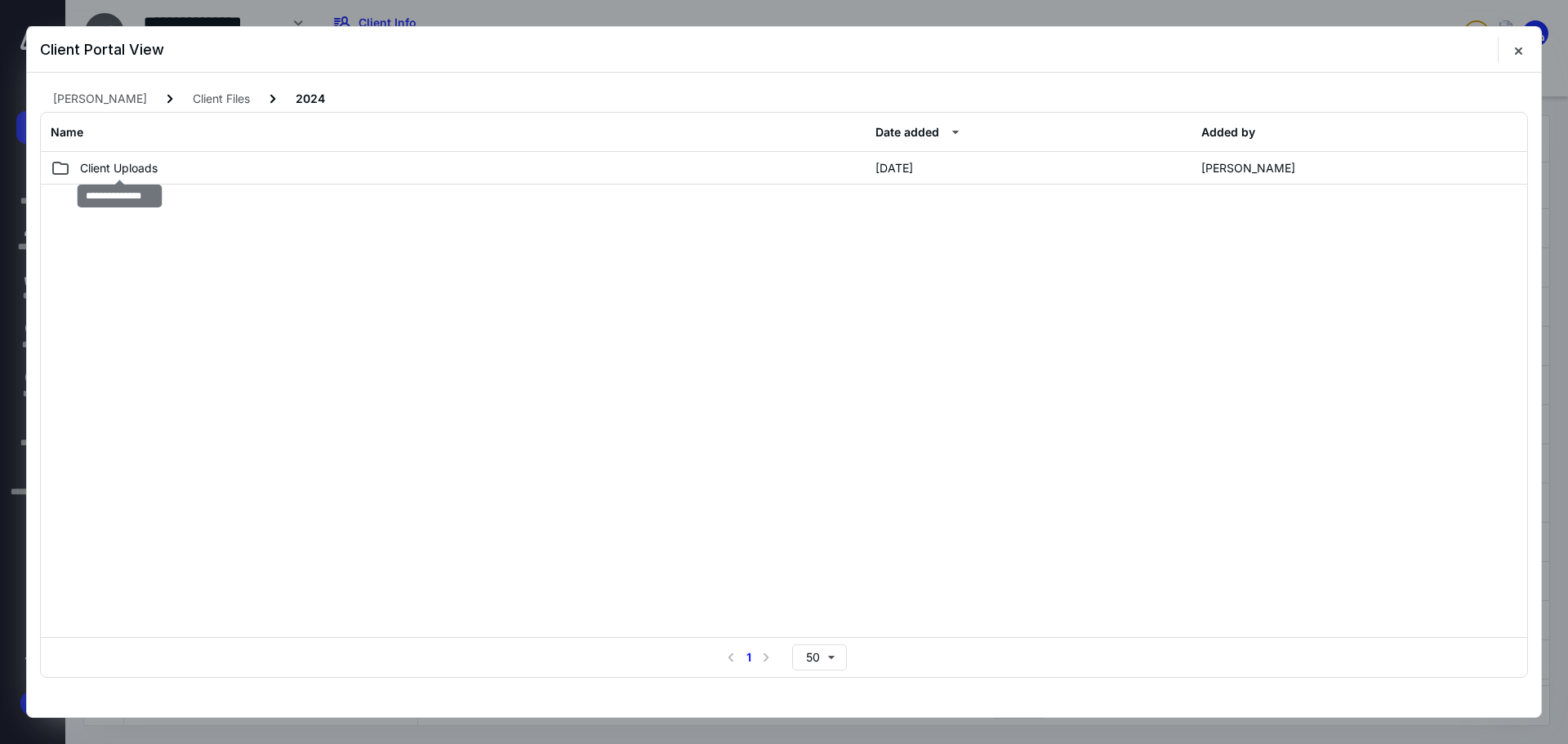 click on "Client Uploads" at bounding box center [118, 168] 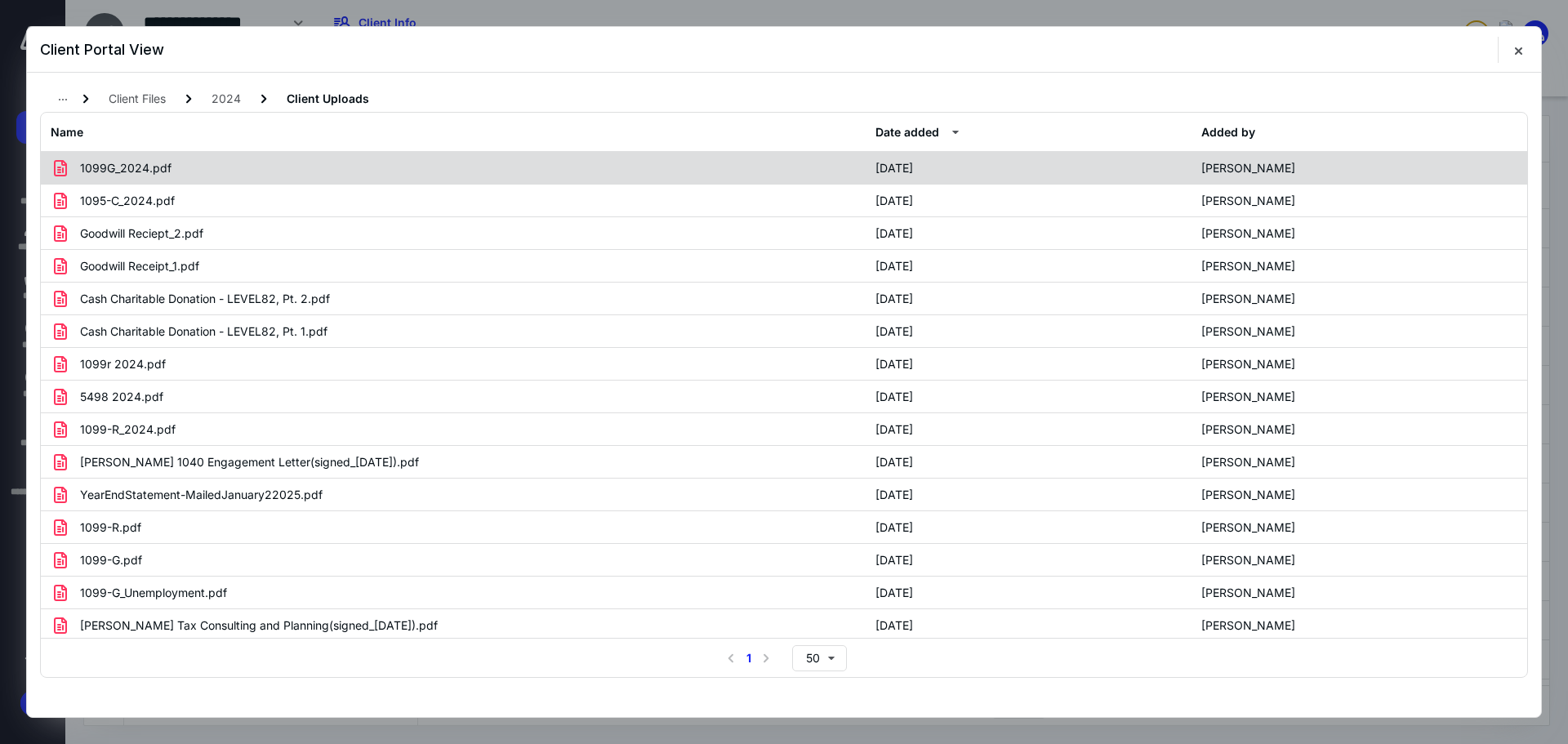 scroll, scrollTop: 102, scrollLeft: 0, axis: vertical 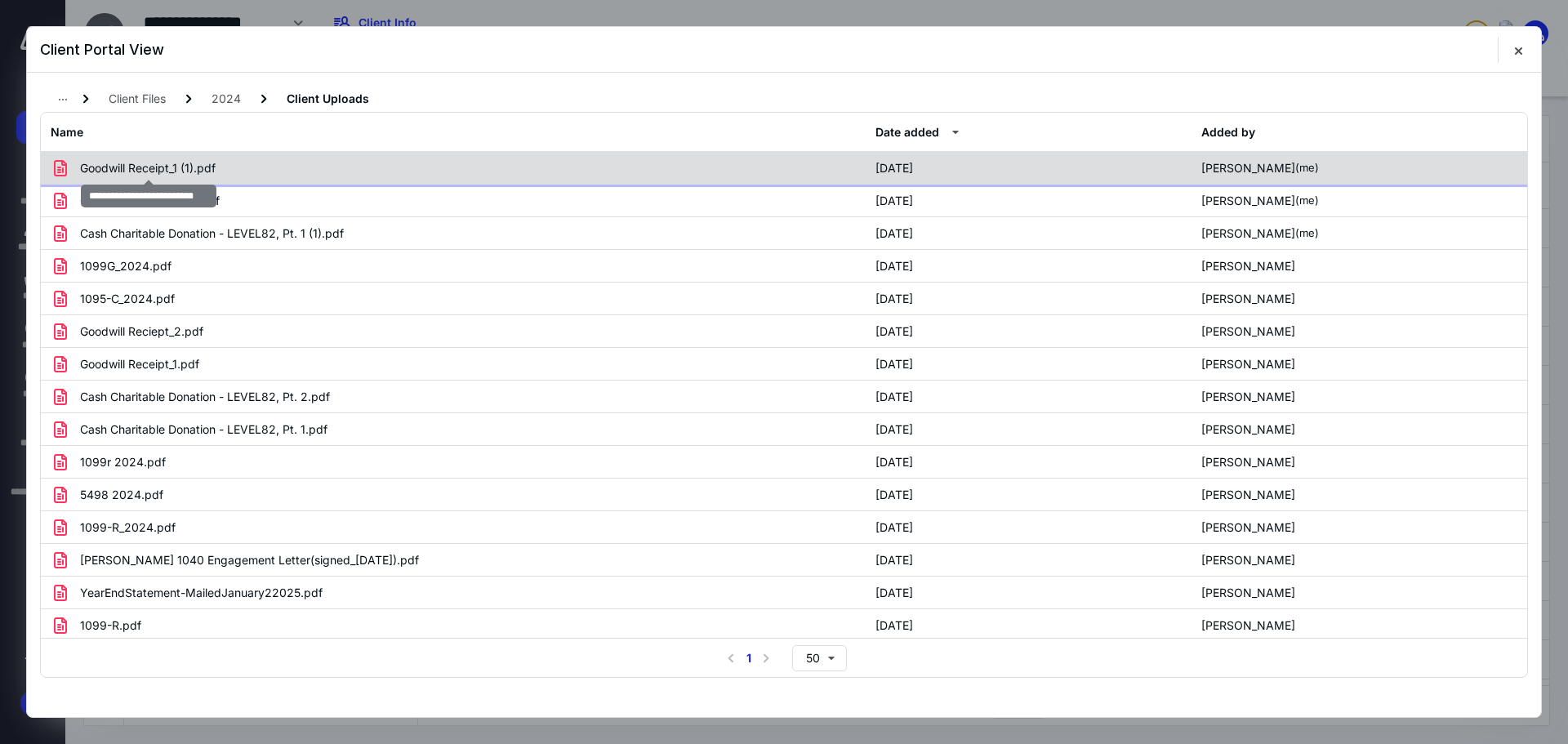 click on "Goodwill Receipt_1 (1).pdf" at bounding box center [148, 168] 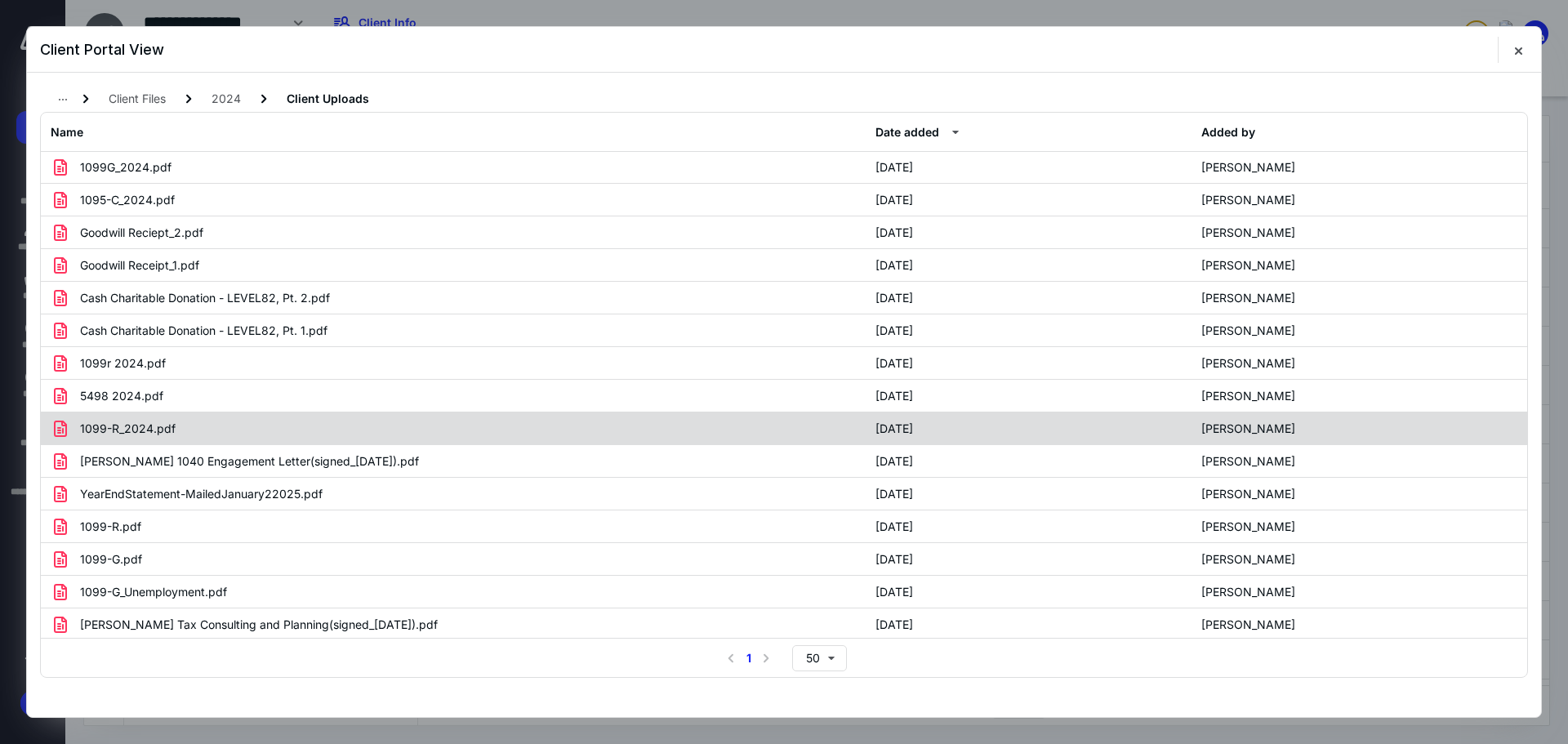 scroll, scrollTop: 102, scrollLeft: 0, axis: vertical 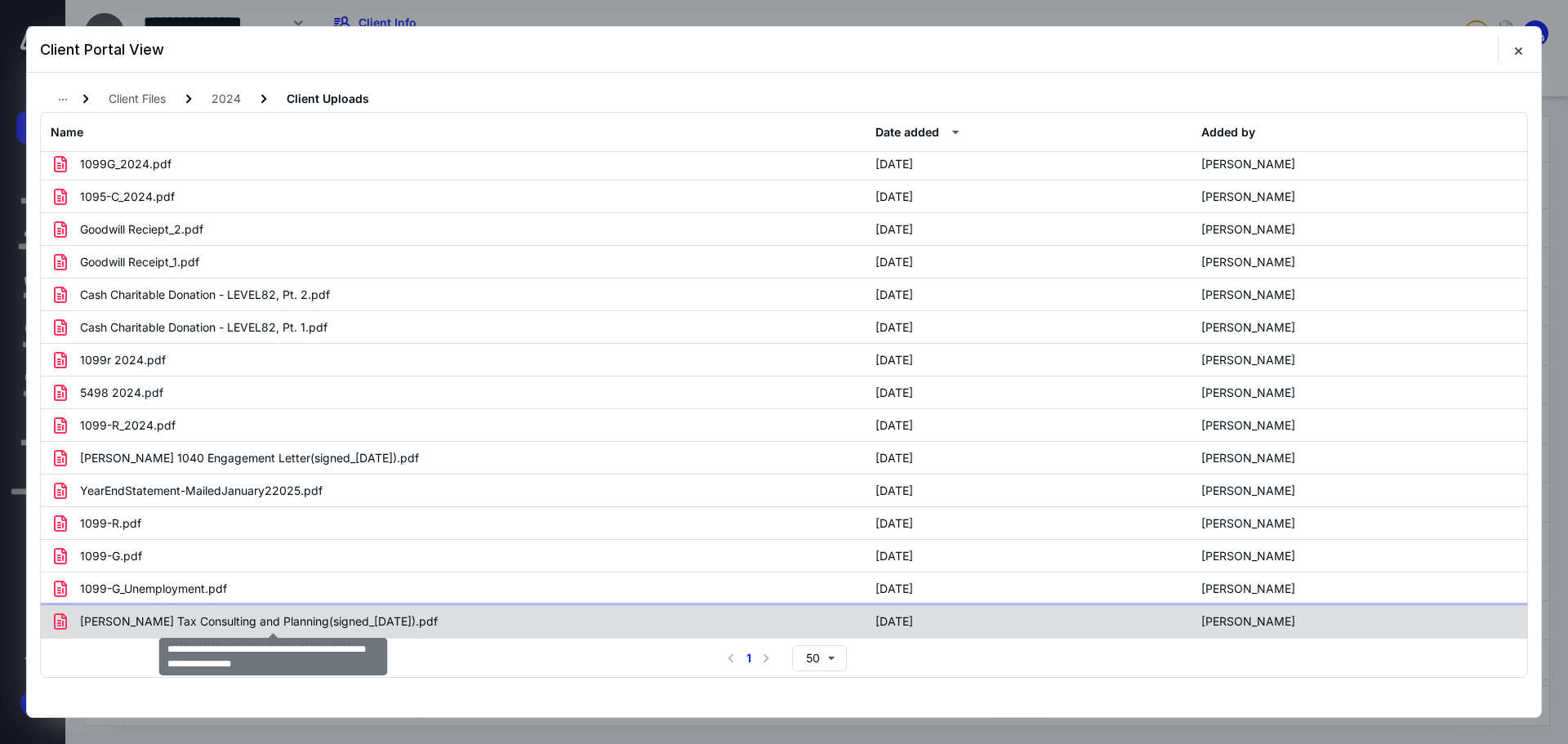 click on "Natasha Onochie Tax Consulting and Planning(signed_06-28-2025).pdf" at bounding box center (259, 621) 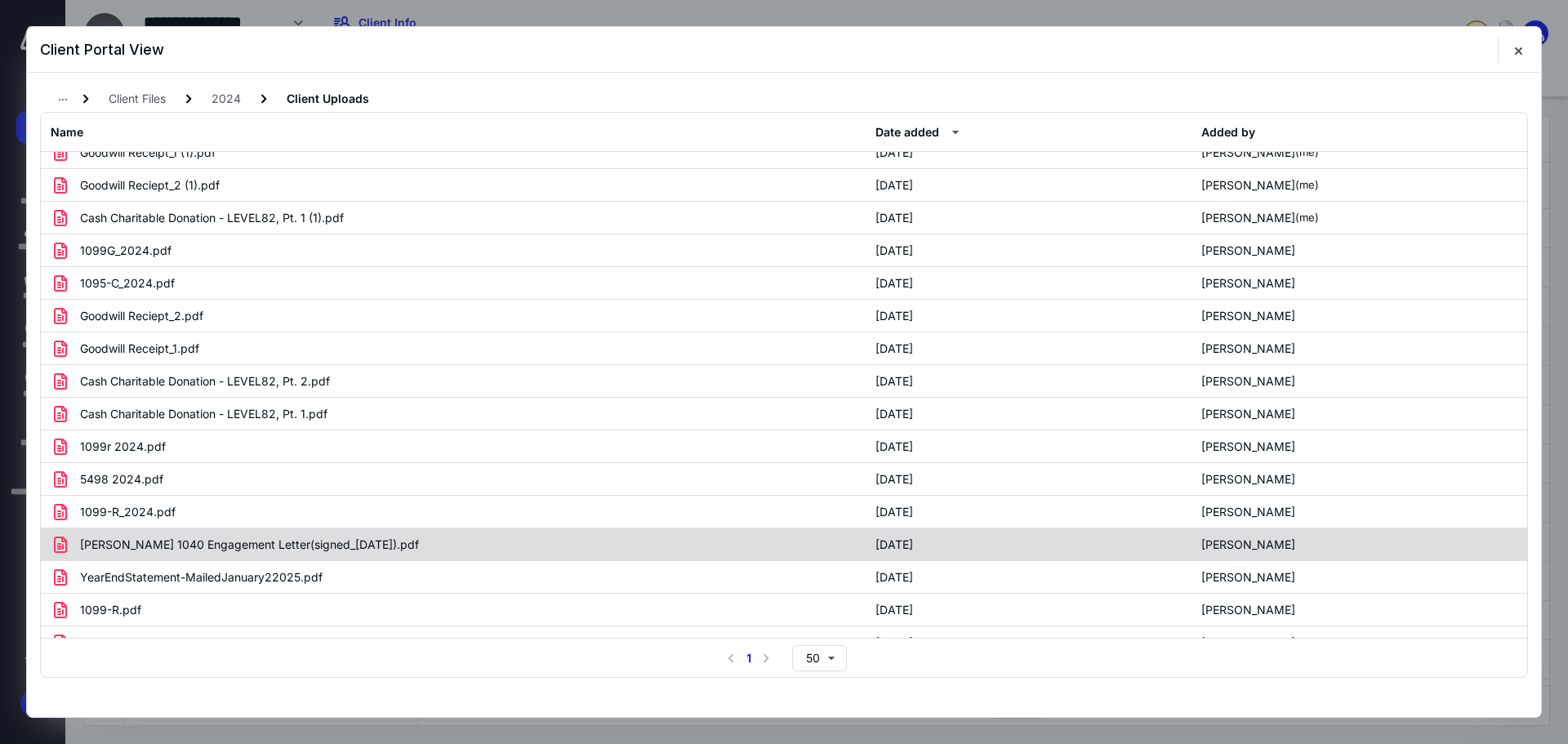 scroll, scrollTop: 0, scrollLeft: 0, axis: both 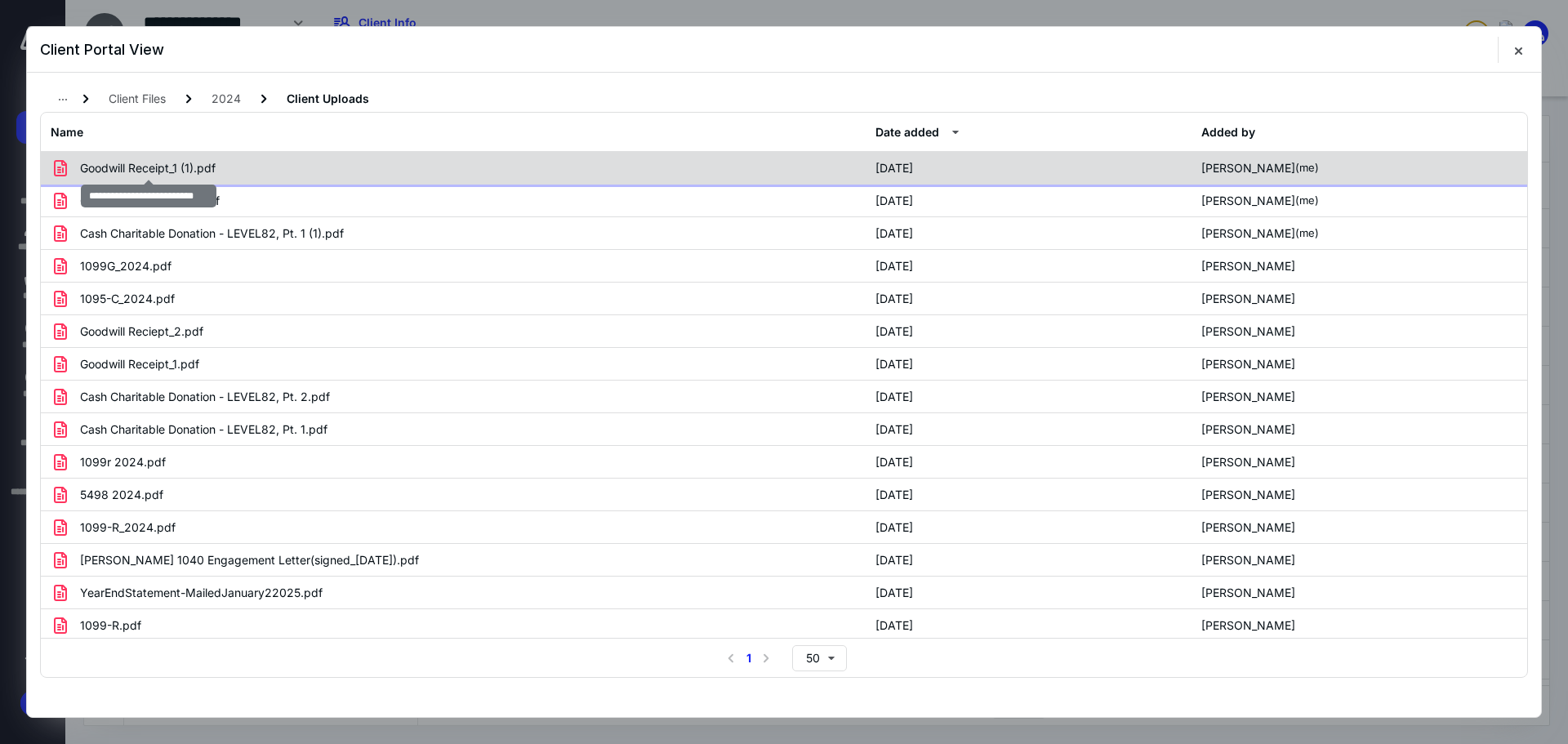 click on "Goodwill Receipt_1 (1).pdf" at bounding box center (148, 168) 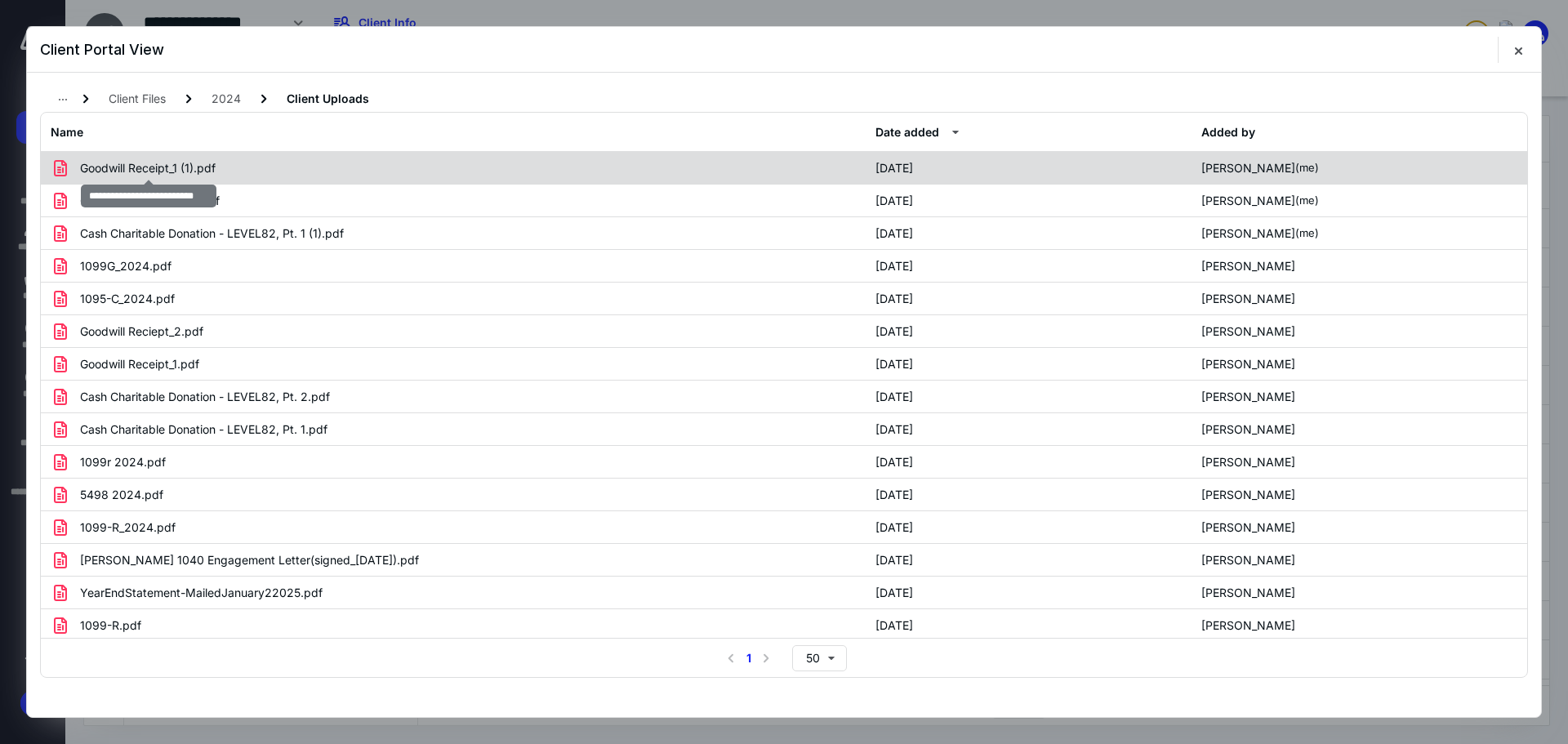 click on "Goodwill Receipt_1 (1).pdf" at bounding box center (148, 168) 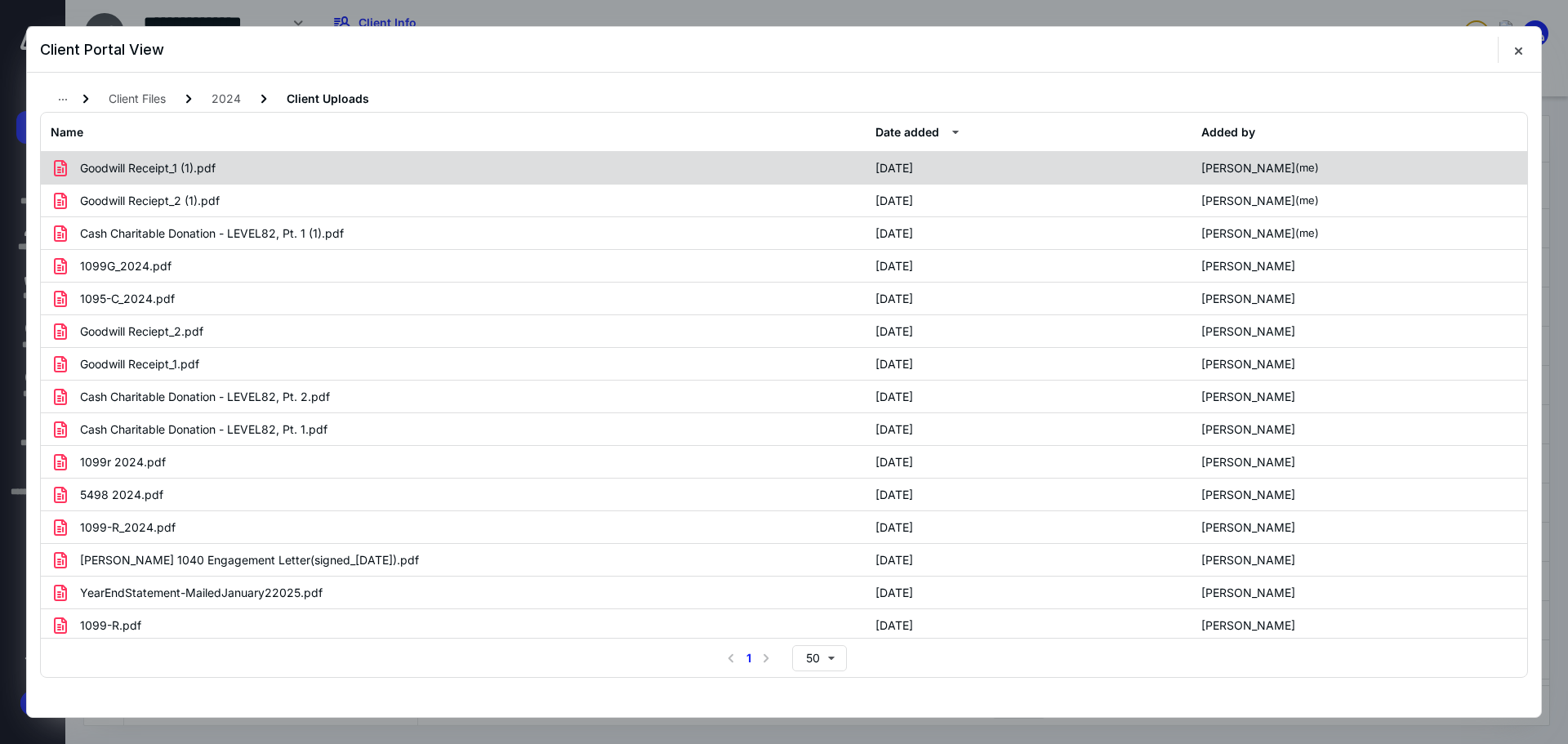 click on "Goodwill Receipt_1 (1).pdf" at bounding box center (458, 168) 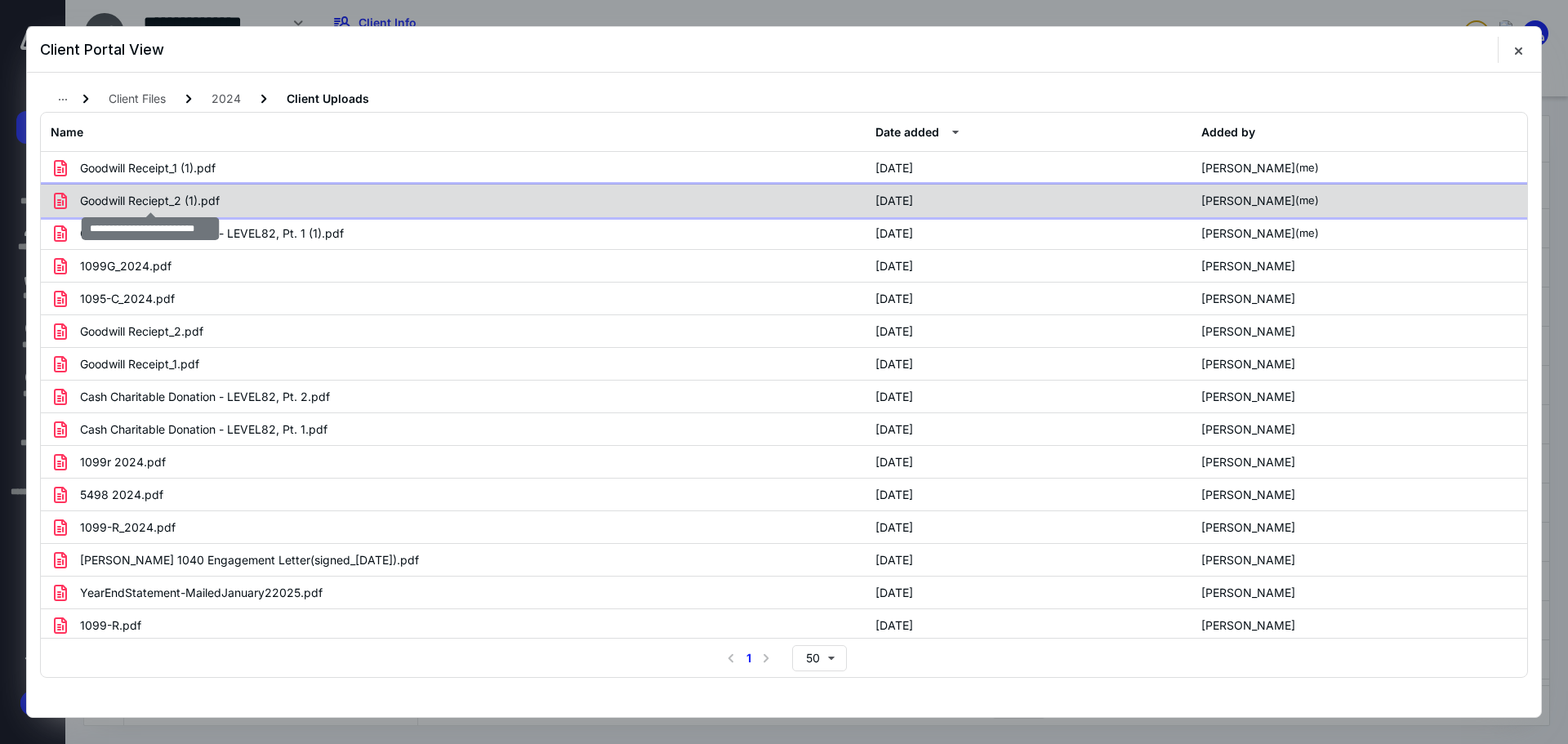 click on "Goodwill Reciept_2 (1).pdf" at bounding box center (149, 201) 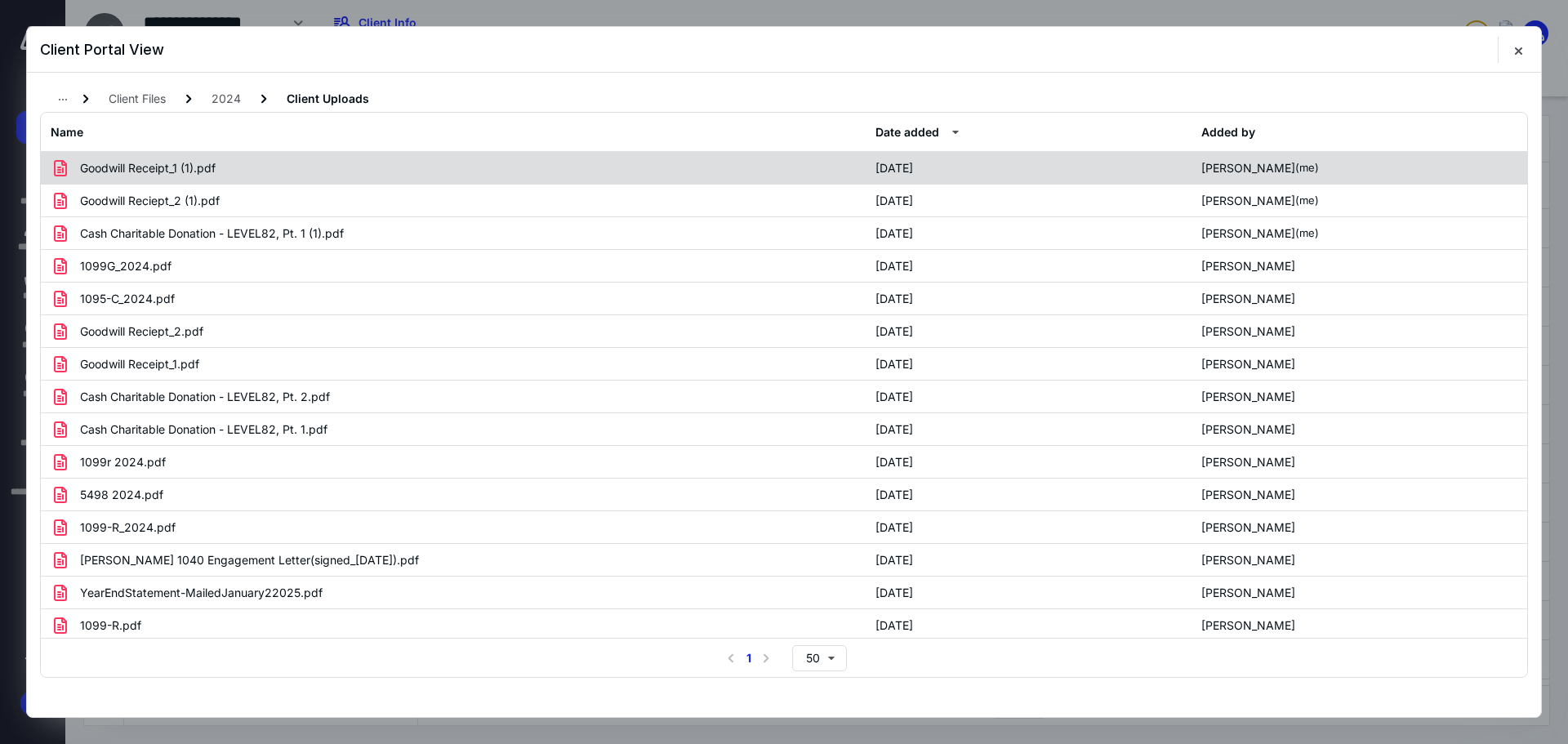 click on "Goodwill Receipt_1 (1).pdf" at bounding box center (148, 168) 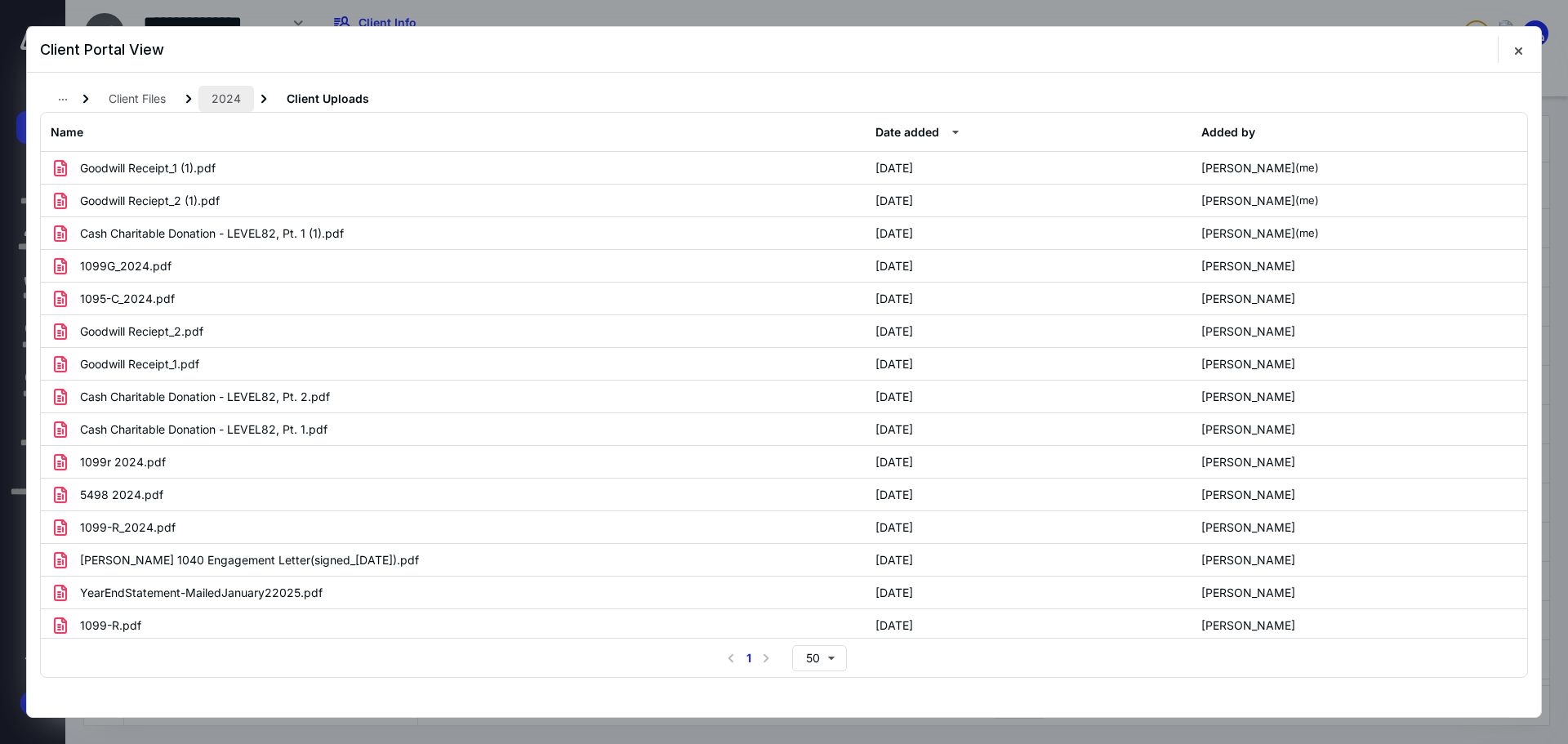 click on "2024" at bounding box center [226, 99] 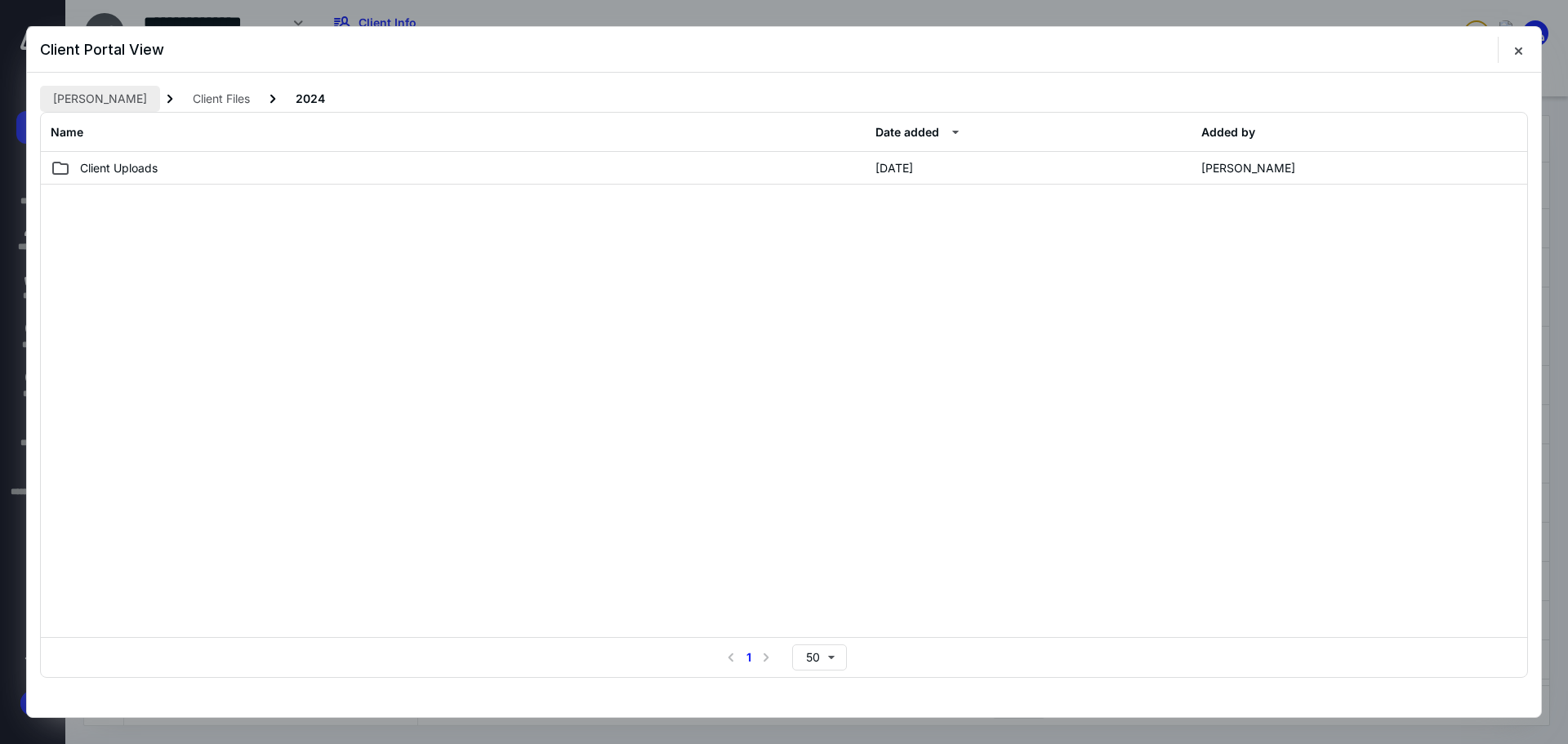 click on "Natasha Onochie" at bounding box center (100, 99) 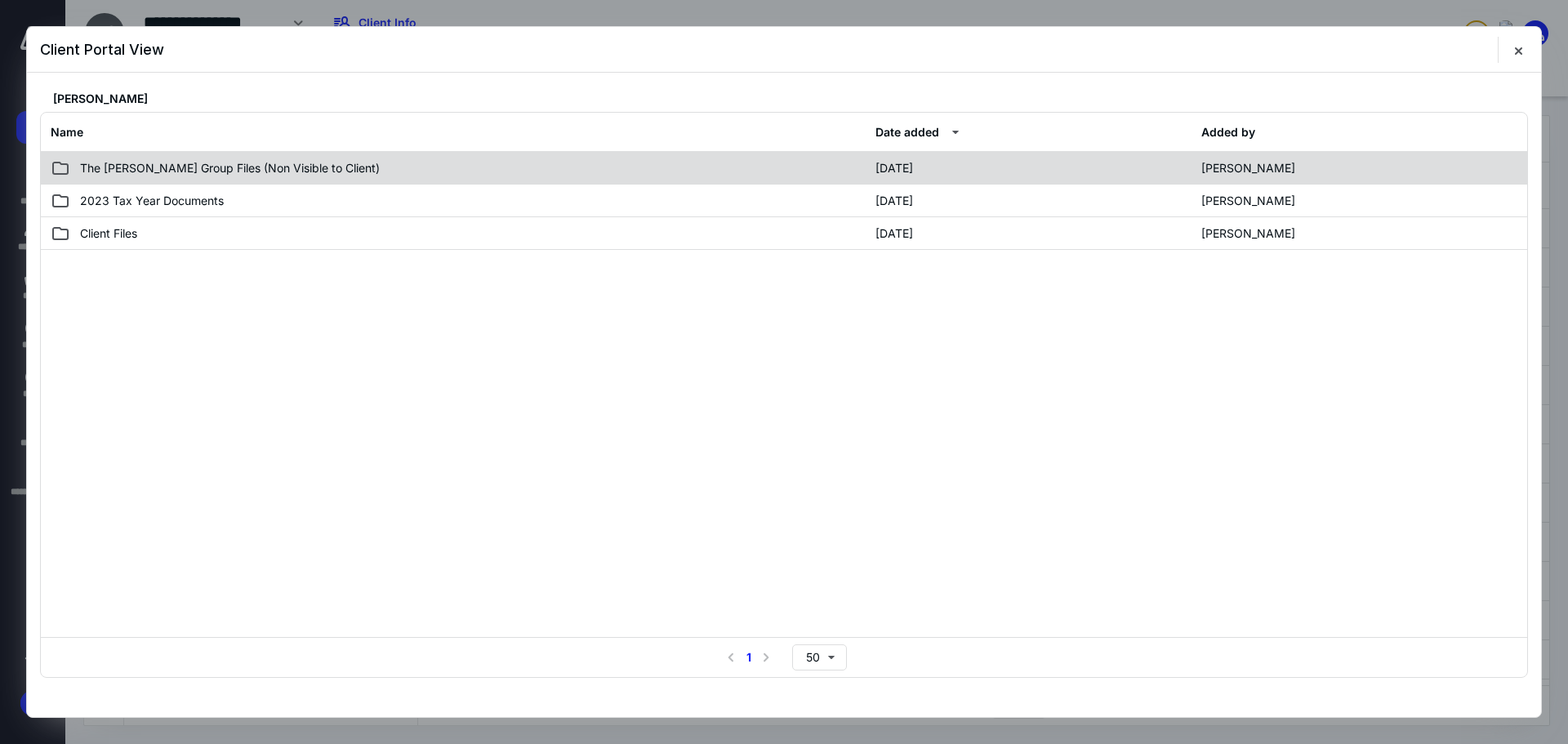 click on "The Norris Group Files (Non Visible to Client)" at bounding box center [458, 168] 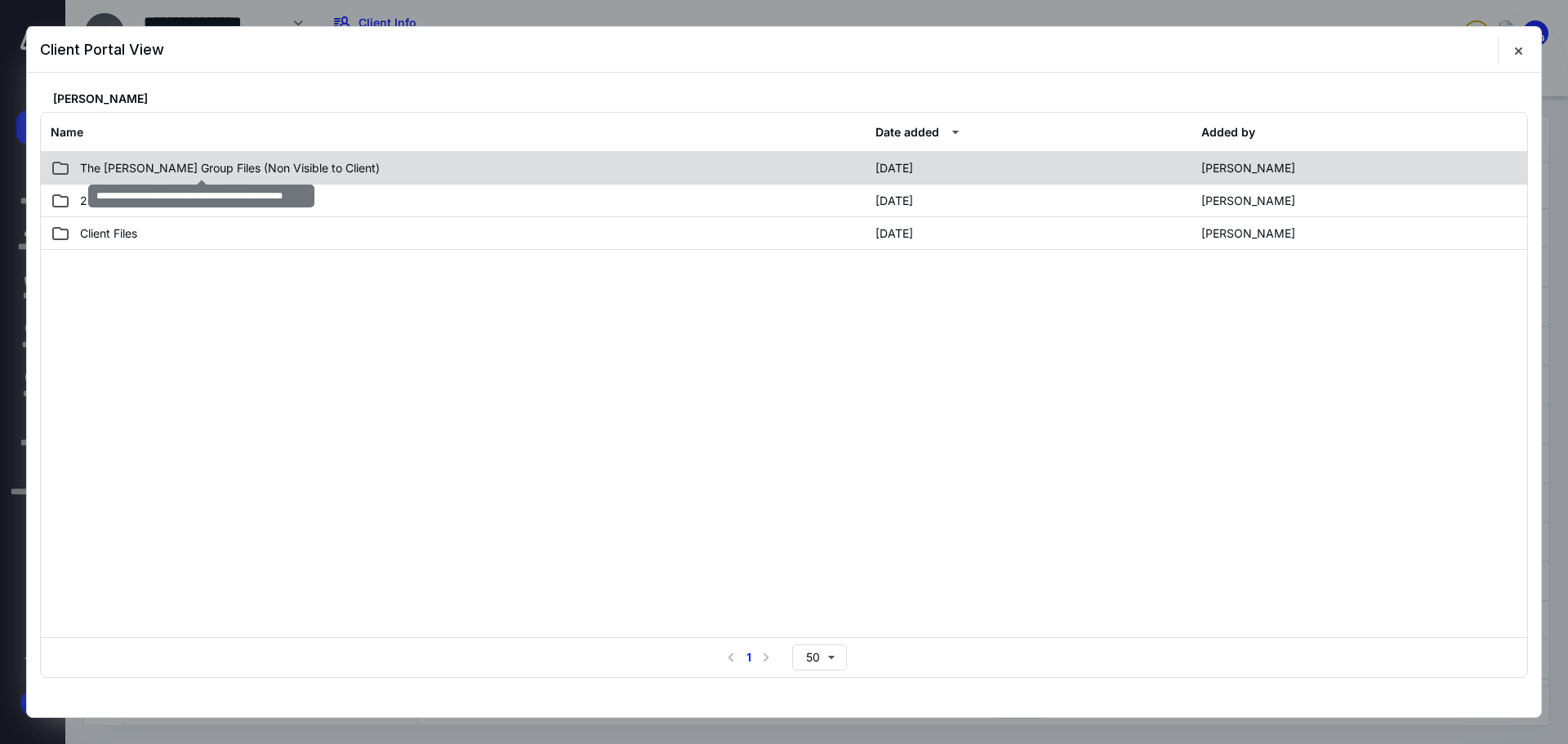 click on "The Norris Group Files (Non Visible to Client)" at bounding box center (229, 168) 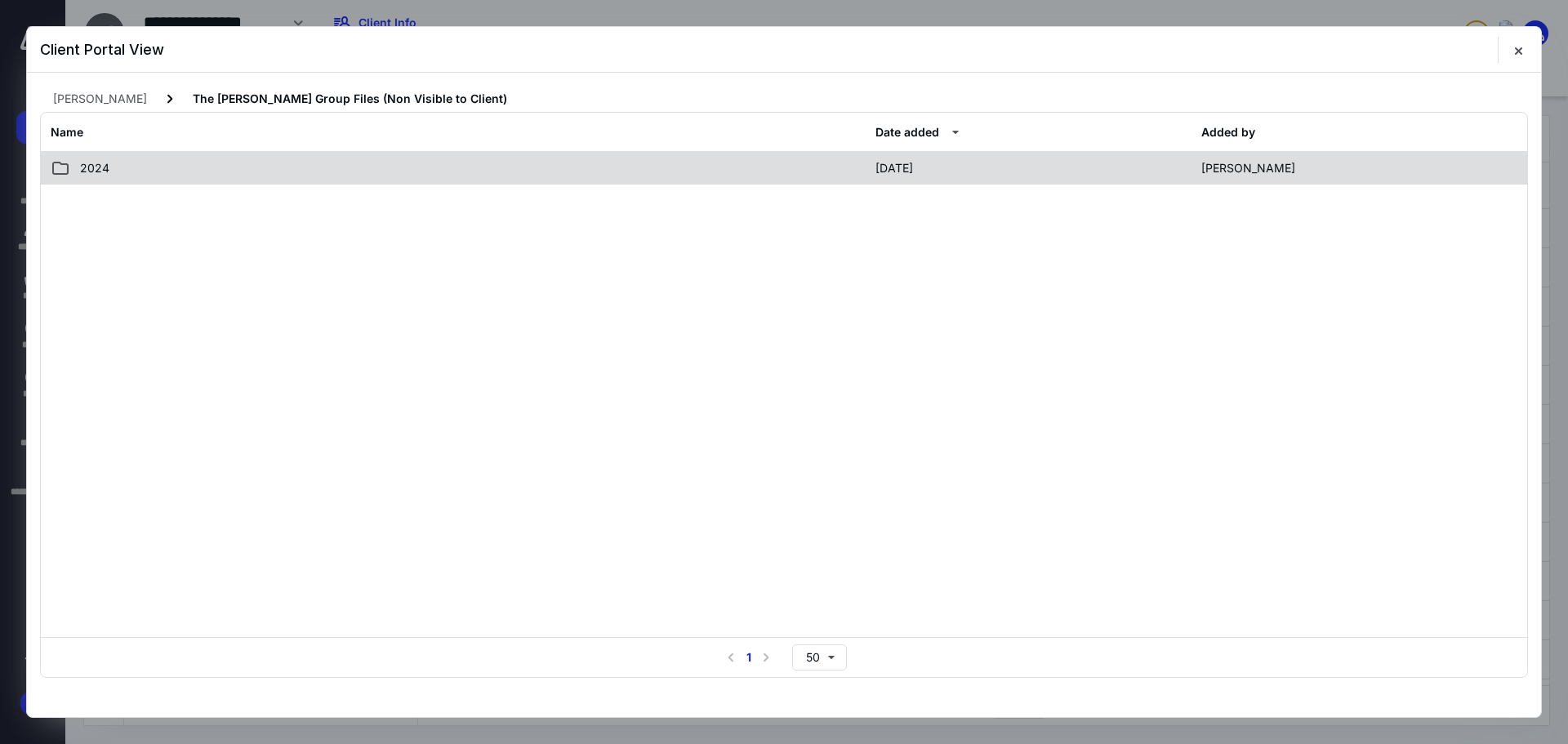 click on "2024" at bounding box center [95, 168] 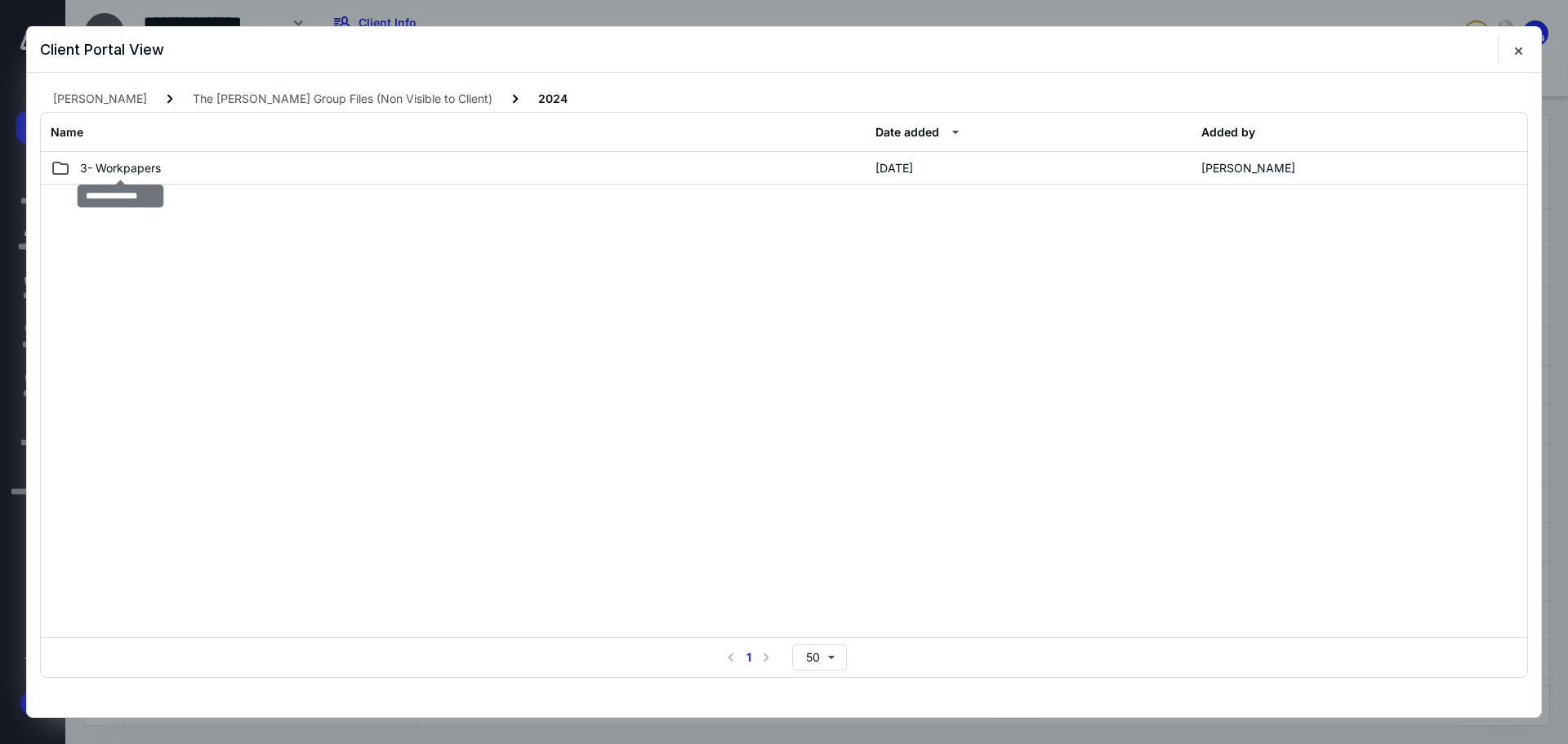 click on "3- Workpapers" at bounding box center (120, 168) 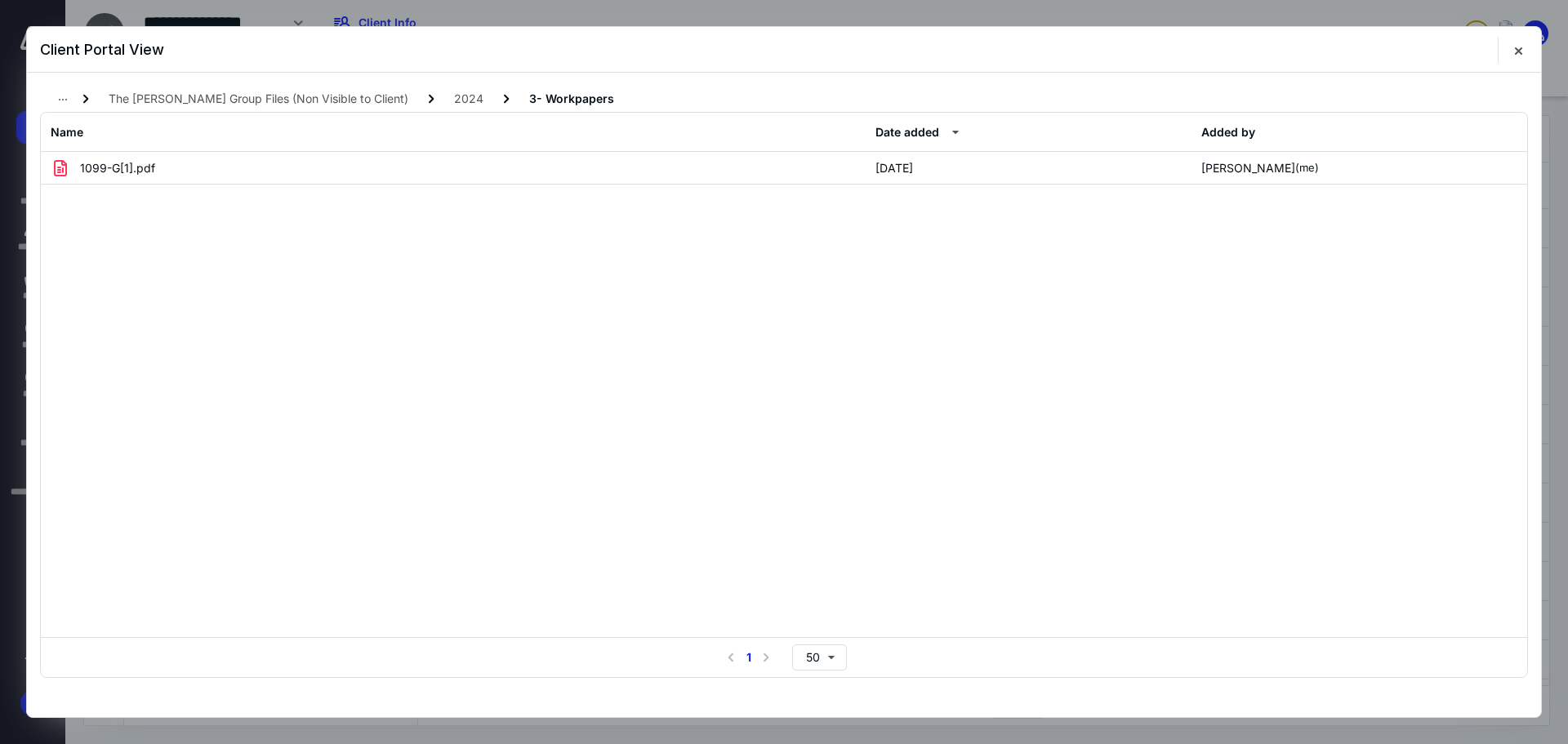 drag, startPoint x: 667, startPoint y: 368, endPoint x: 547, endPoint y: 326, distance: 127.13772 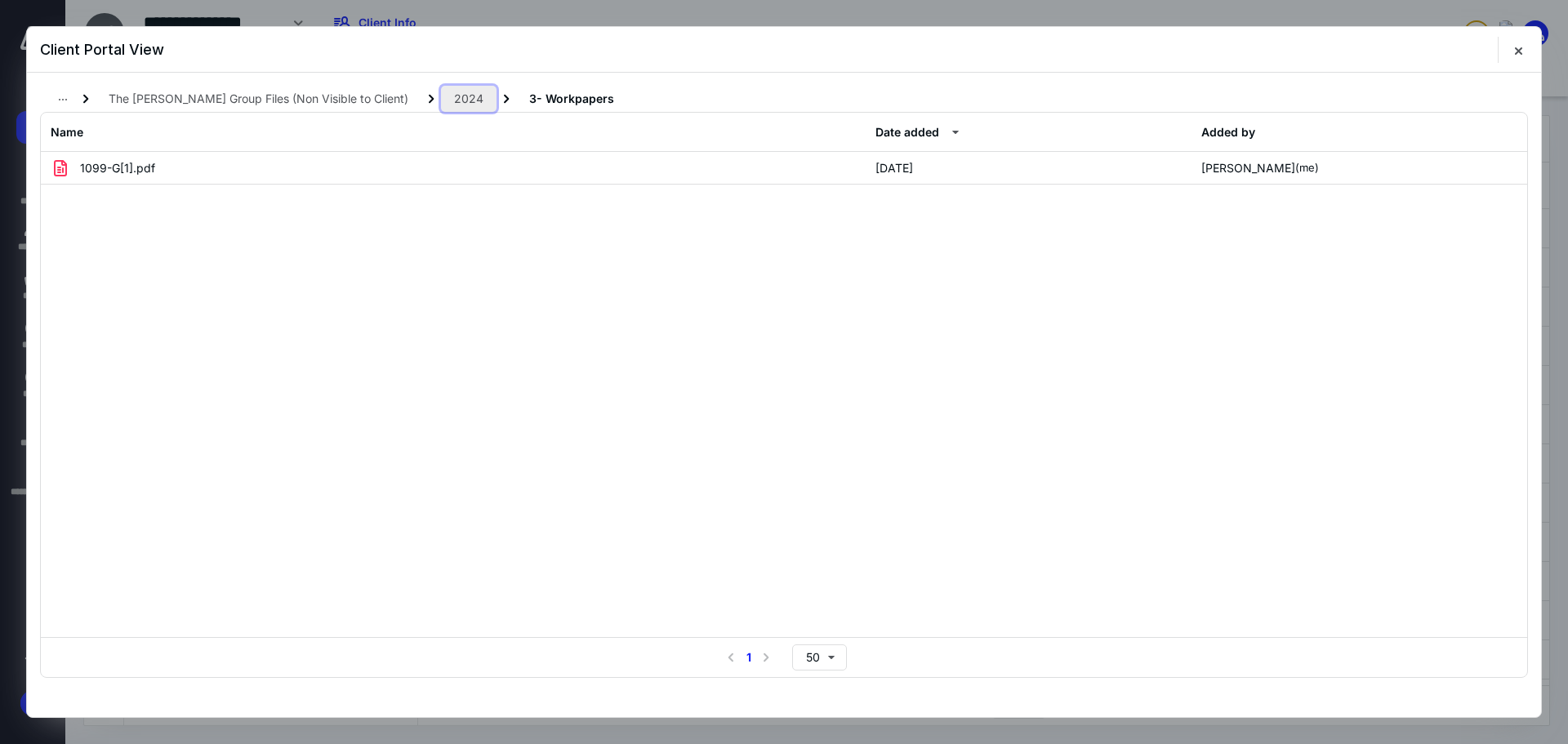 click on "2024" at bounding box center (469, 99) 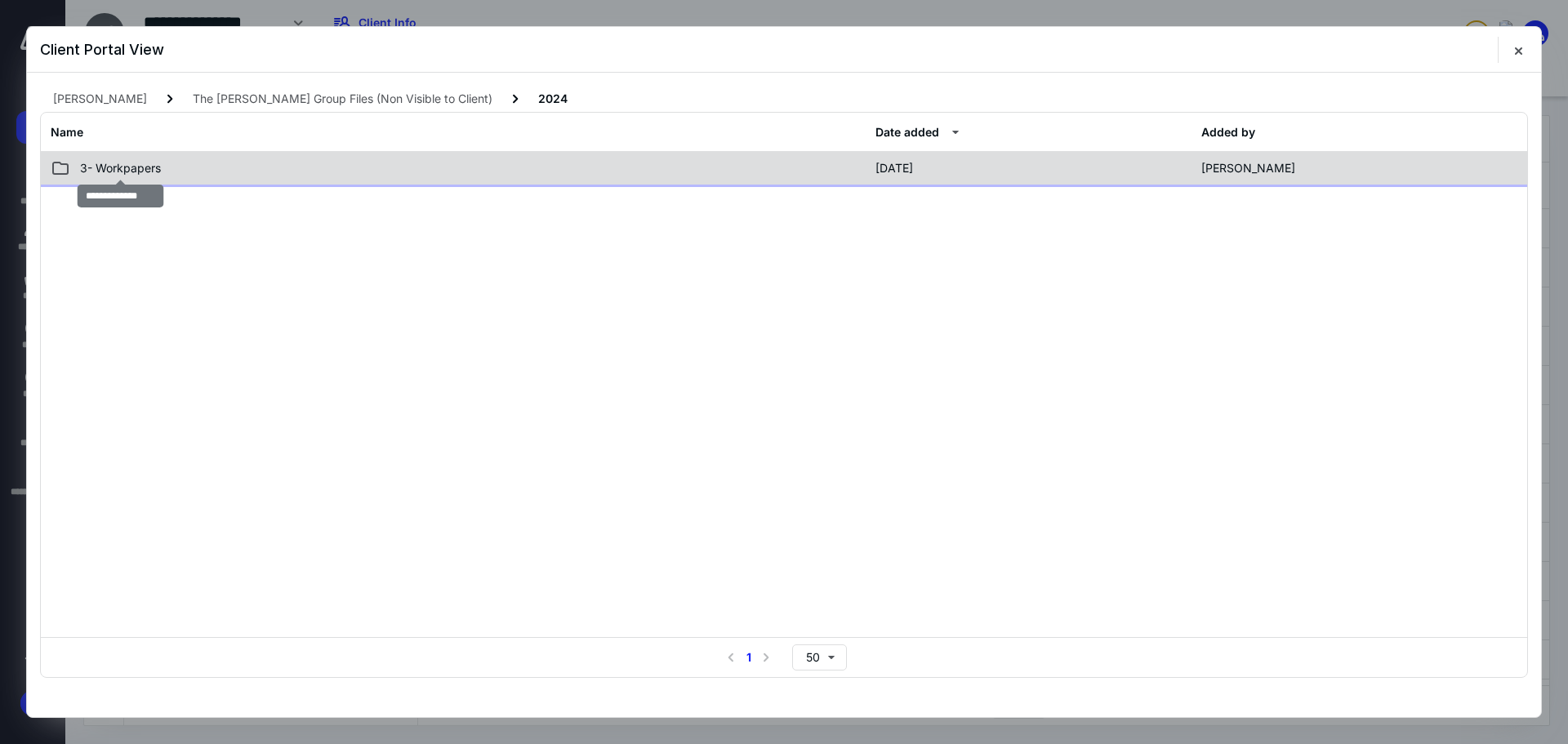 click on "3- Workpapers" at bounding box center (120, 168) 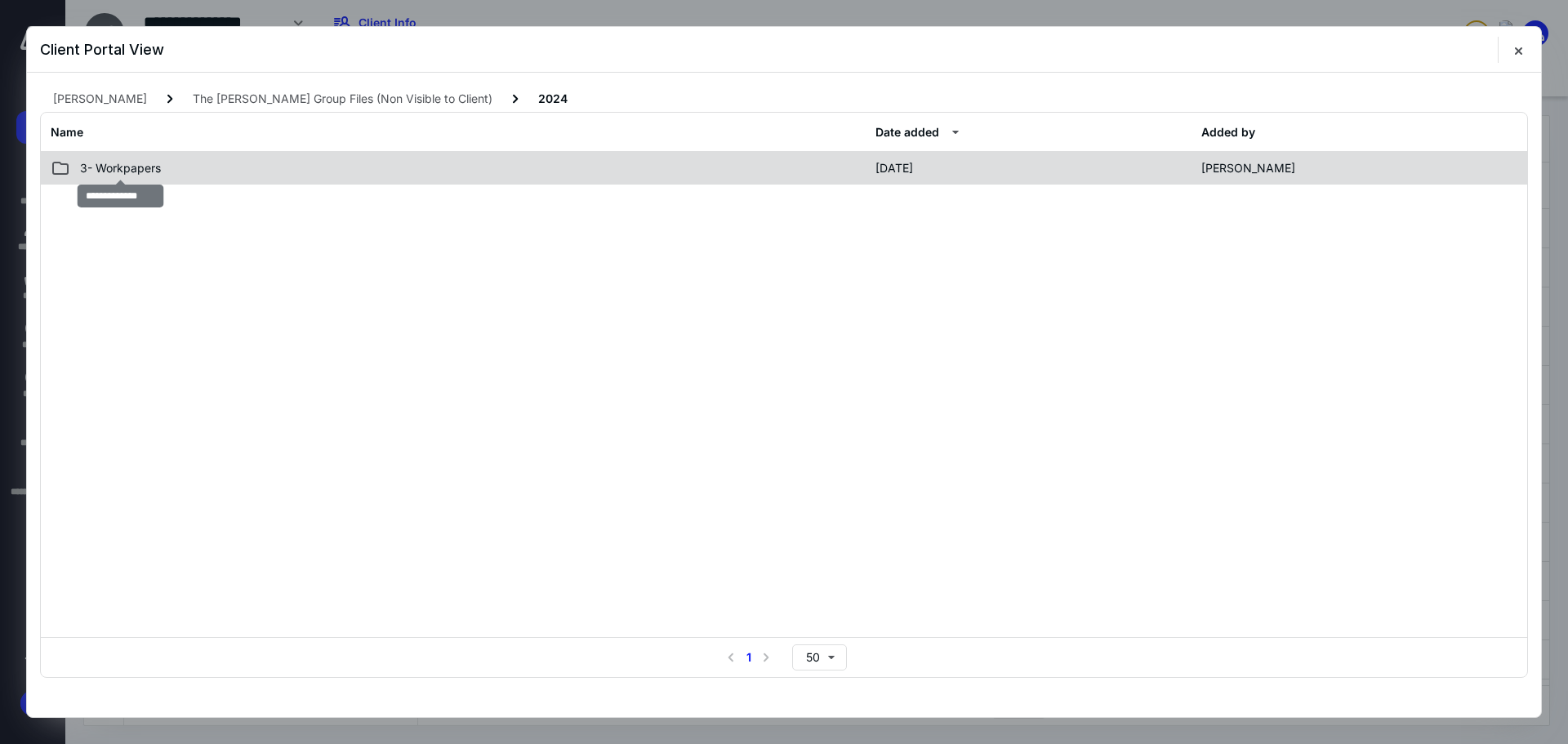 click on "3- Workpapers" at bounding box center [120, 168] 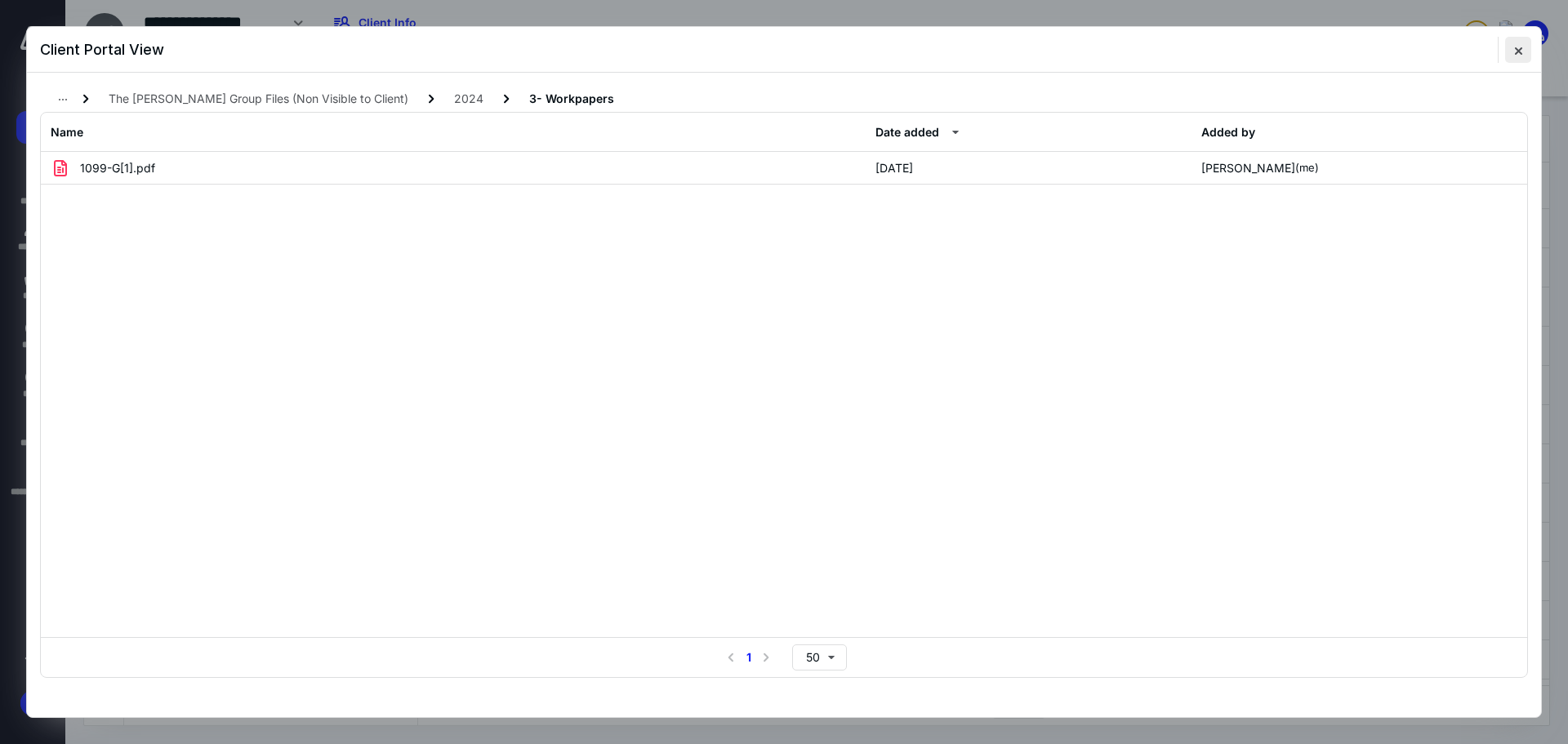 click at bounding box center [1518, 50] 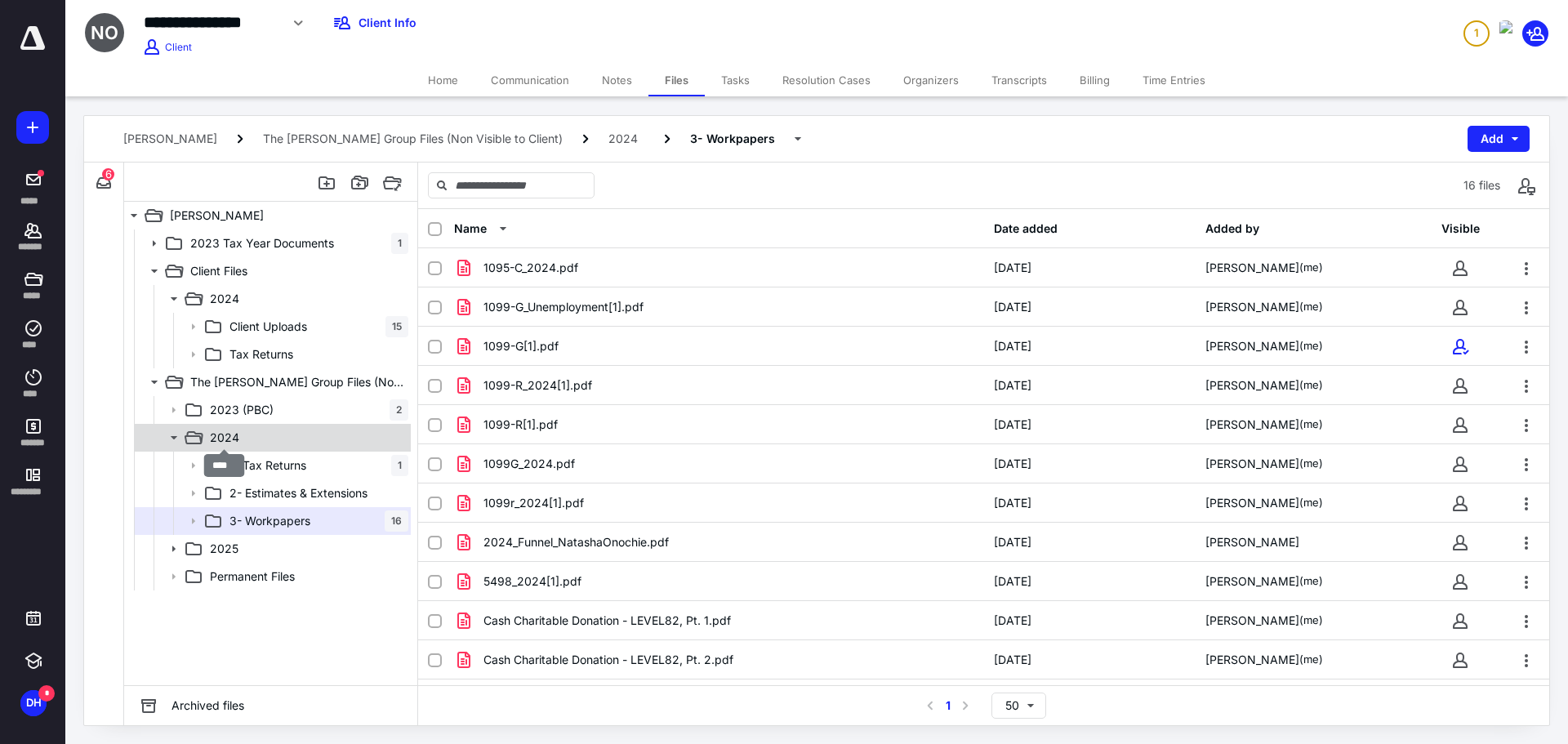 click on "2024" at bounding box center (225, 438) 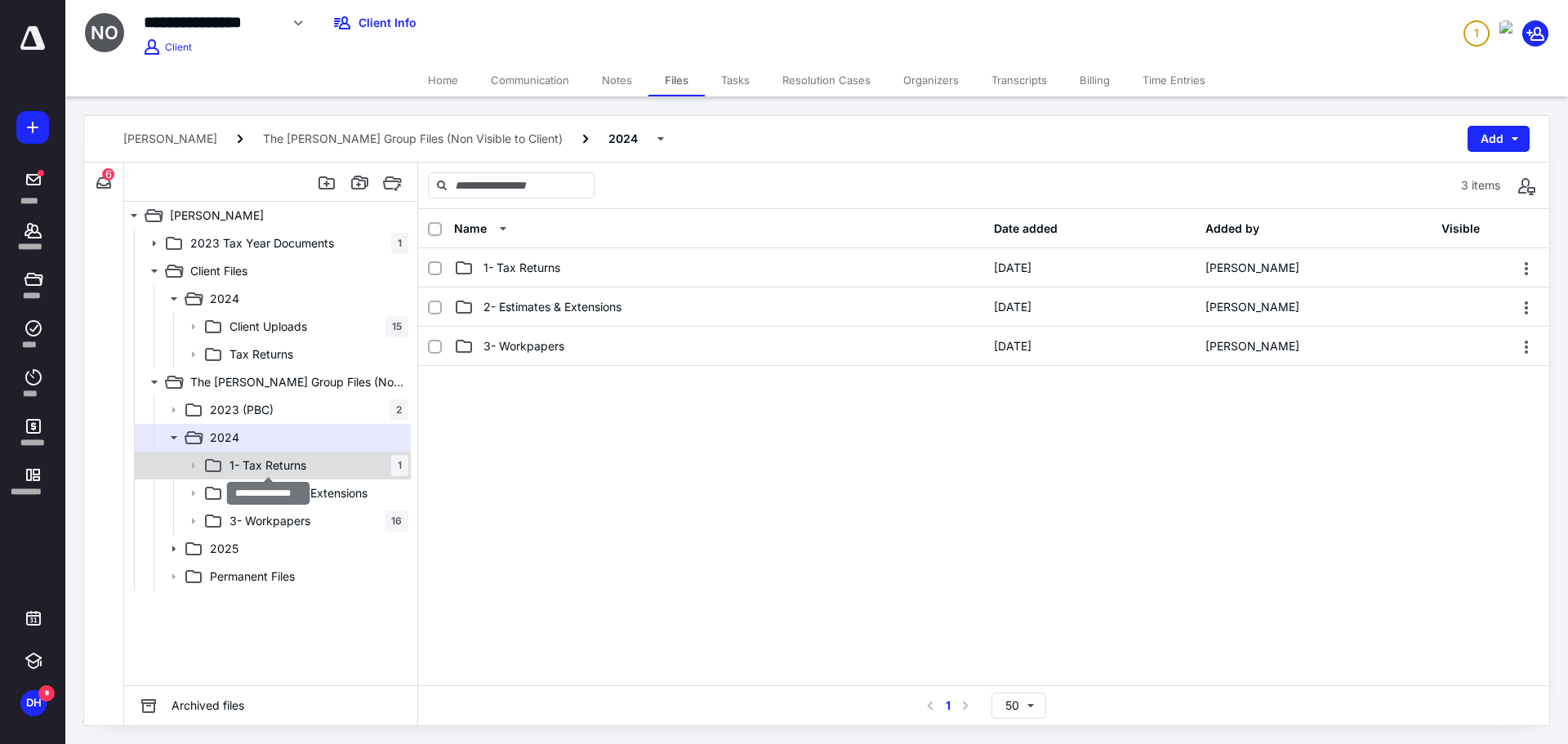 click on "1- Tax Returns" at bounding box center (268, 466) 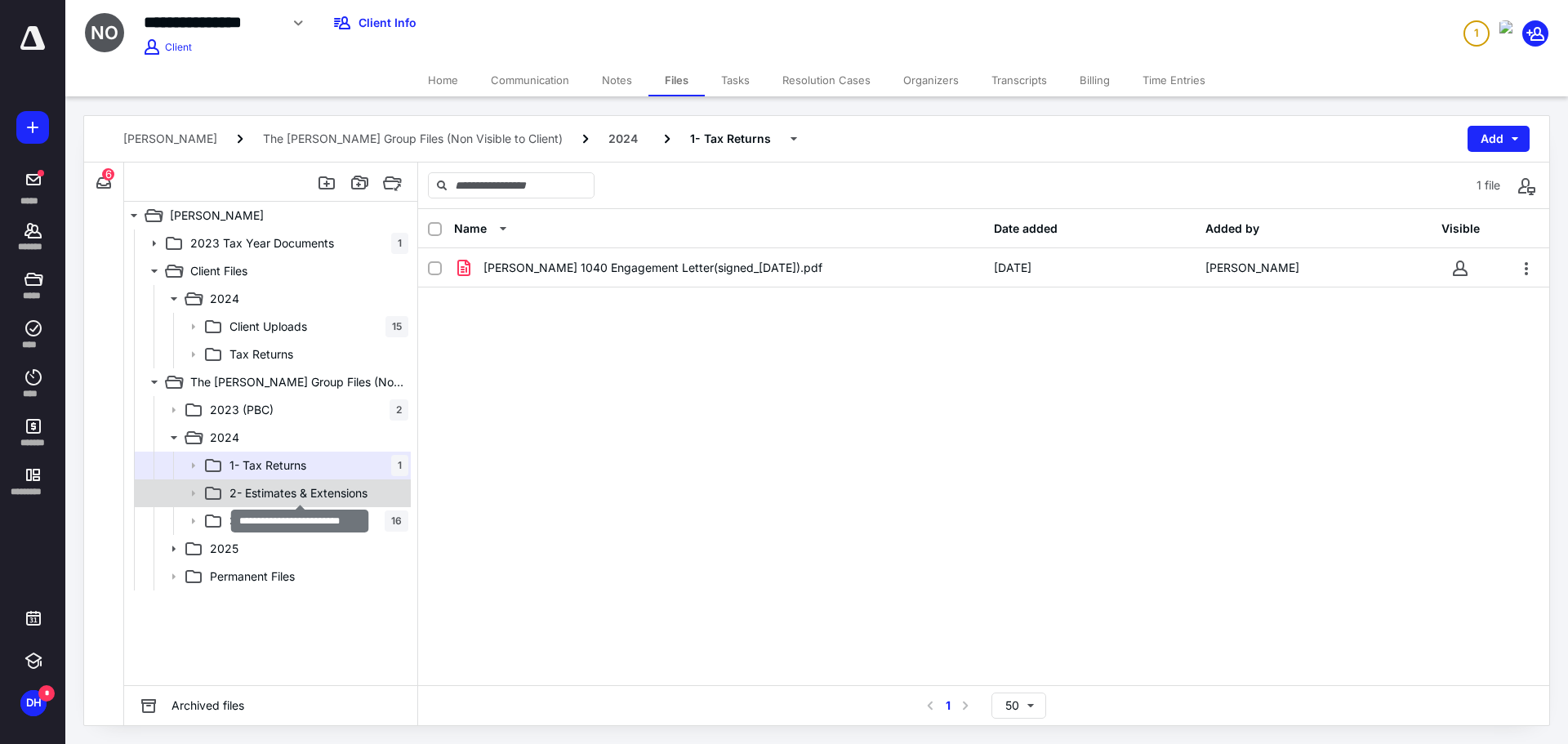 click on "2- Estimates & Extensions" at bounding box center (298, 493) 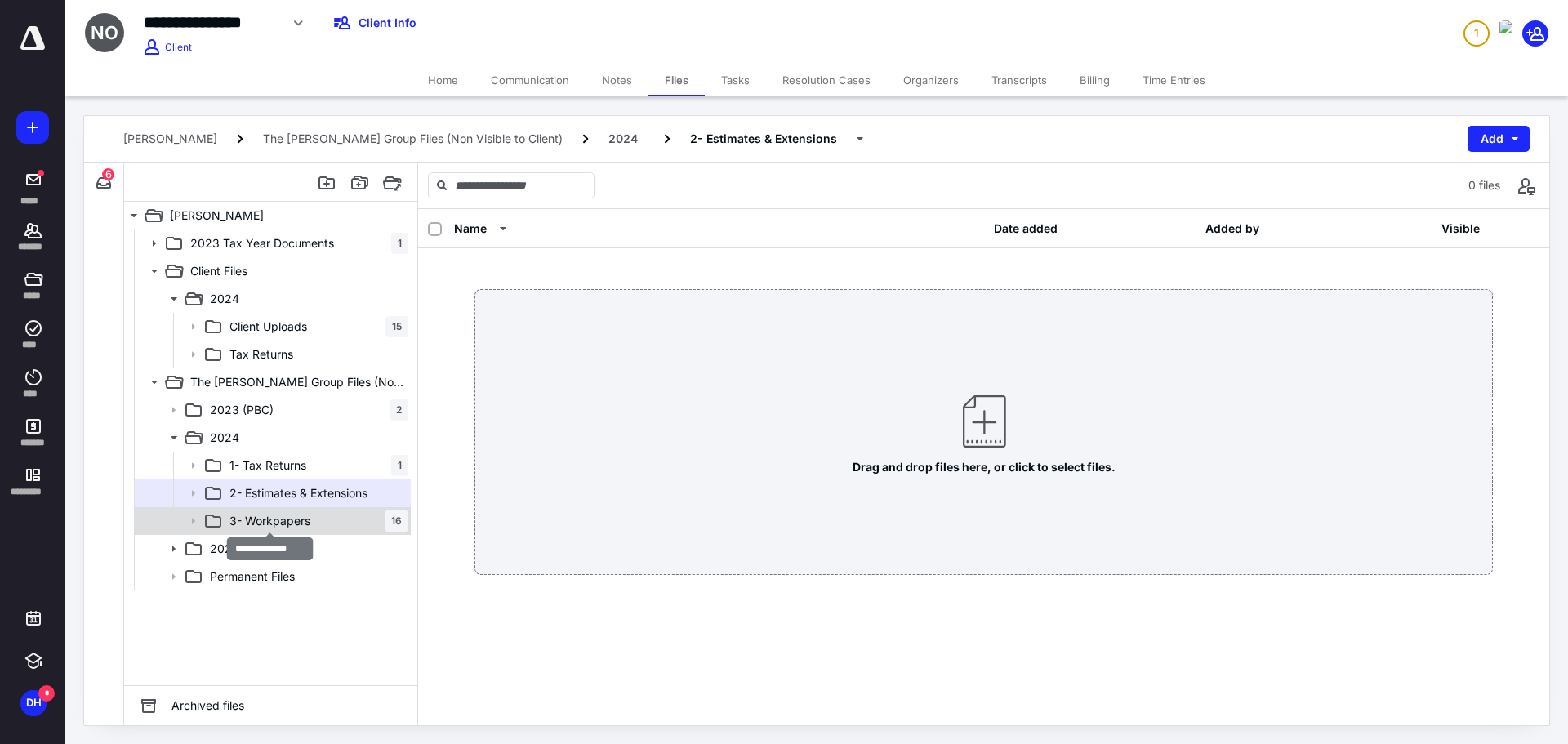 click on "3- Workpapers" at bounding box center [270, 521] 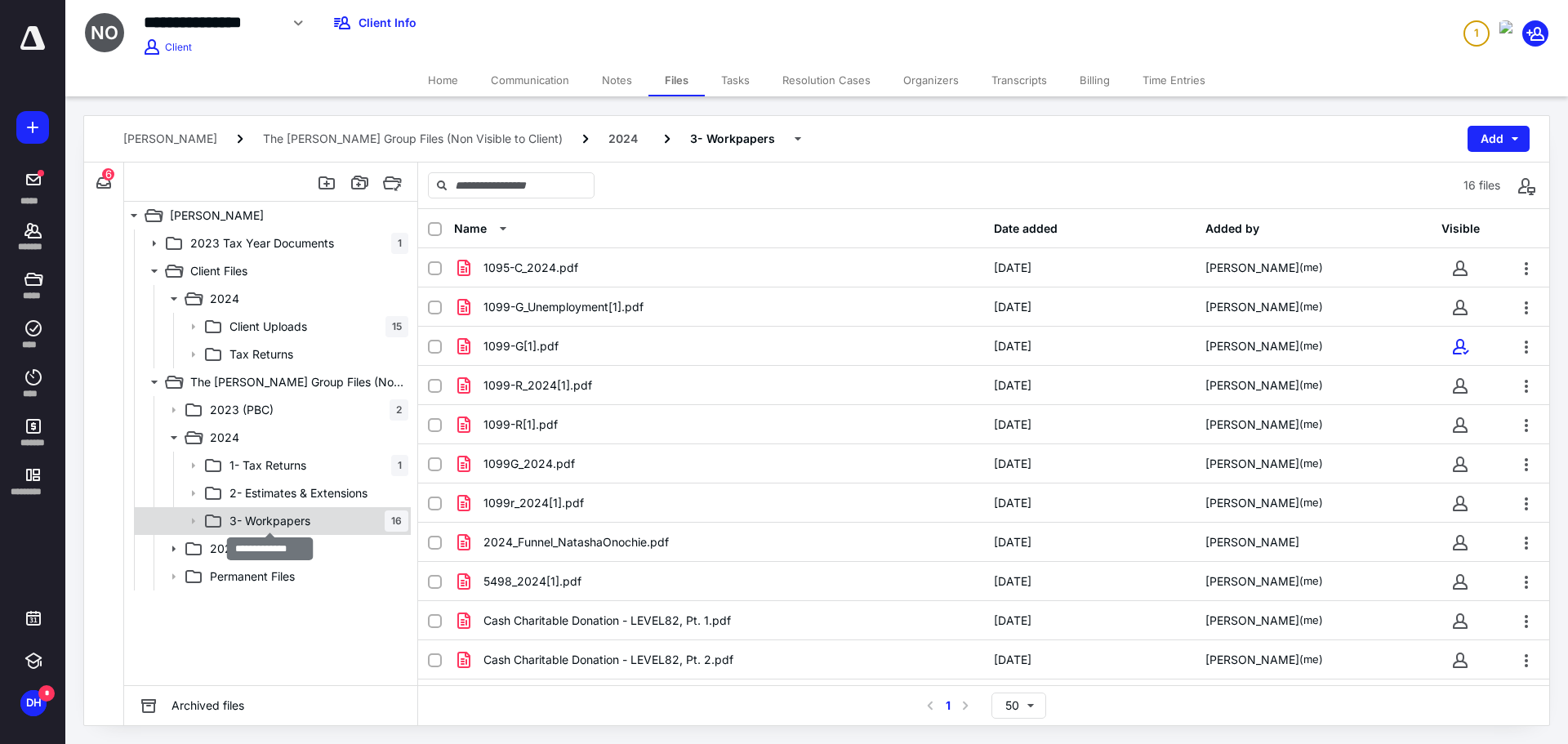 click on "3- Workpapers" at bounding box center [270, 521] 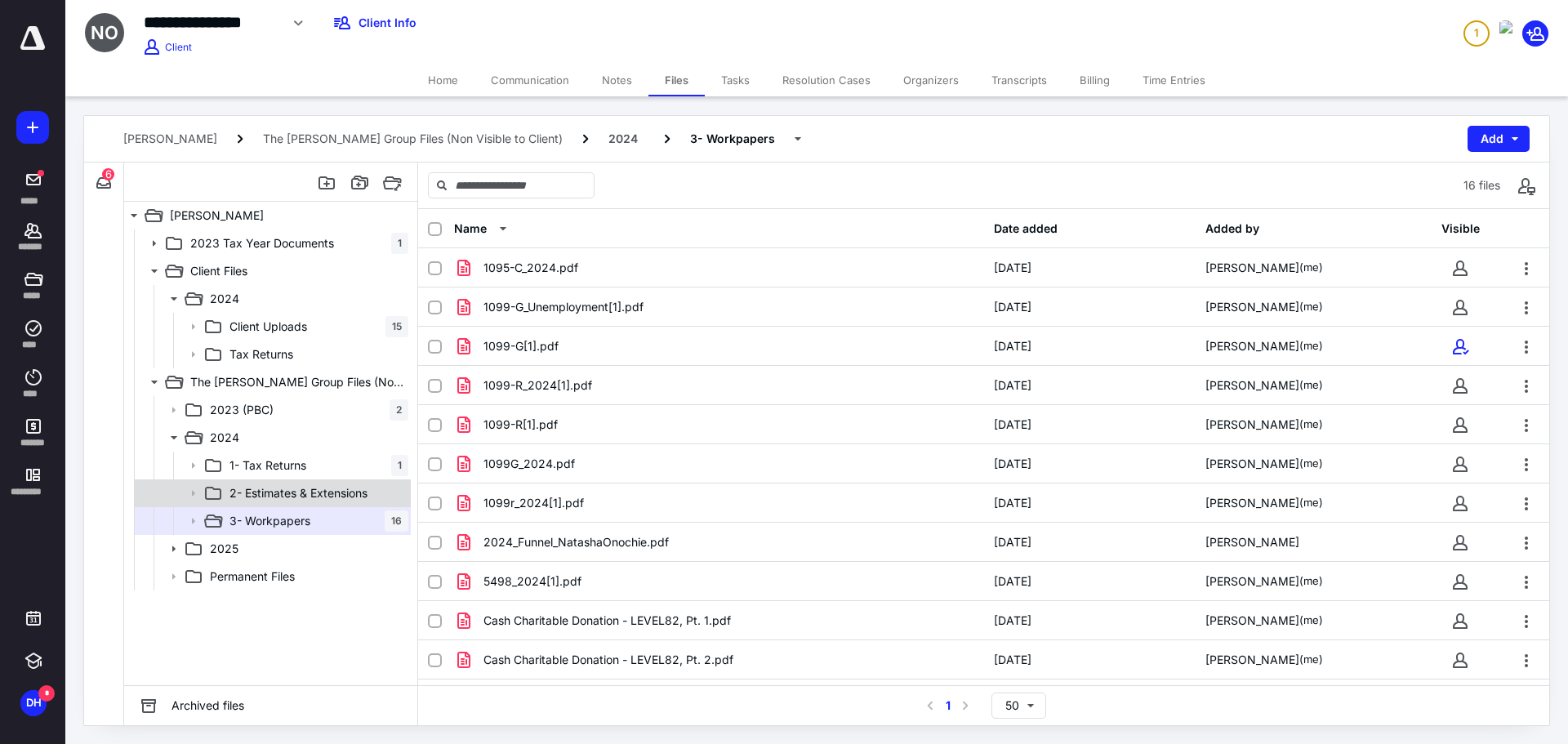 click on "2- Estimates & Extensions" at bounding box center (271, 493) 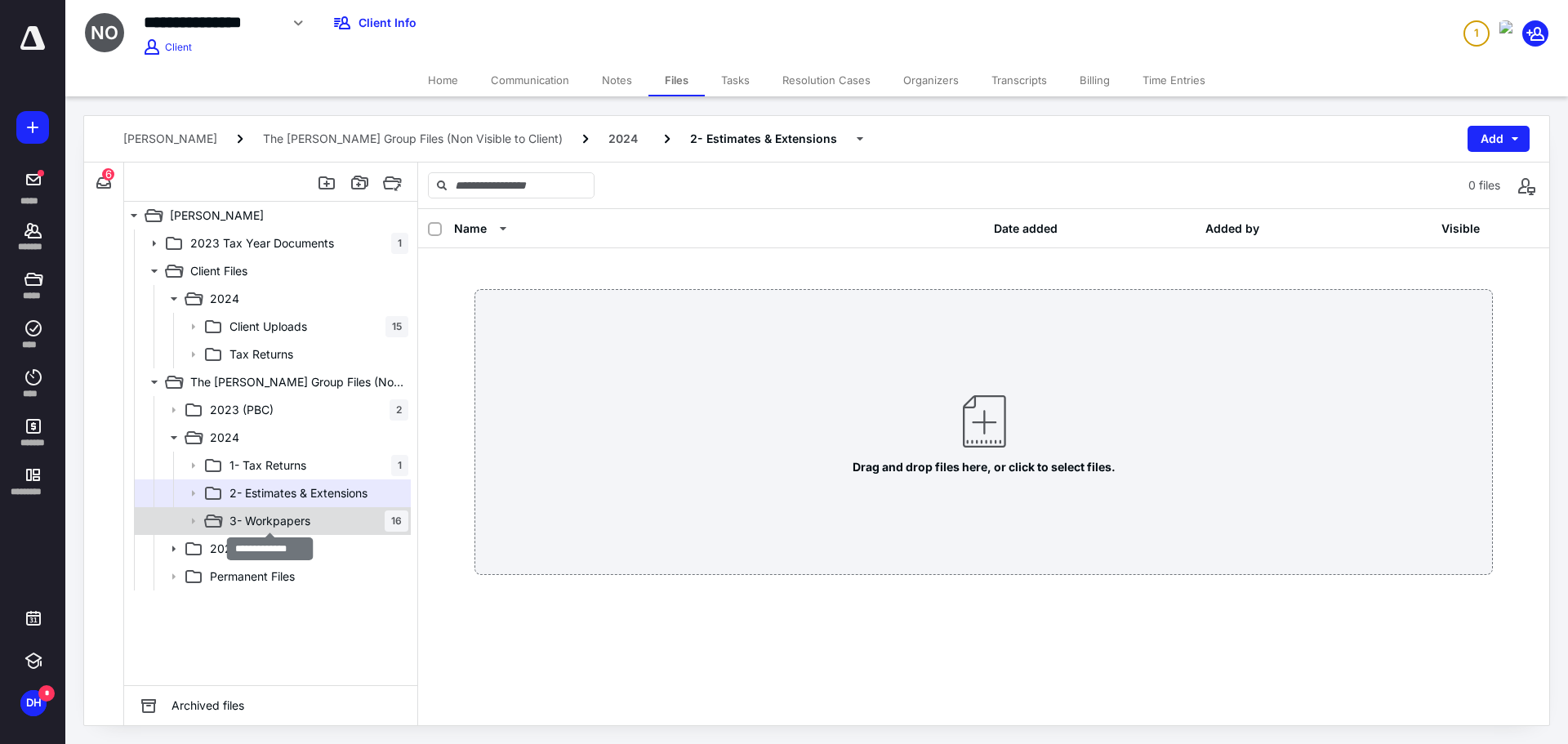 click on "3- Workpapers" at bounding box center (270, 521) 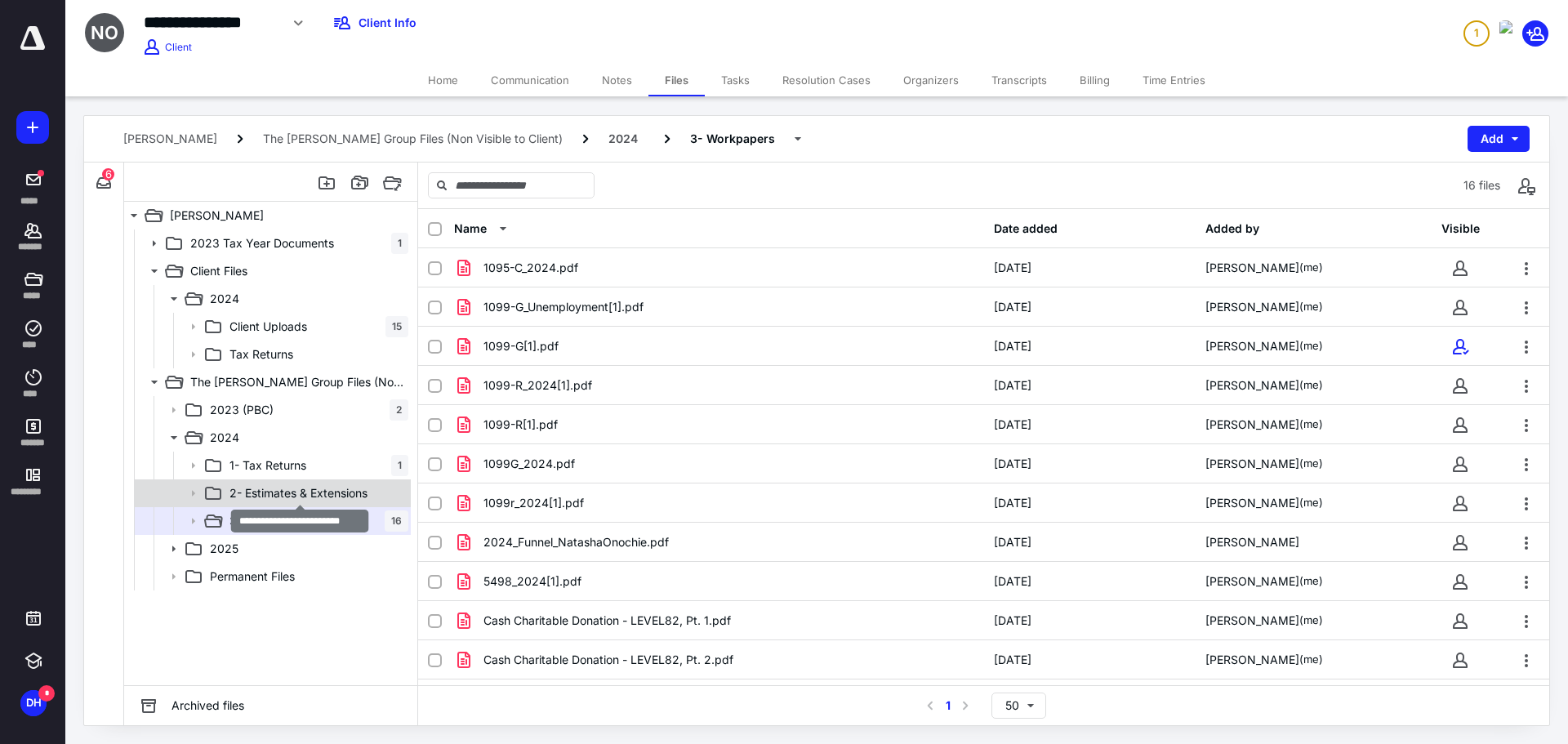 click on "2- Estimates & Extensions" at bounding box center [298, 493] 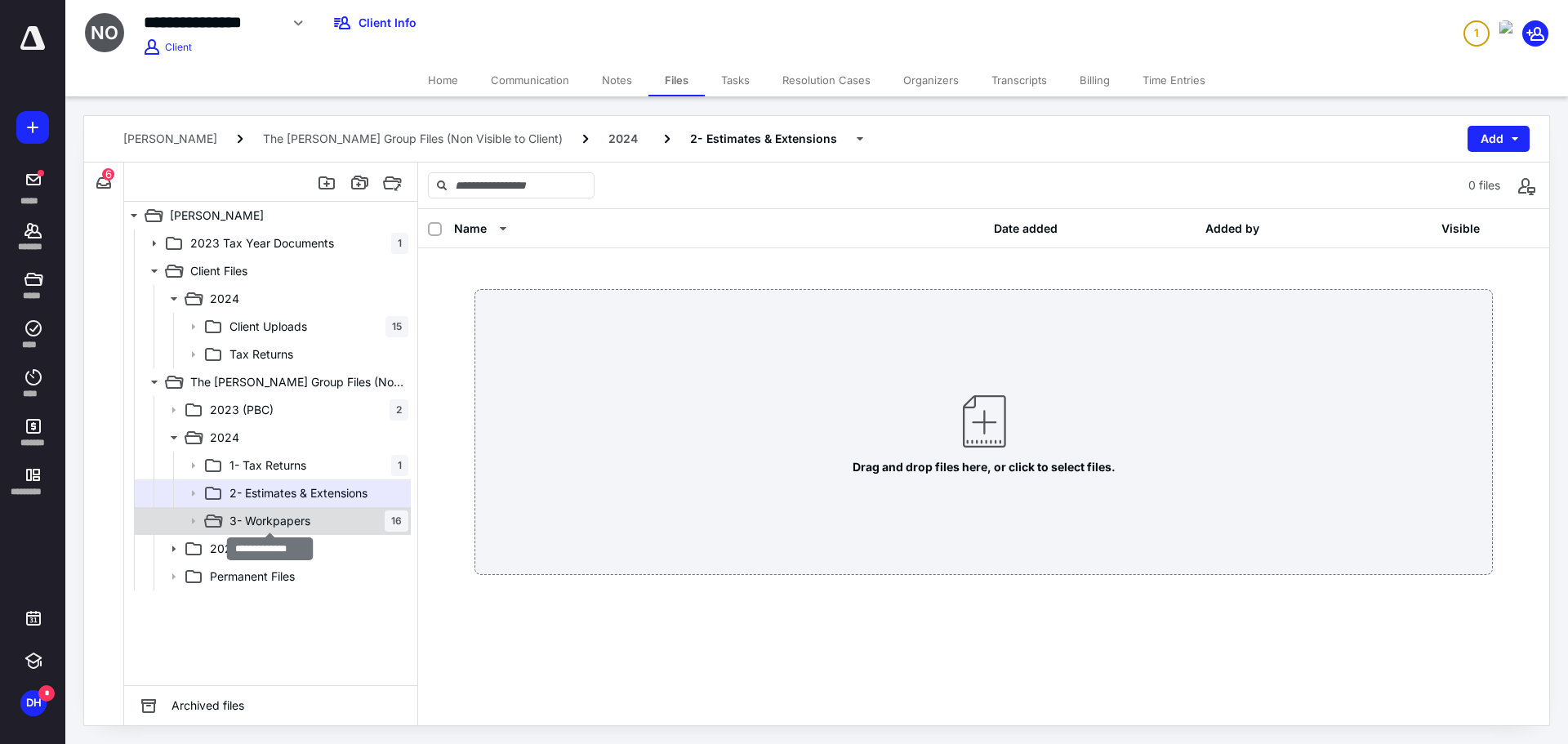 click on "3- Workpapers" at bounding box center (270, 521) 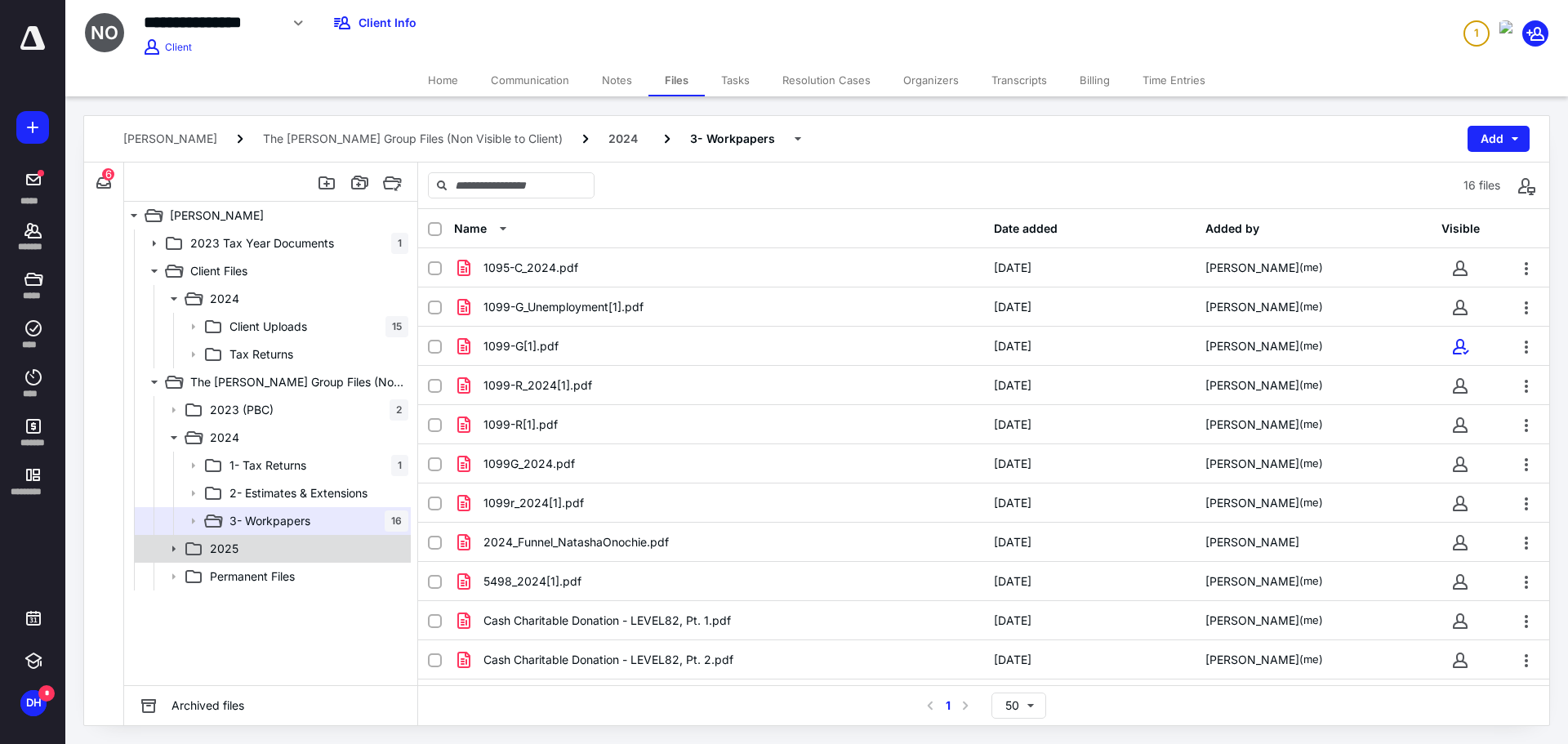 click 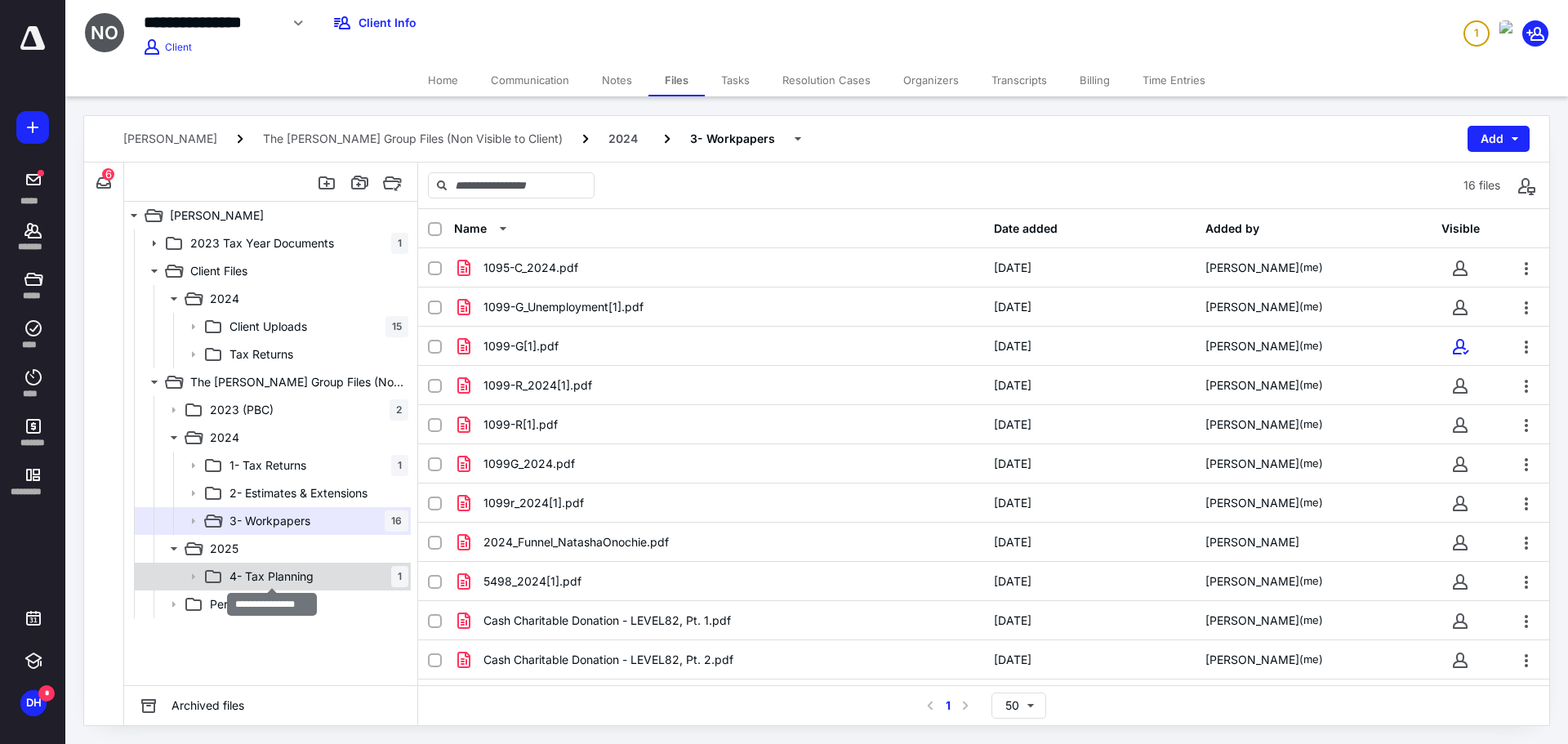 click on "4- Tax Planning" at bounding box center [271, 577] 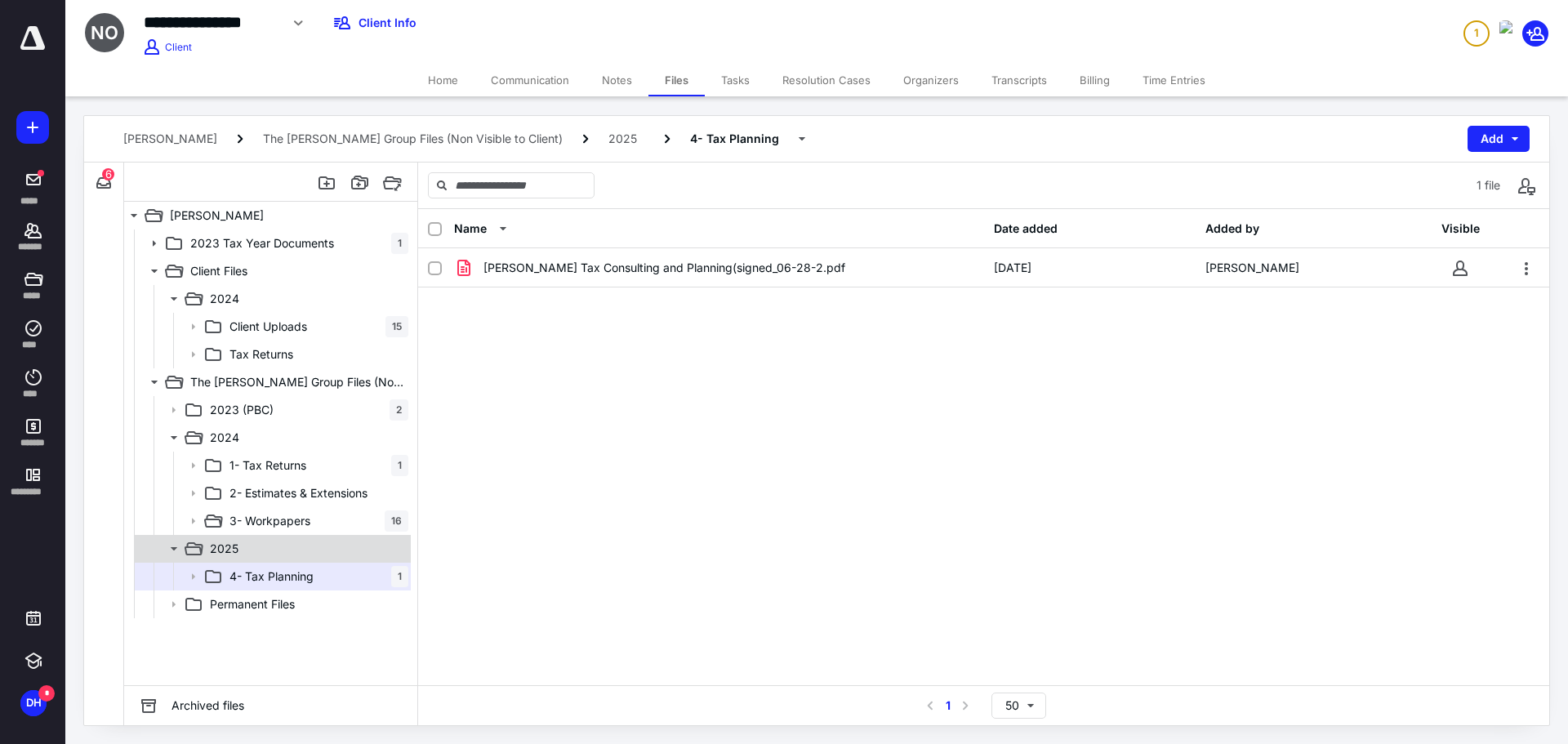 click 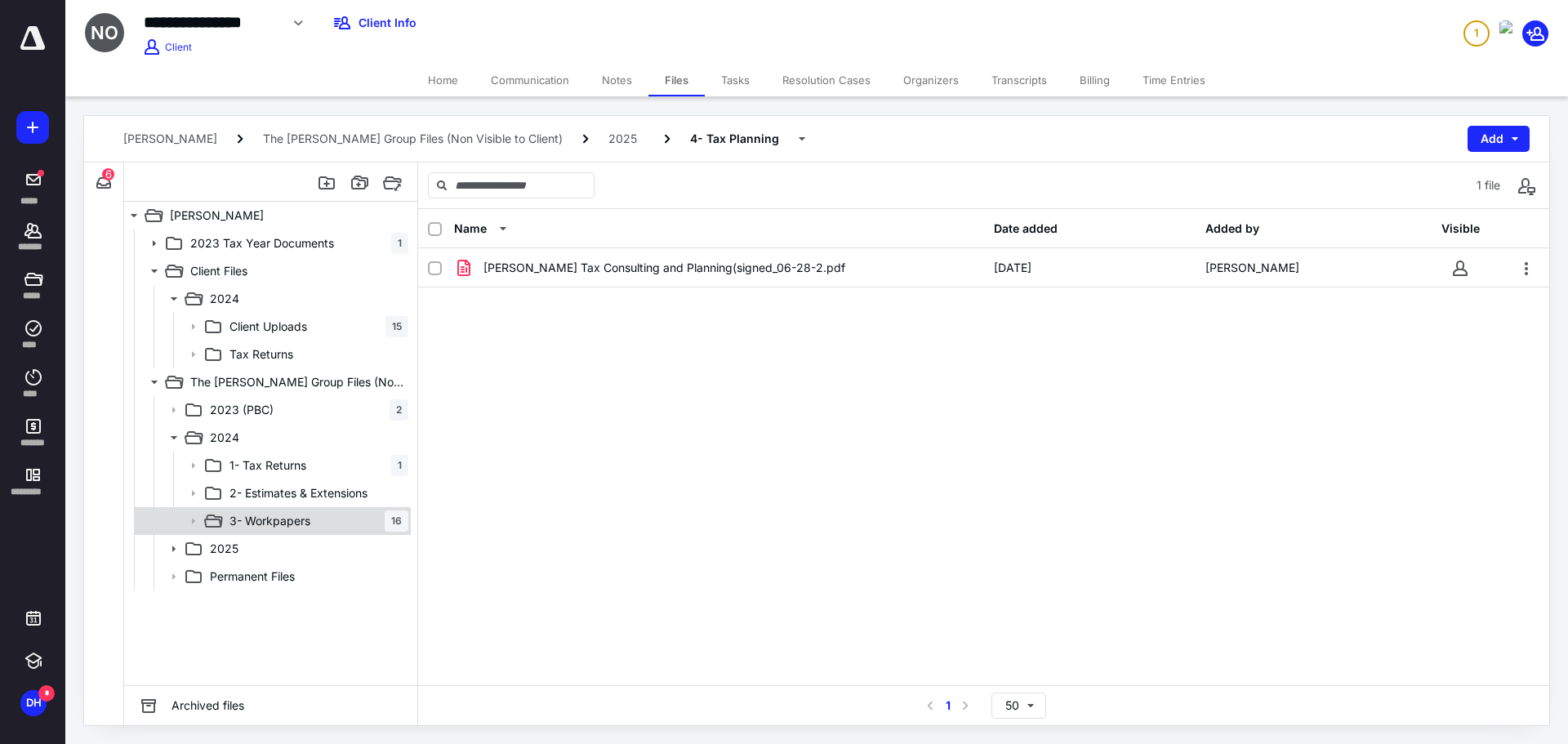 click on "3- Workpapers" at bounding box center [270, 521] 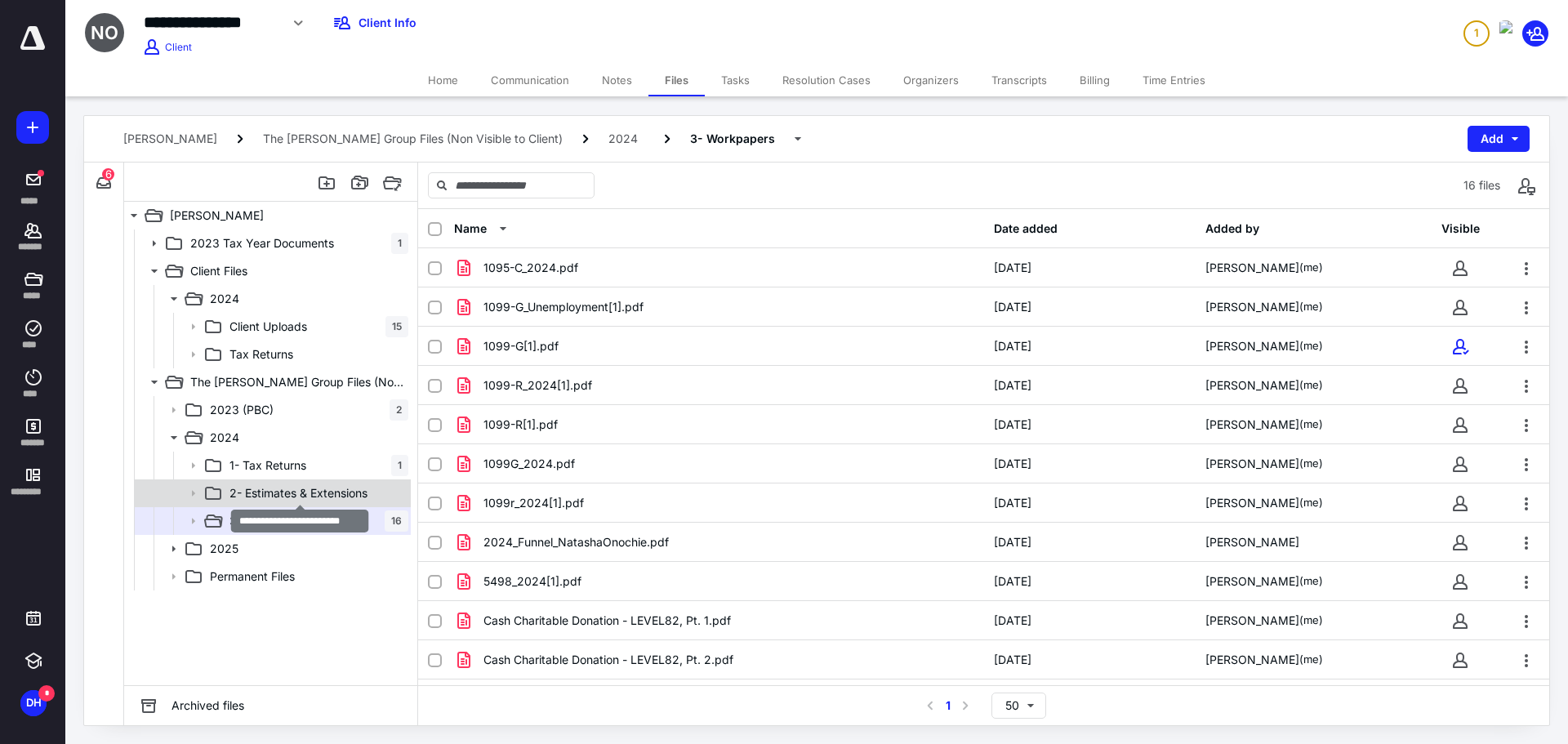 click on "2- Estimates & Extensions" at bounding box center (298, 493) 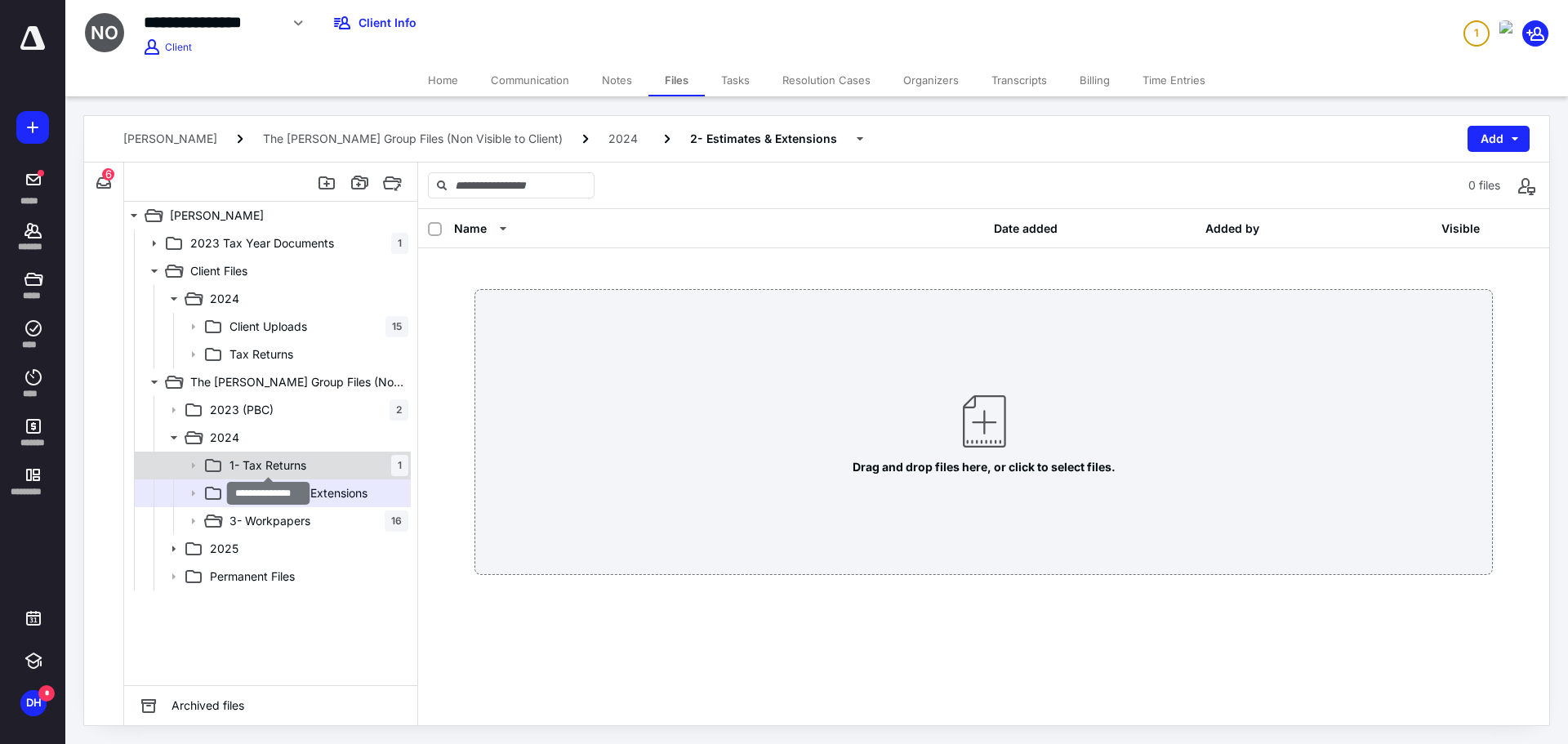 click on "1- Tax Returns" at bounding box center (268, 466) 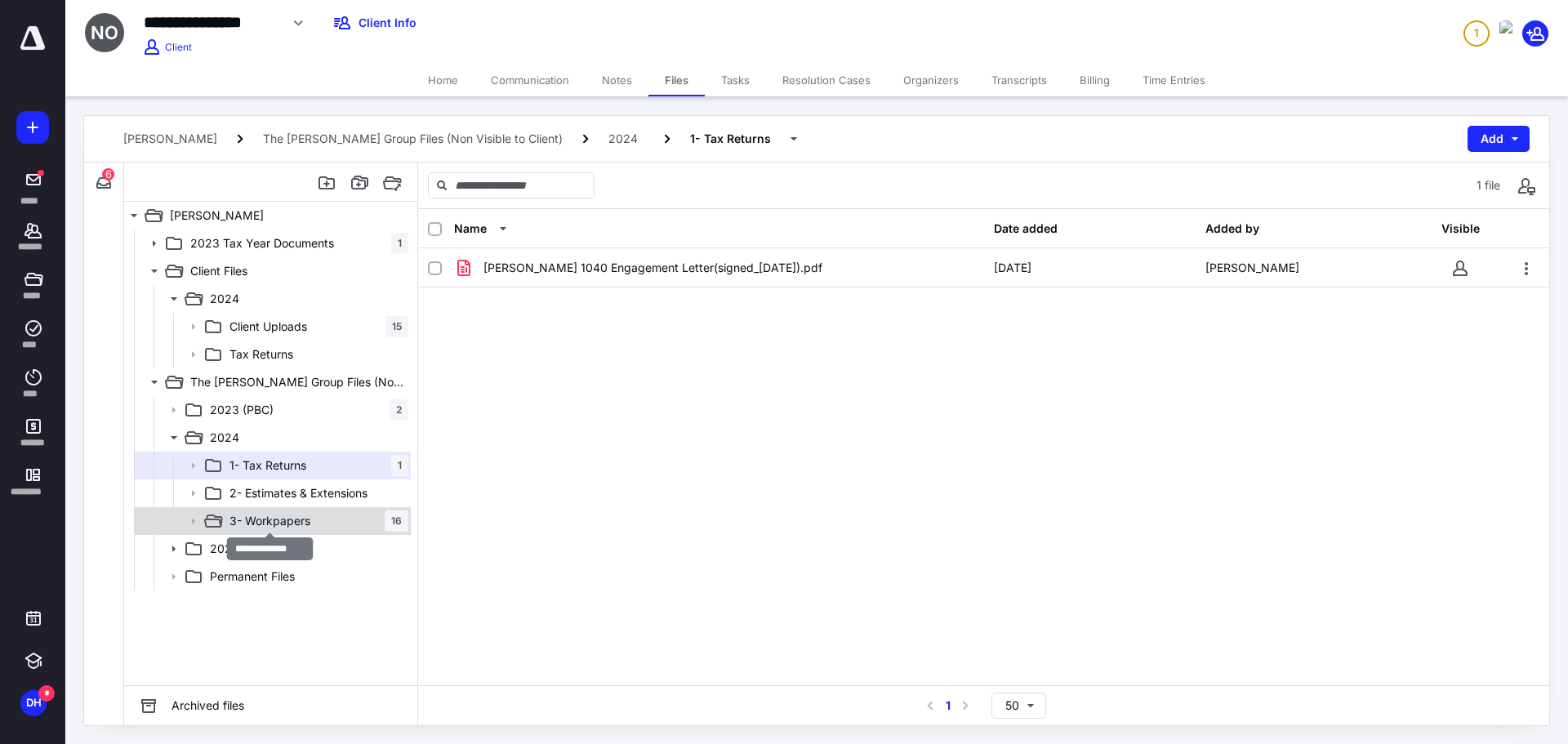 click on "3- Workpapers" at bounding box center (270, 521) 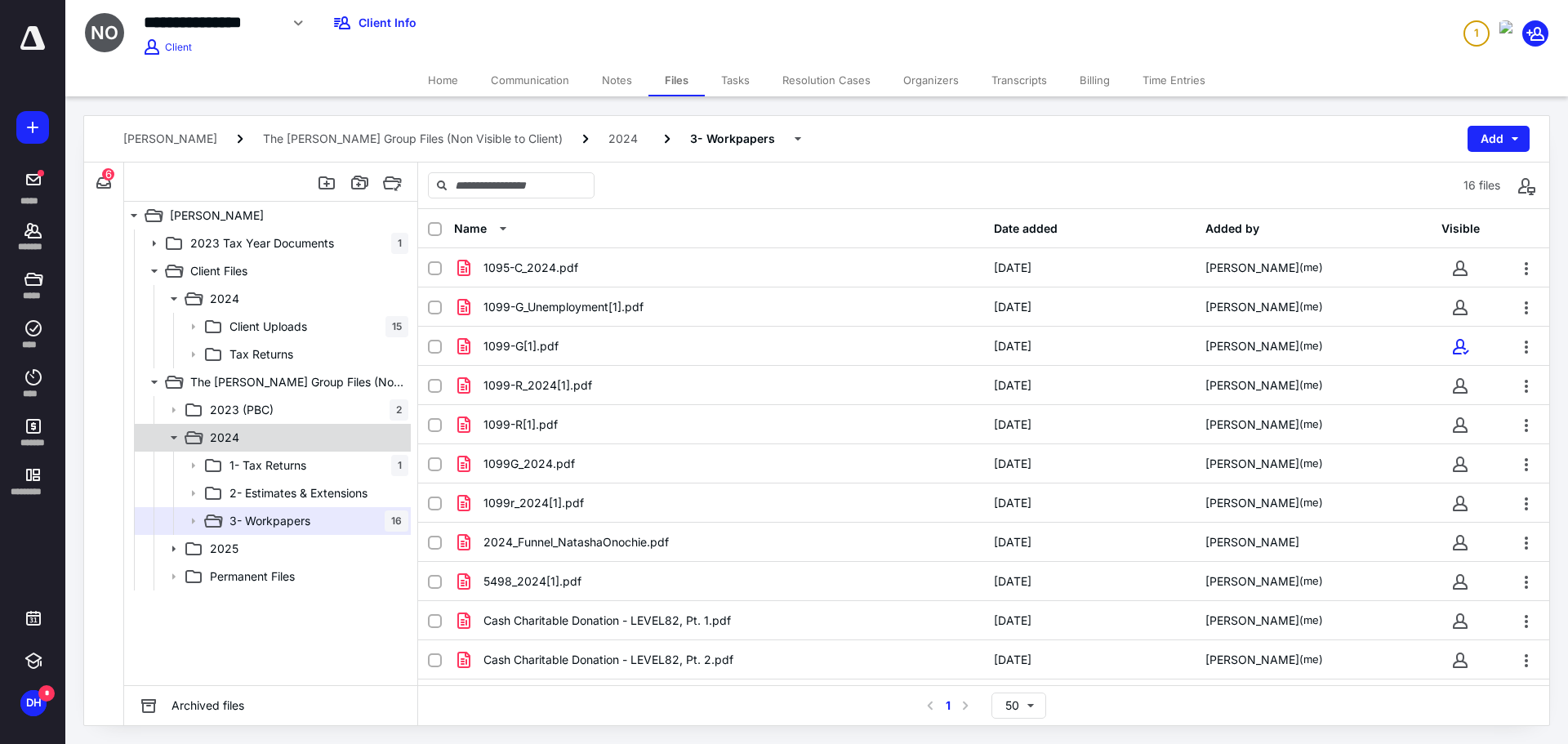 click 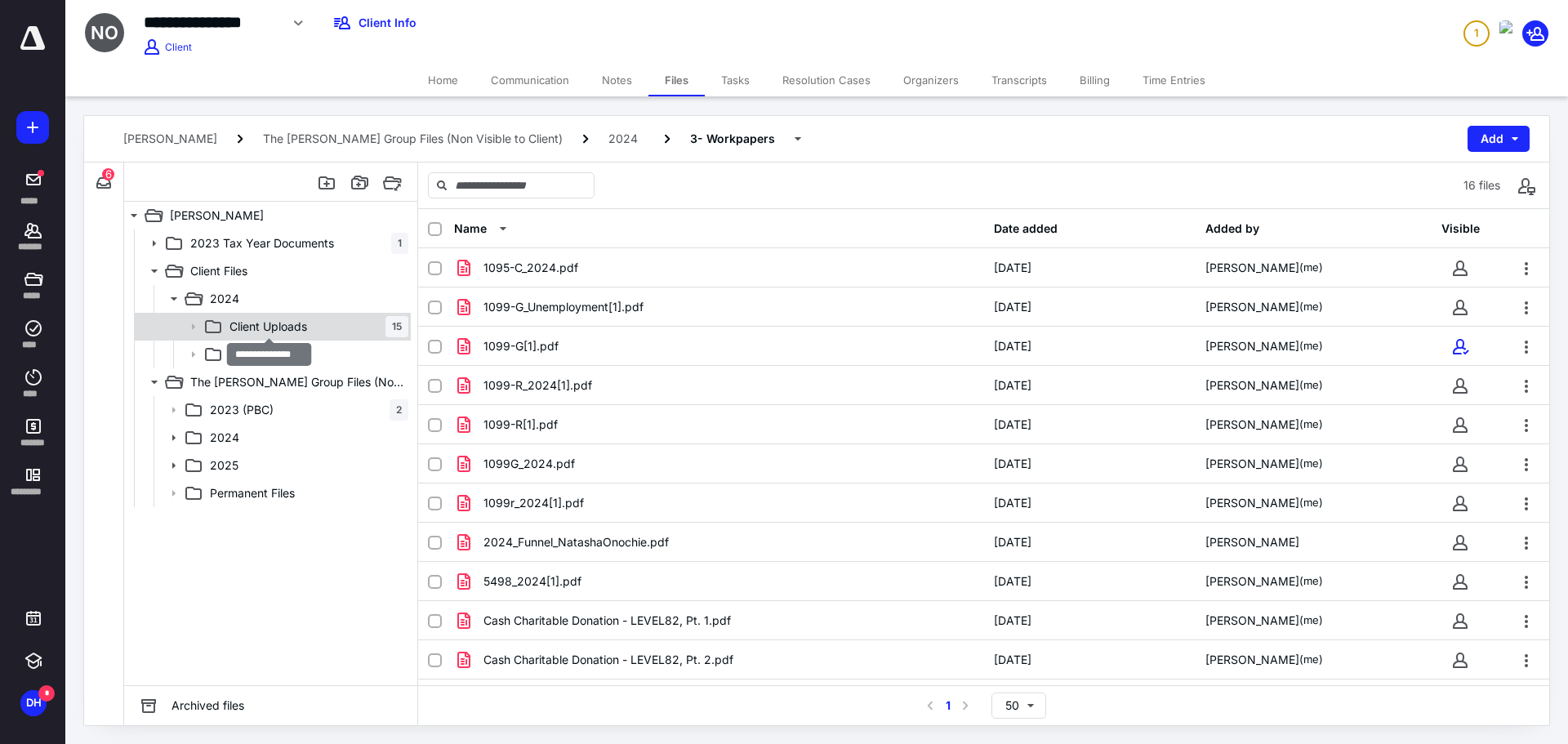 click on "Client Uploads" at bounding box center (268, 327) 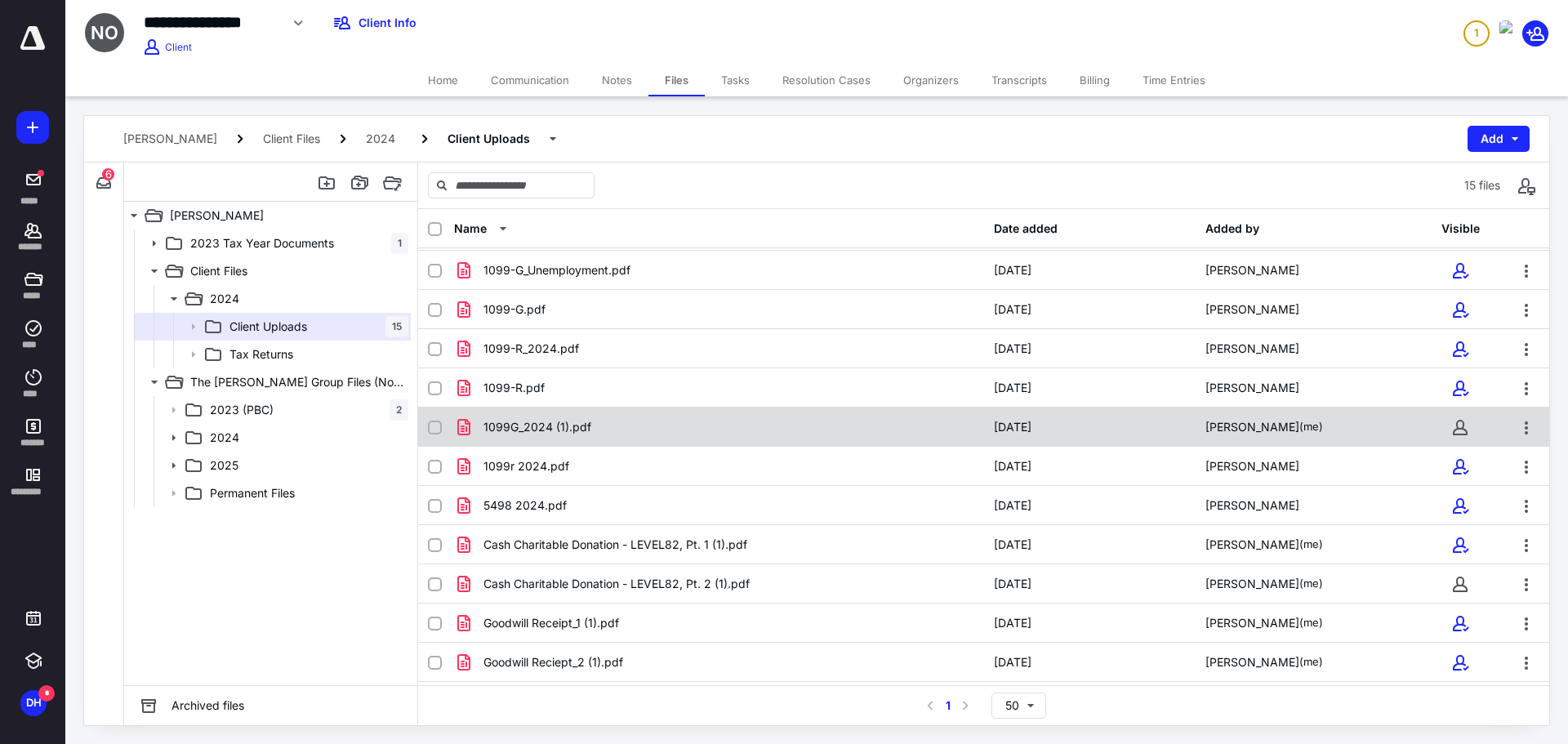 scroll, scrollTop: 0, scrollLeft: 0, axis: both 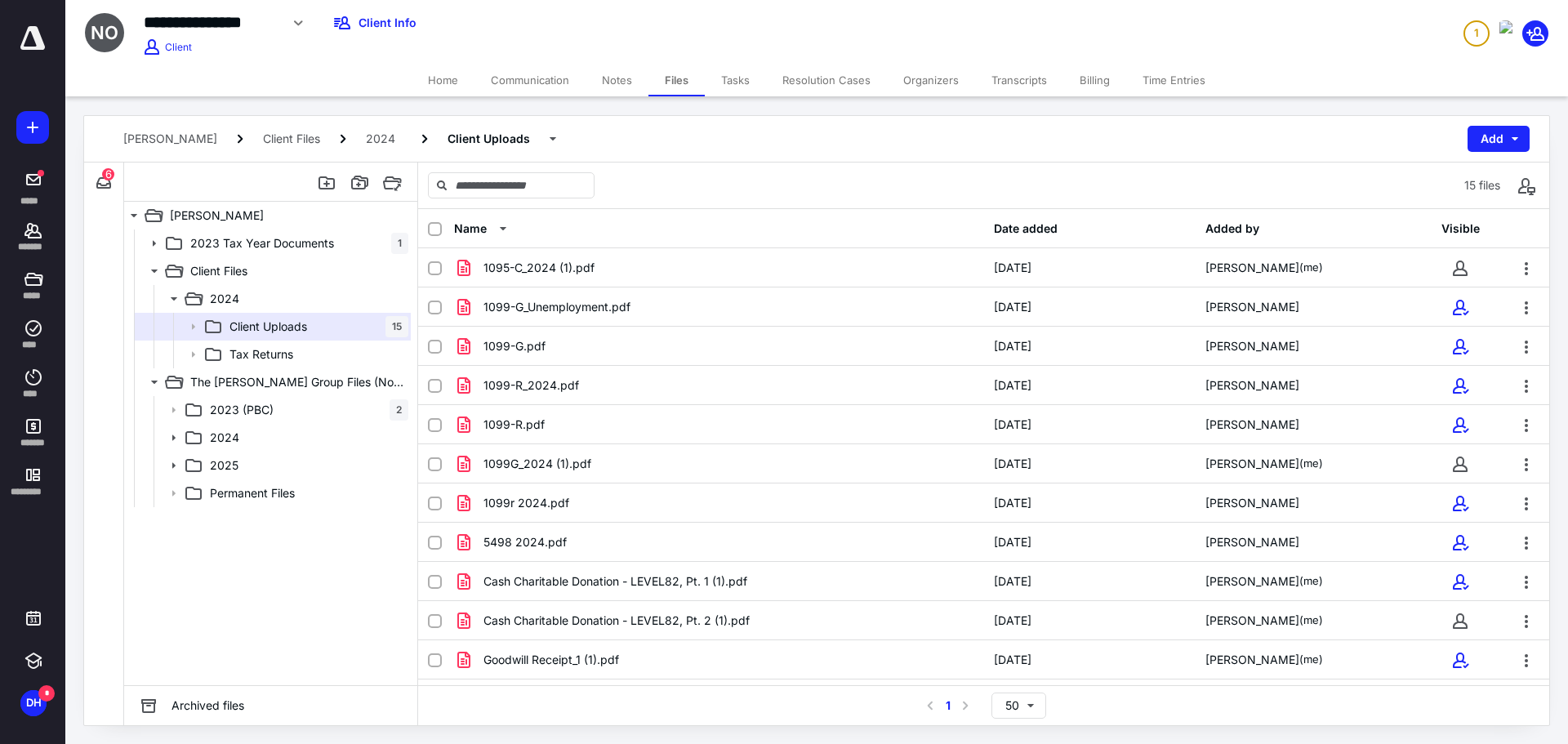 click on "Added by" at bounding box center [1232, 229] 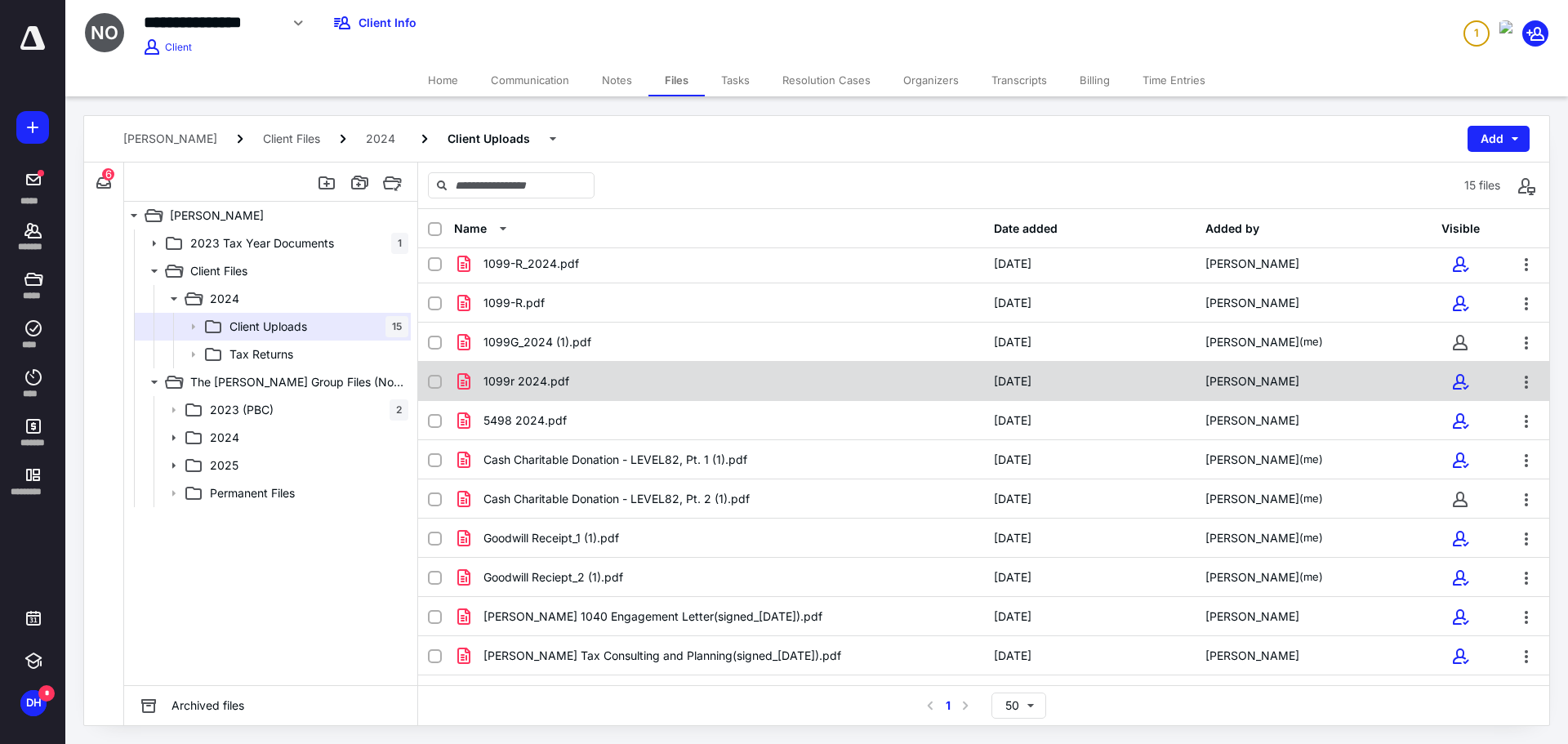 scroll, scrollTop: 151, scrollLeft: 0, axis: vertical 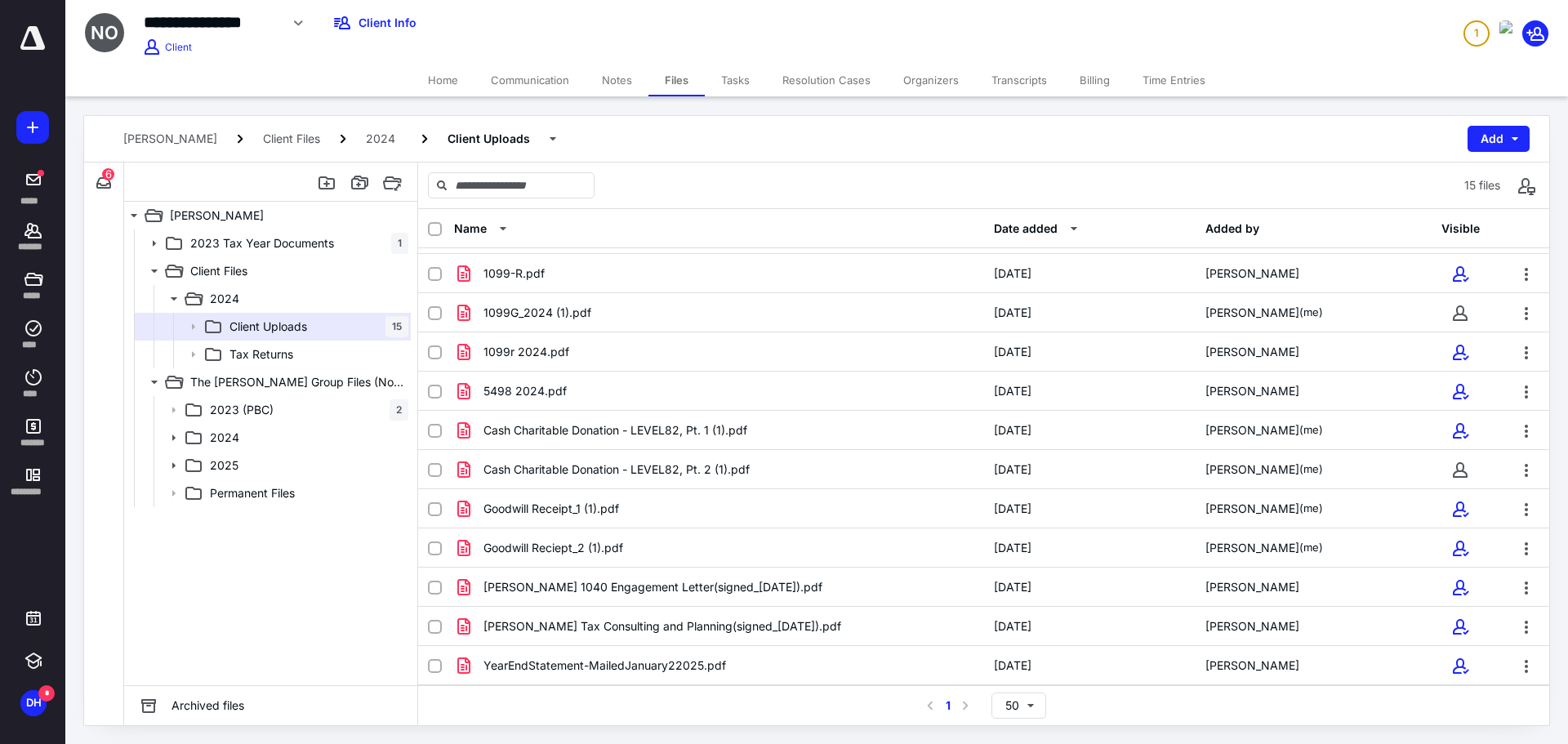 click on "Date added" at bounding box center [1026, 229] 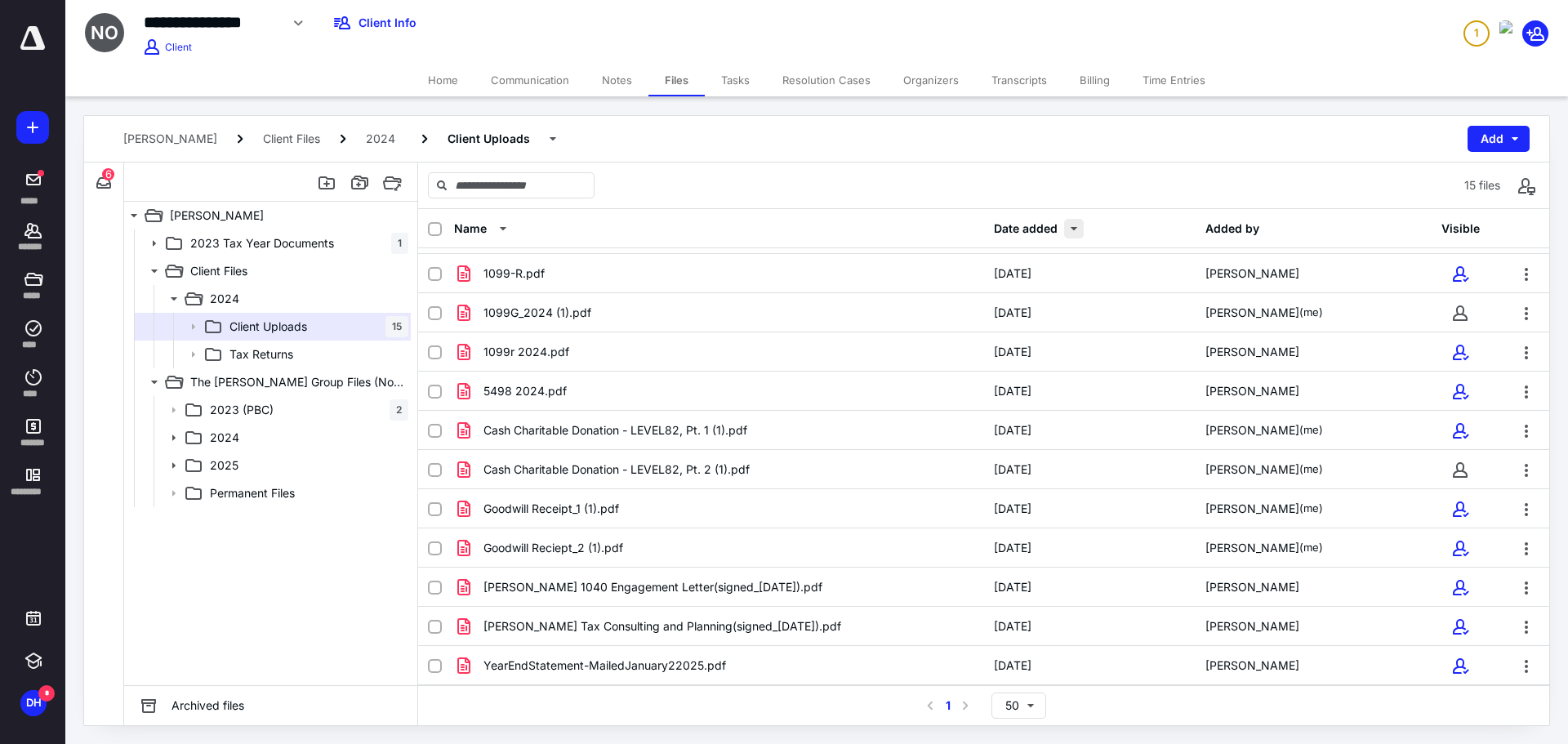click at bounding box center (1074, 229) 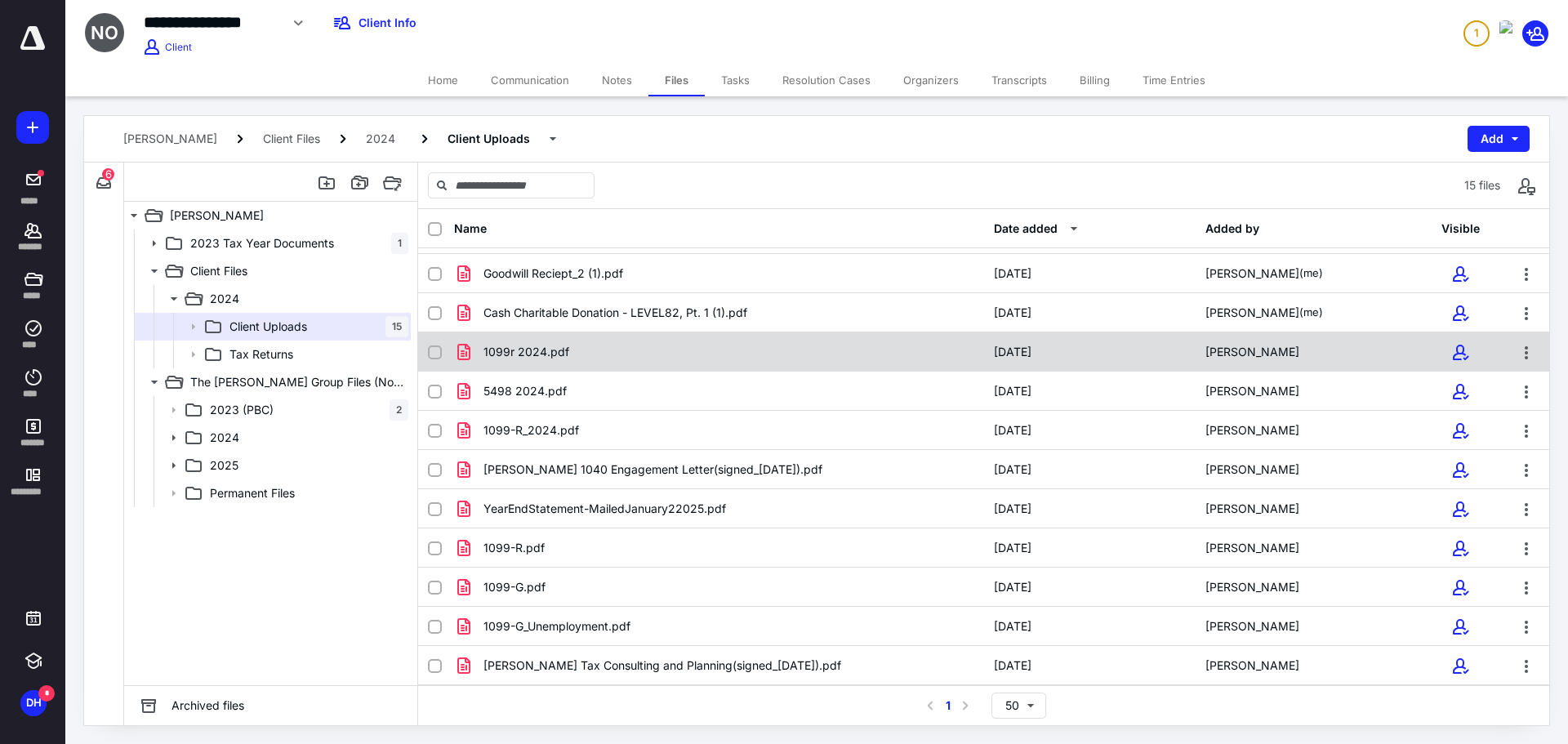scroll, scrollTop: 0, scrollLeft: 0, axis: both 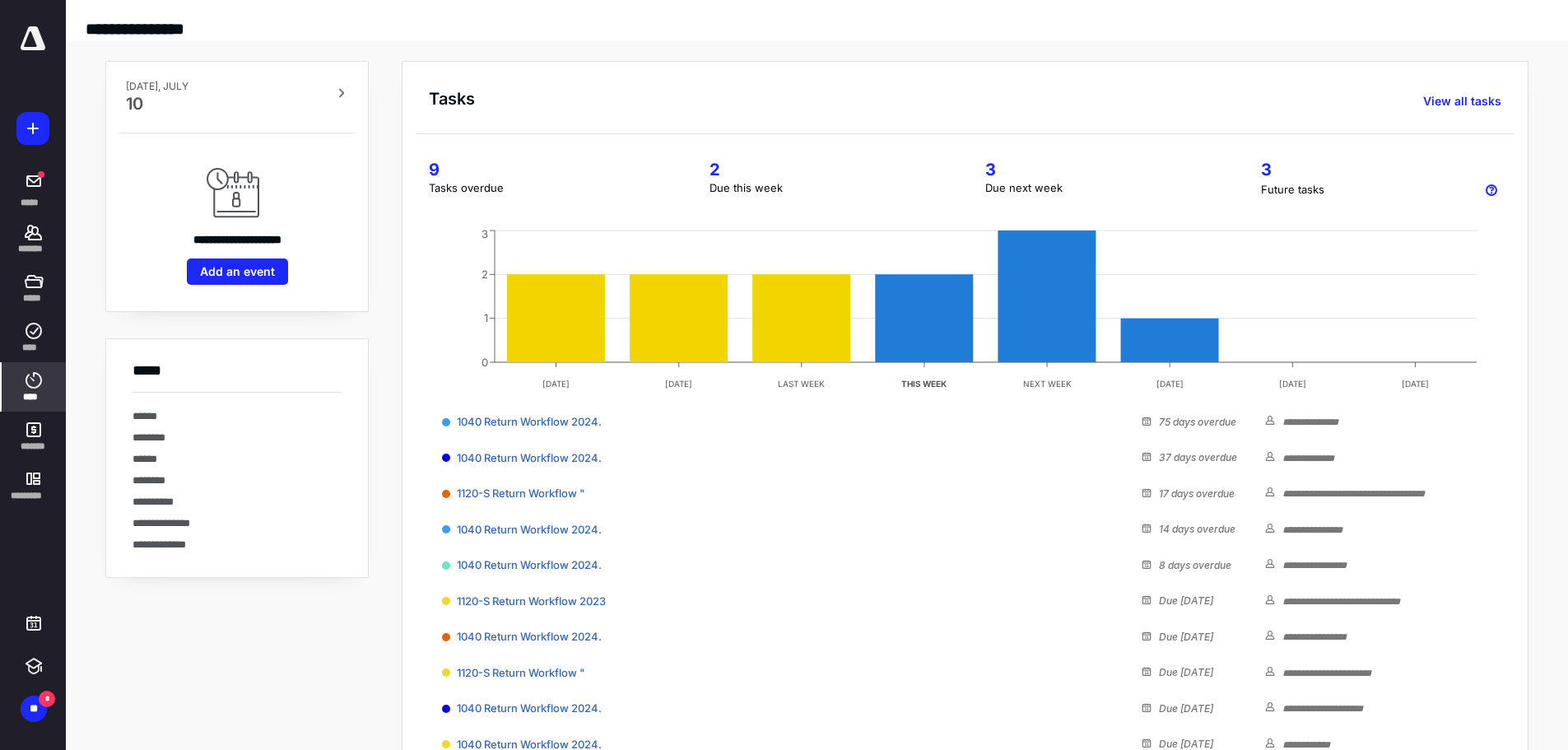 click 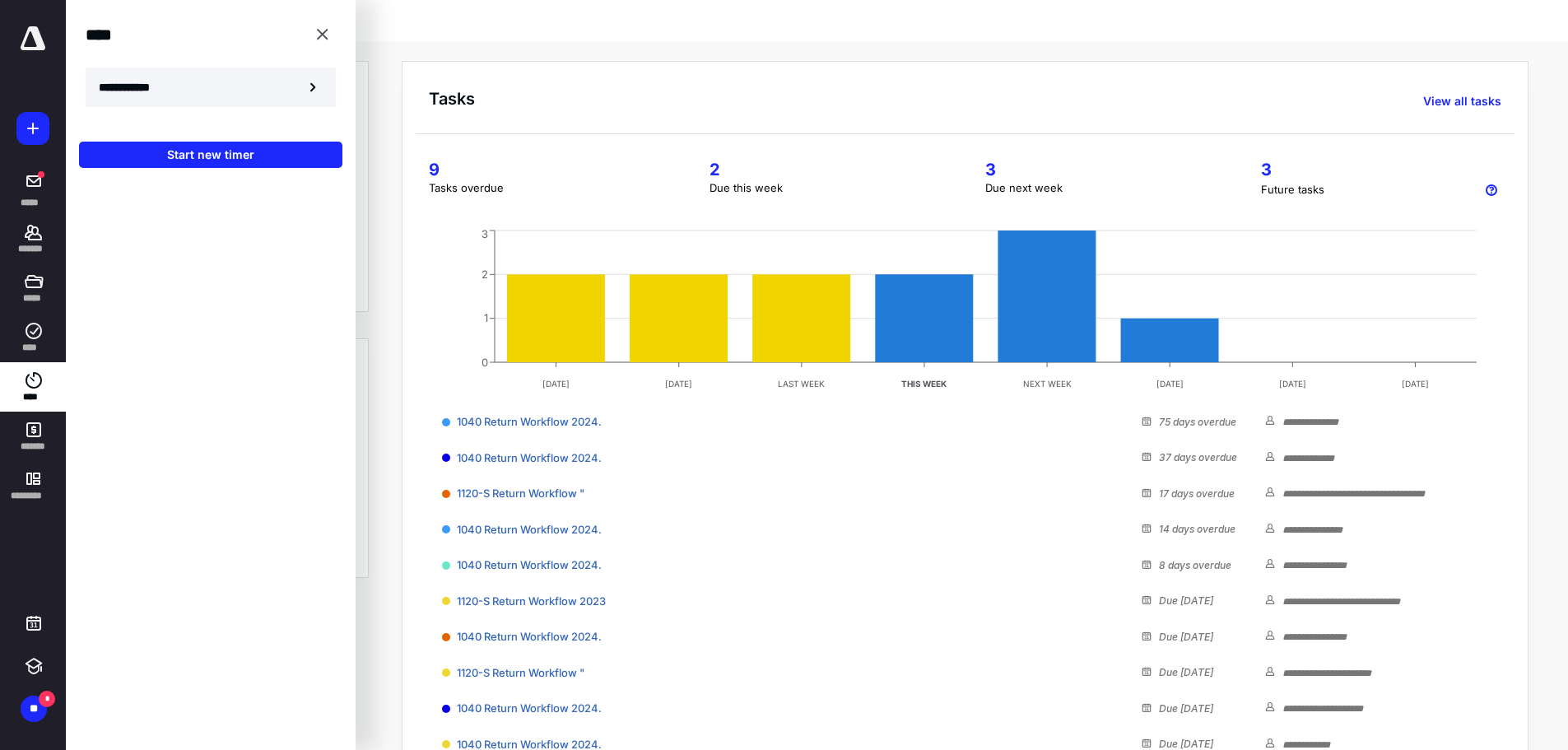 click on "**********" at bounding box center [211, 87] 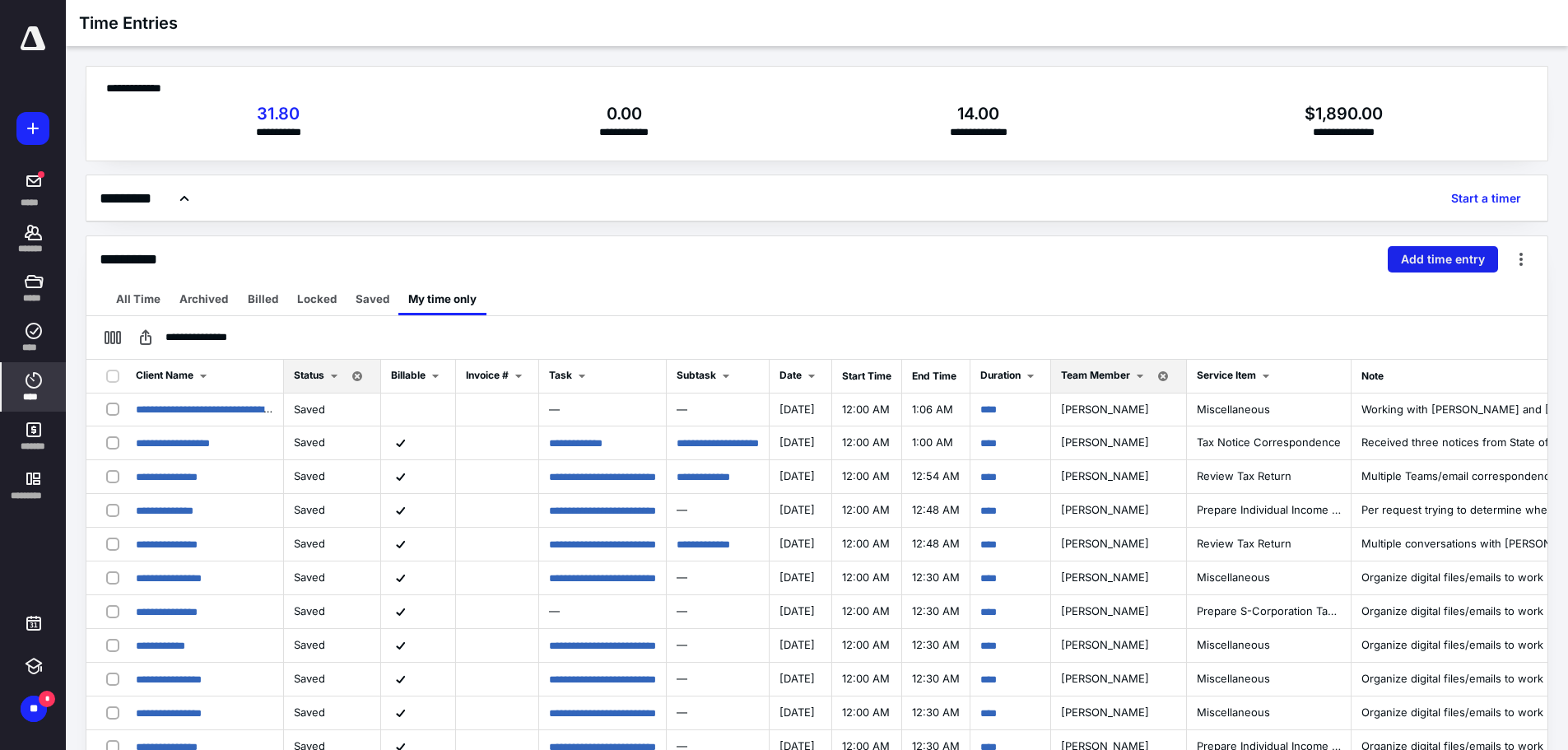 click on "Add time entry" at bounding box center [1443, 259] 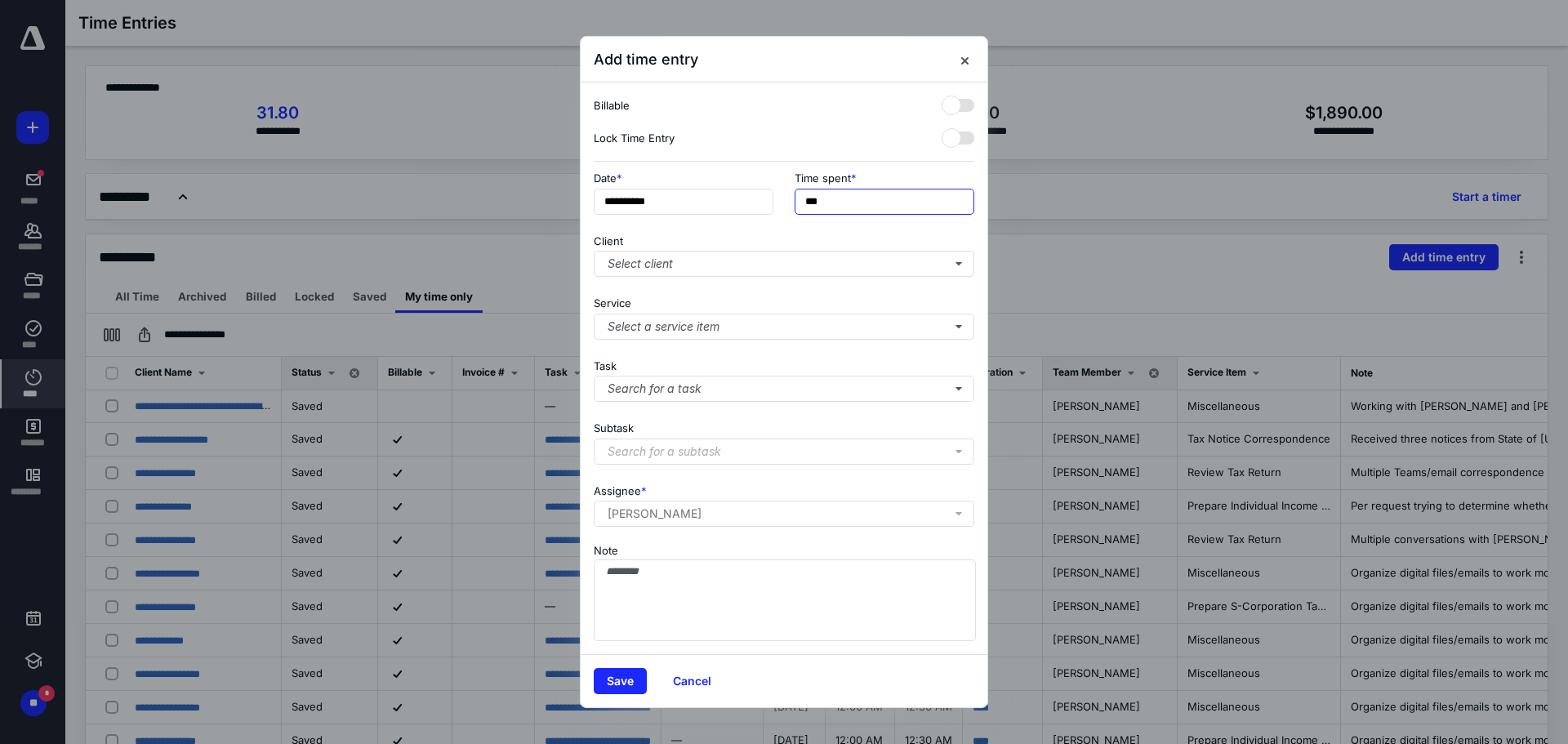 click on "***" at bounding box center [884, 202] 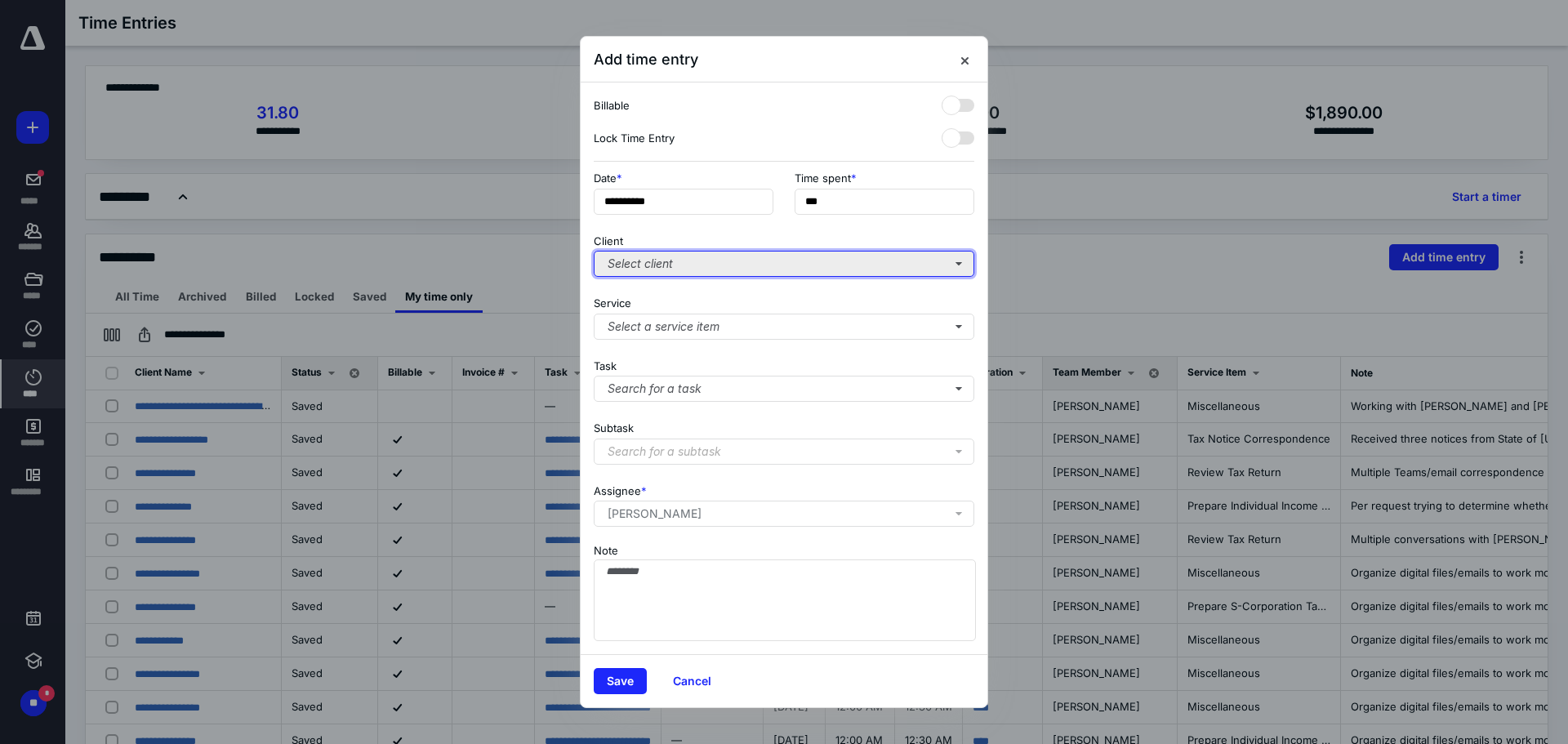 type on "******" 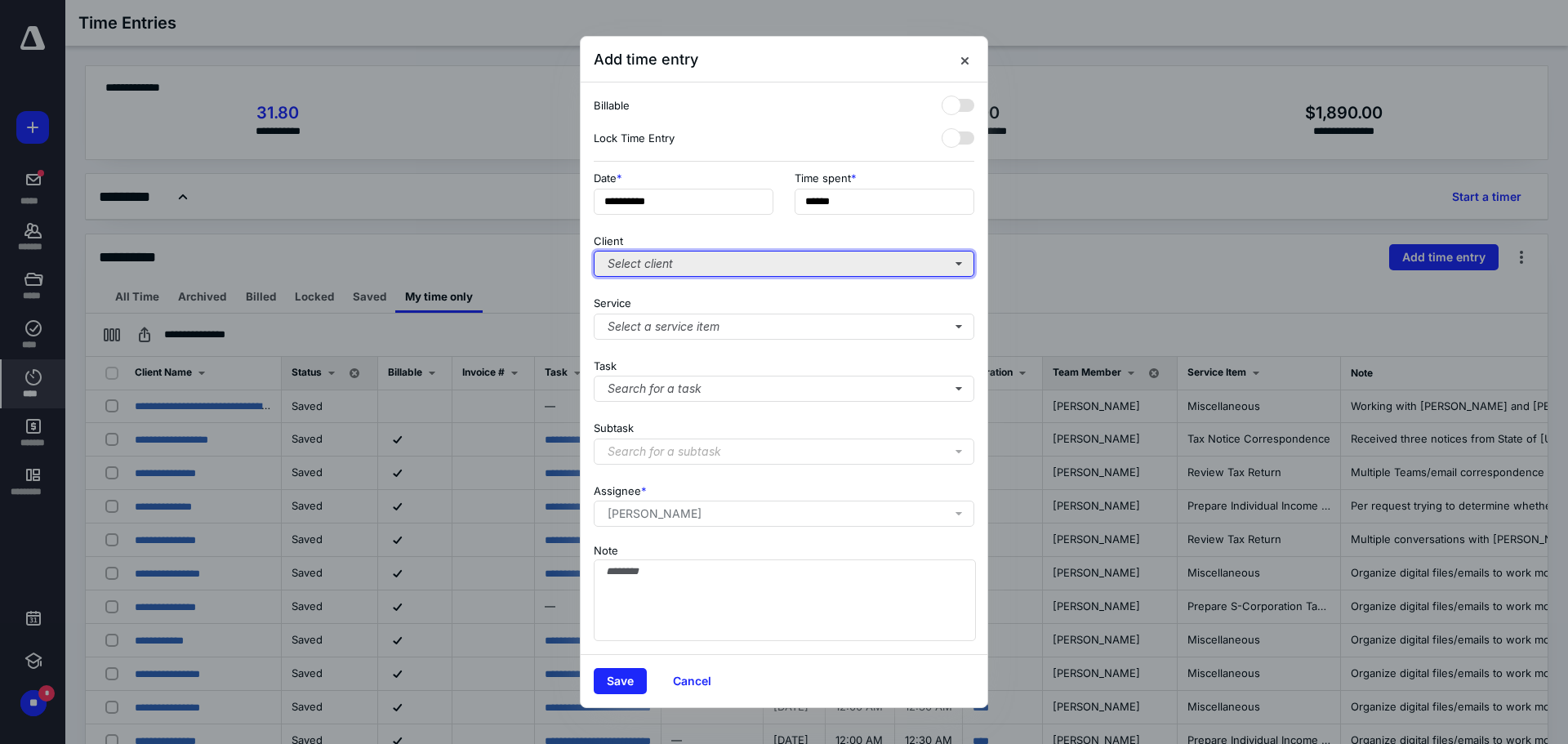 click on "Select client" at bounding box center [784, 264] 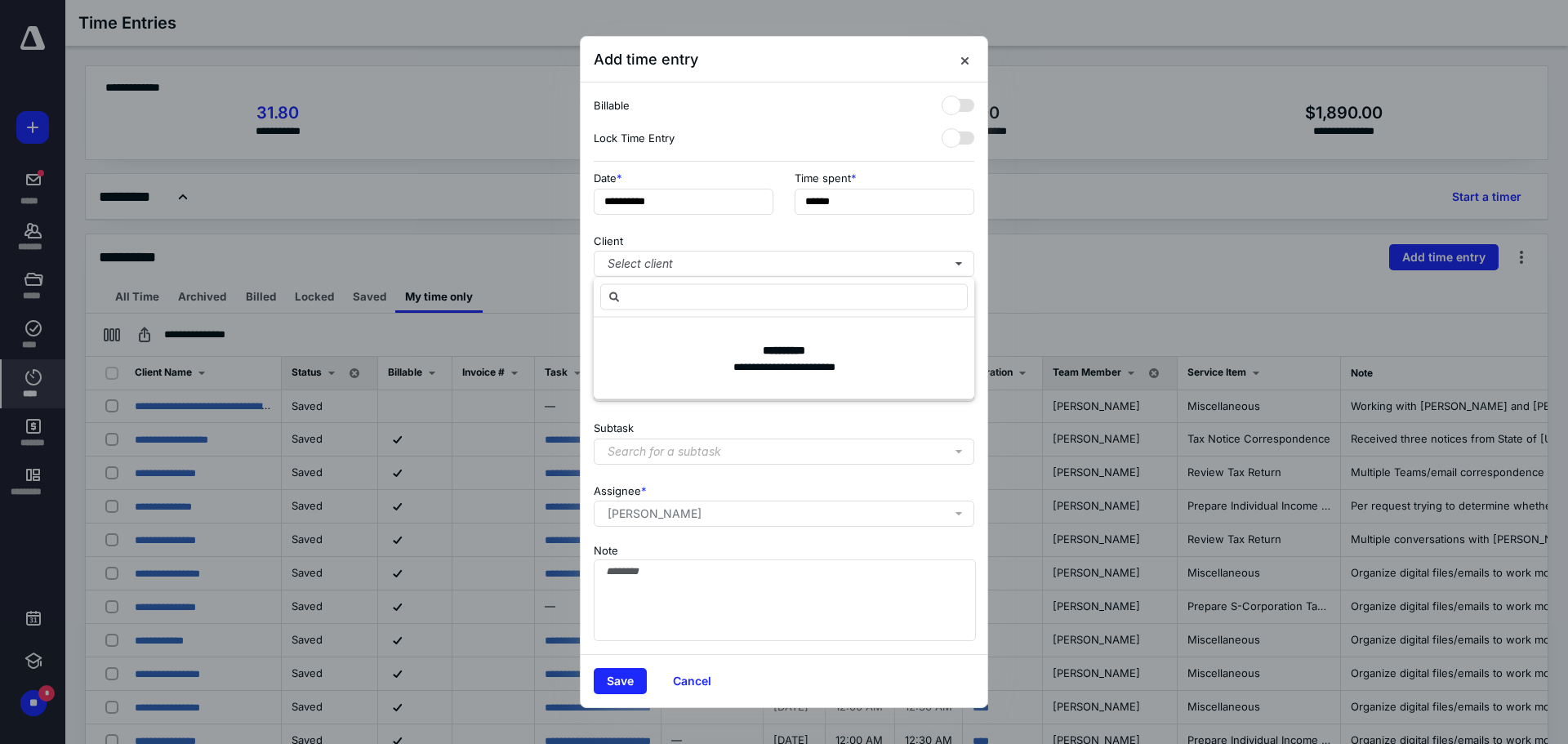 type on "*" 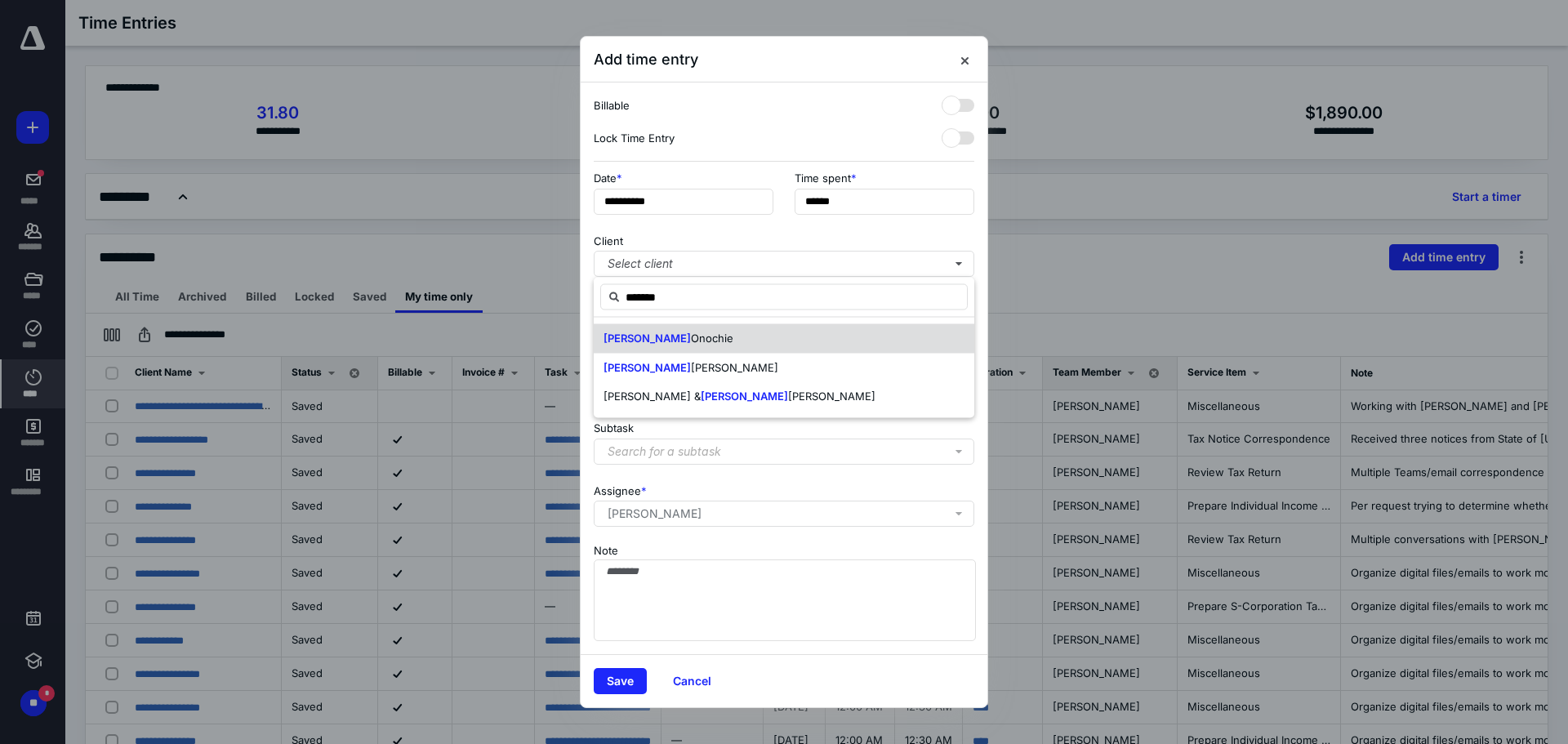 click on "Onochie" at bounding box center (712, 338) 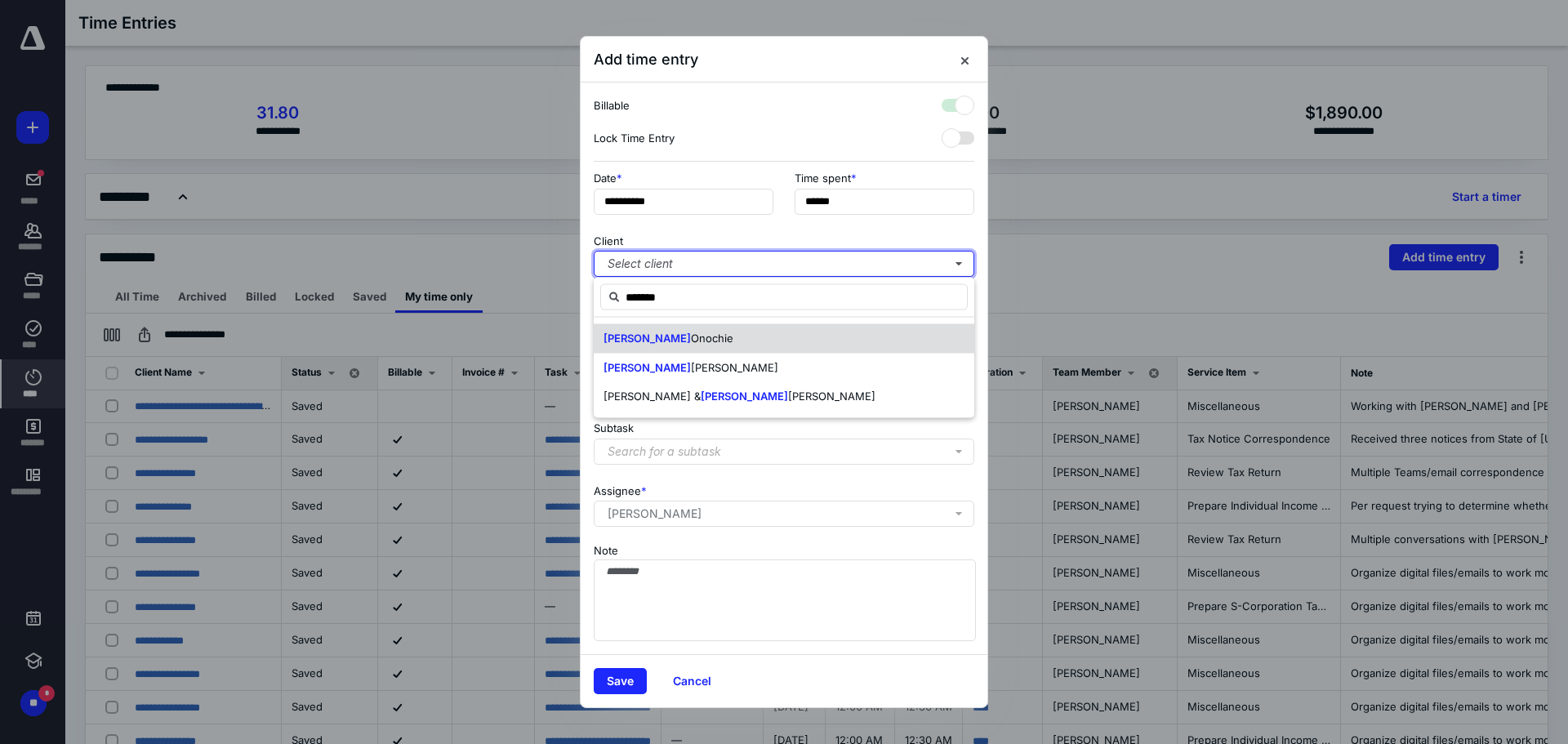 checkbox on "true" 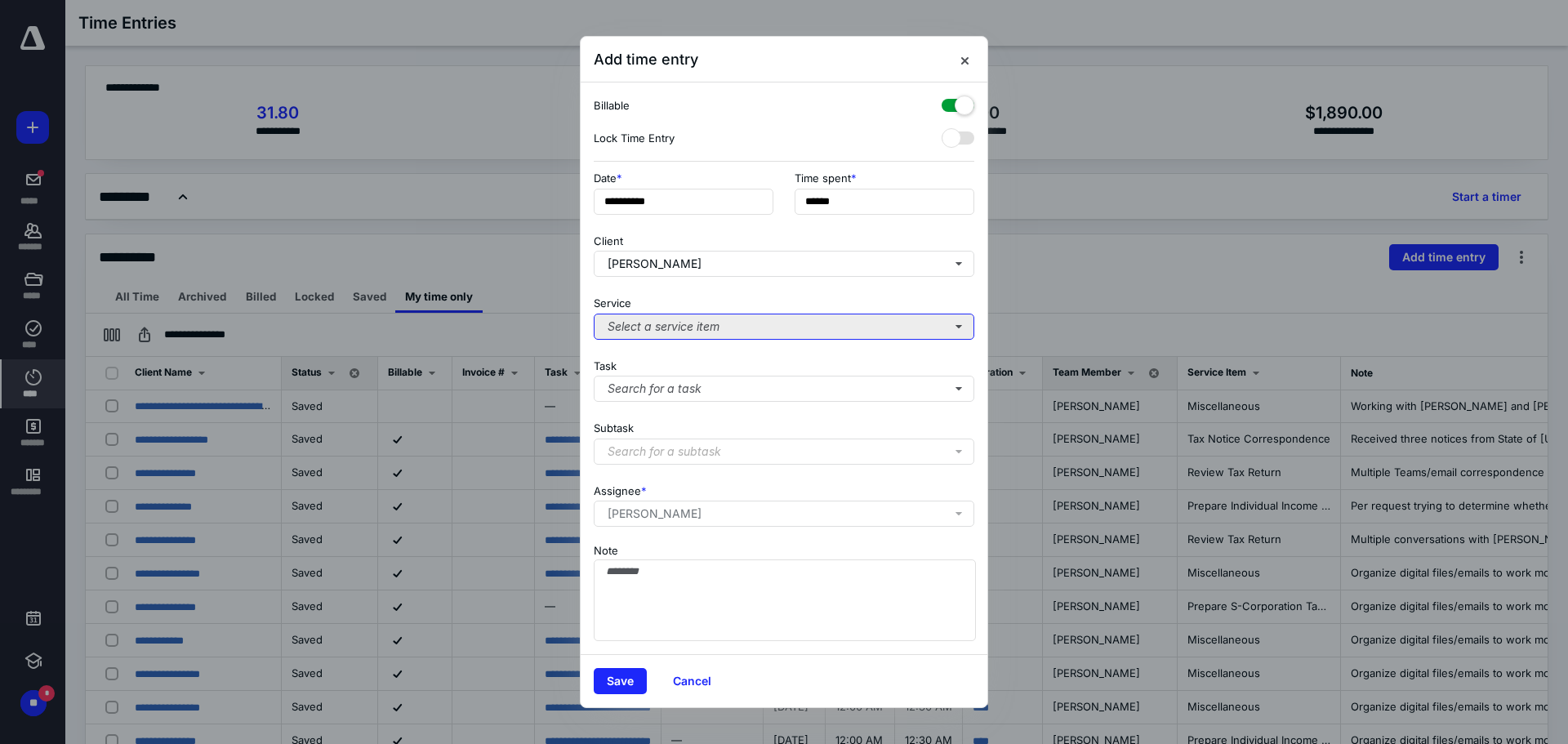 click on "Select a service item" at bounding box center [784, 327] 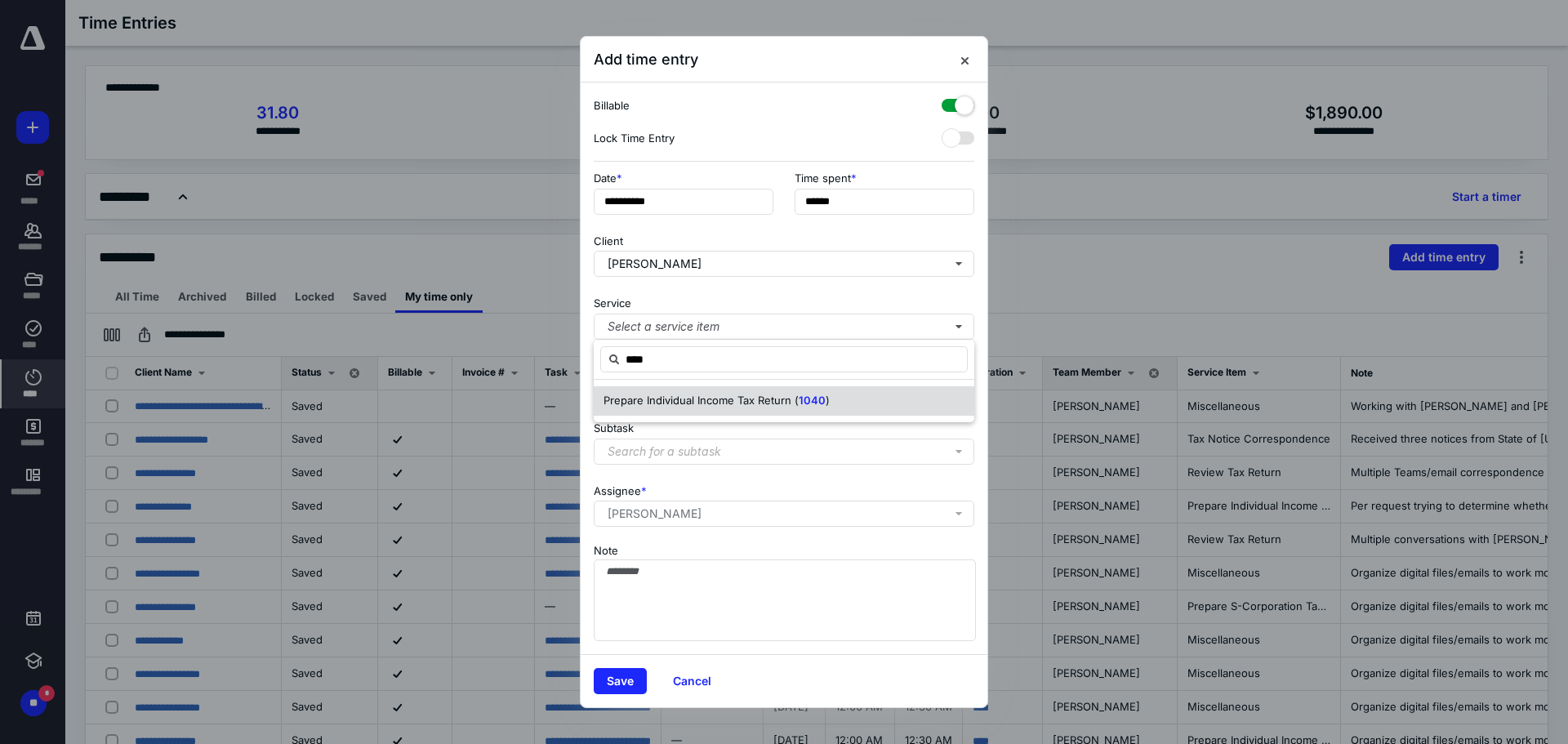 click on "Prepare Individual Income Tax Return (" at bounding box center (701, 400) 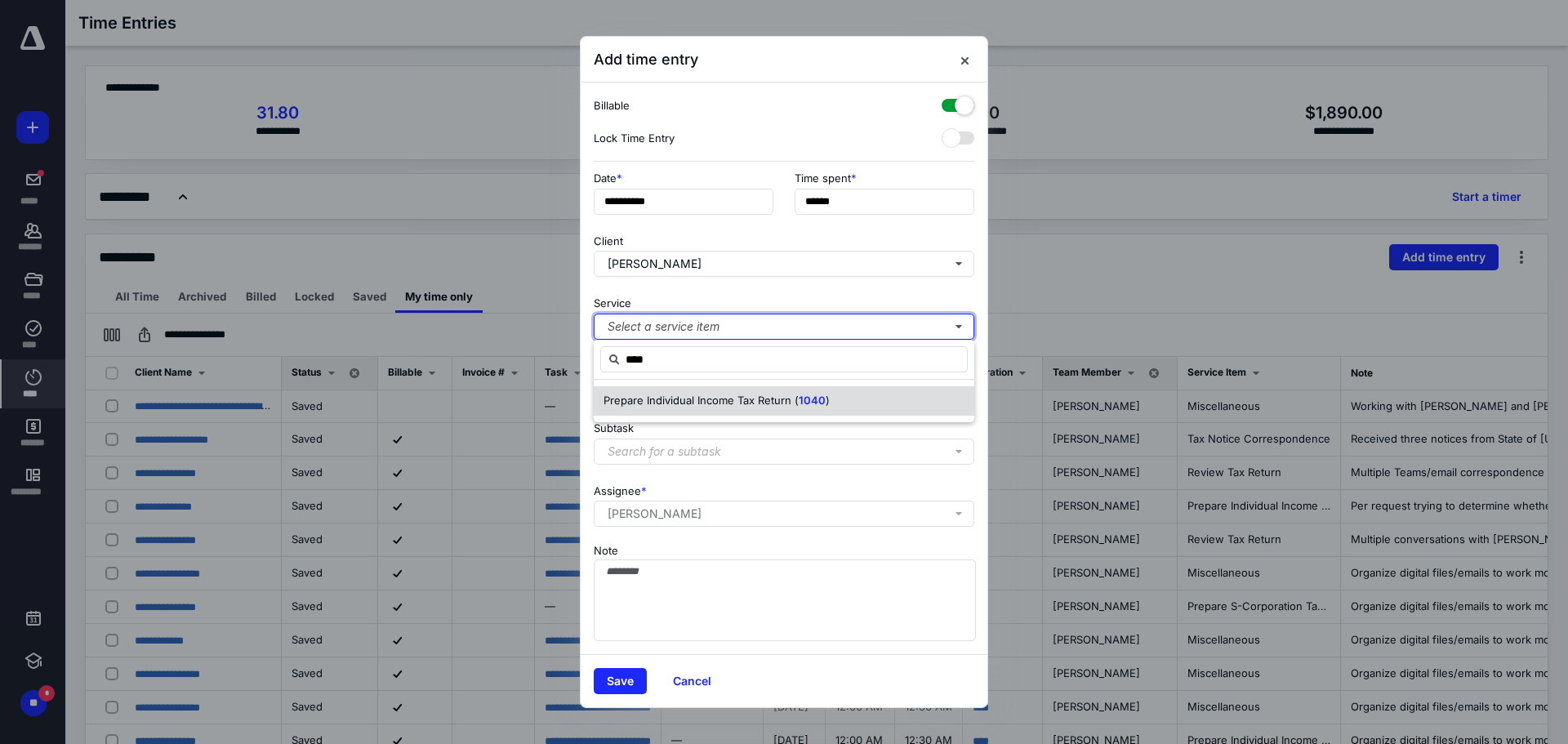 type 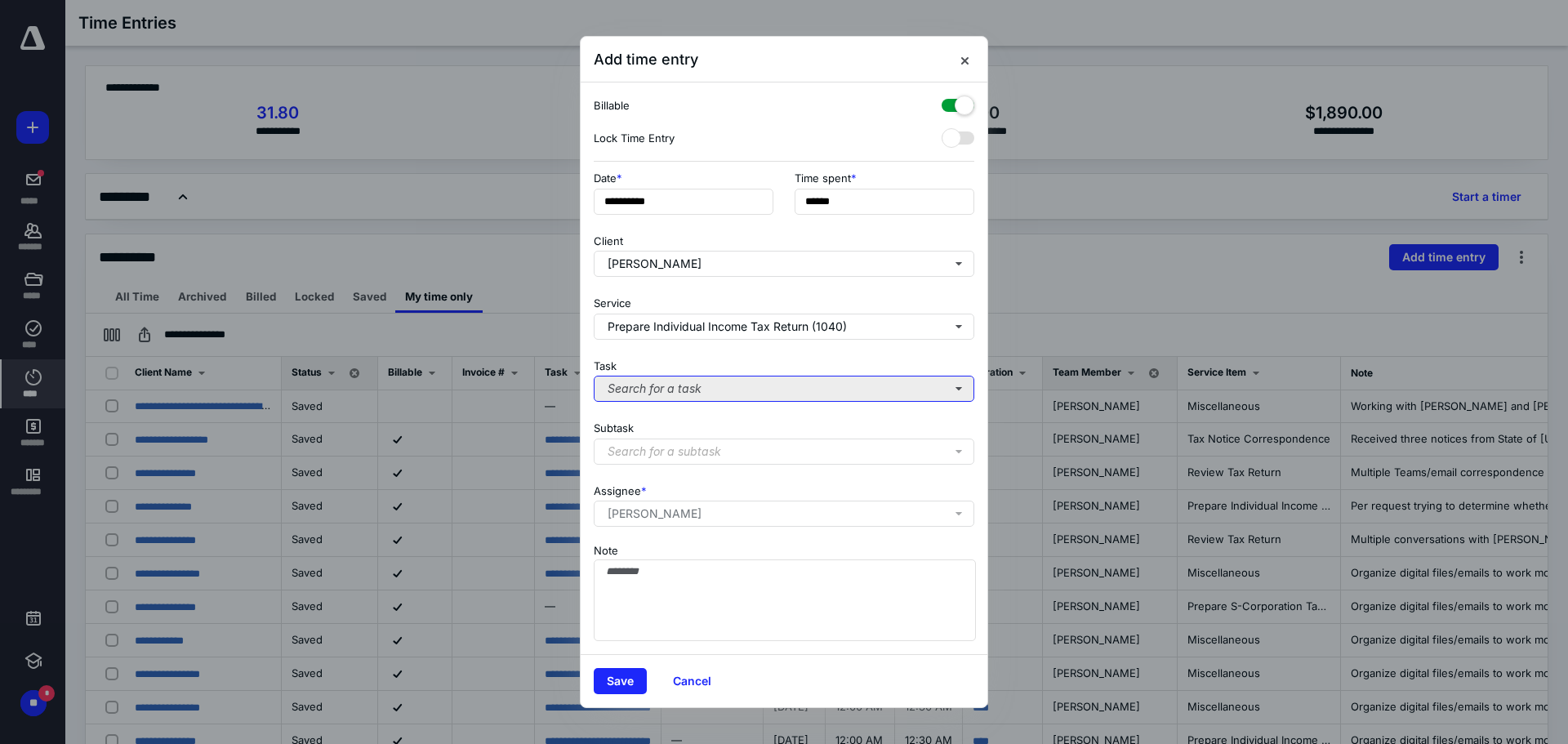click on "Search for a task" at bounding box center (784, 389) 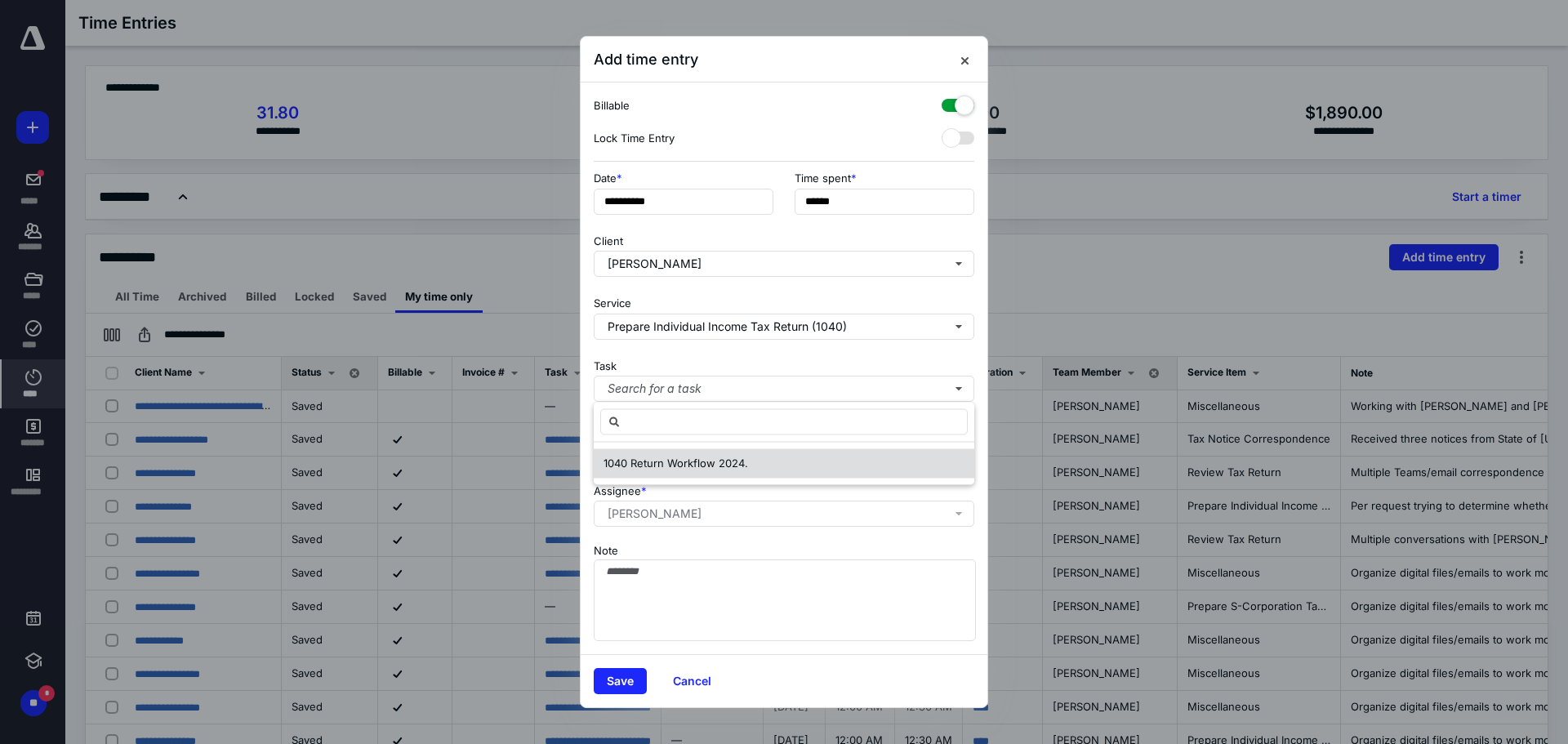 click on "1040 Return Workflow 2024." at bounding box center (675, 464) 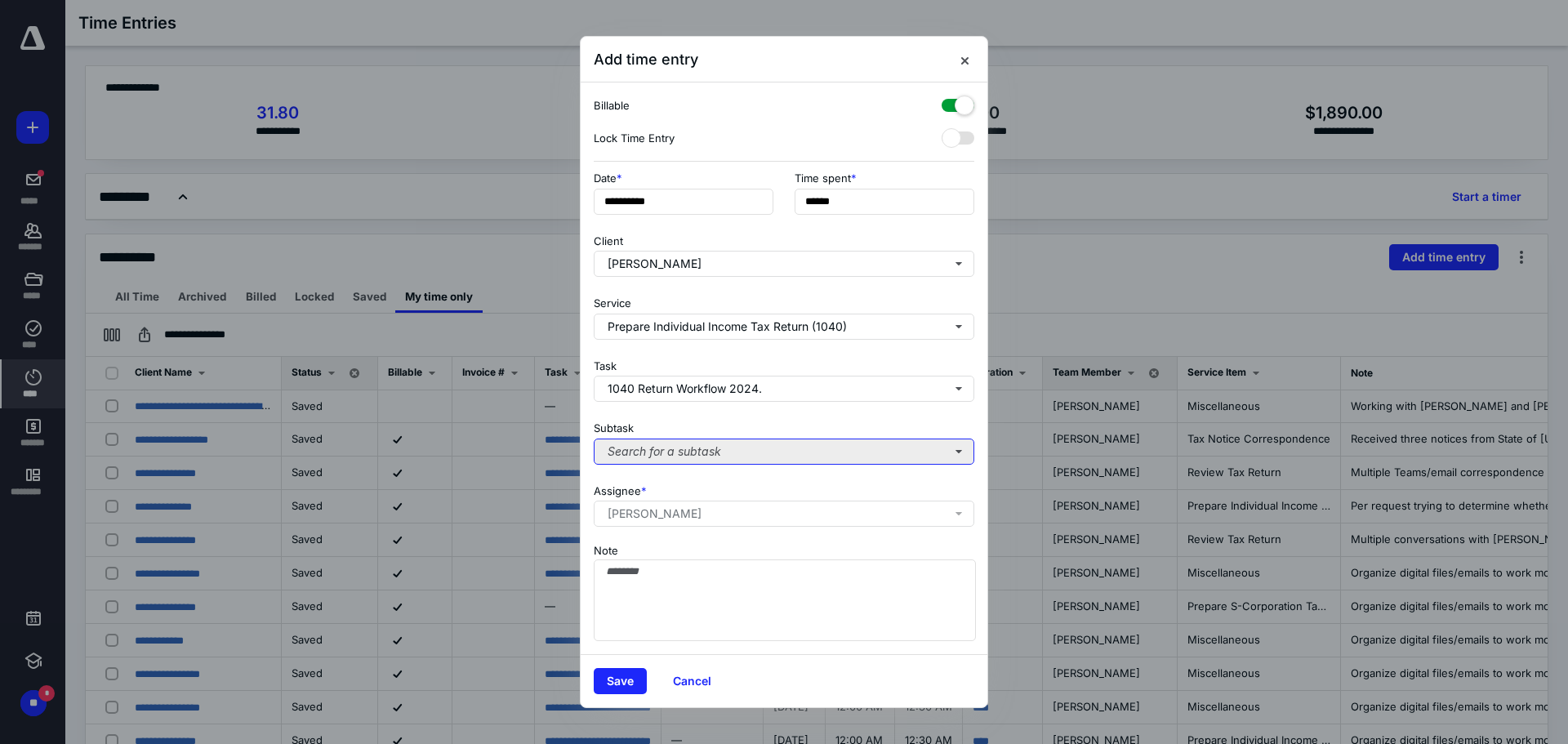 click on "Search for a subtask" at bounding box center (784, 452) 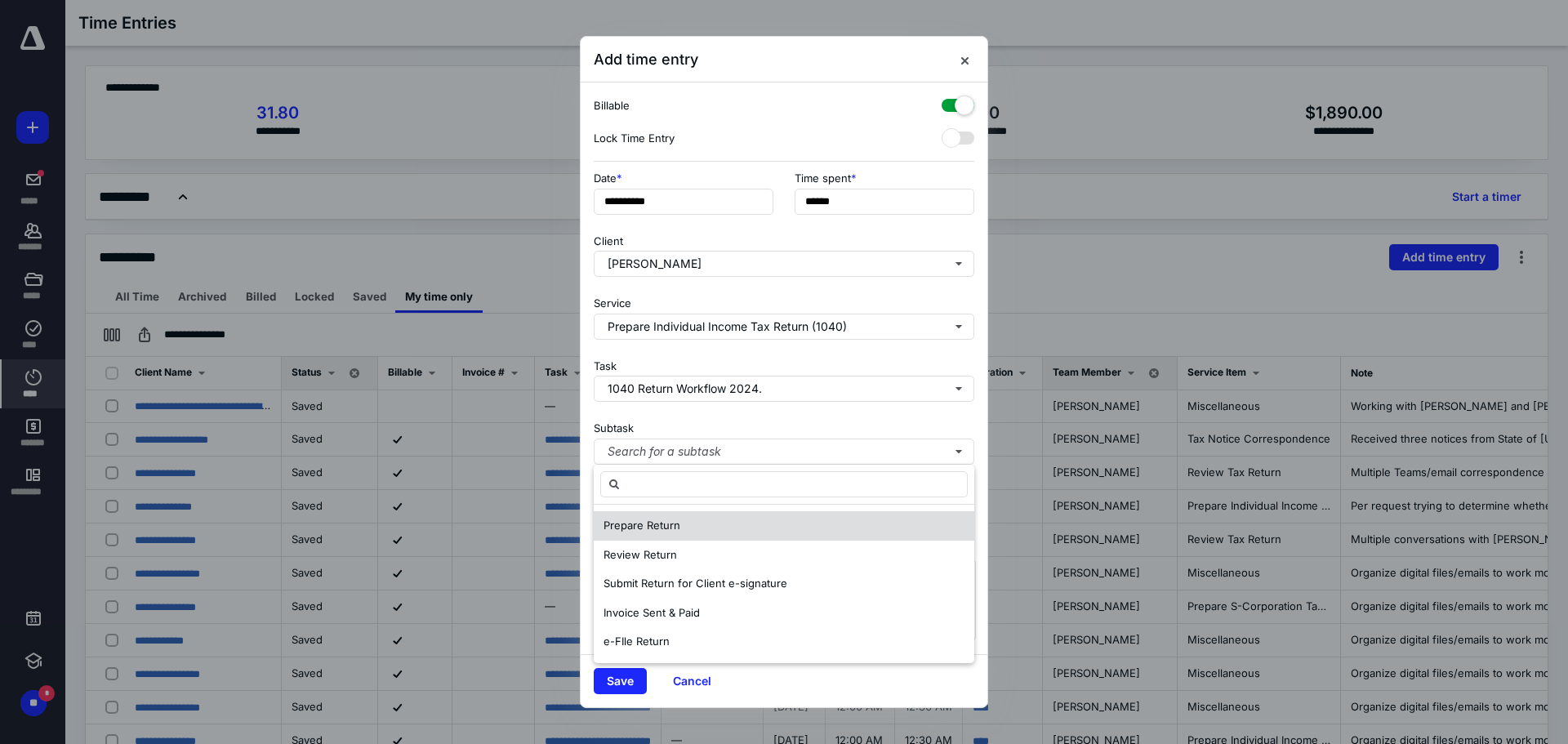 click on "Prepare Return" at bounding box center [784, 526] 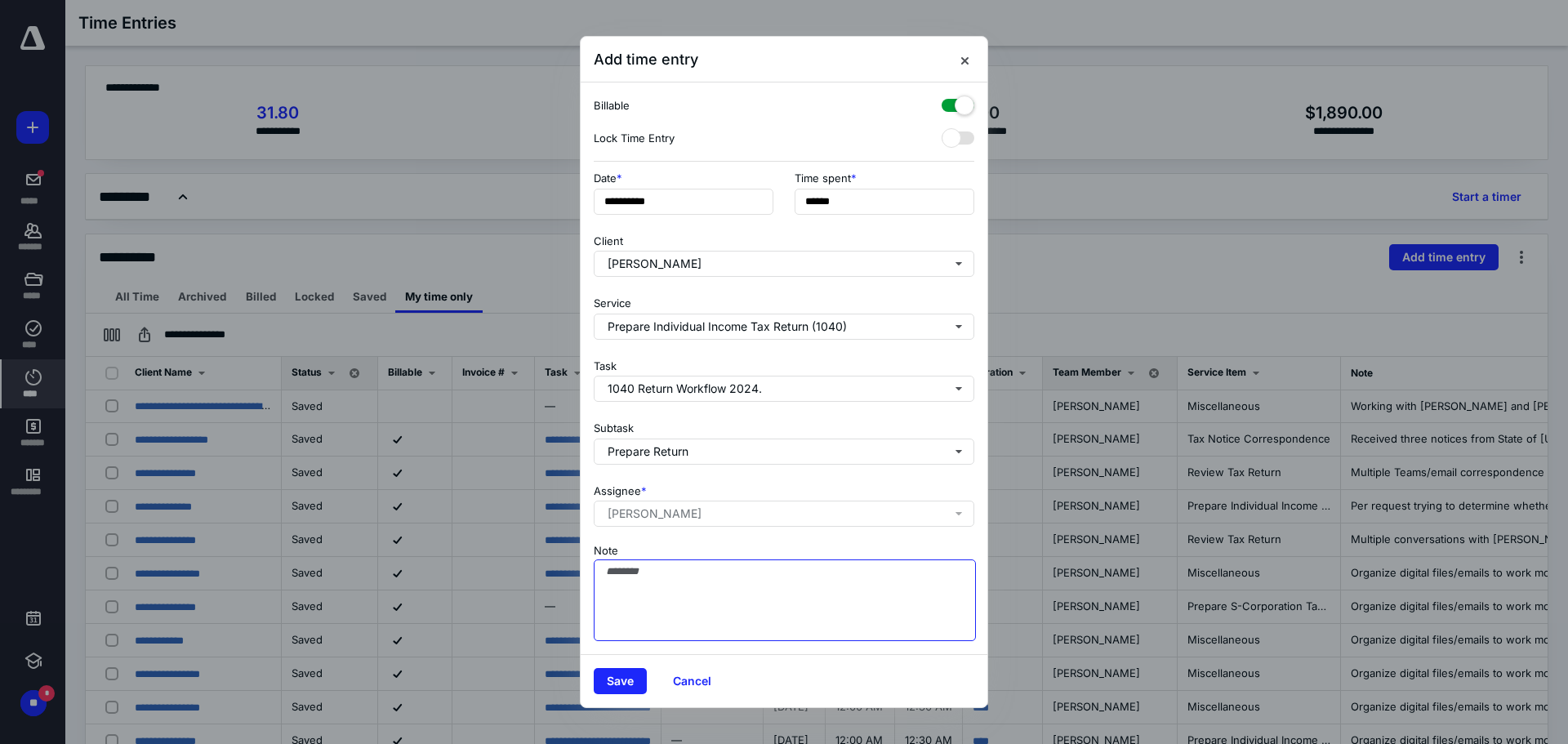 click on "Note" at bounding box center (785, 600) 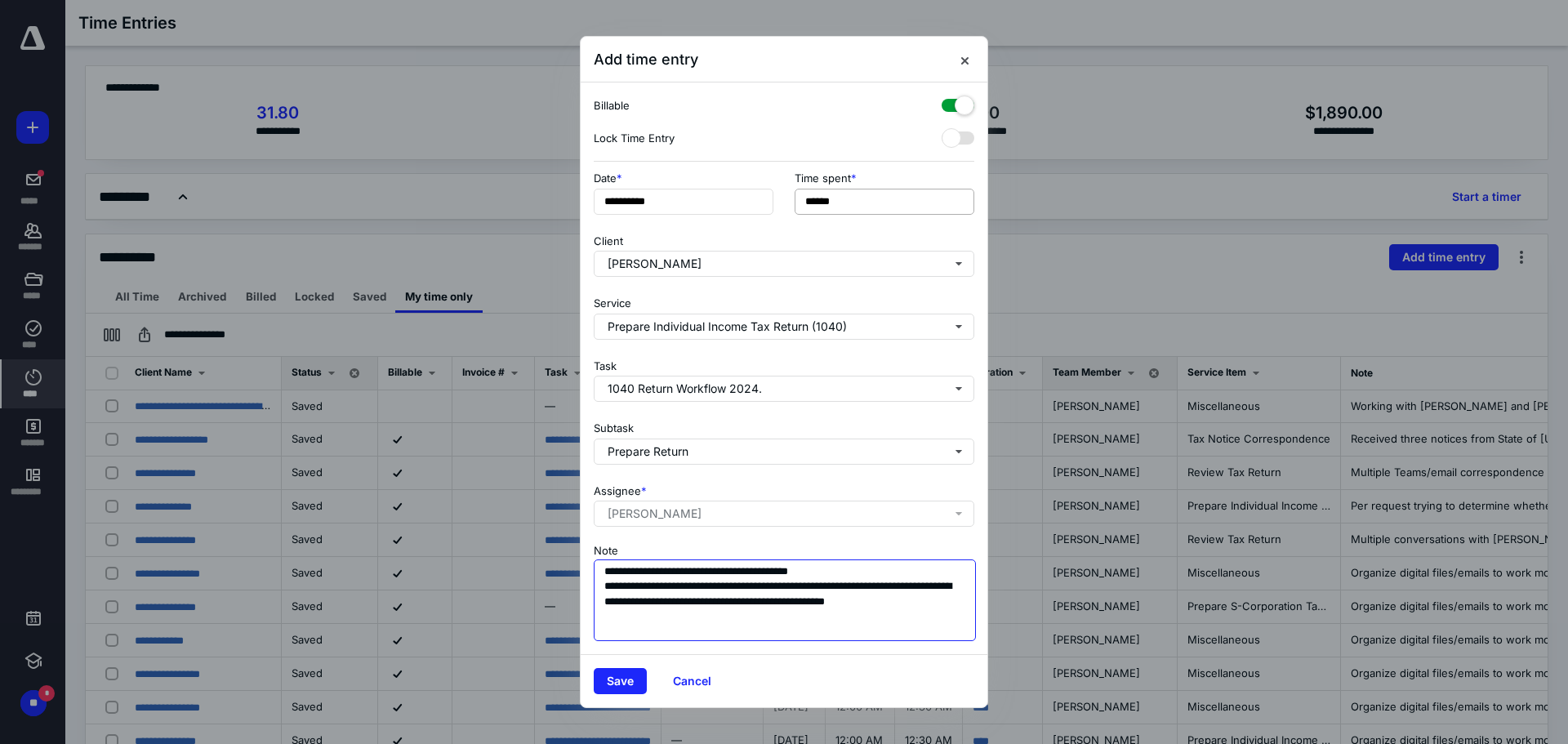 type on "**********" 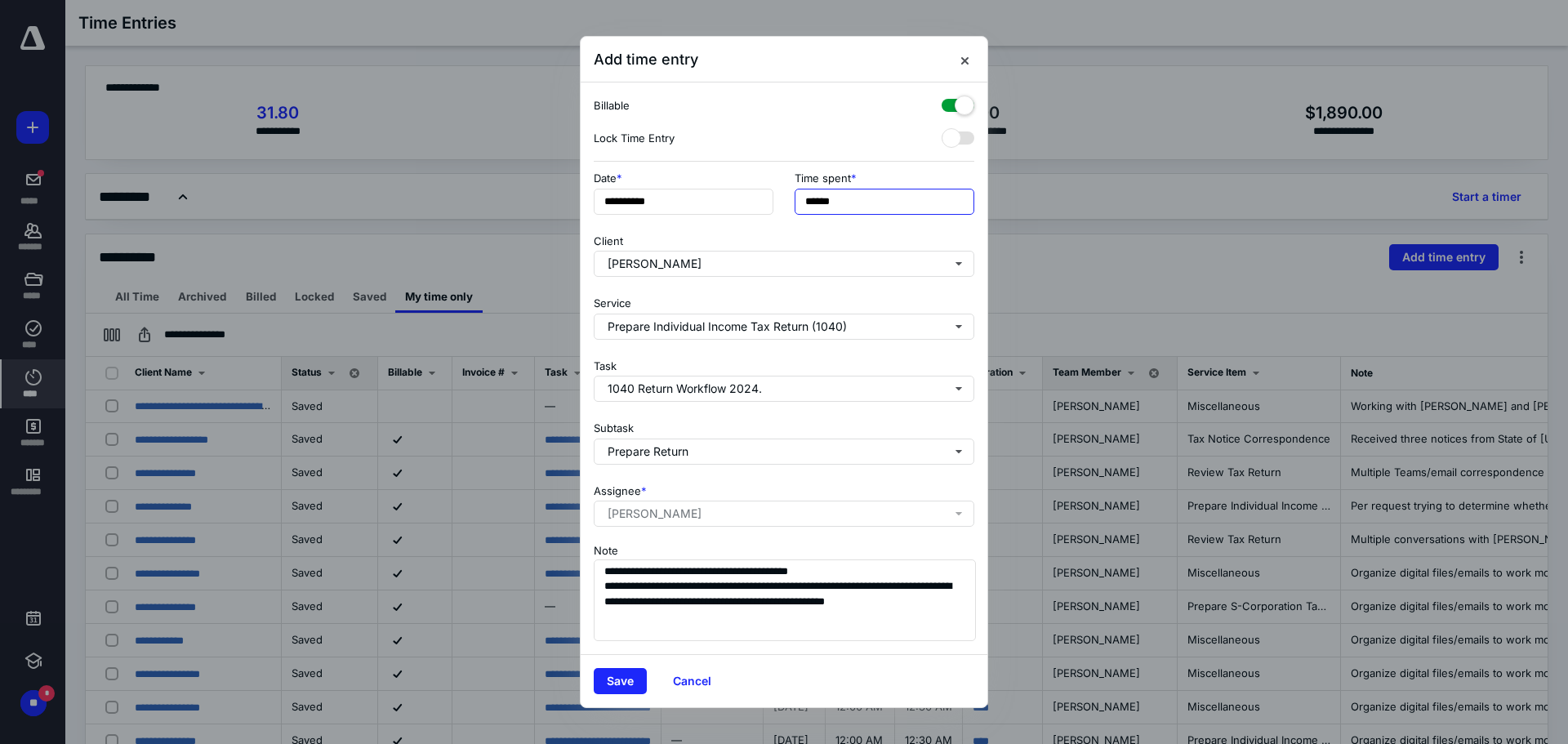 click on "******" at bounding box center [884, 202] 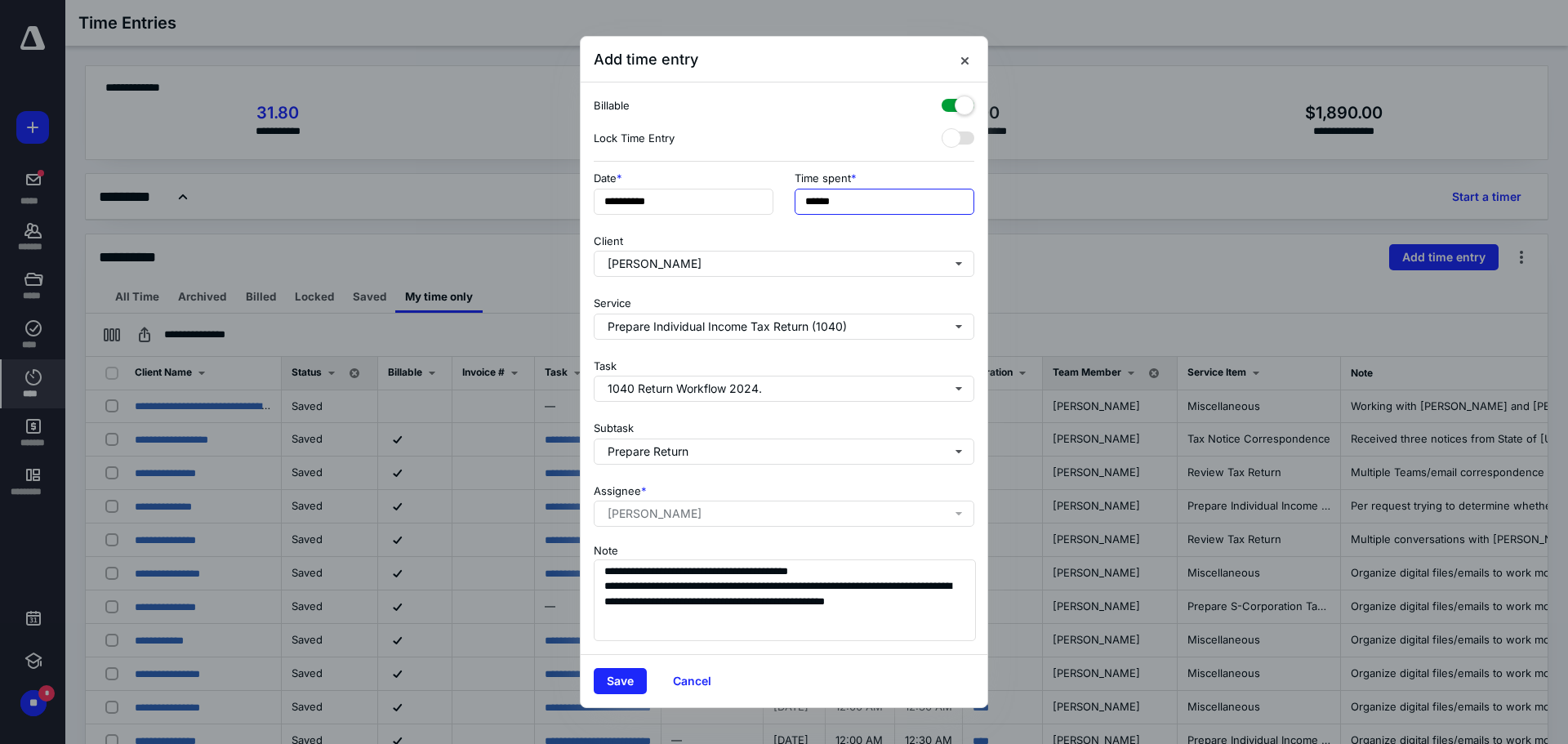 type on "******" 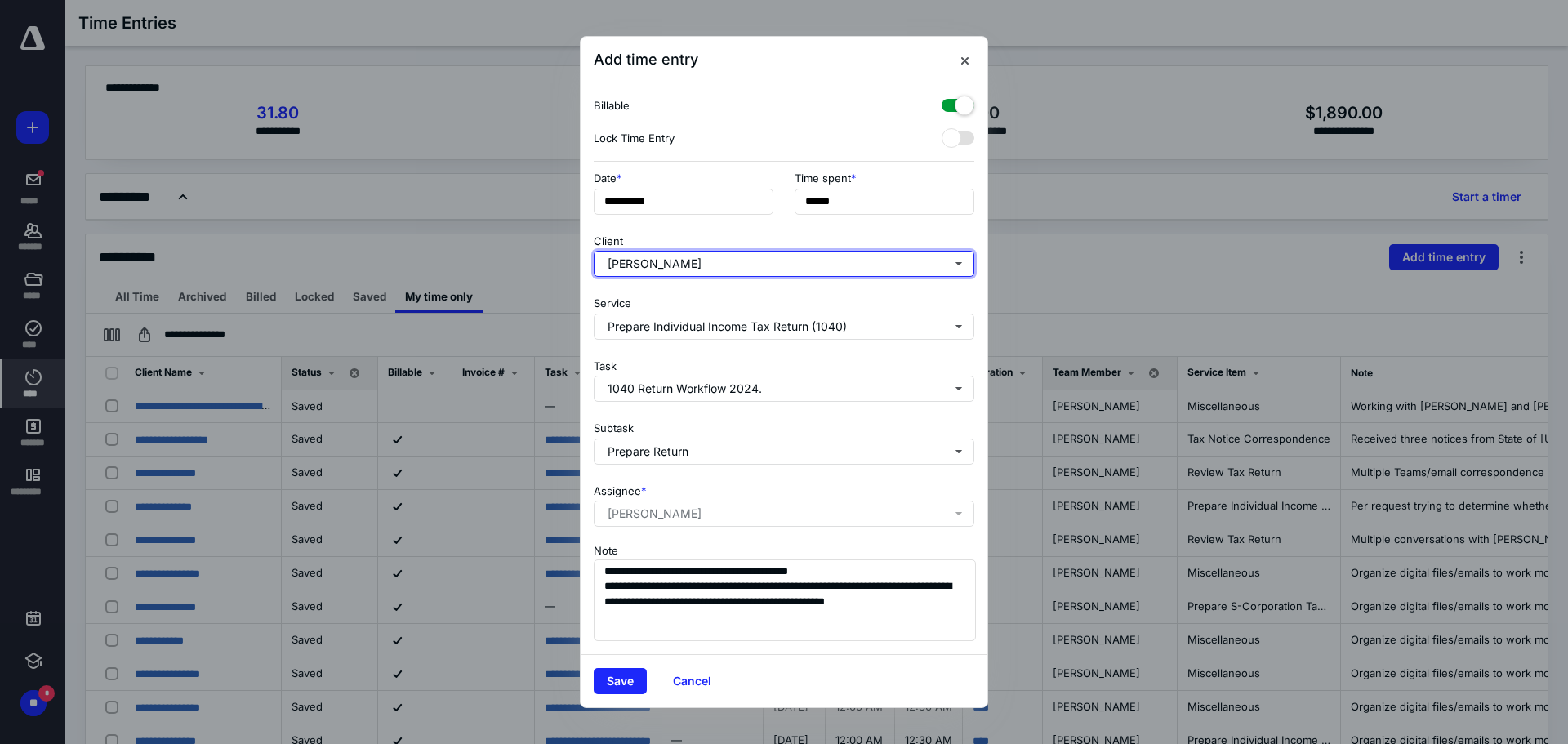 type 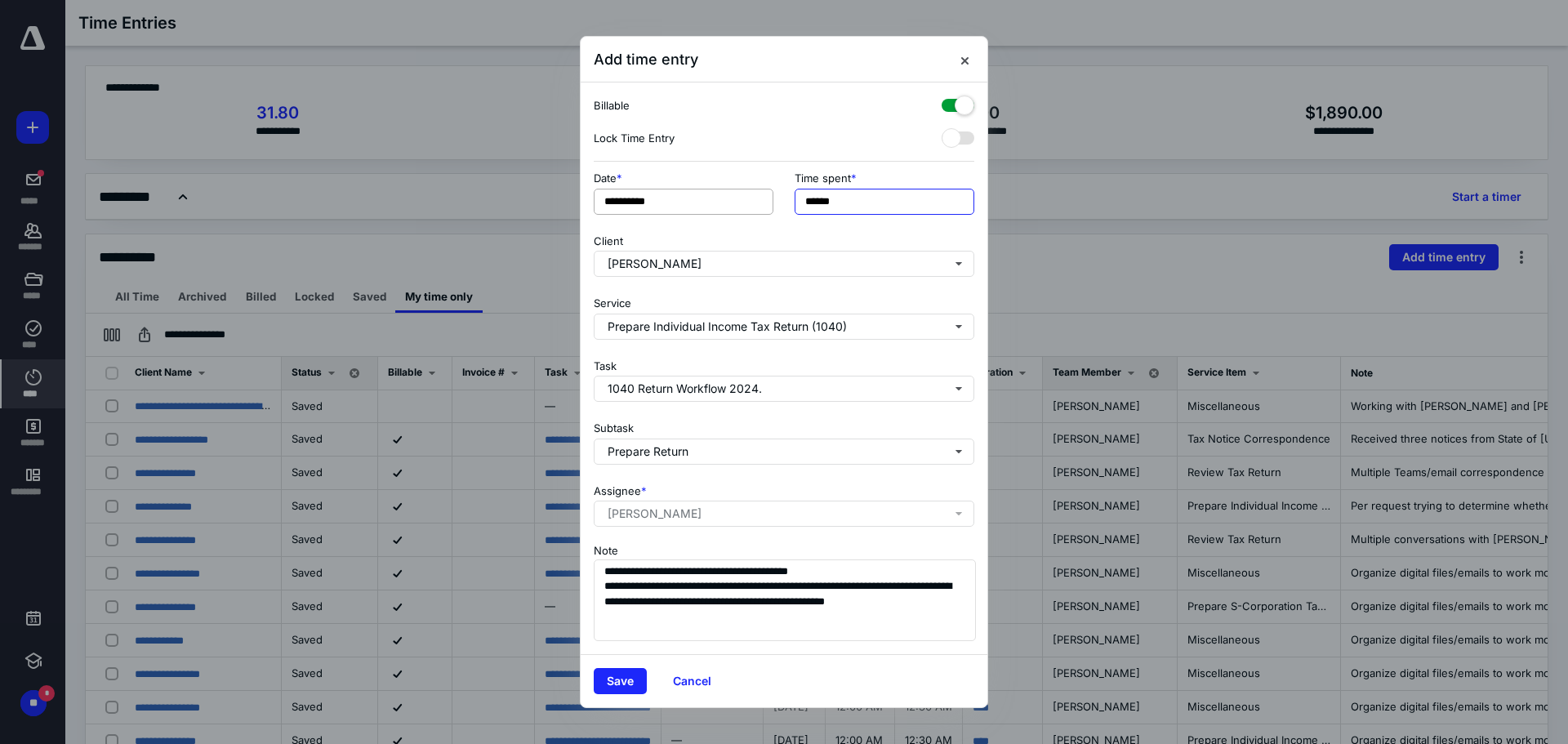 drag, startPoint x: 853, startPoint y: 202, endPoint x: 715, endPoint y: 201, distance: 138.00362 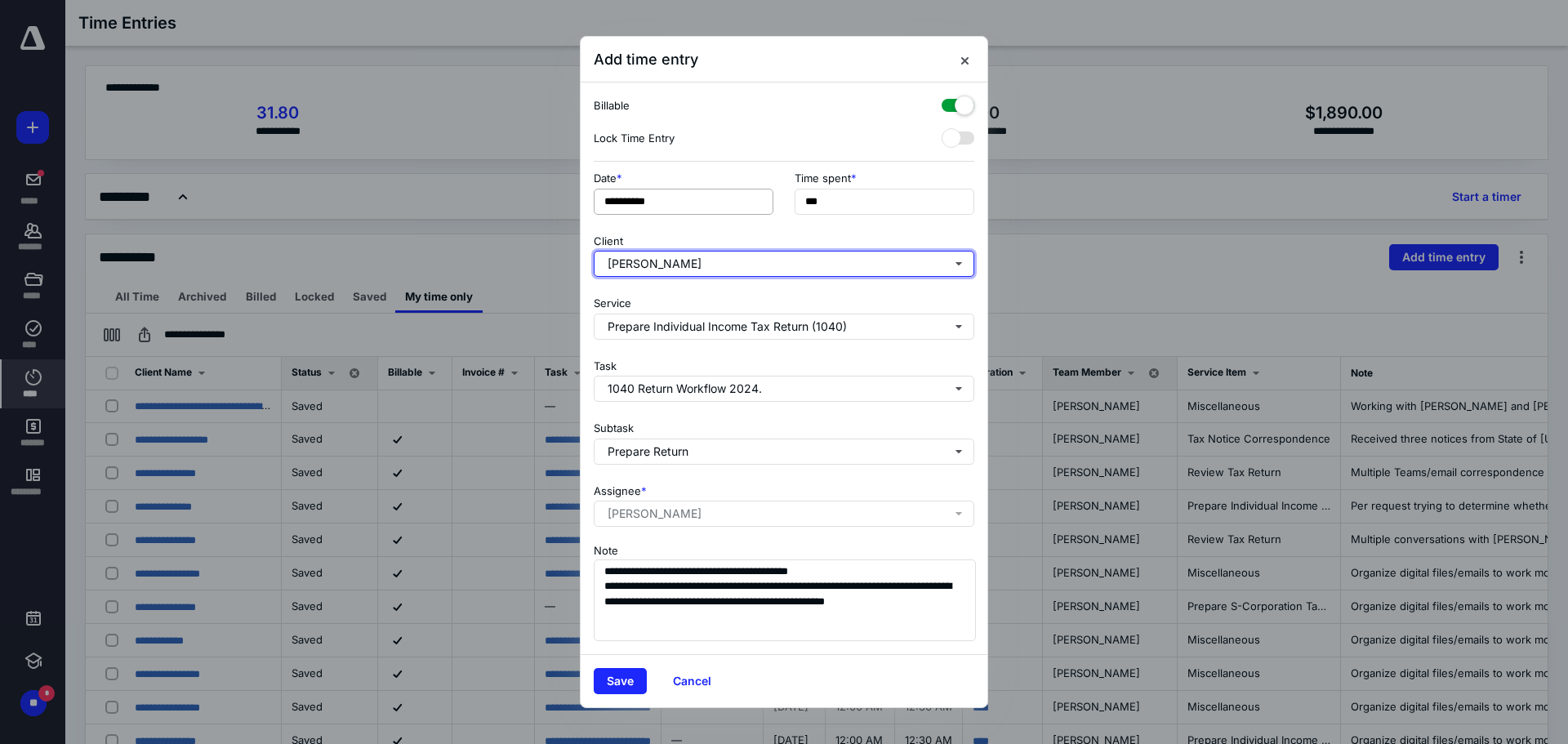 type on "******" 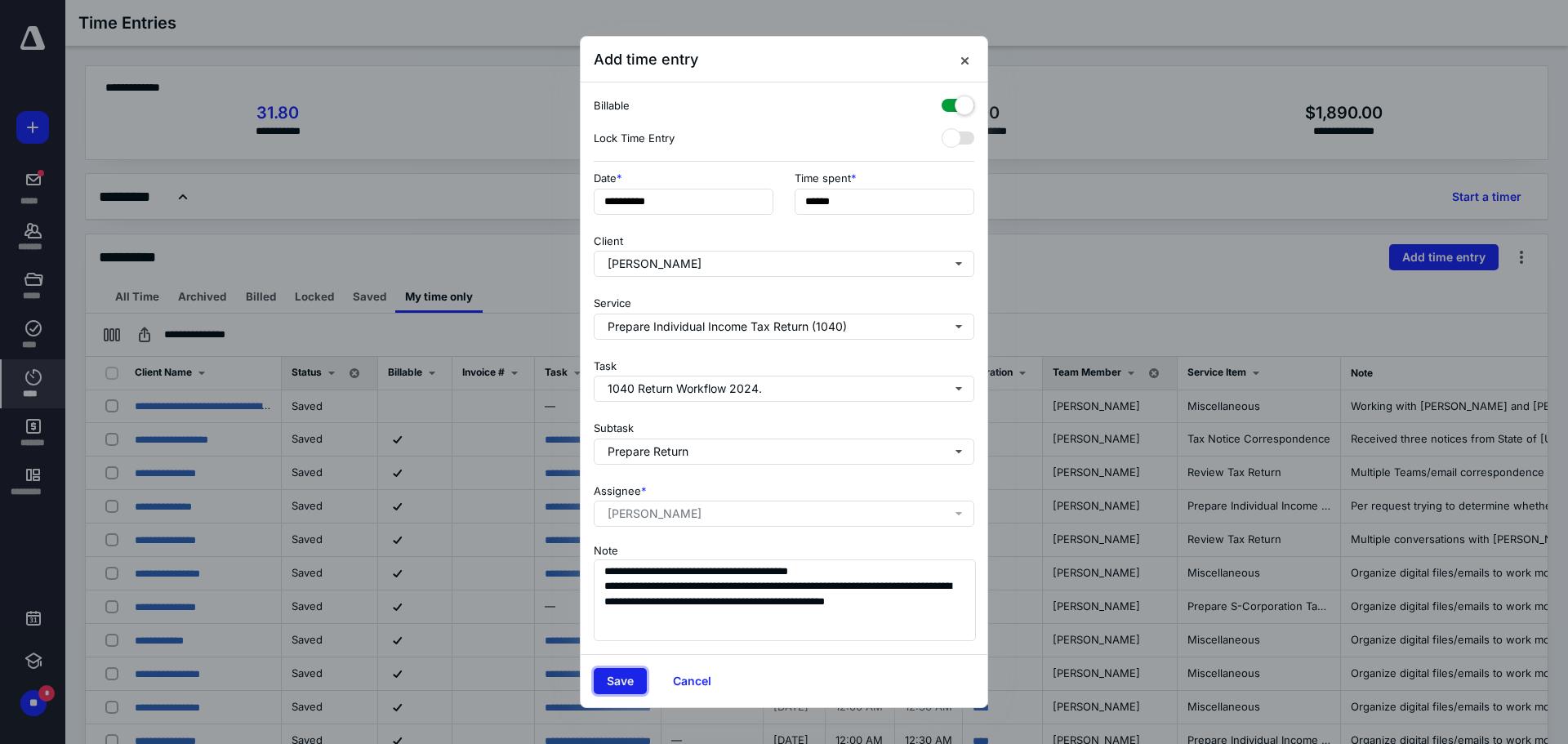 click on "Save" at bounding box center (620, 681) 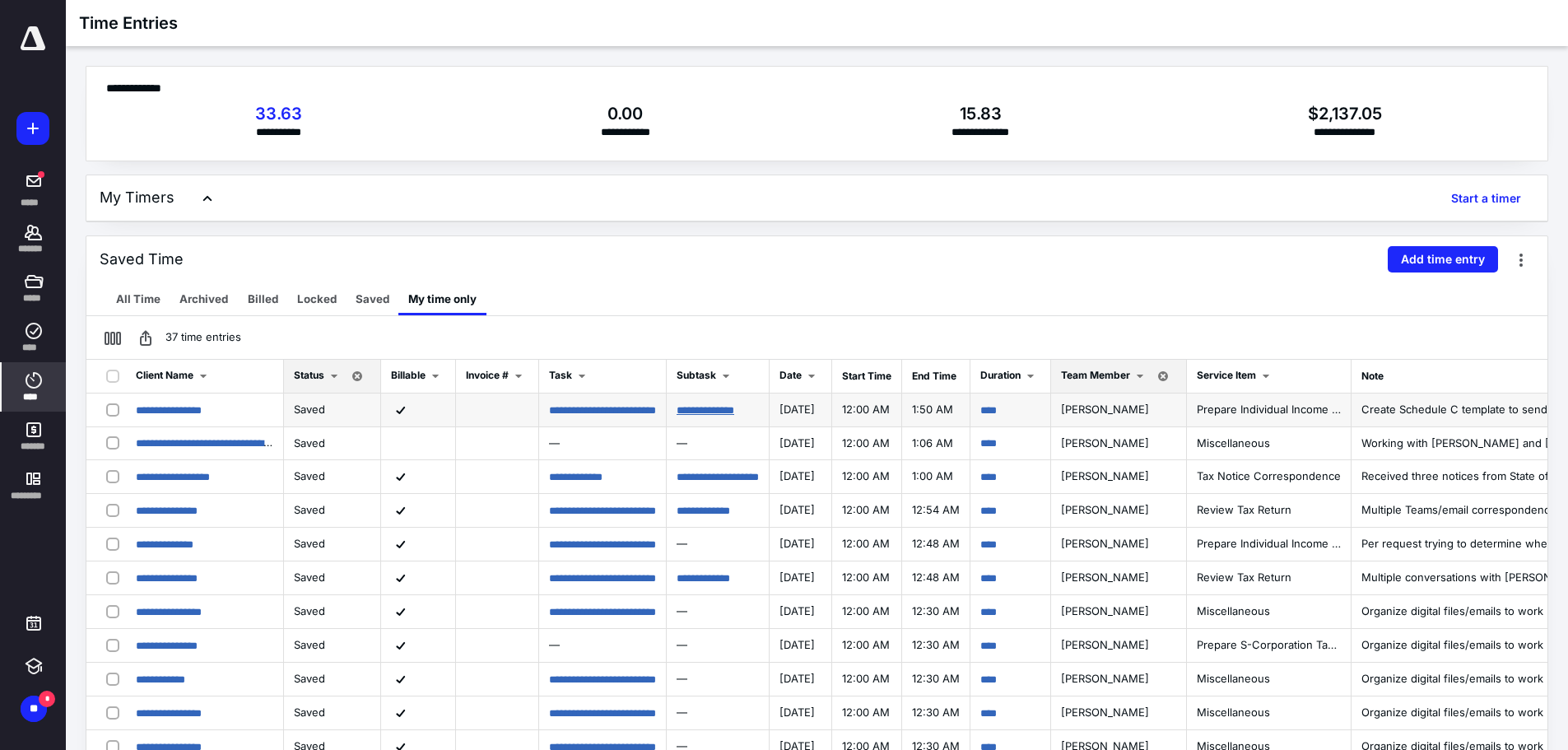 click on "**********" at bounding box center (705, 410) 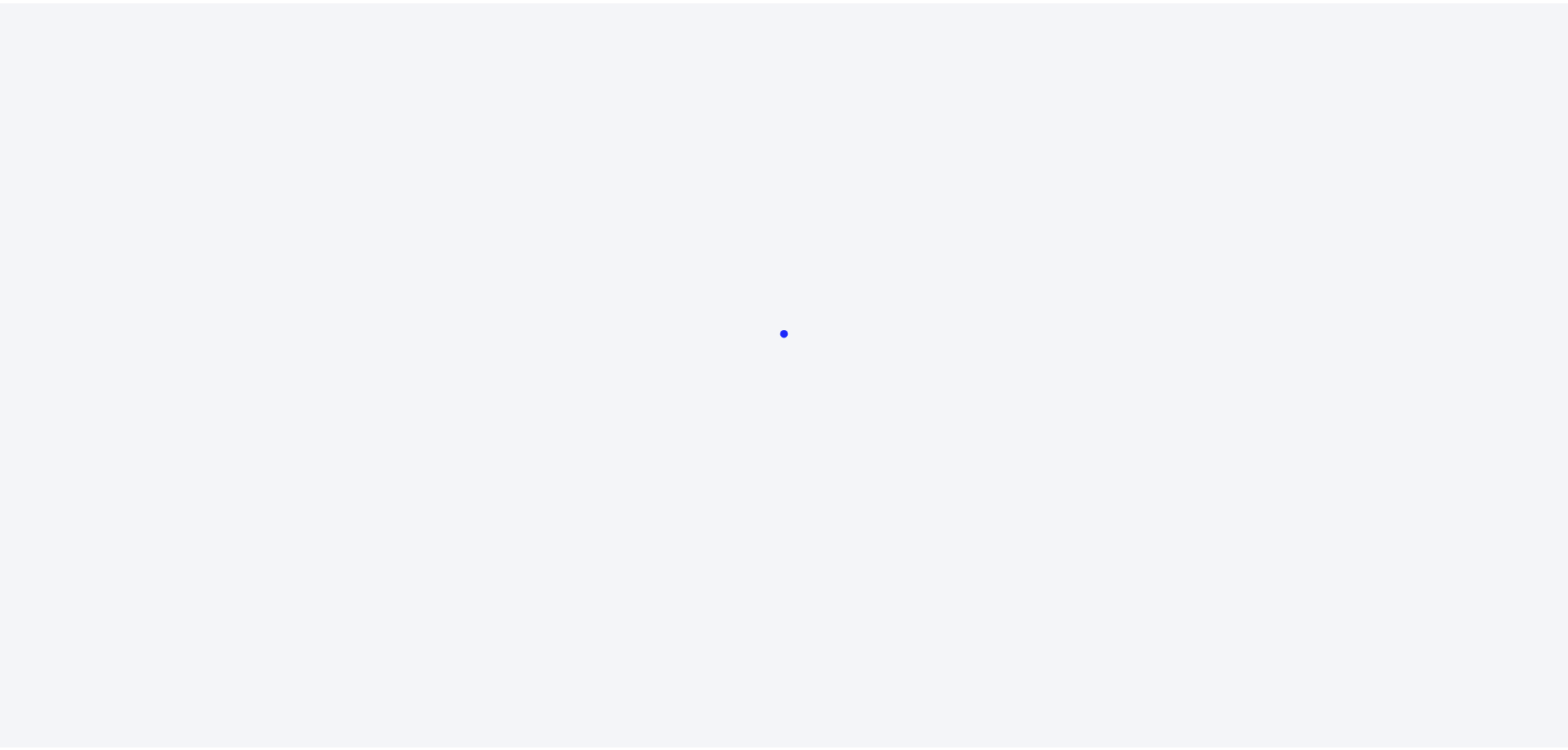 scroll, scrollTop: 0, scrollLeft: 0, axis: both 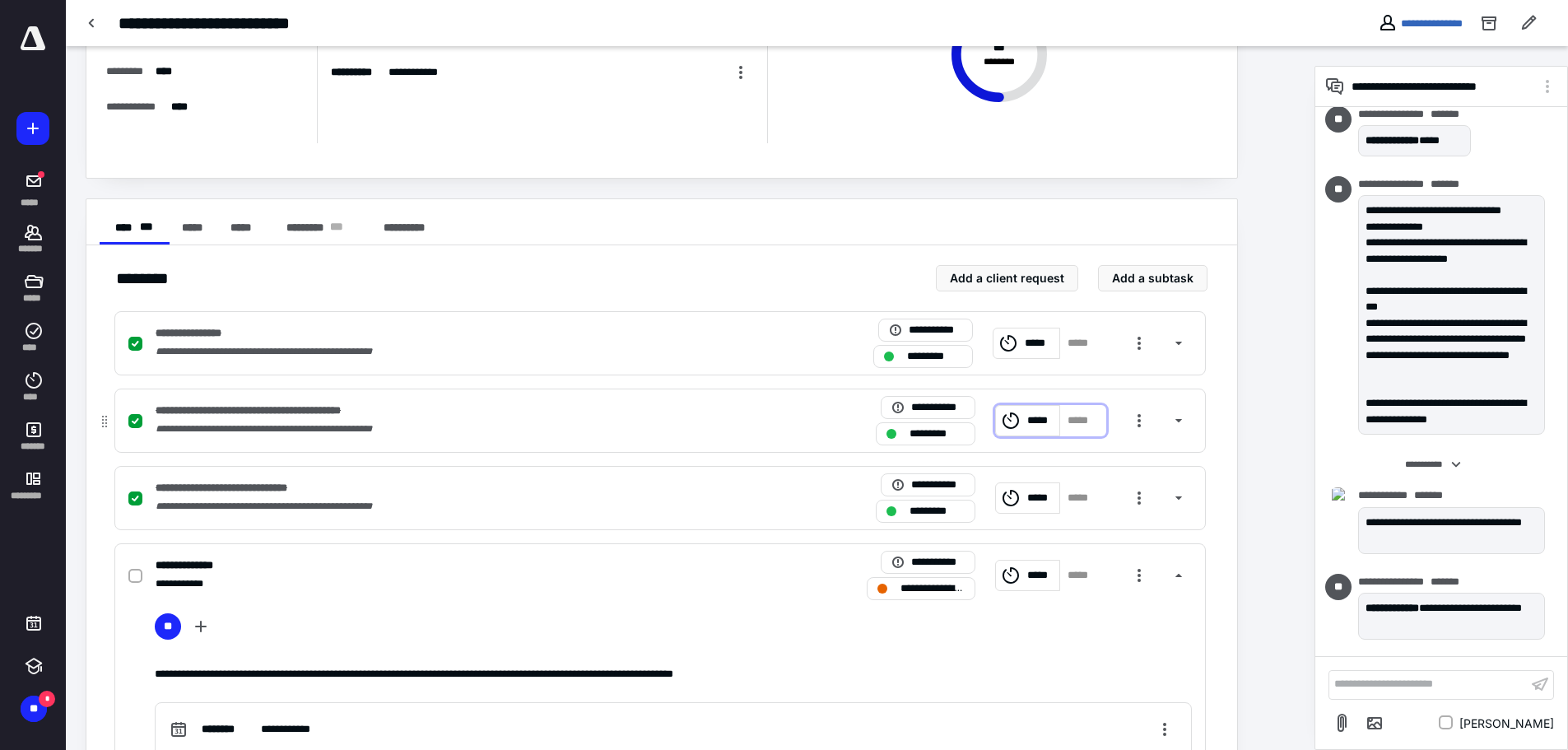 click on "*****" at bounding box center (1041, 421) 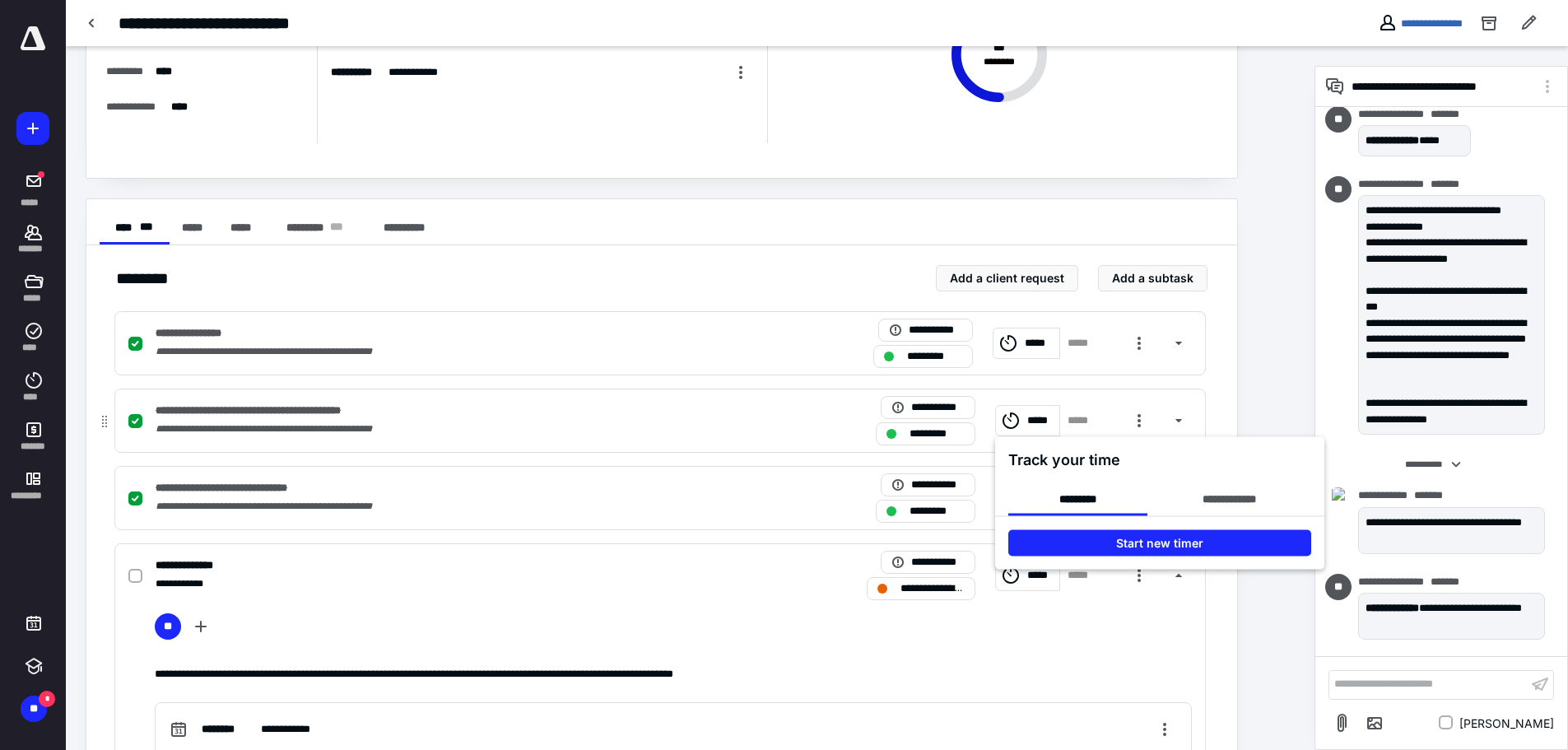 click at bounding box center [784, 375] 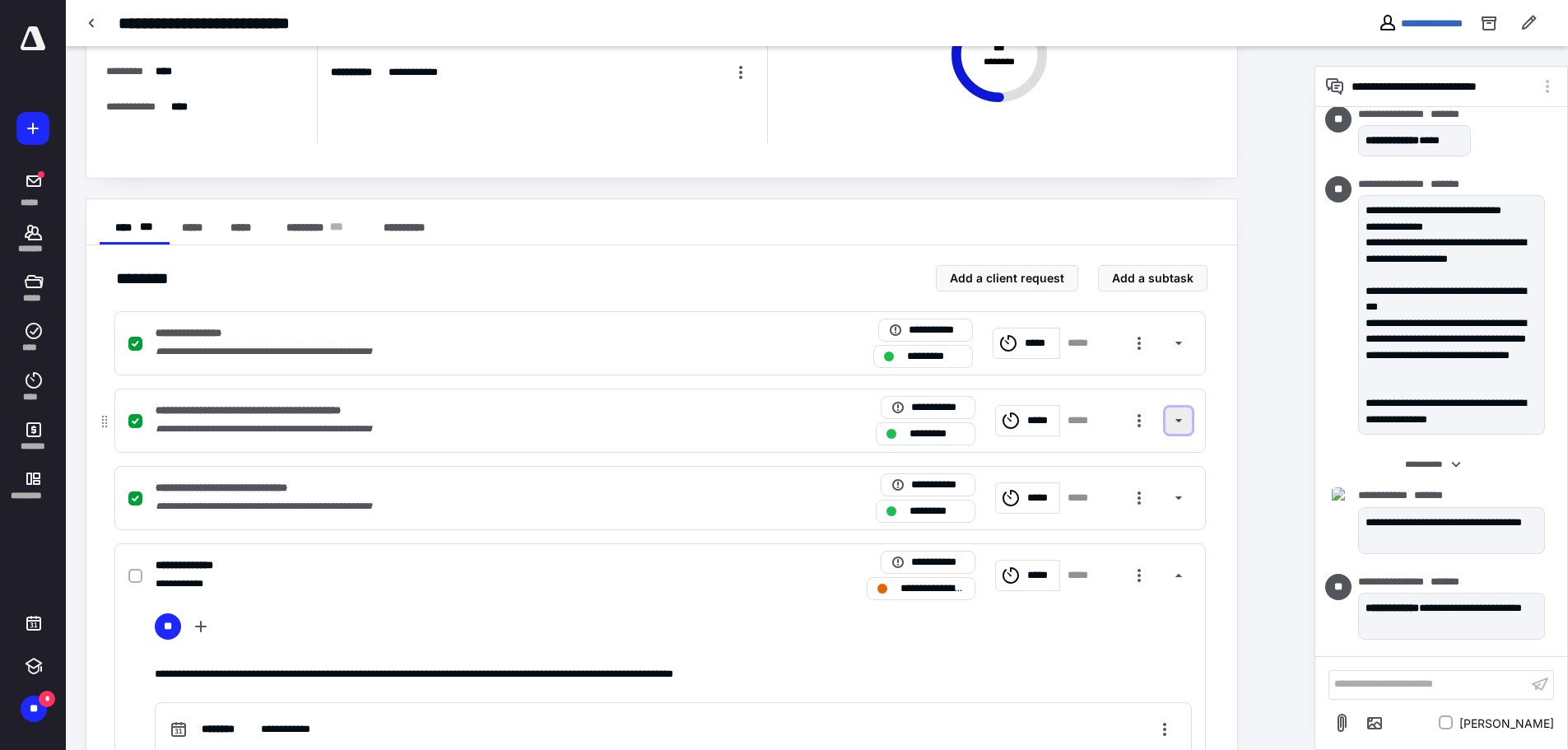 click at bounding box center [1179, 421] 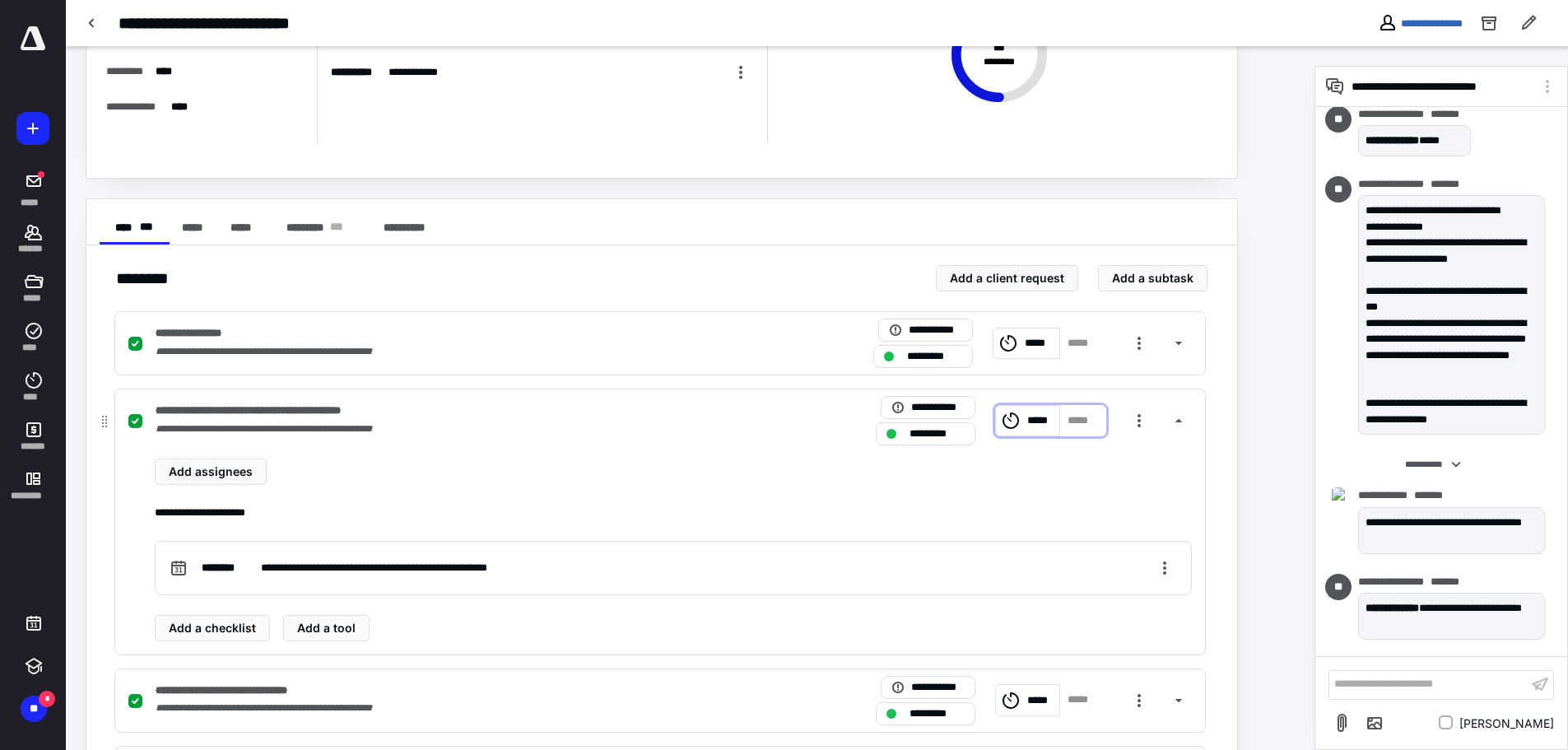 click on "*****" at bounding box center (1041, 421) 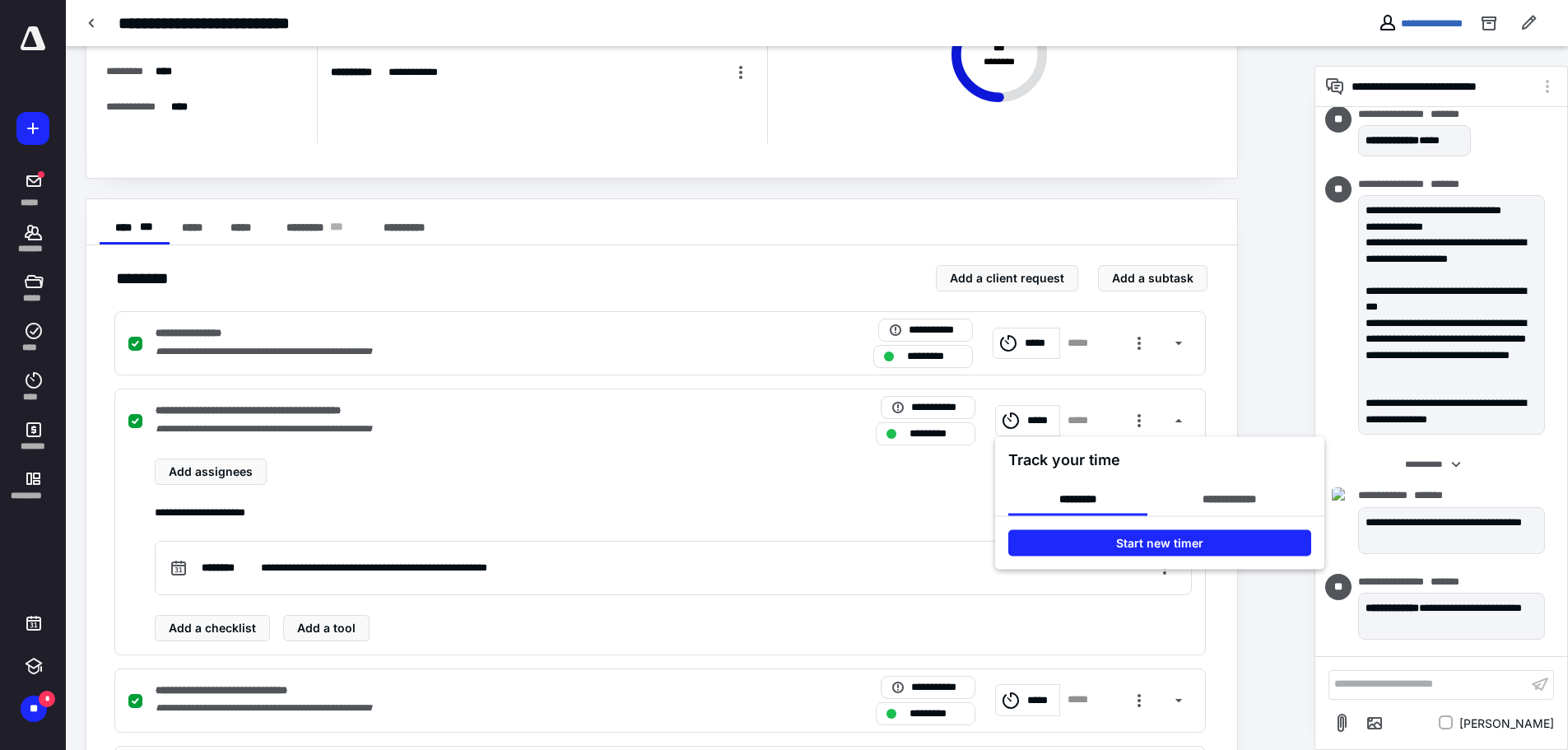click at bounding box center (784, 375) 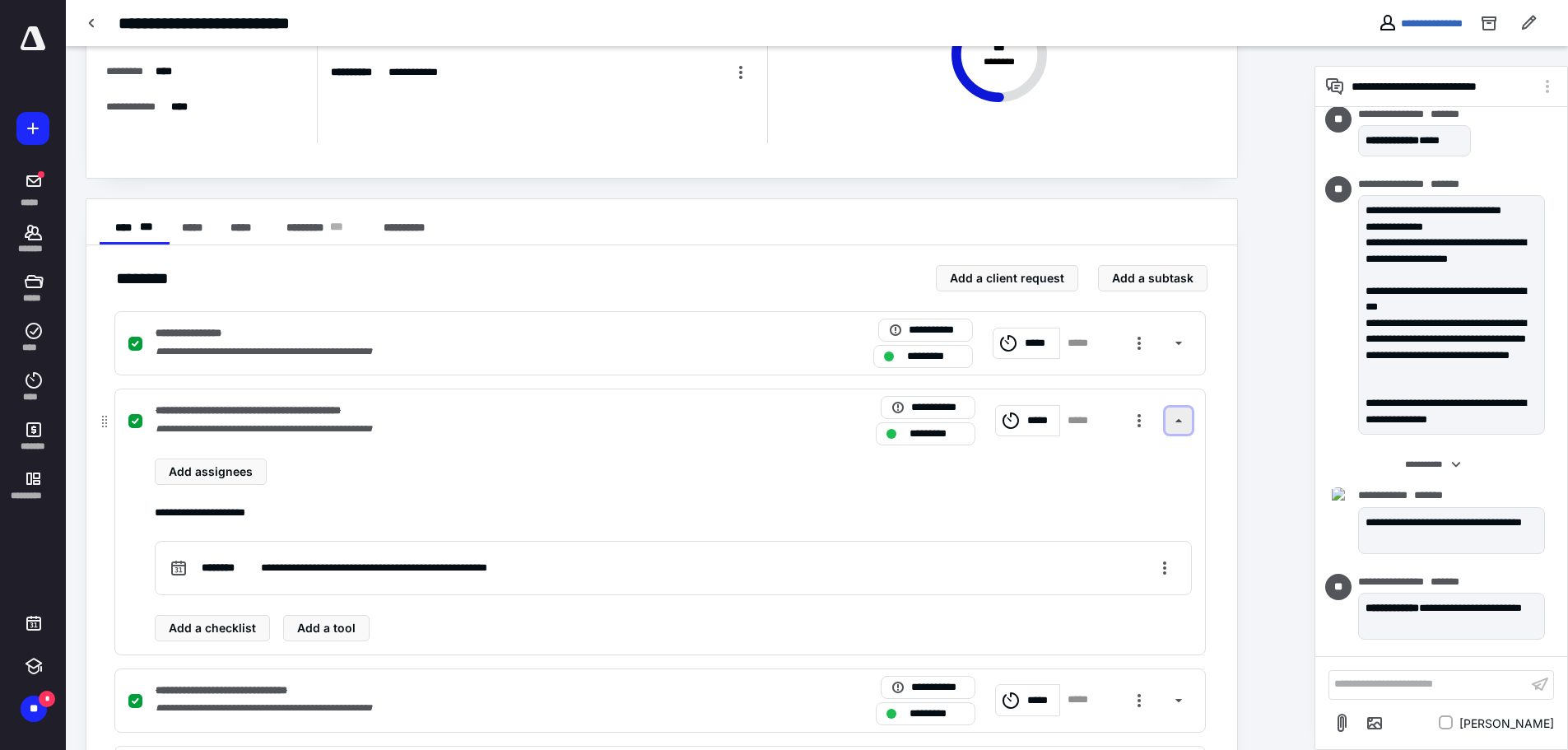 click at bounding box center (1179, 421) 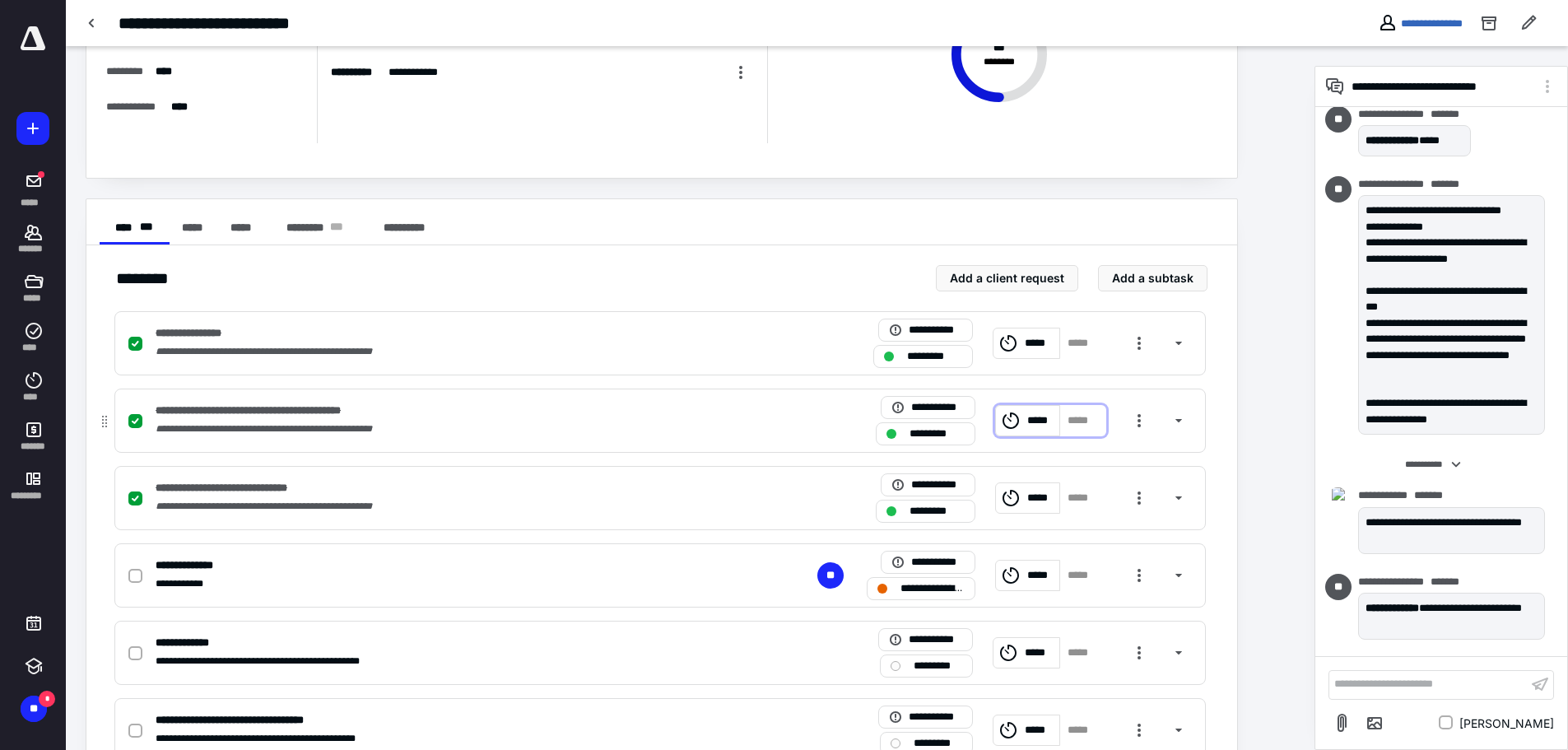 click on "*****" at bounding box center [1041, 421] 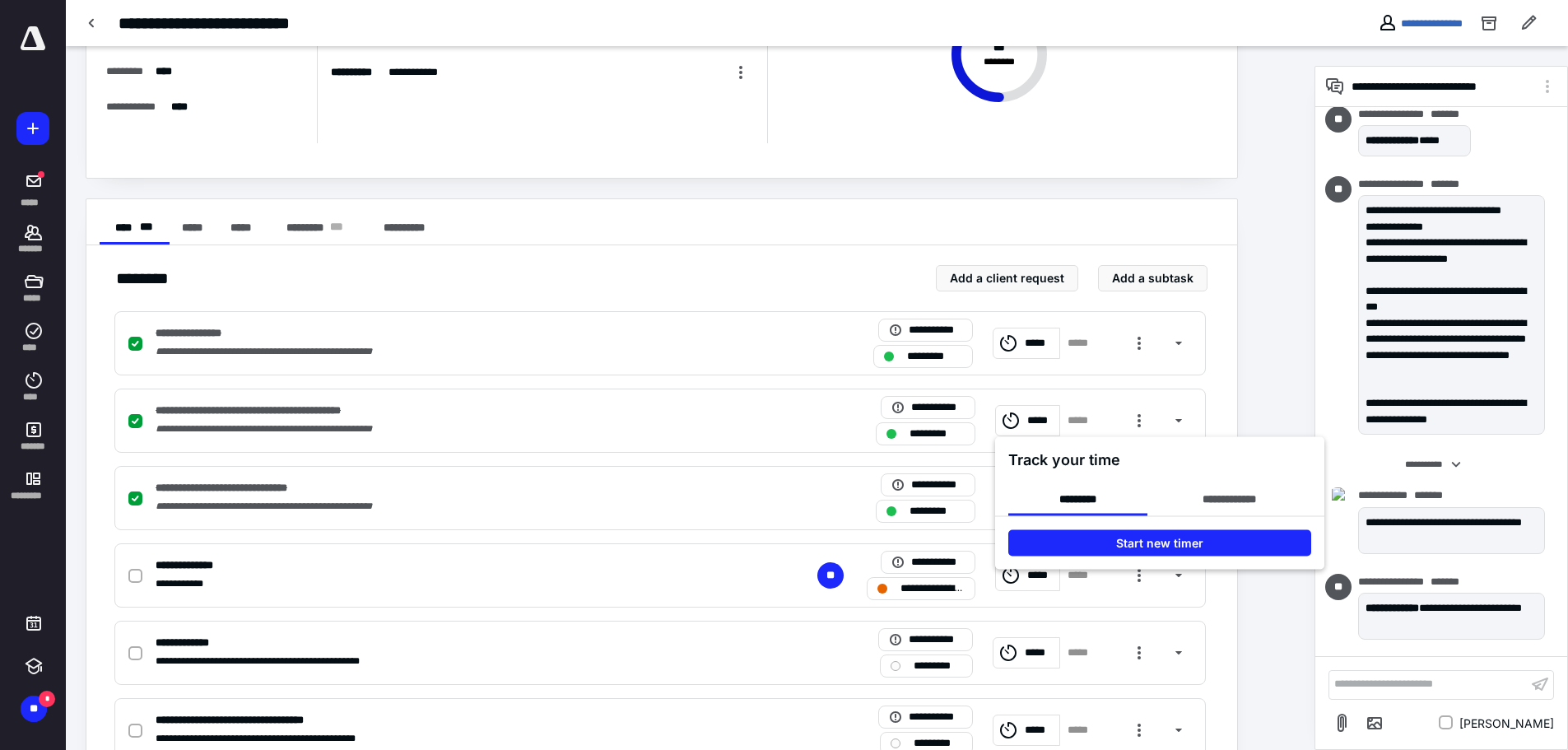 click at bounding box center (784, 375) 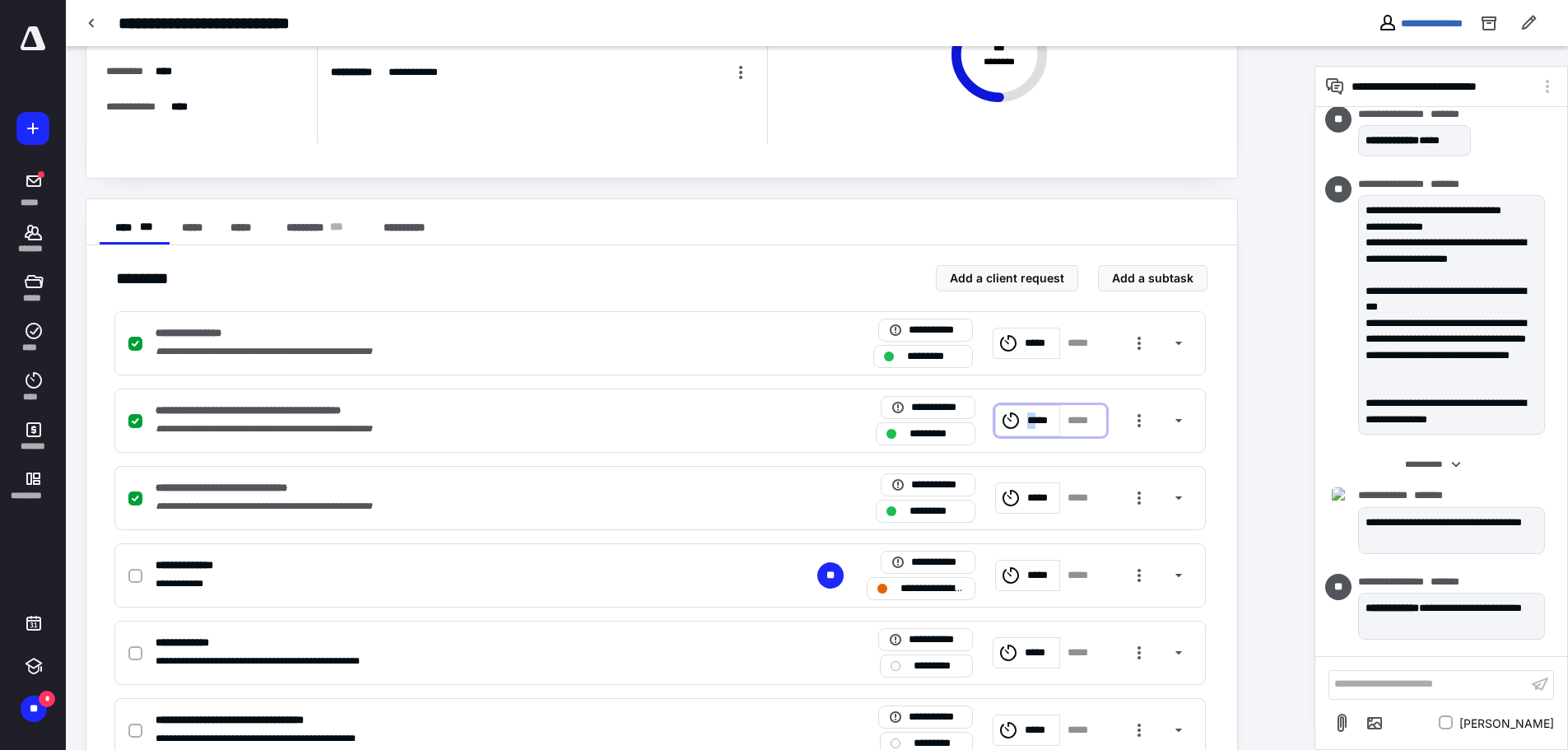 click on "*****" at bounding box center (1041, 421) 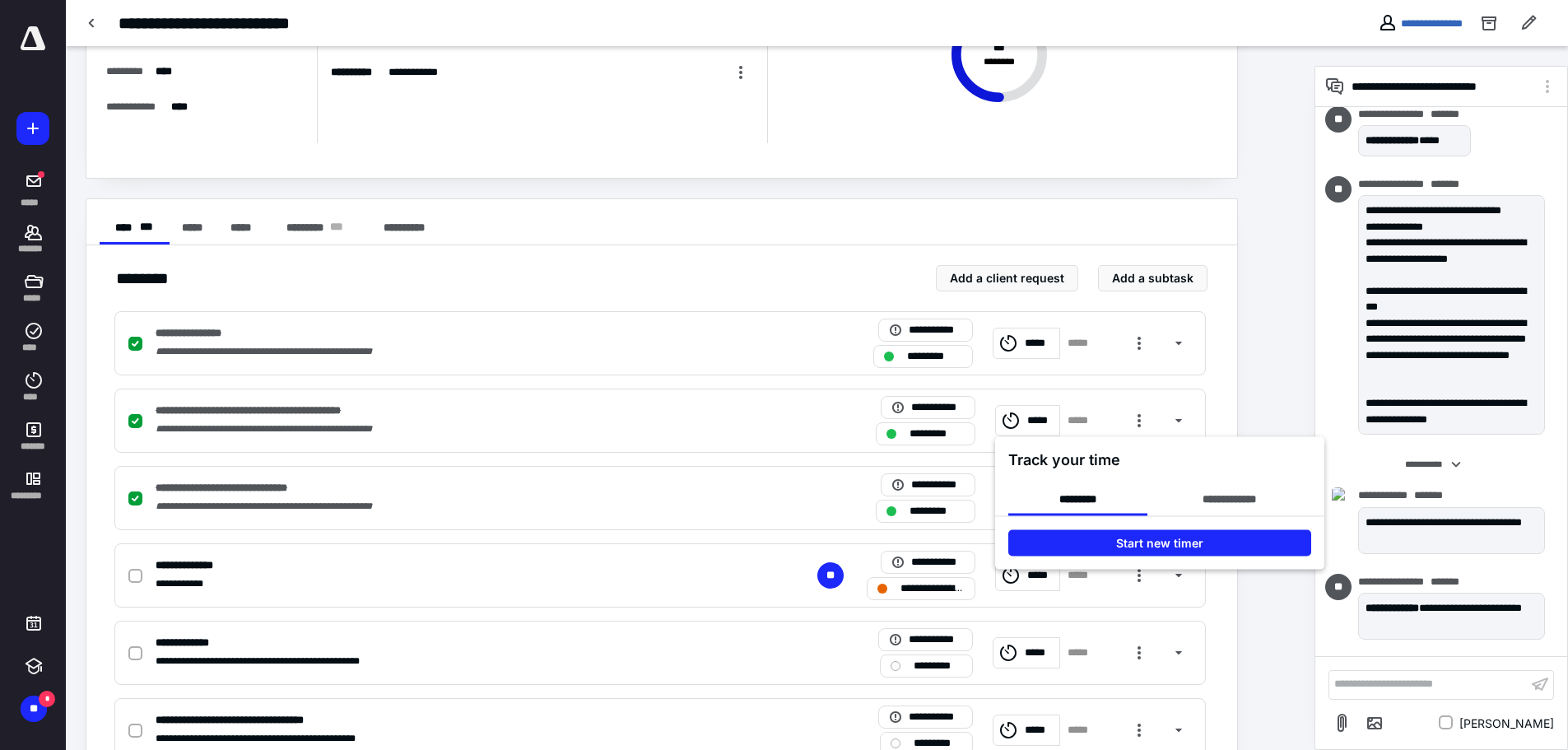 click at bounding box center (784, 375) 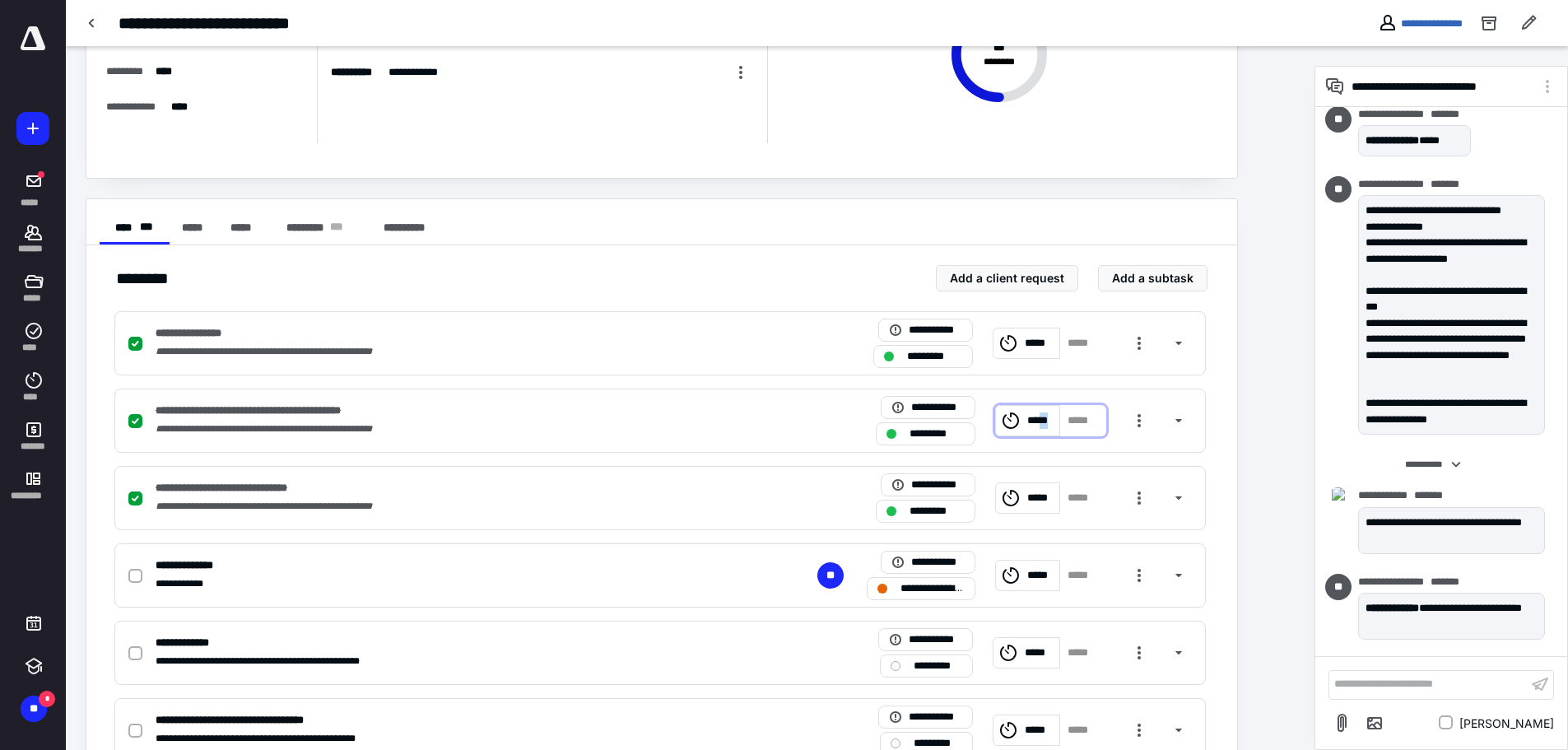click on "*****" at bounding box center (1041, 421) 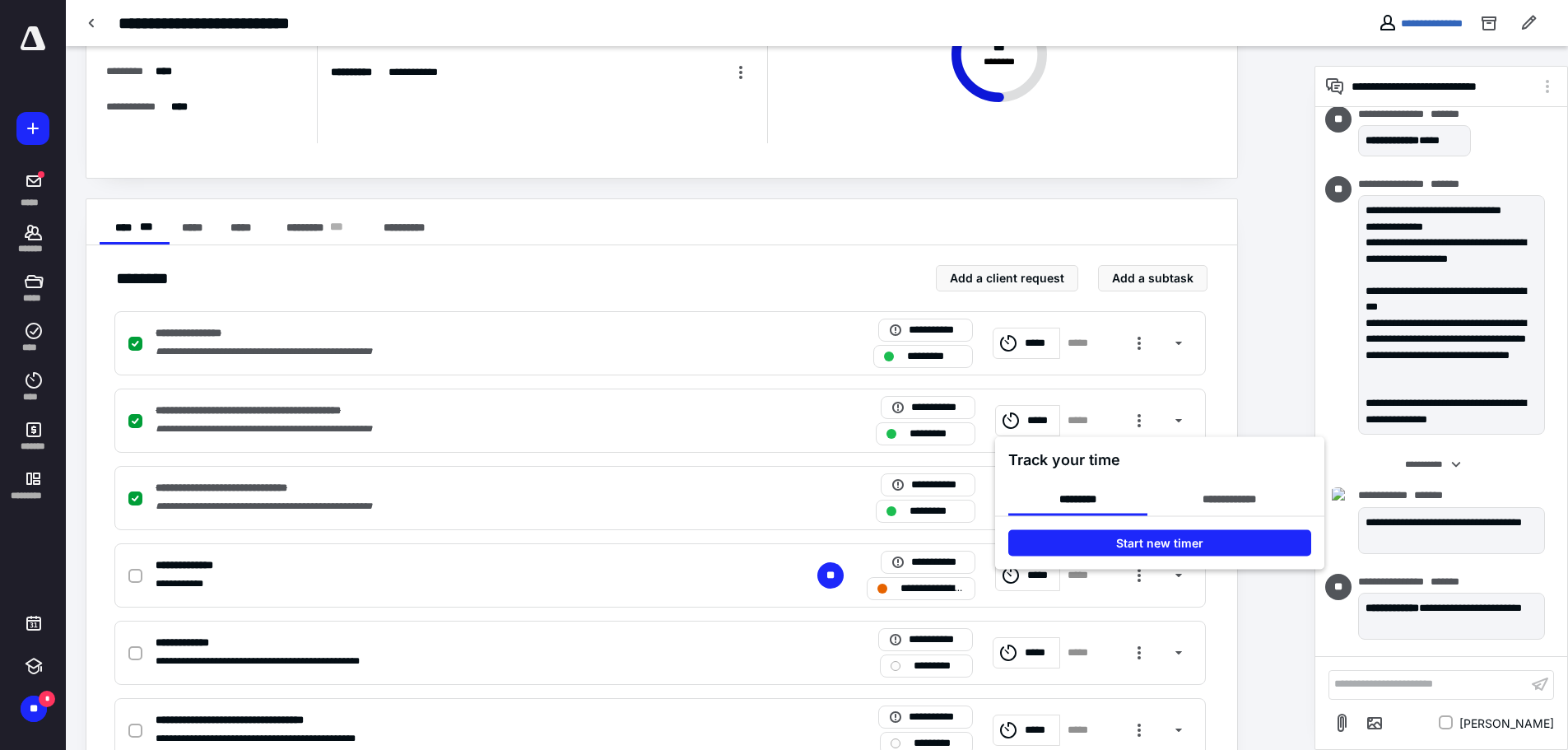 click at bounding box center (784, 375) 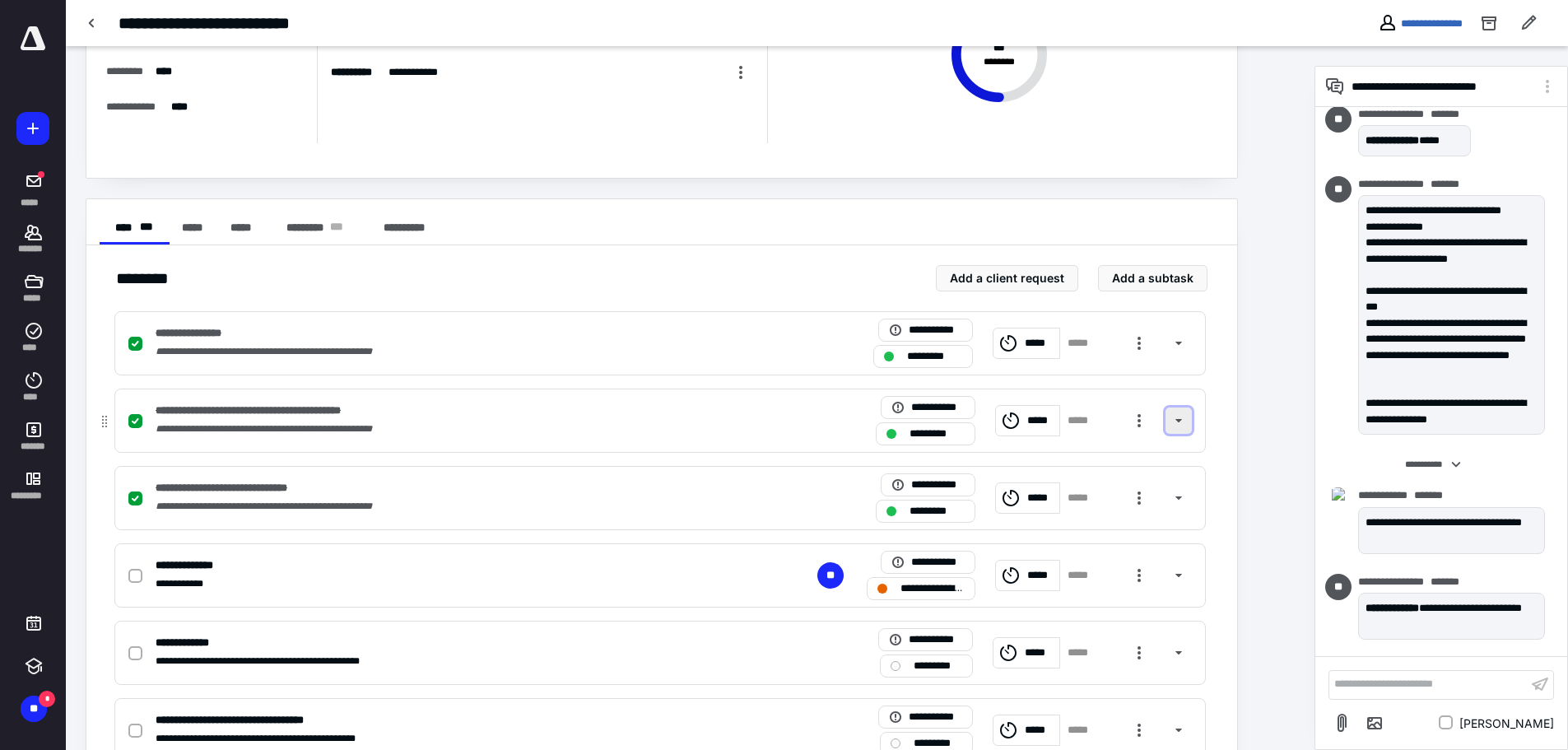 click at bounding box center [1179, 421] 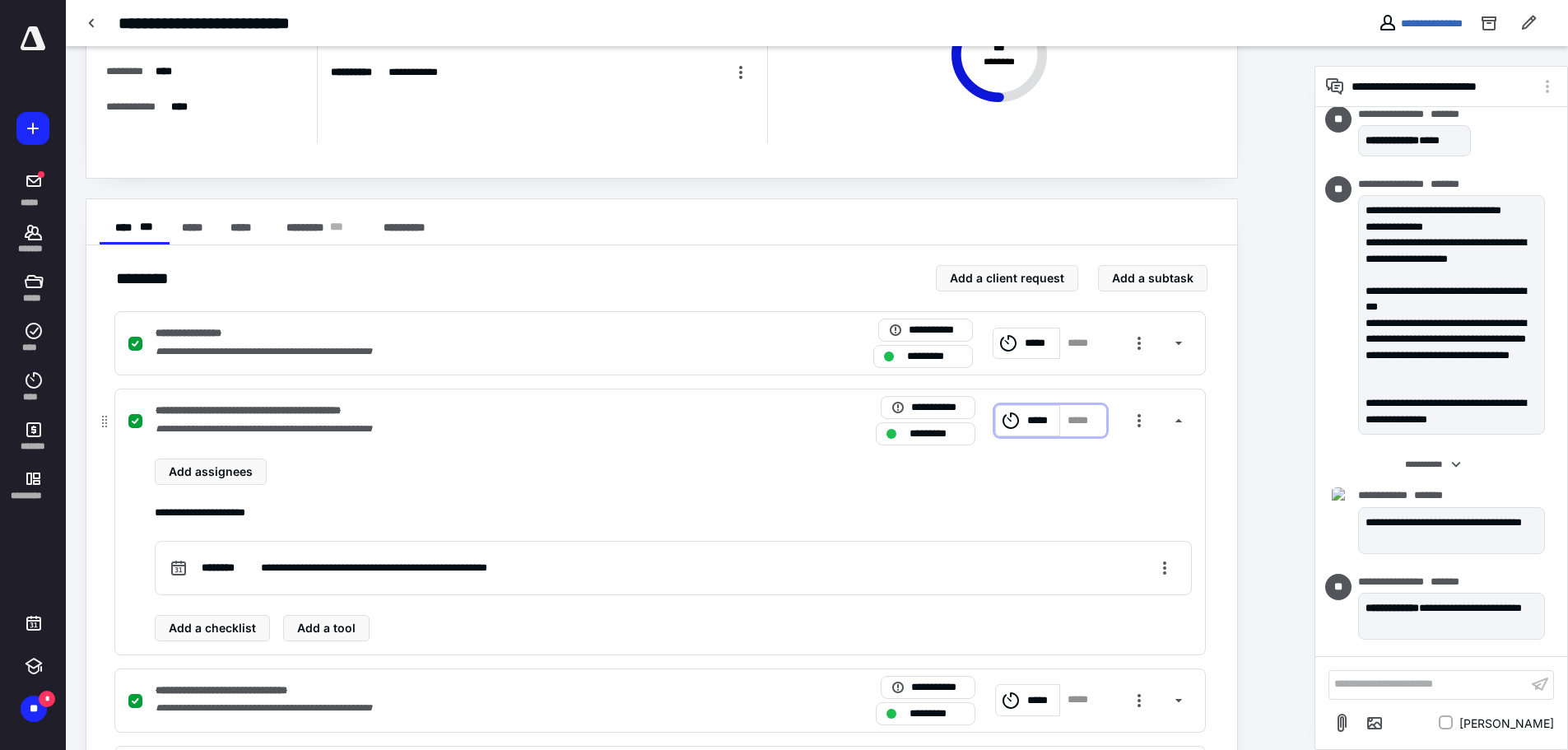 click on "*****" at bounding box center [1041, 421] 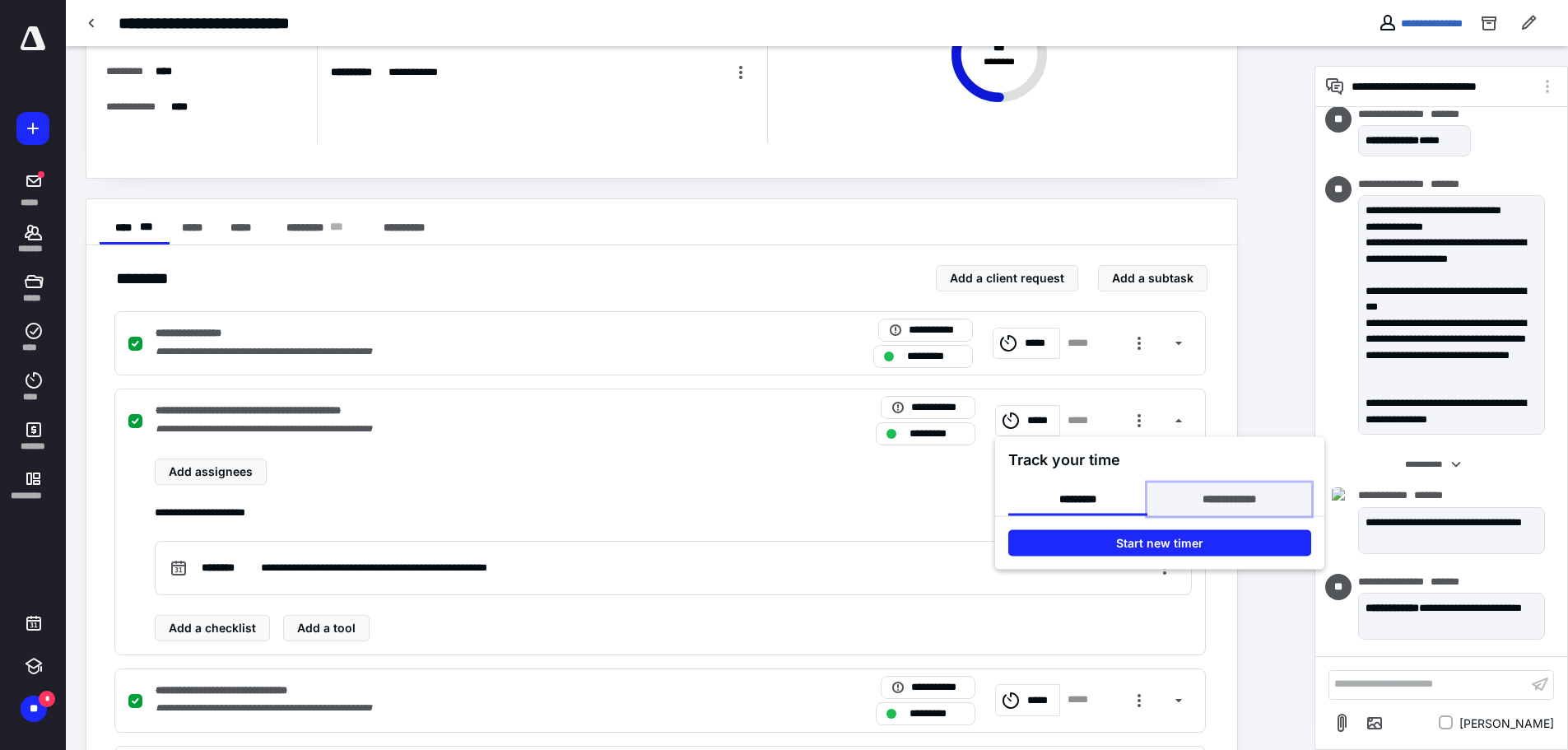 click on "**********" at bounding box center (1229, 500) 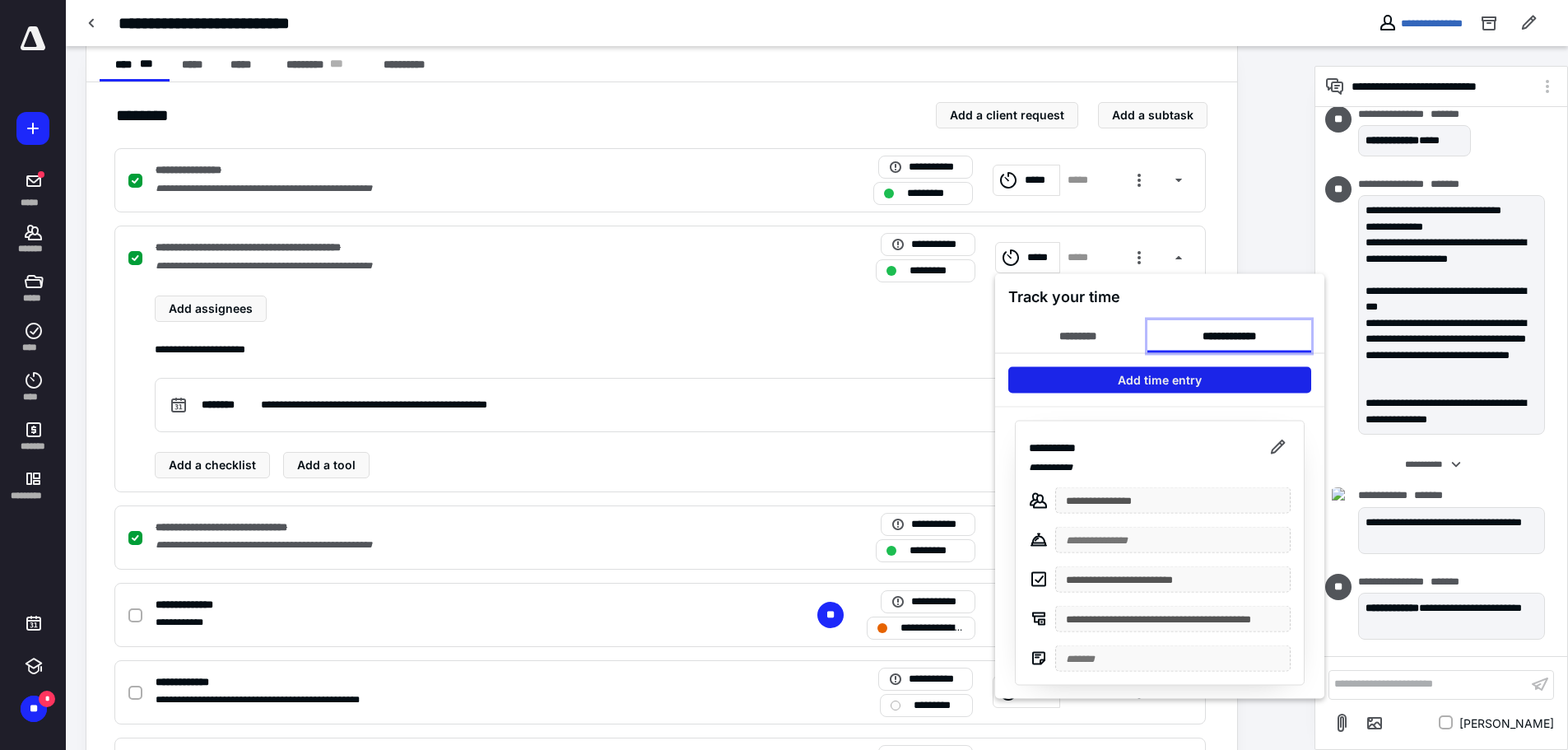 scroll, scrollTop: 329, scrollLeft: 0, axis: vertical 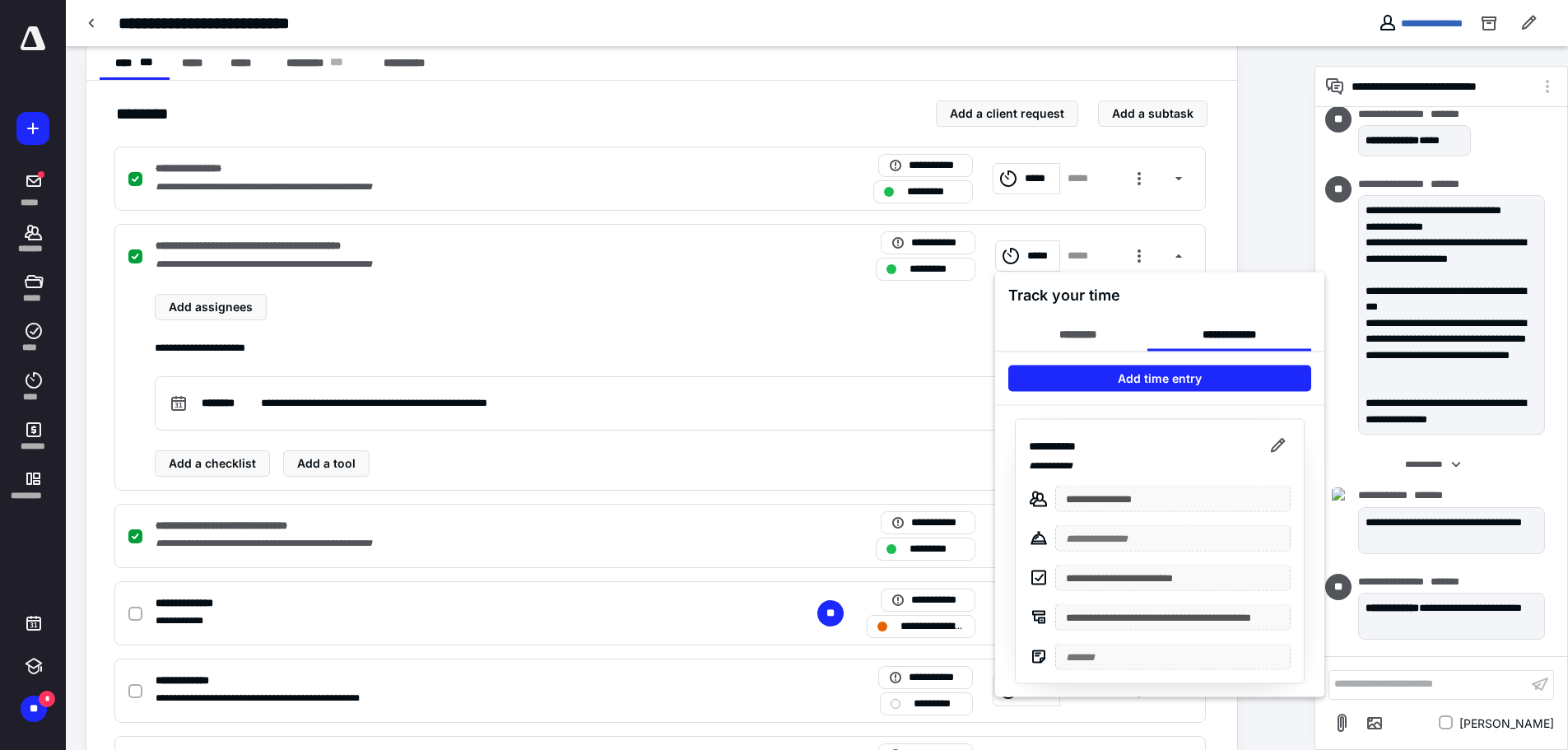 click on "**********" at bounding box center (1065, 446) 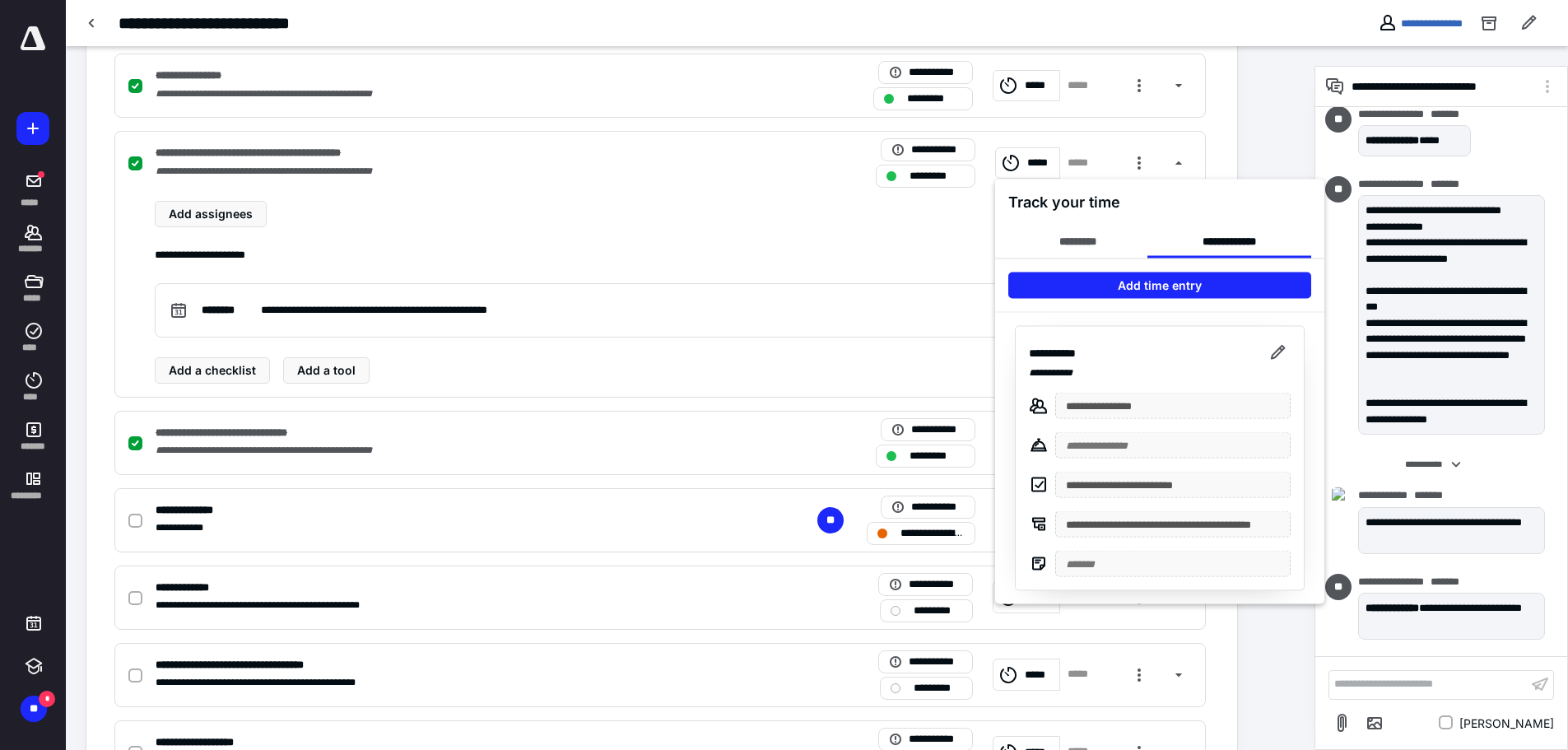 scroll, scrollTop: 404, scrollLeft: 0, axis: vertical 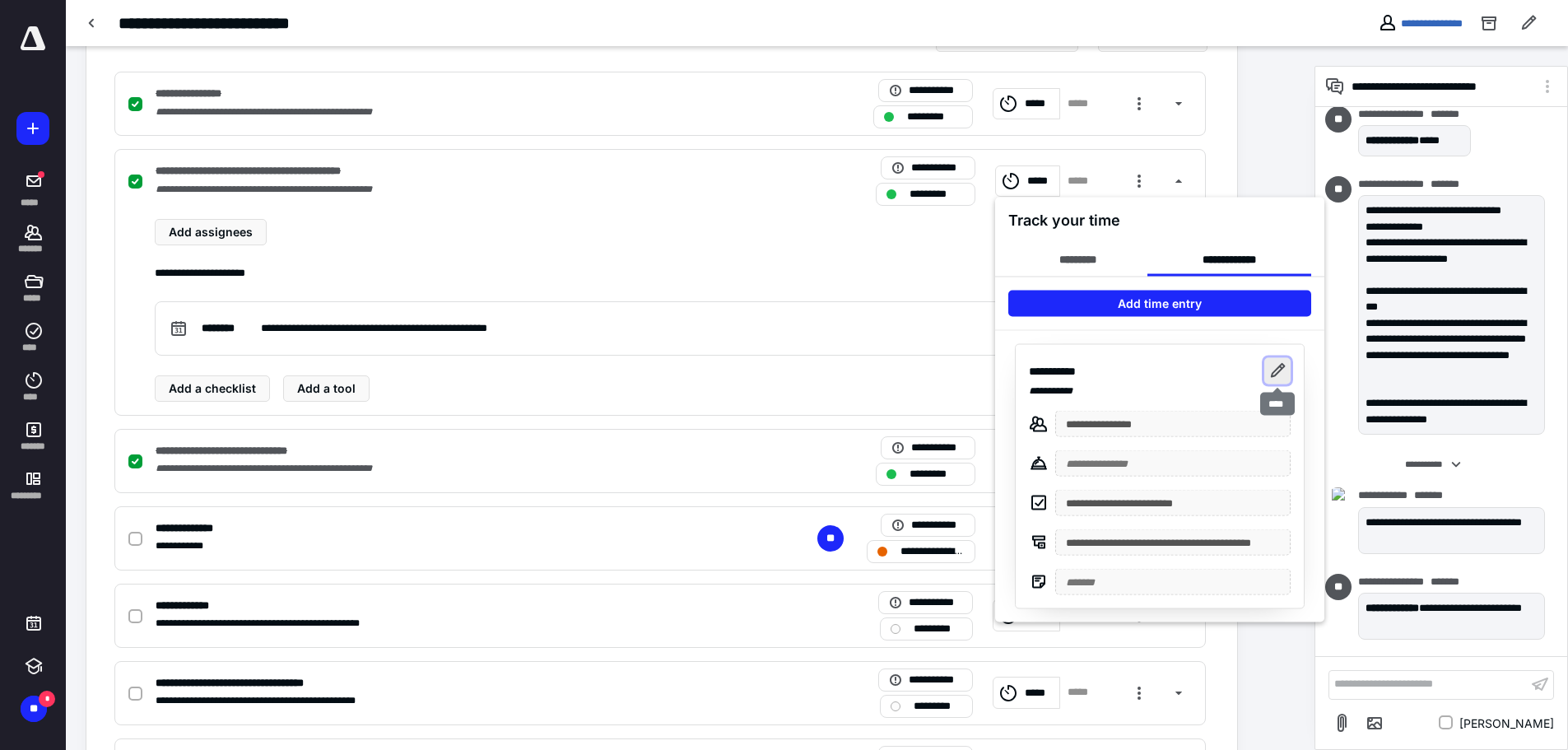 click at bounding box center [1277, 371] 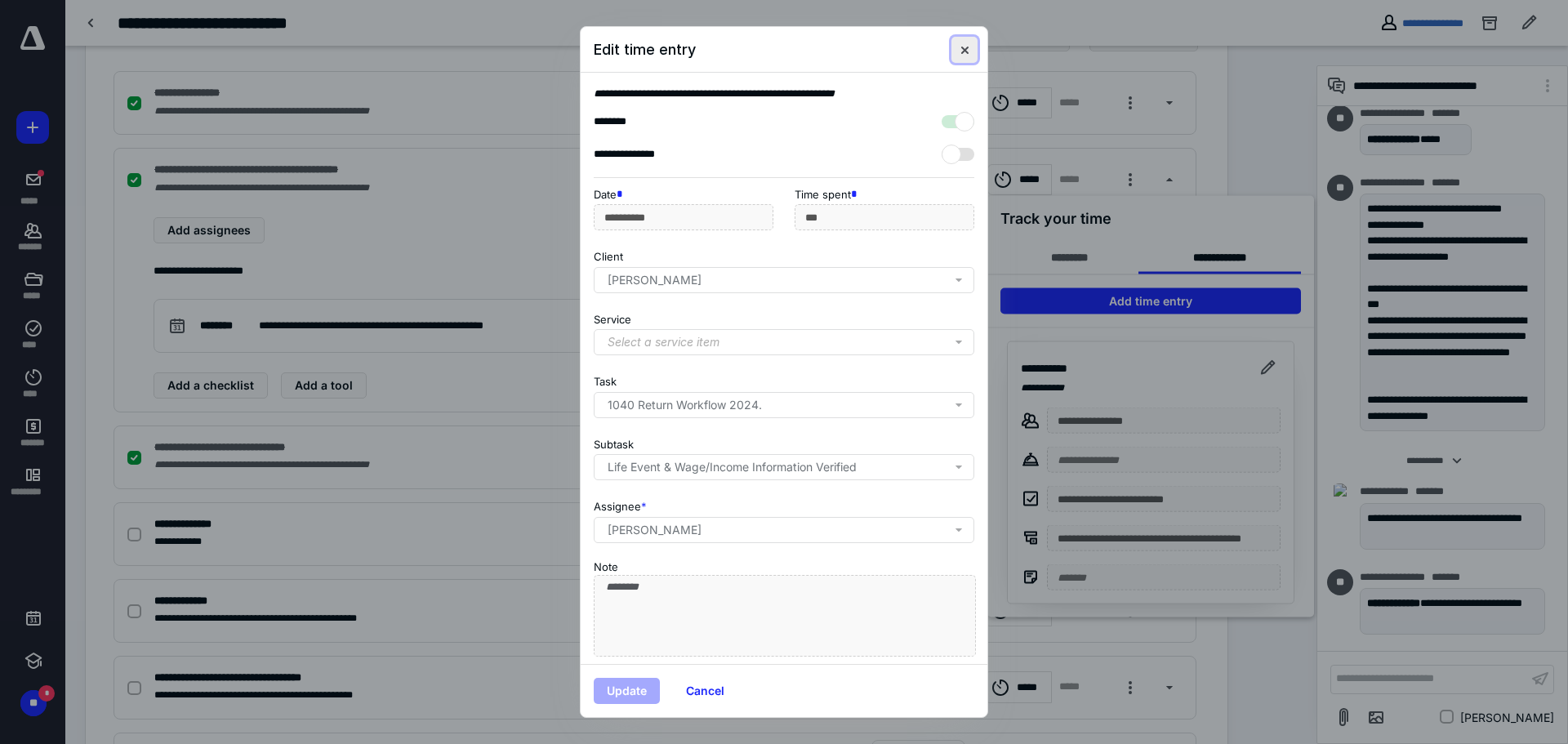 click at bounding box center [964, 50] 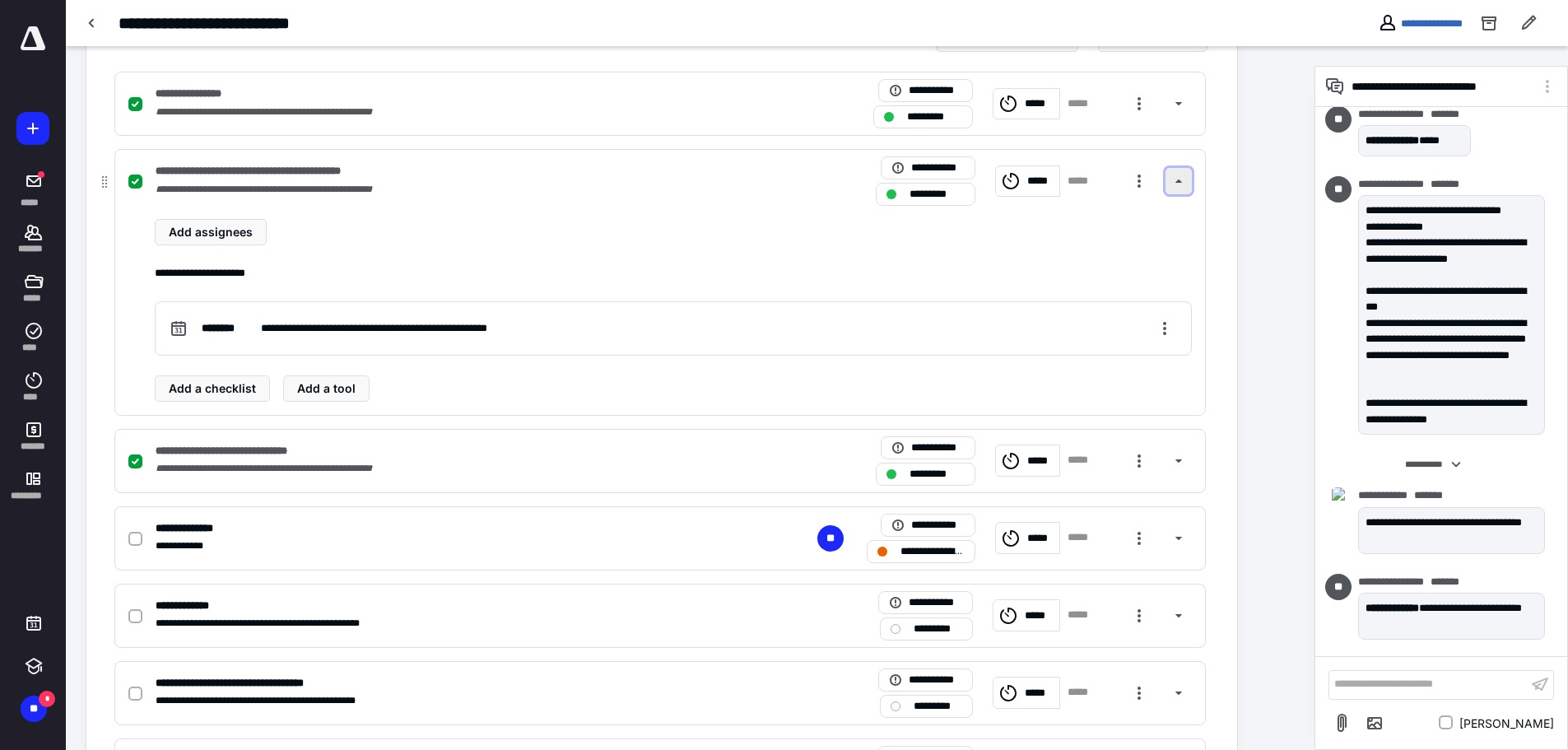 click at bounding box center (1179, 181) 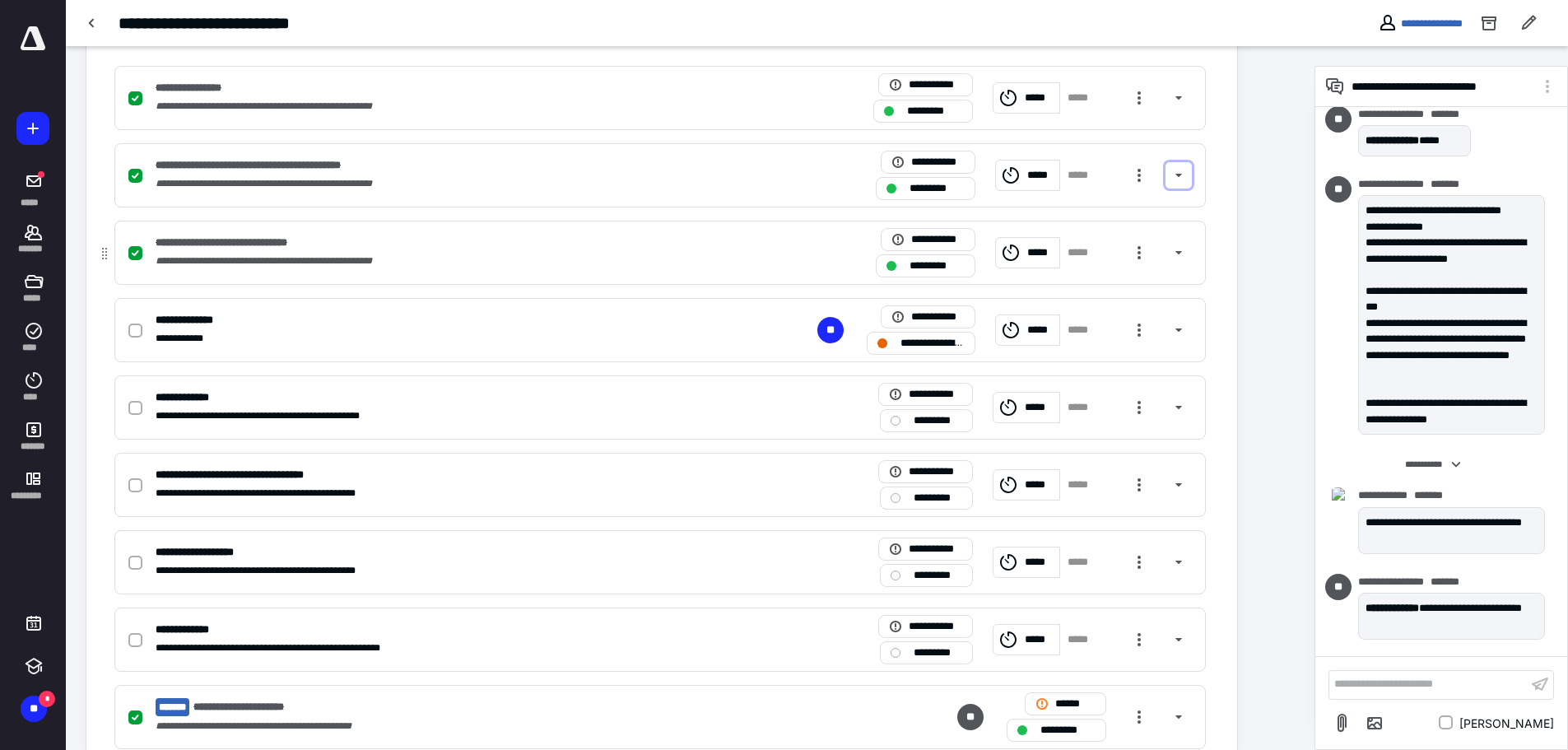 scroll, scrollTop: 412, scrollLeft: 0, axis: vertical 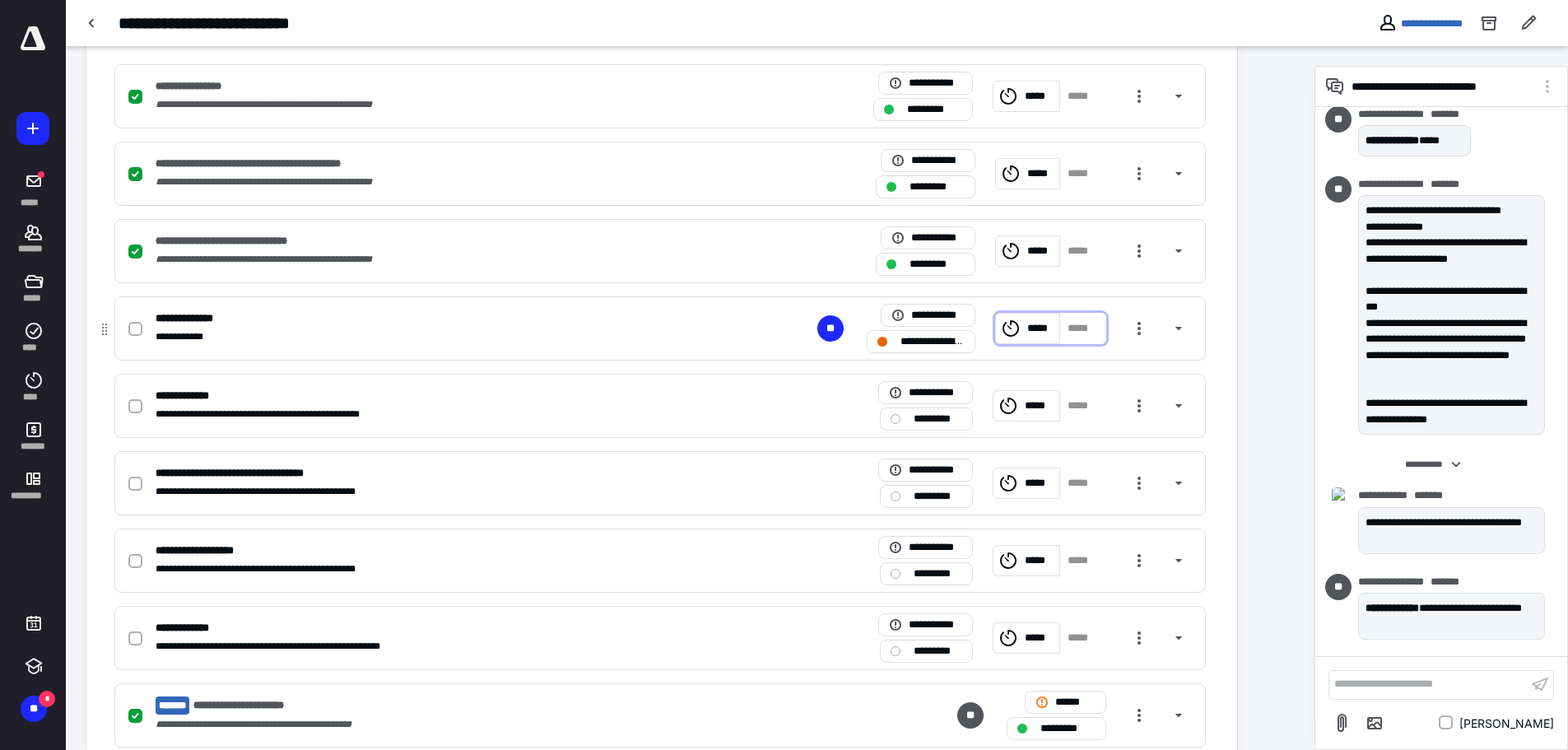 click on "*****" at bounding box center [1040, 328] 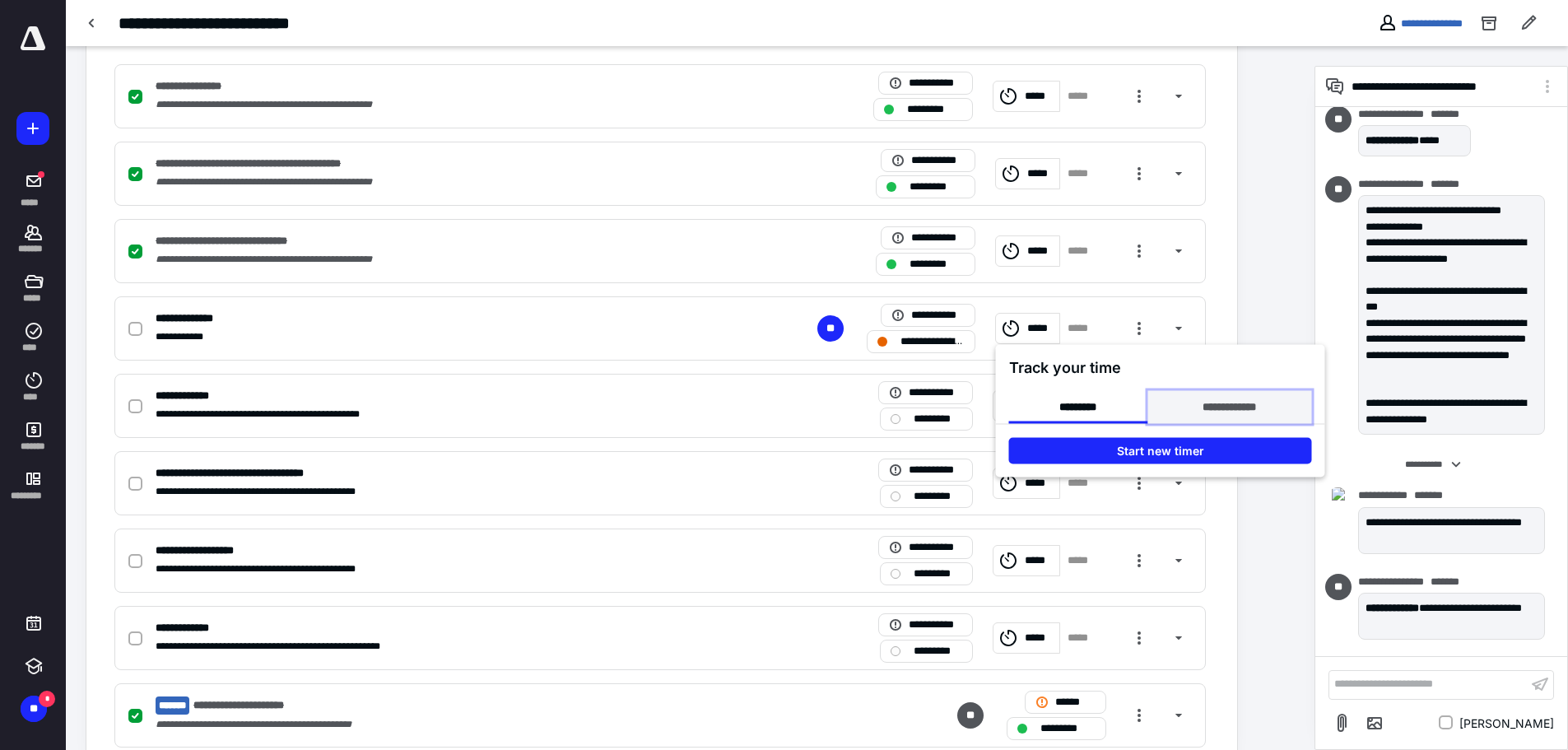 click on "**********" at bounding box center [1229, 408] 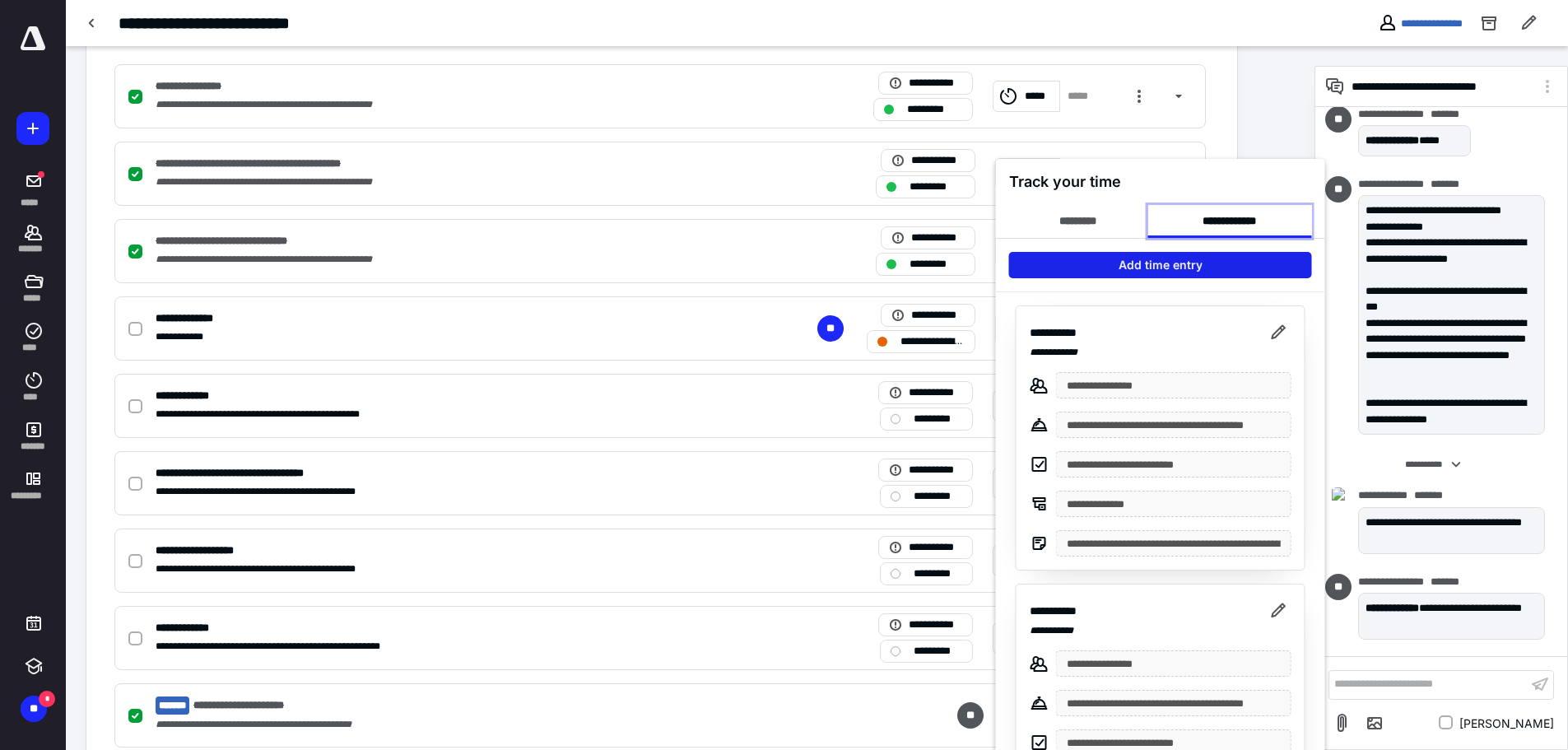 scroll, scrollTop: 450, scrollLeft: 0, axis: vertical 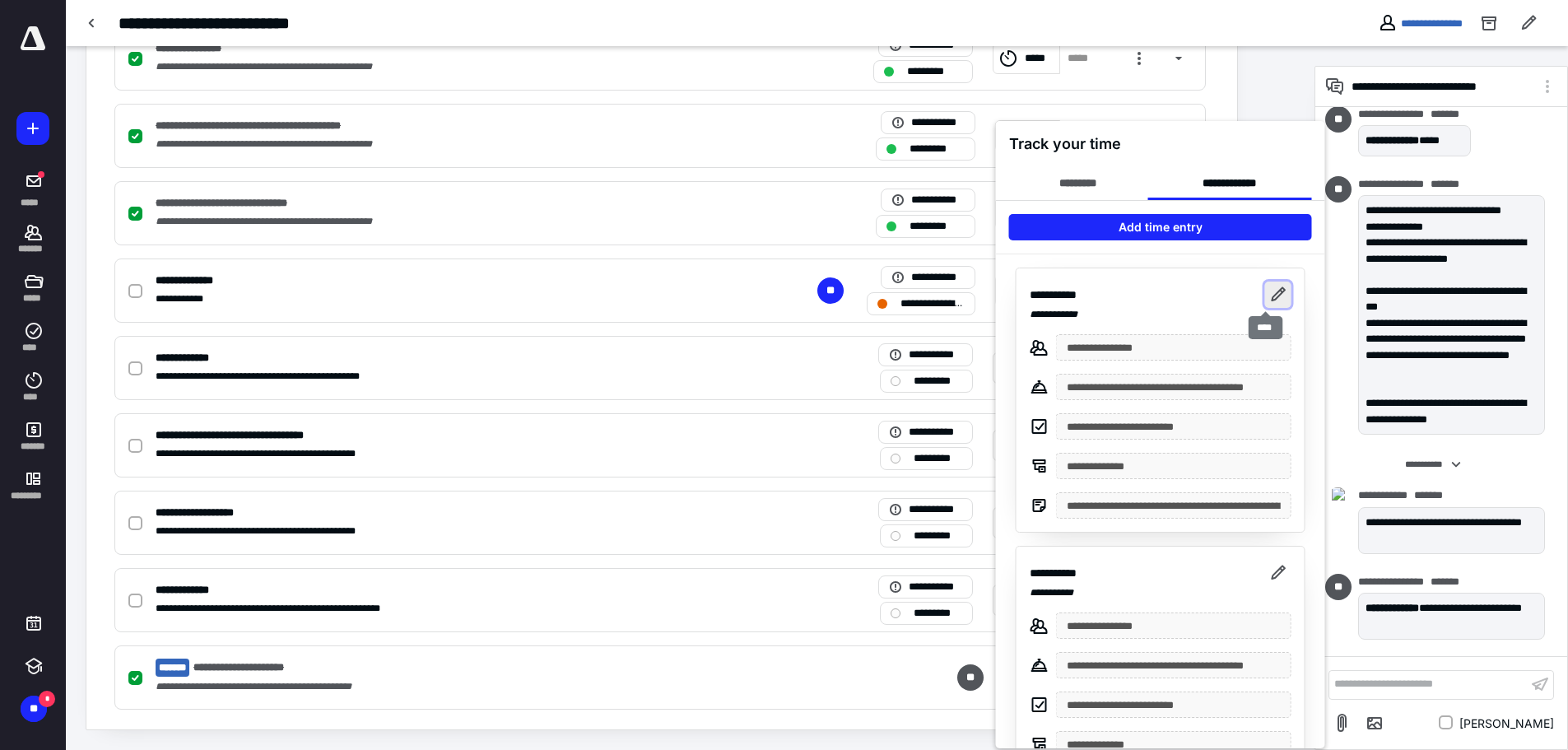 click at bounding box center [1278, 295] 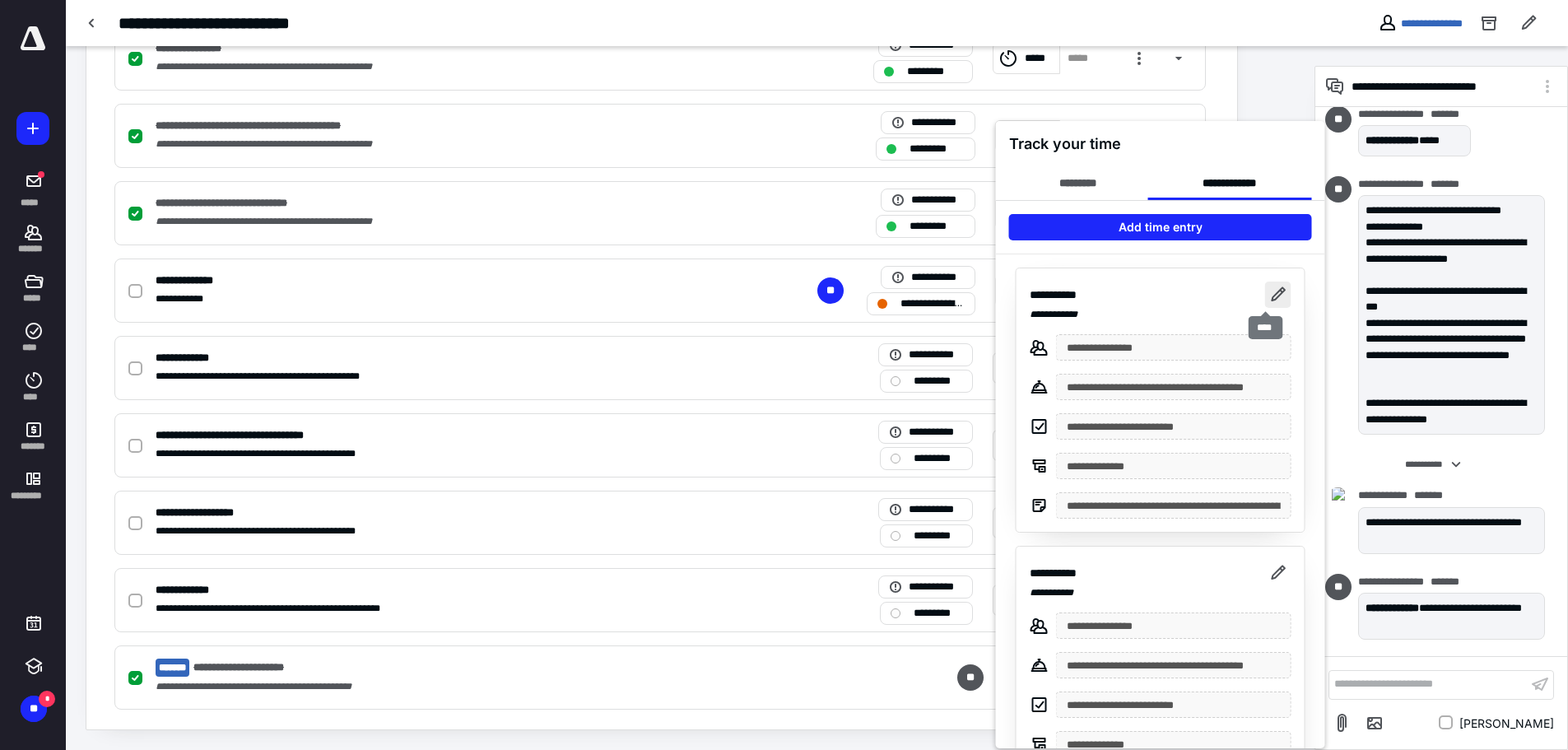 type on "**********" 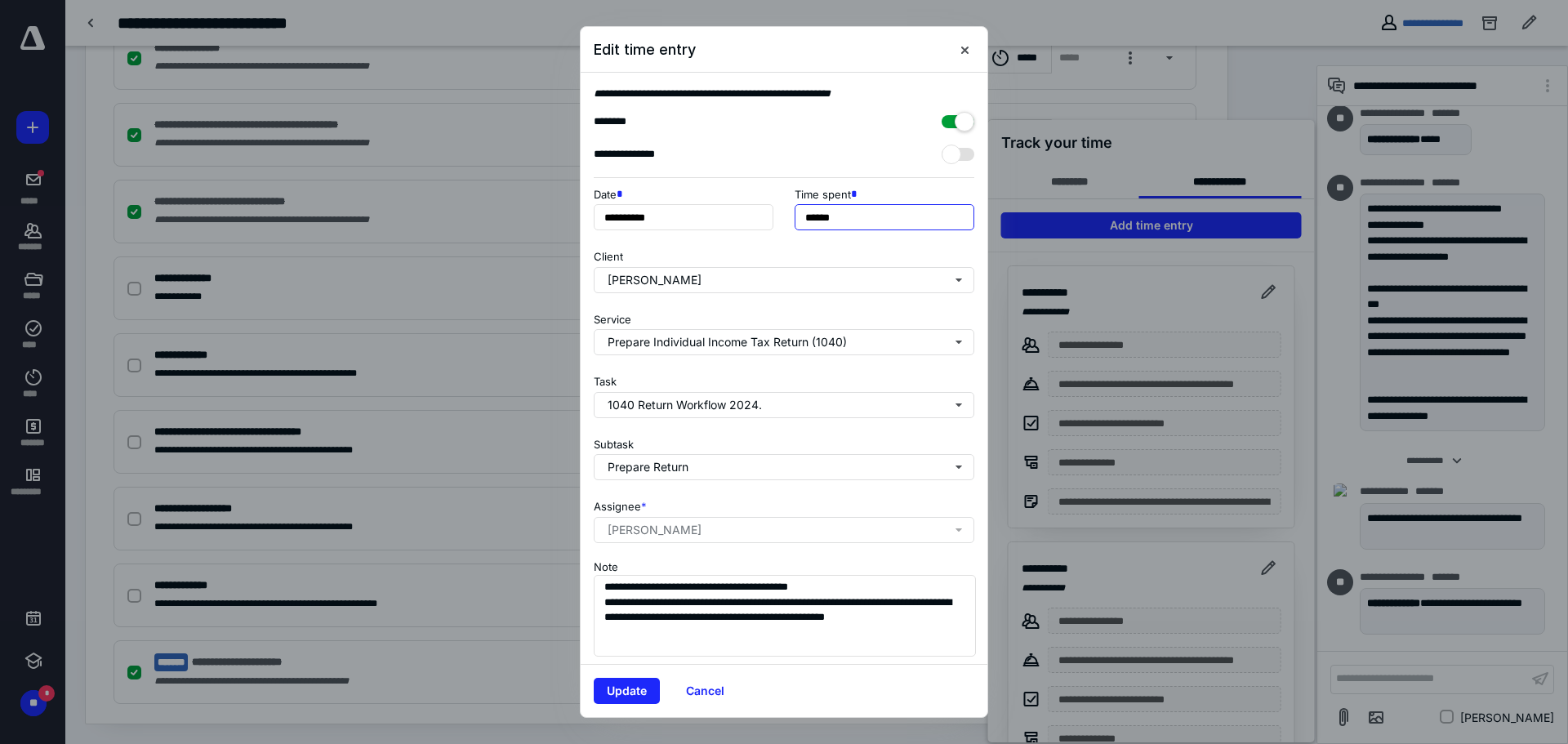 click on "******" at bounding box center (884, 217) 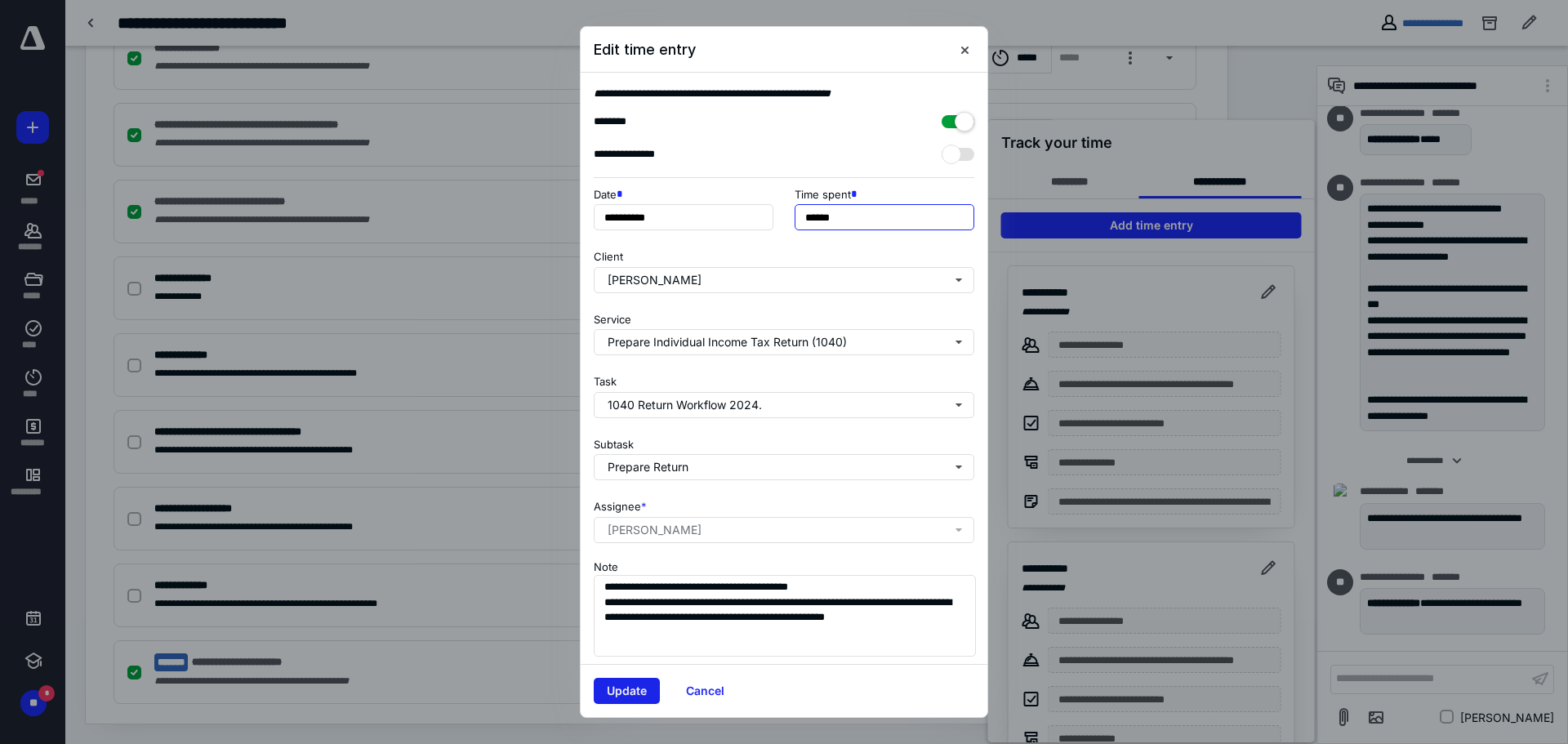 type on "******" 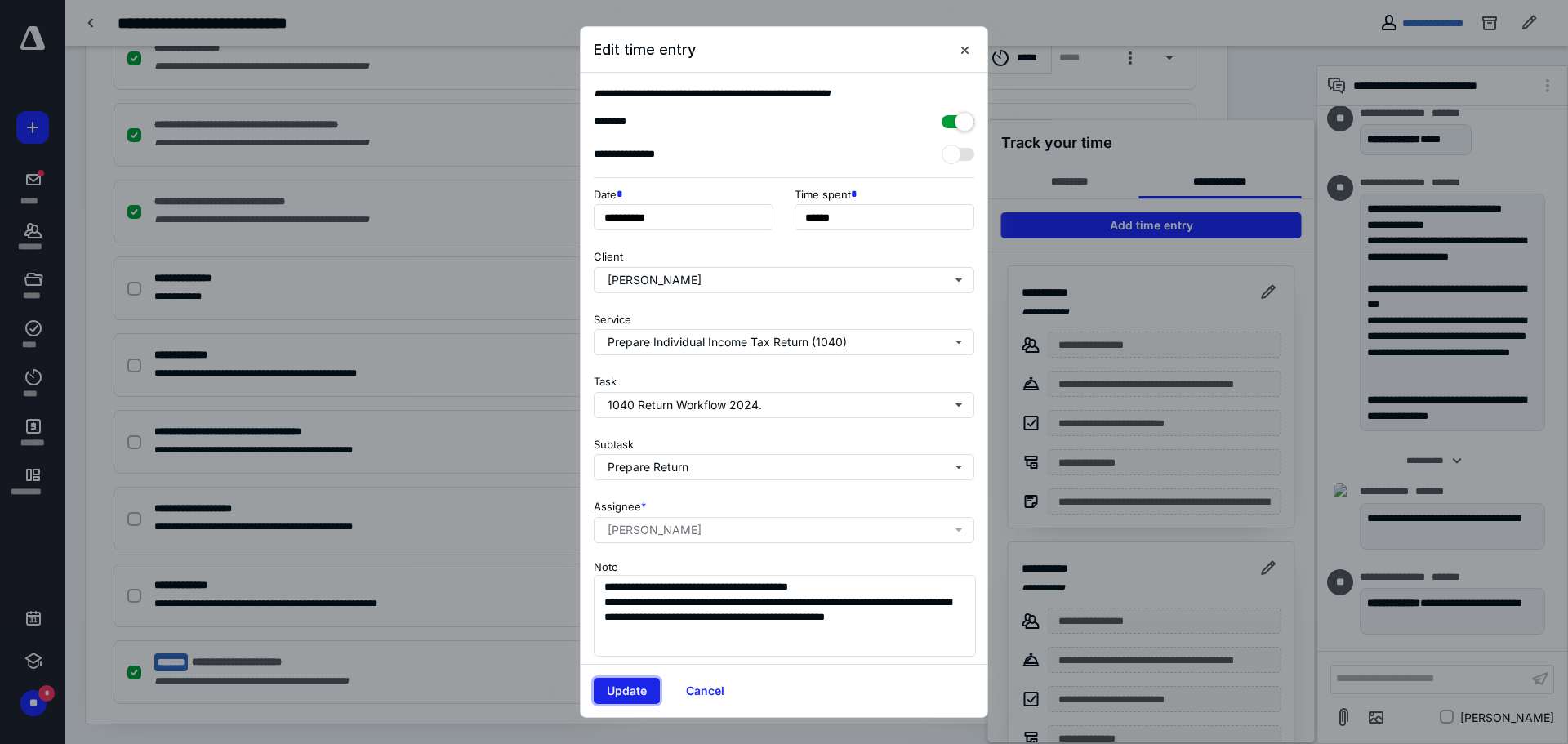 click on "Update" at bounding box center (626, 691) 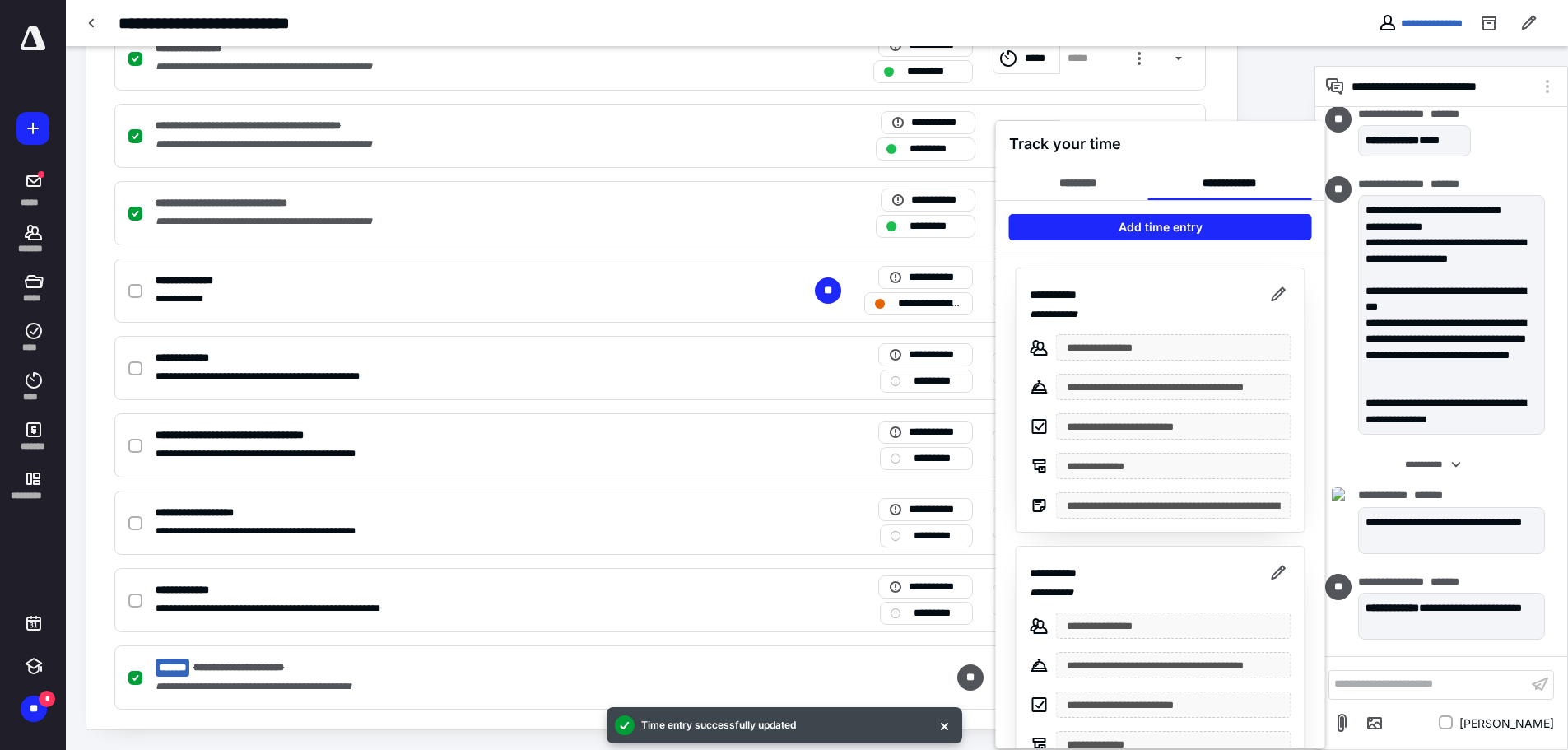 scroll, scrollTop: 0, scrollLeft: 0, axis: both 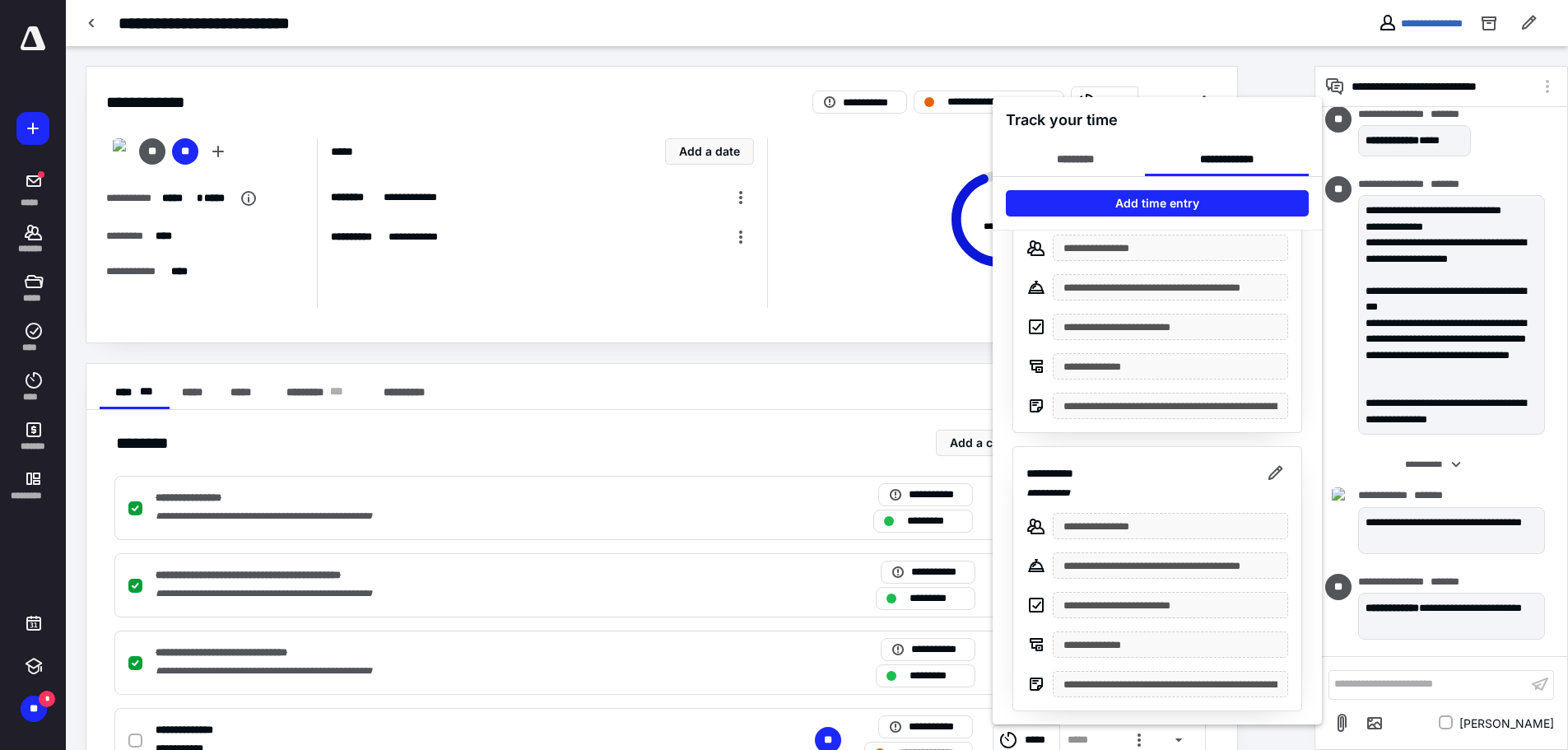 click at bounding box center (784, 375) 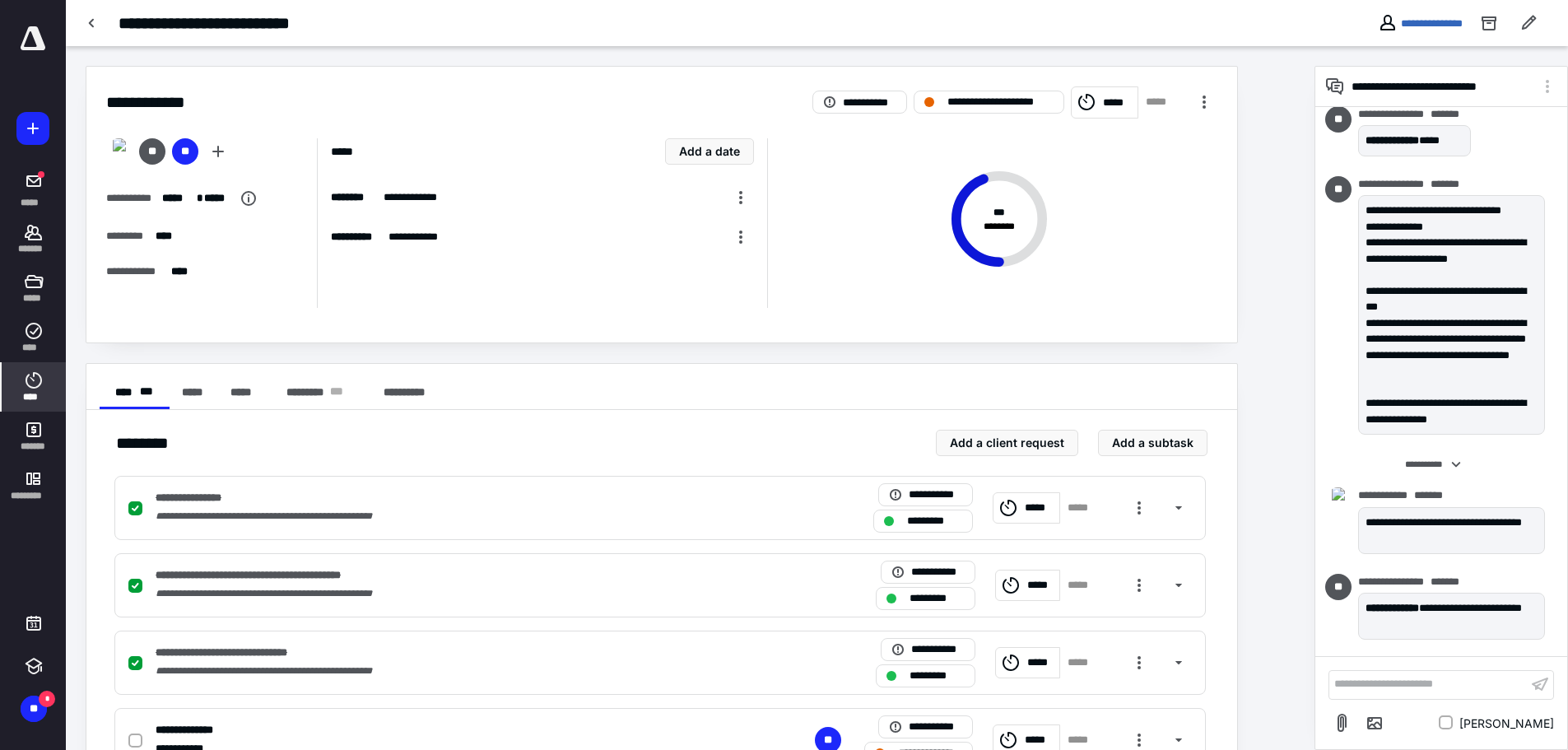 click 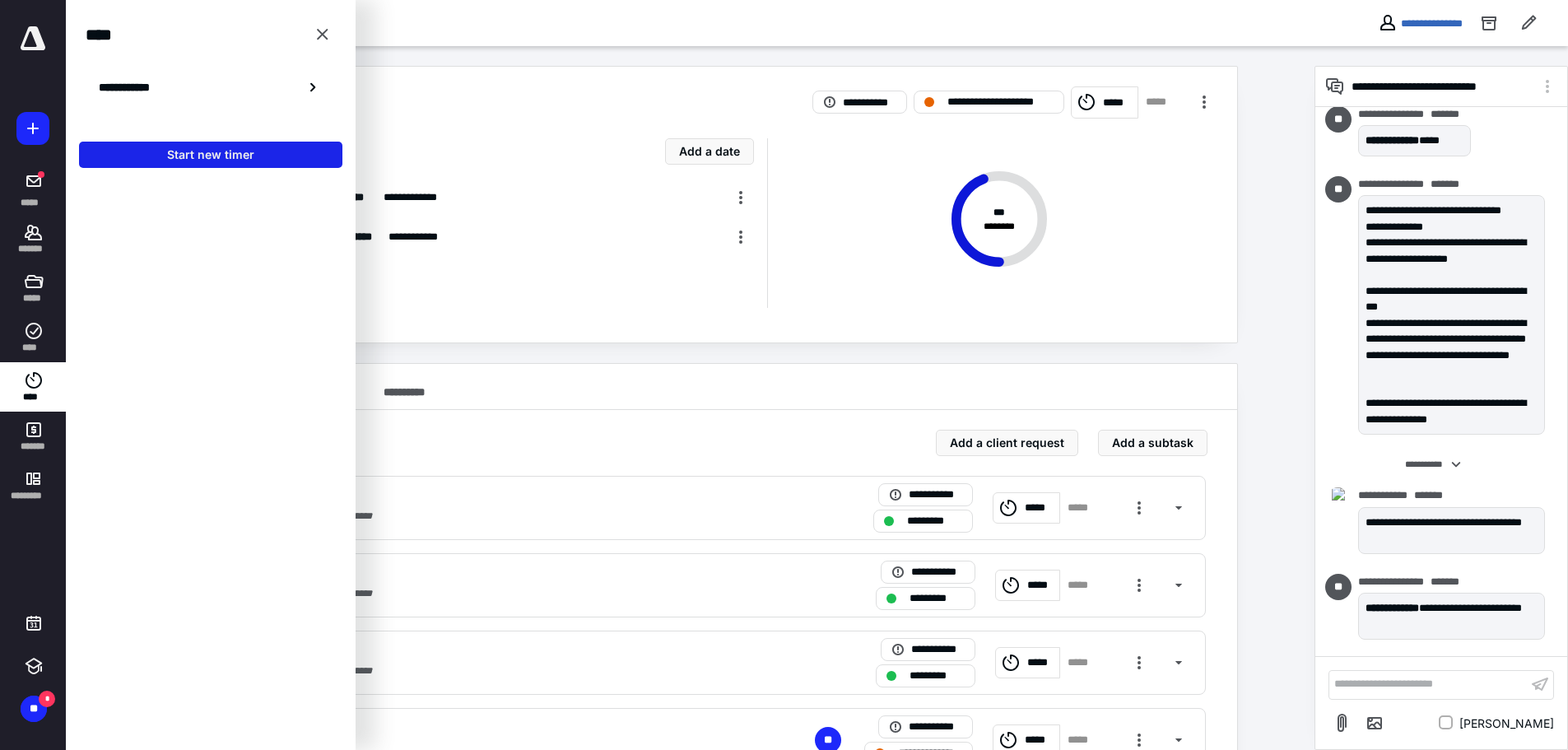 click on "Start new timer" at bounding box center [211, 155] 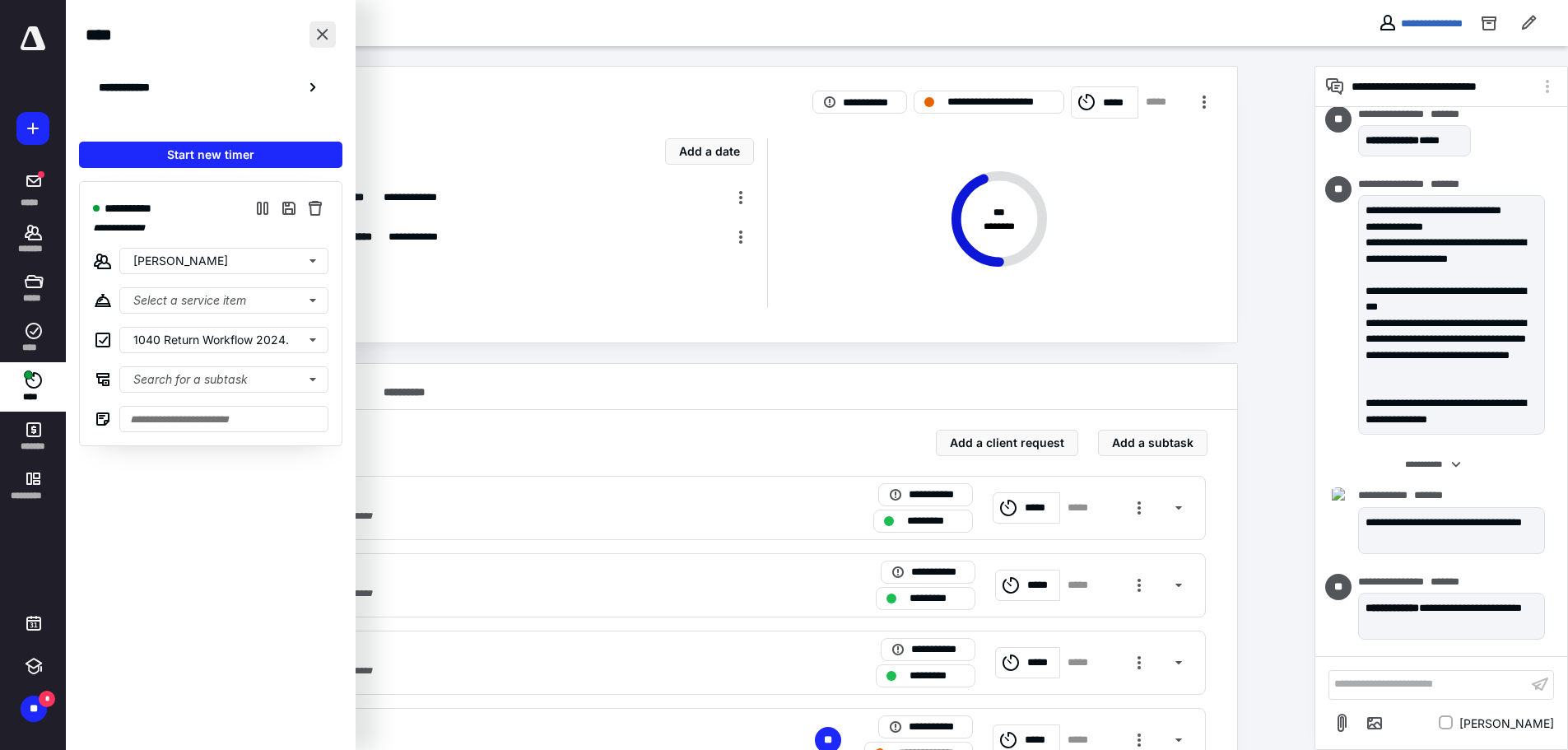 click at bounding box center (323, 35) 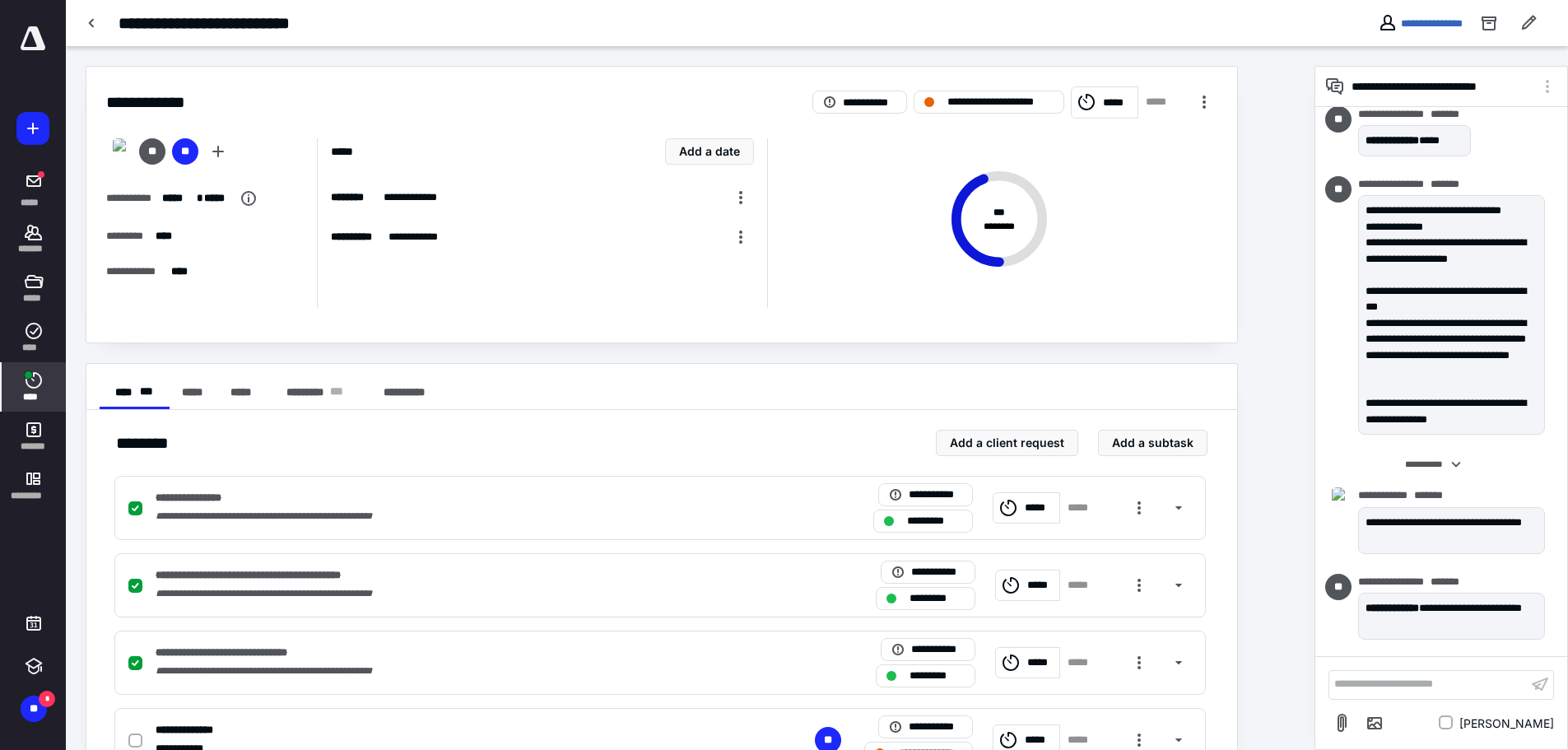 click 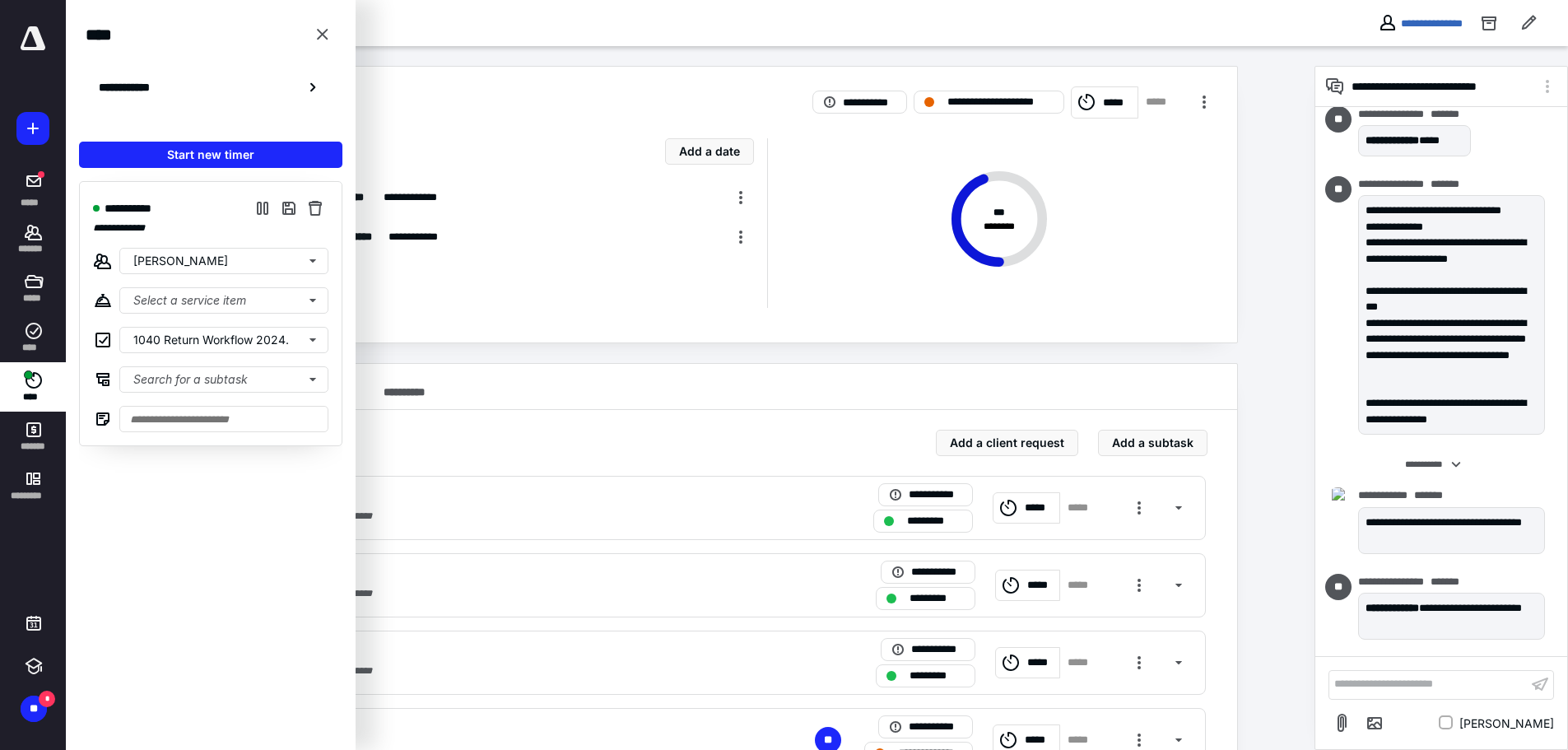 click on "**********" at bounding box center [662, 204] 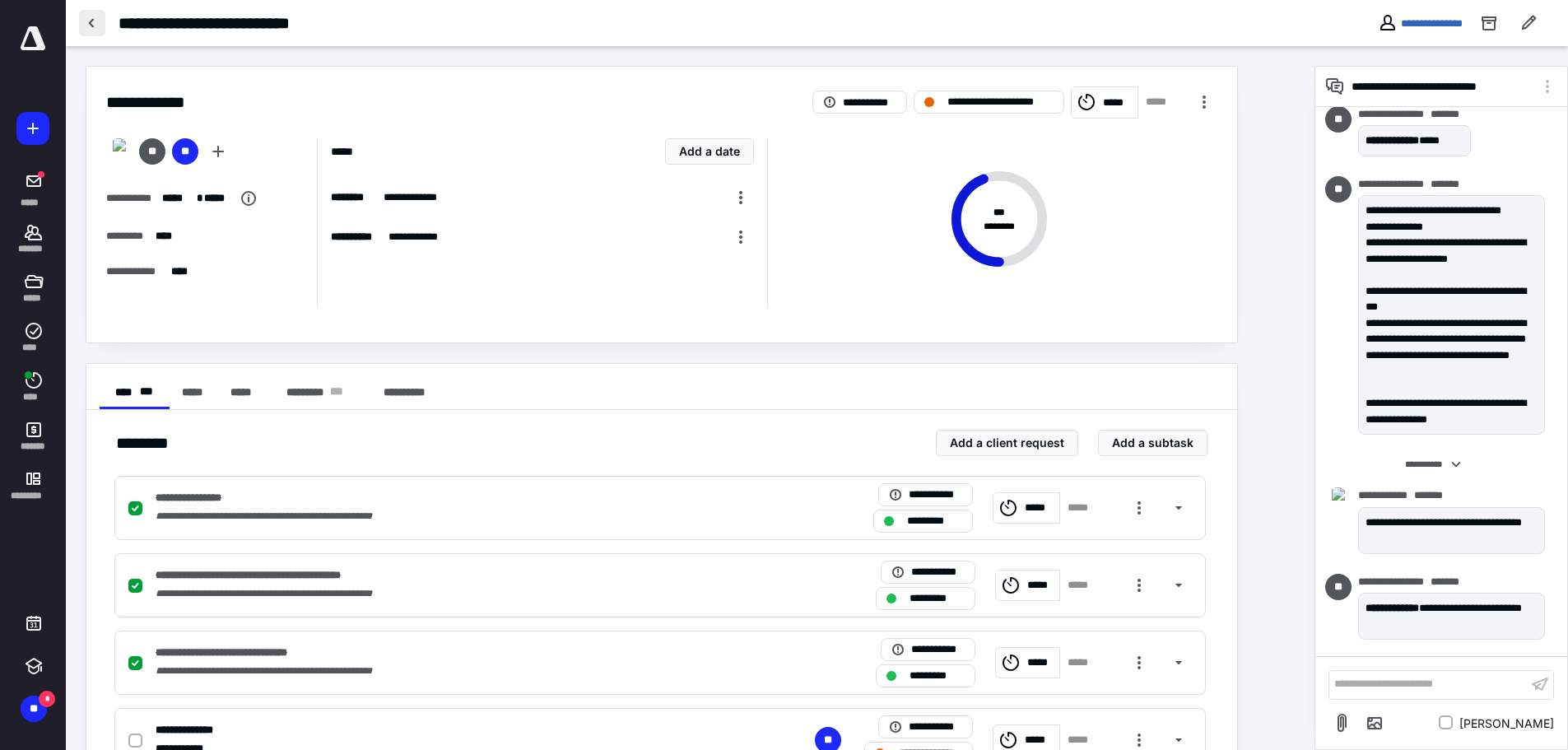 click at bounding box center (92, 23) 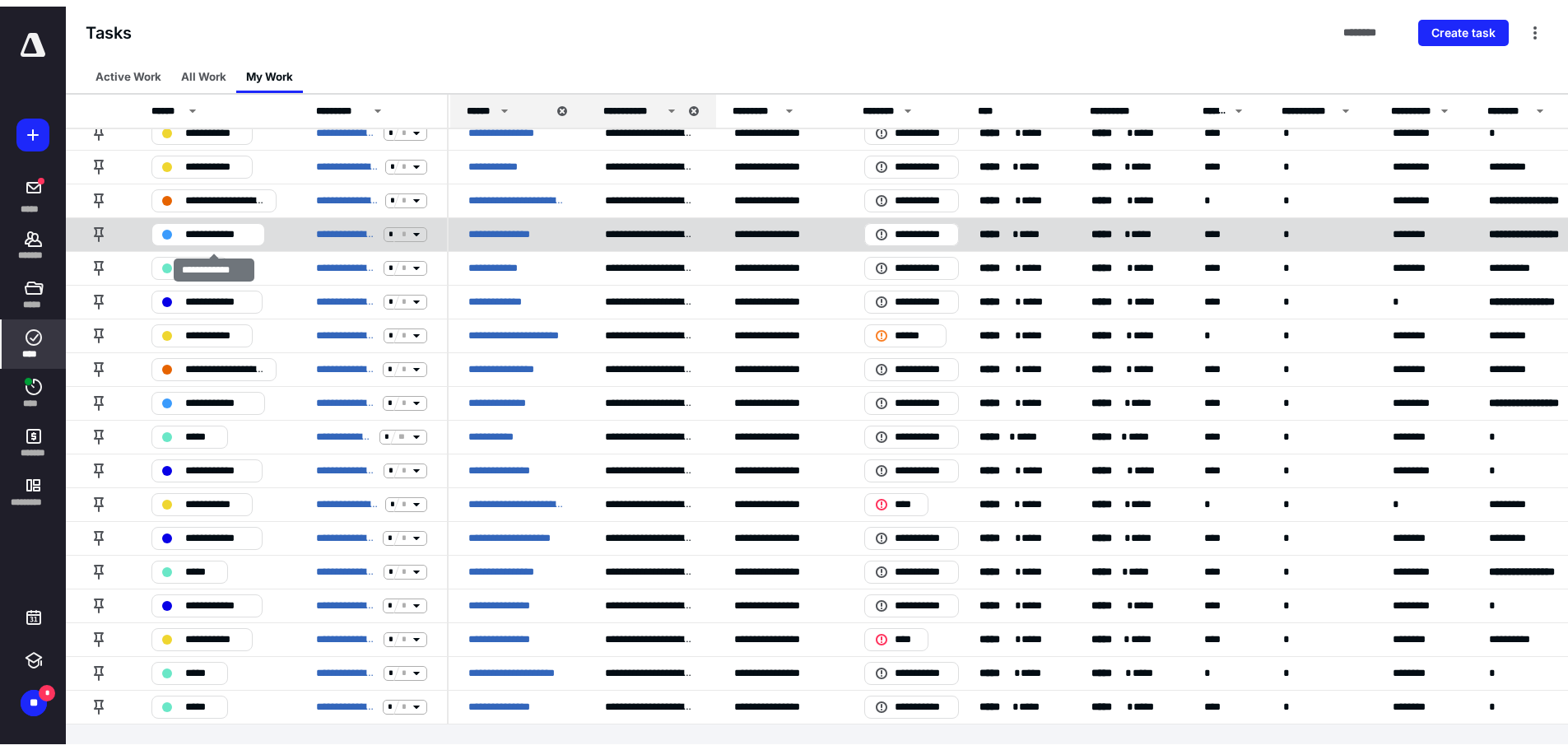 scroll, scrollTop: 0, scrollLeft: 0, axis: both 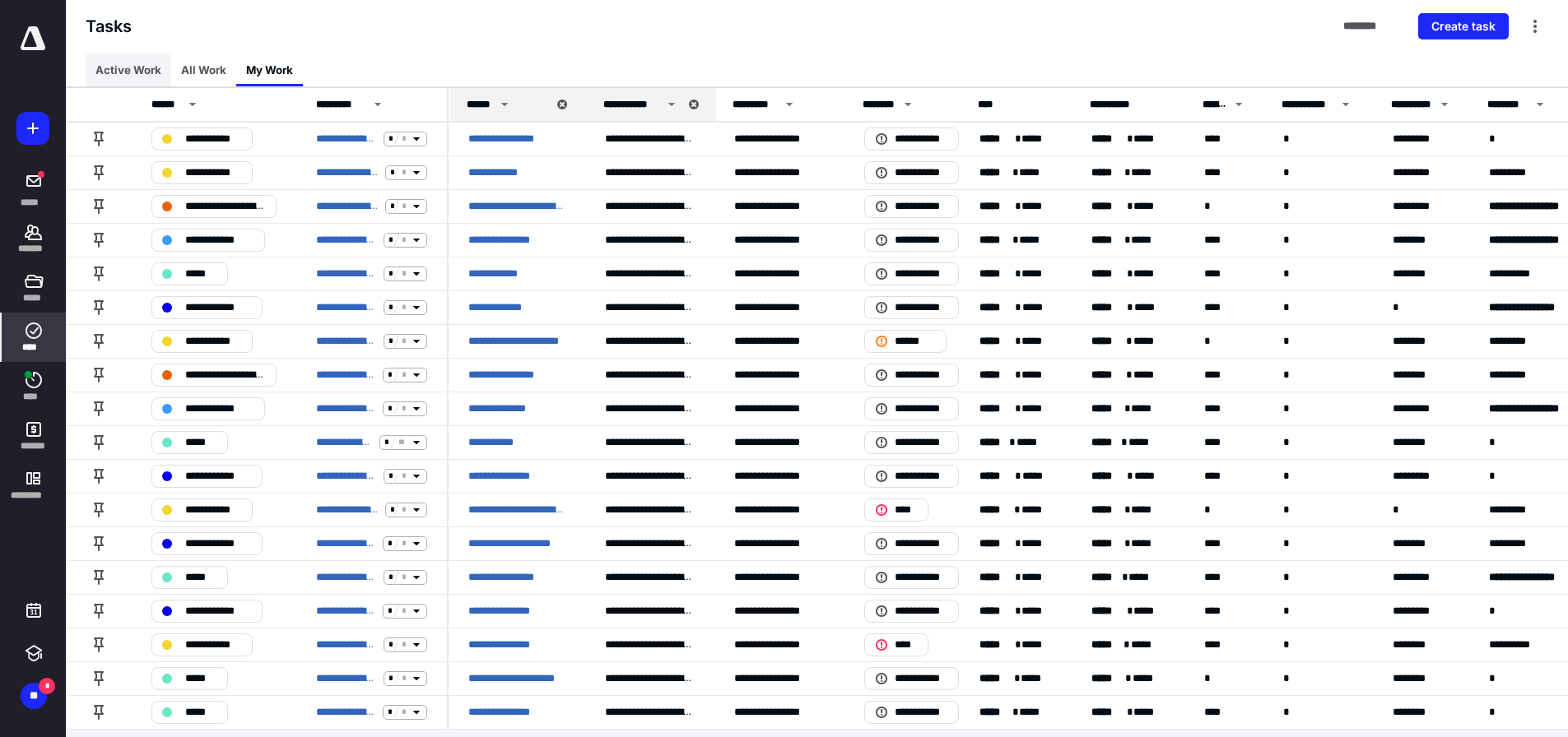 click on "Active Work" at bounding box center (128, 70) 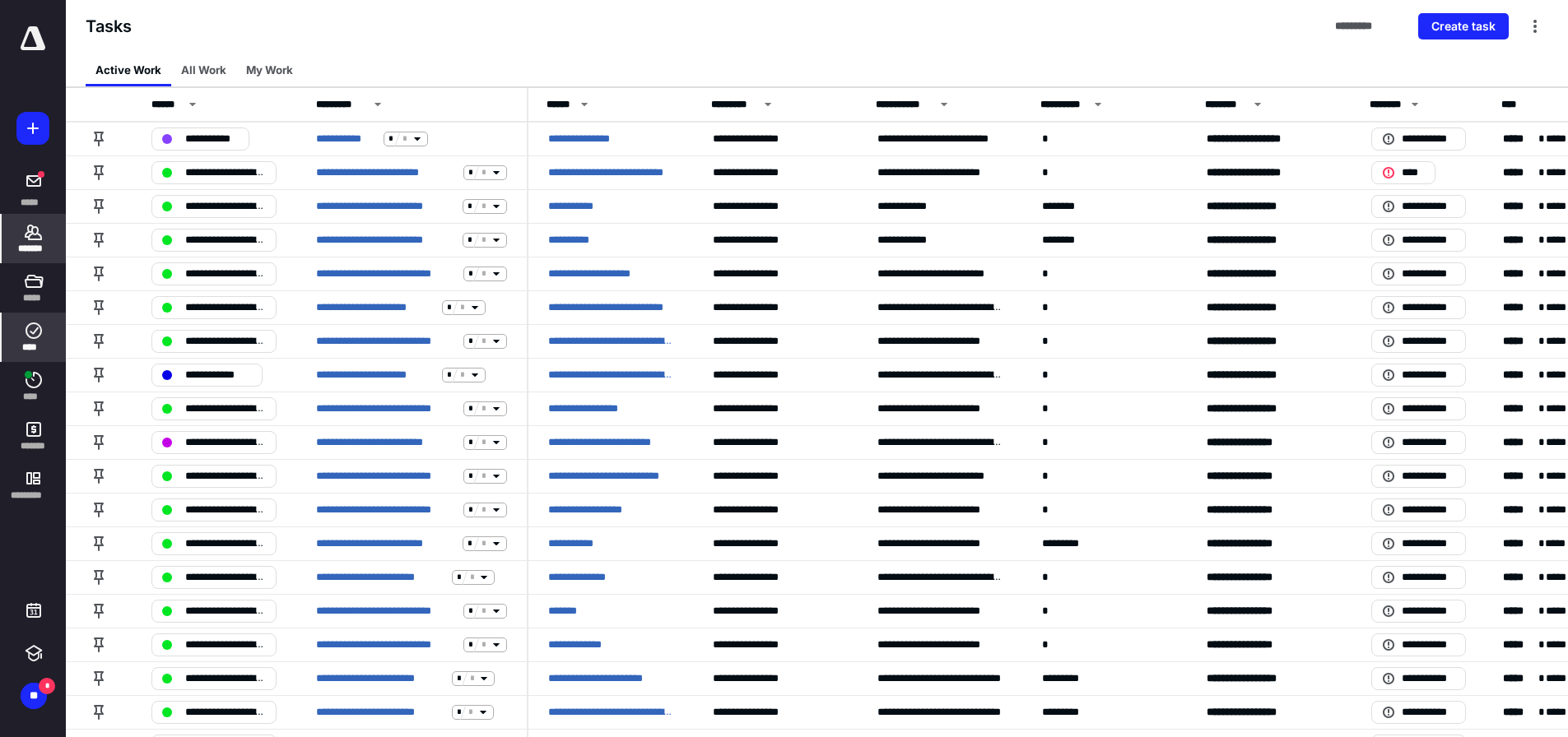 click 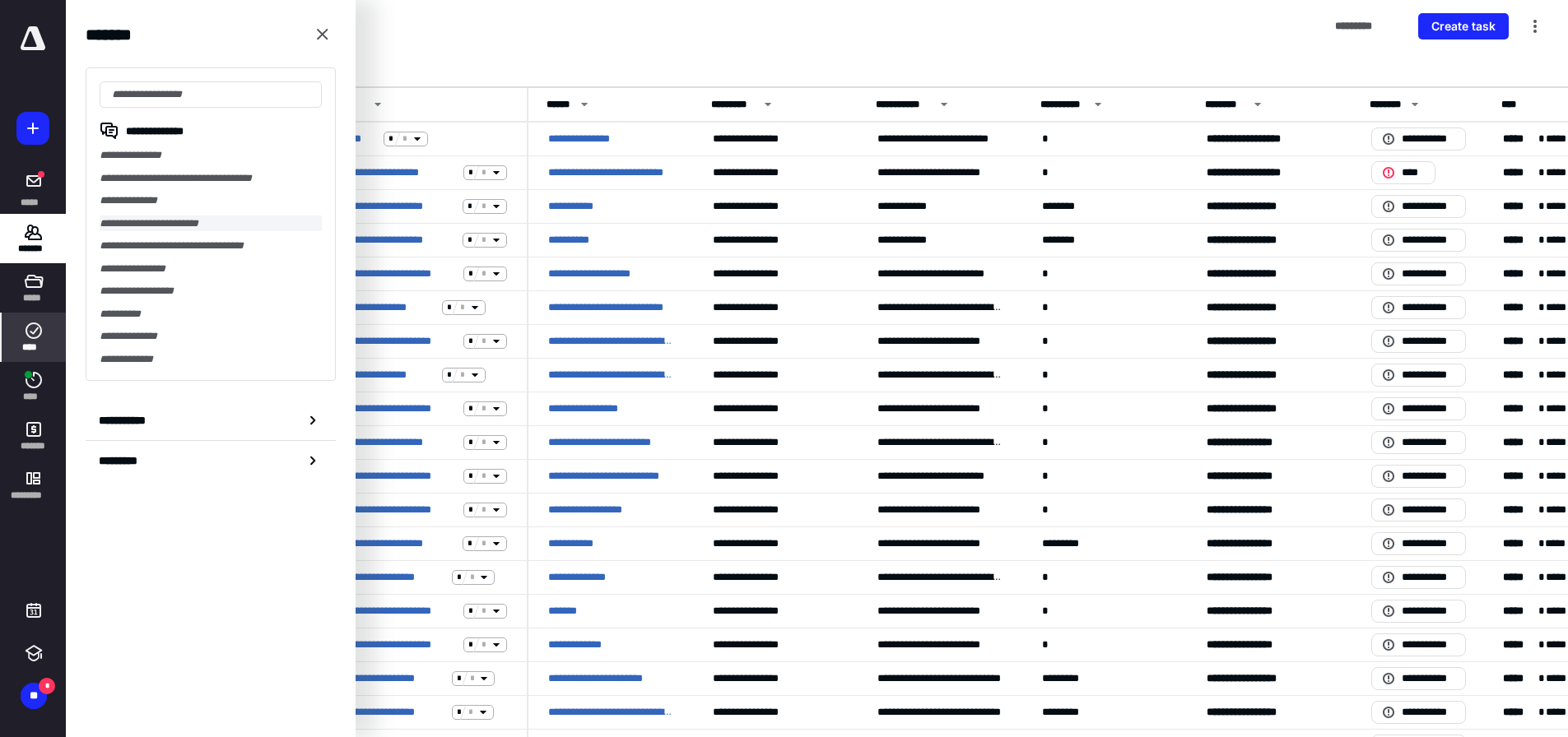 click on "**********" at bounding box center [211, 224] 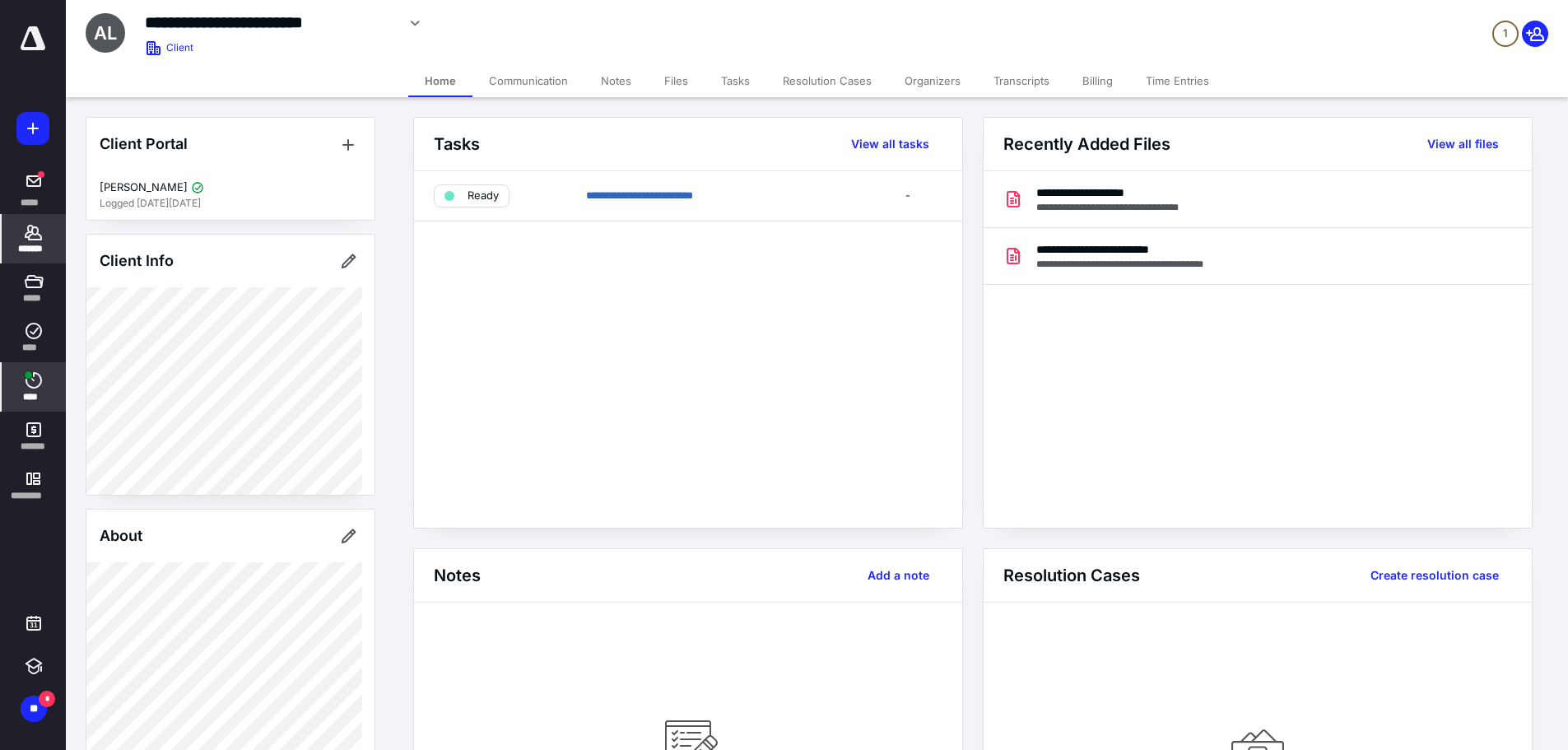 click 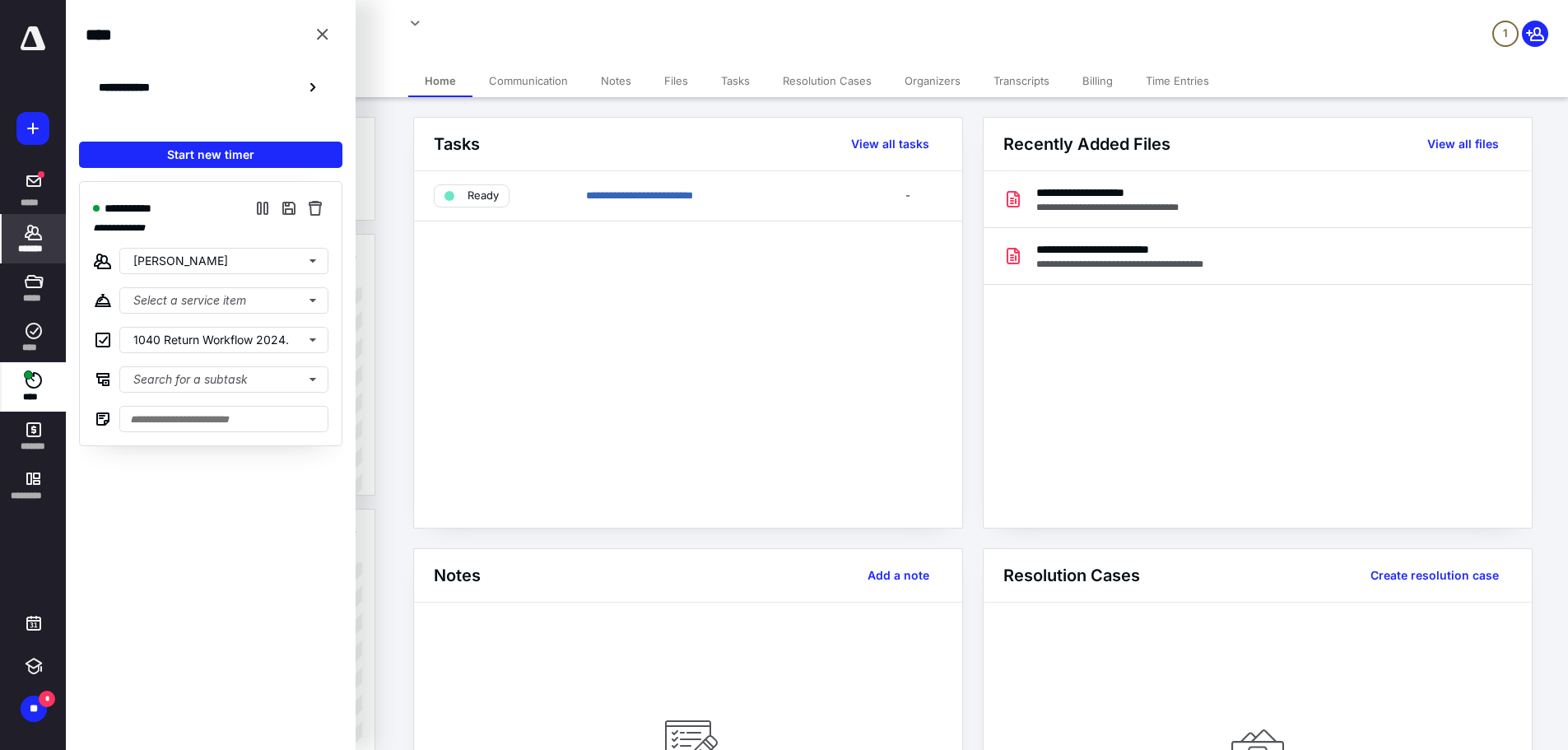 click on "****" at bounding box center [34, 397] 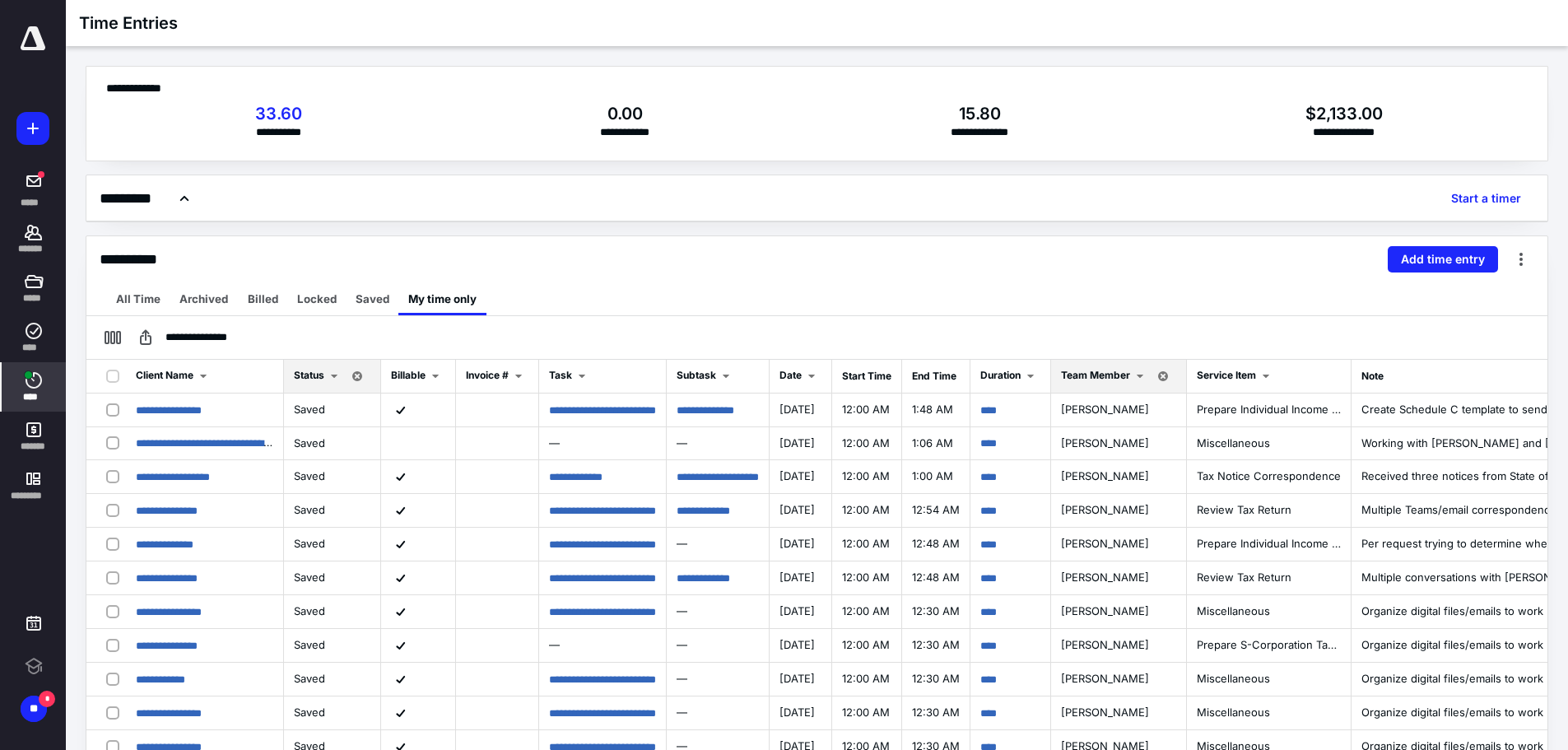 scroll, scrollTop: 0, scrollLeft: 0, axis: both 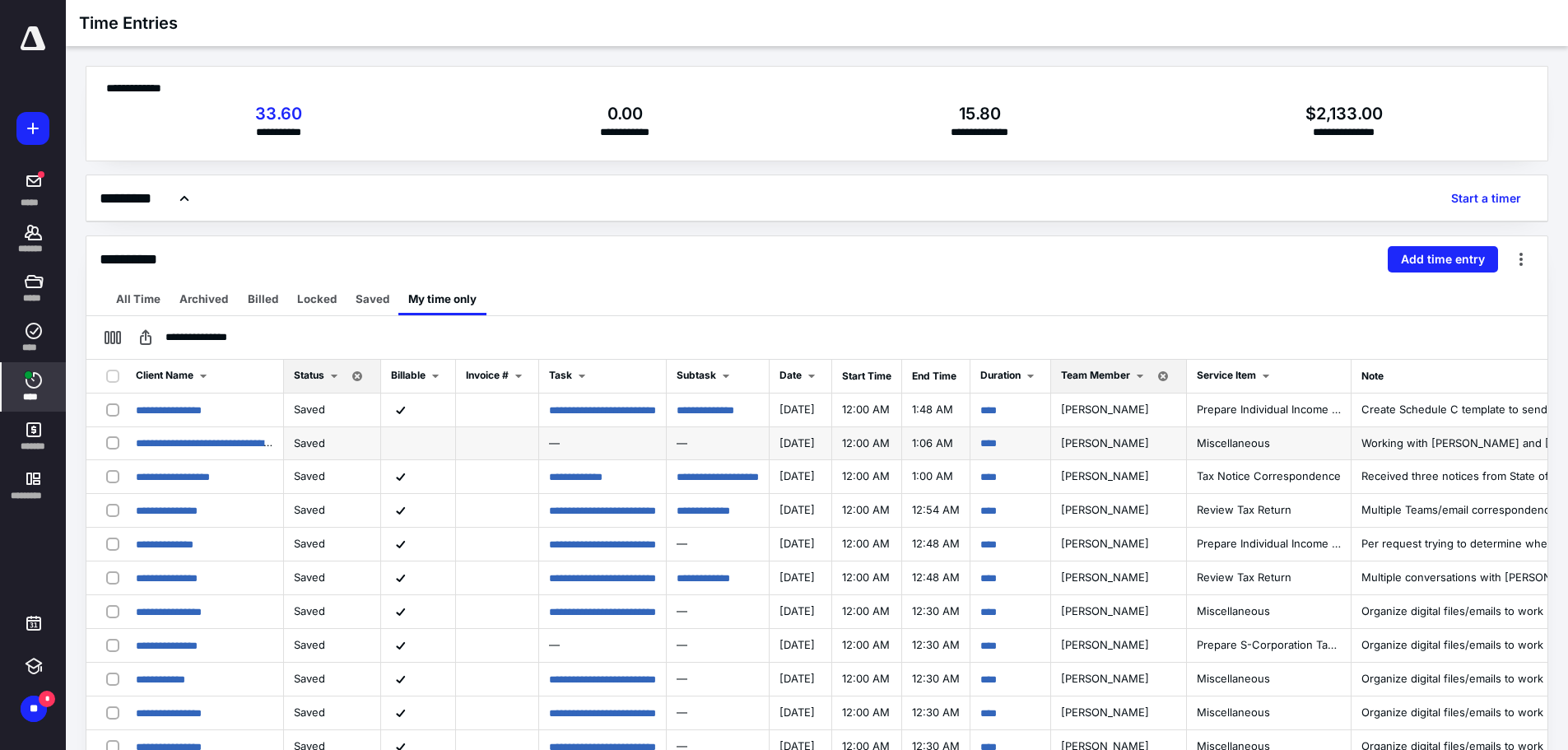 click on "Working with [PERSON_NAME] and [PERSON_NAME] through many emails and Teams messages regarding the signature I created, and had to remove from Outlook.  Found/forwarded professional picture.  Waiting to update Wise Stamp for missing/incomplete information." at bounding box center (1487, 444) 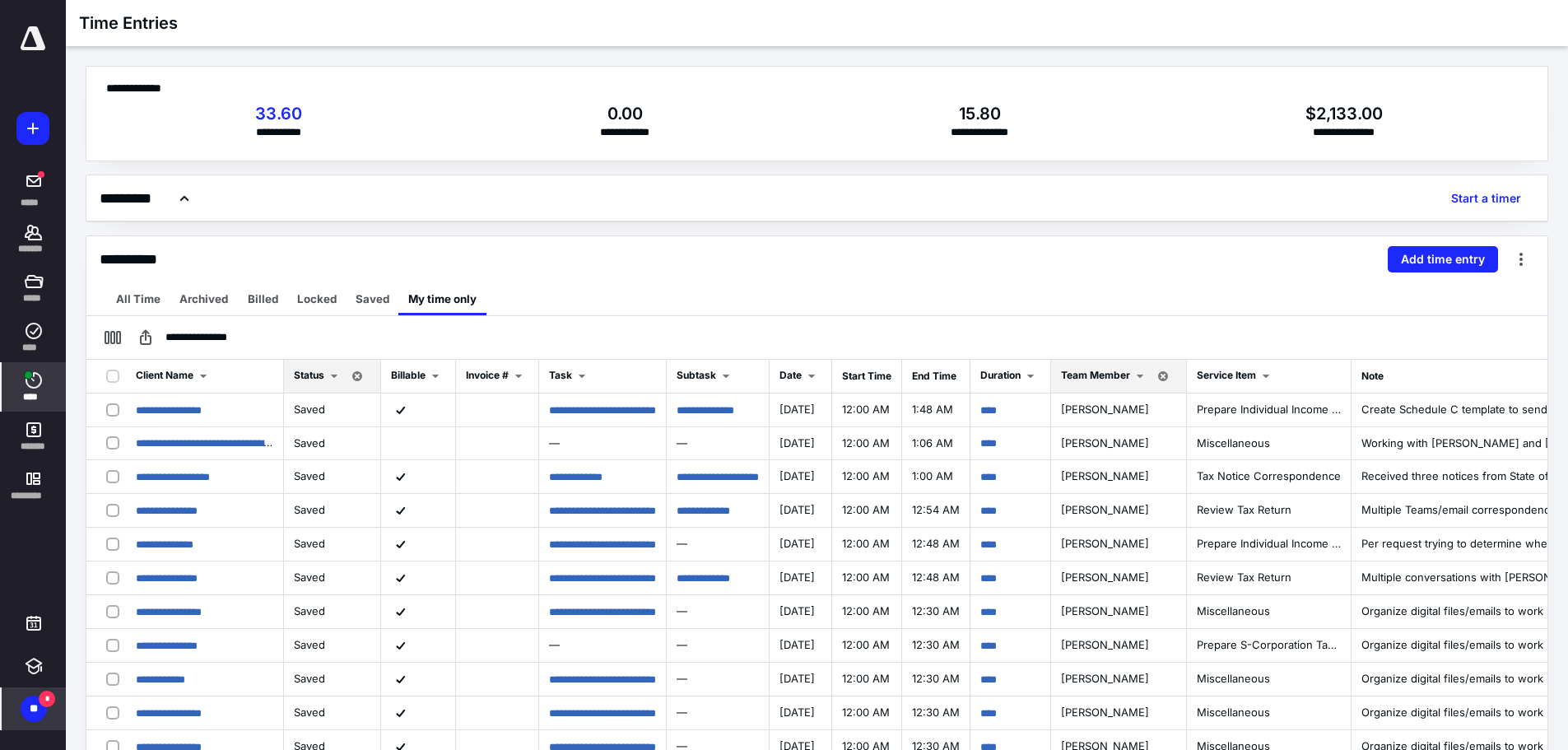 click on "**" at bounding box center [34, 709] 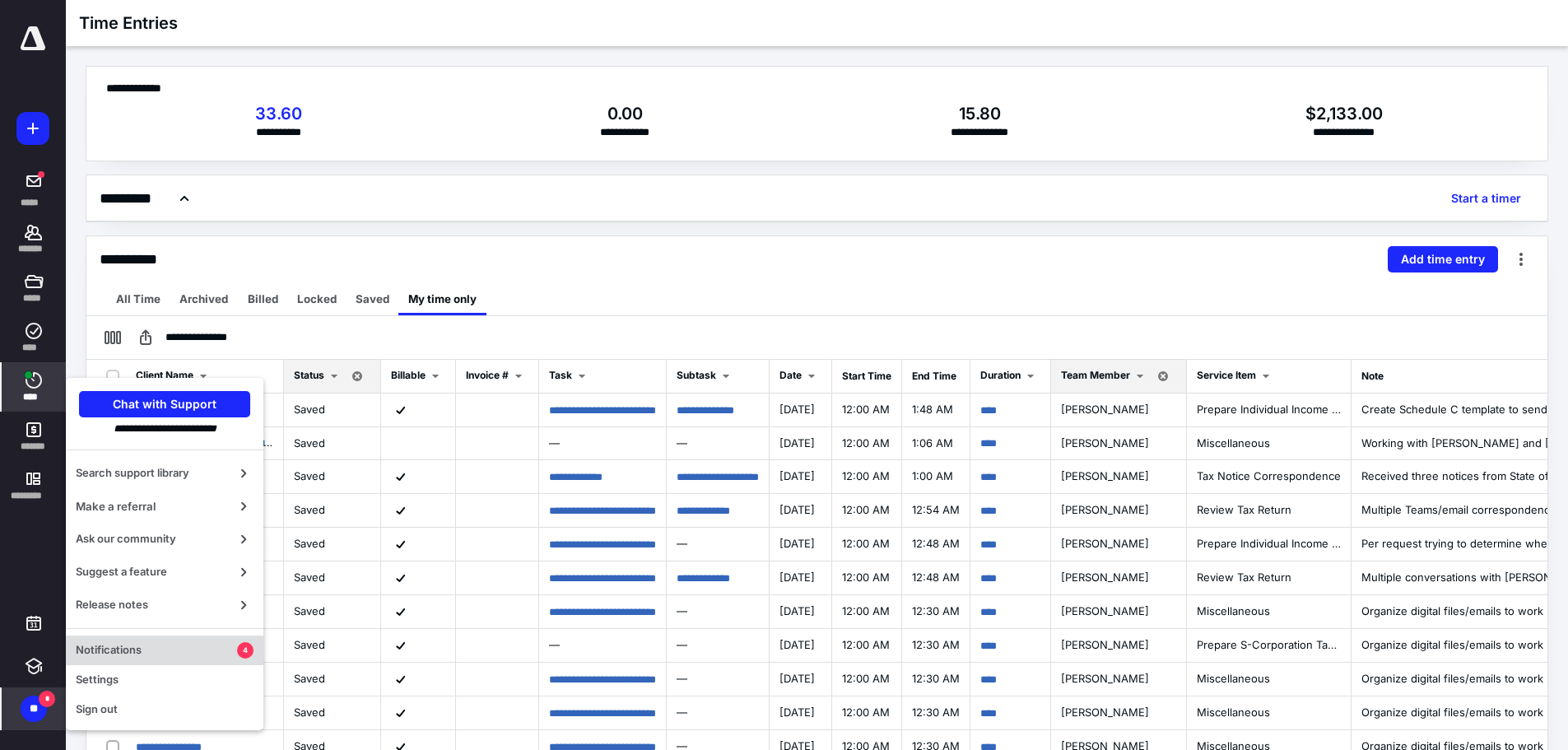 click on "Notifications" at bounding box center [156, 650] 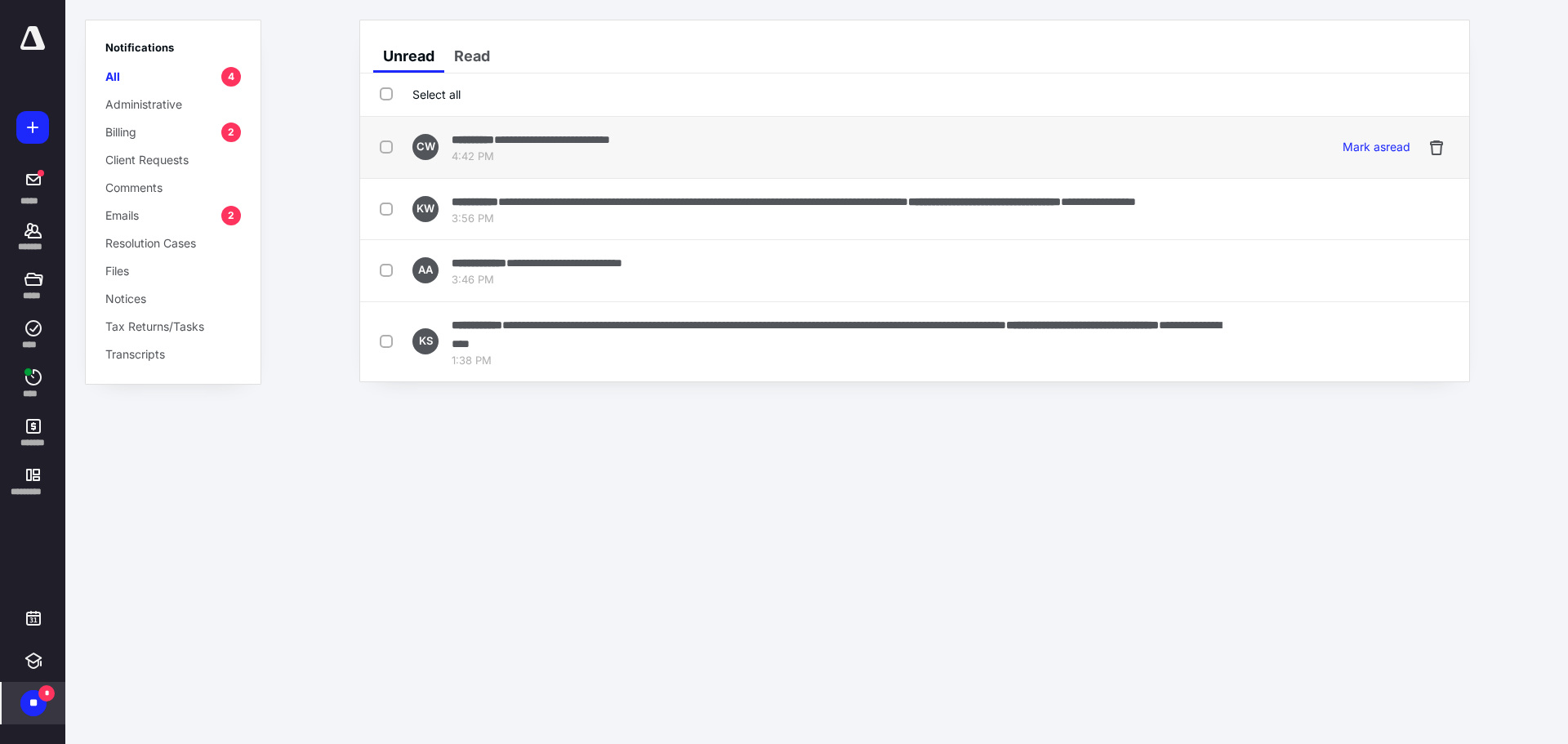 click at bounding box center [390, 146] 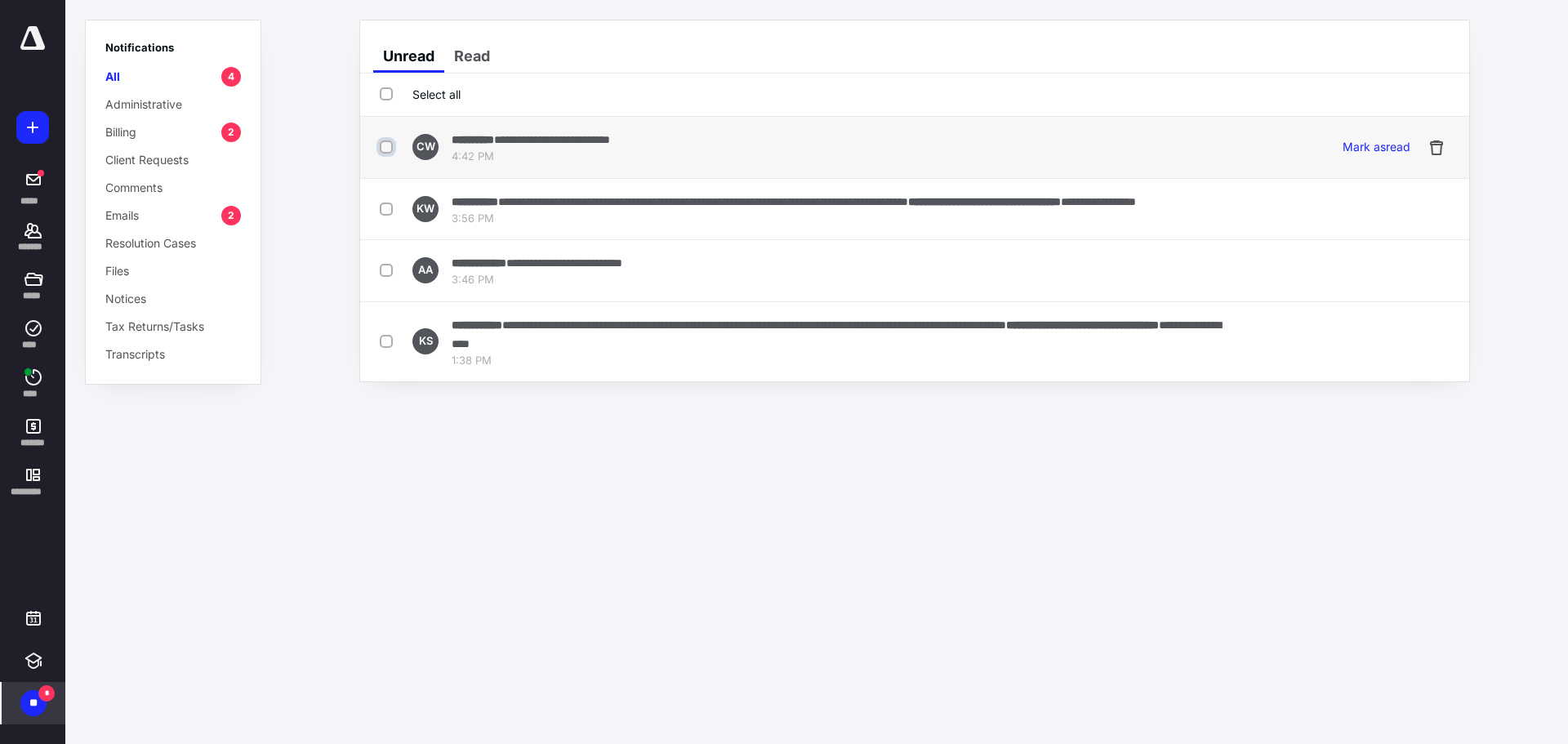 click at bounding box center (388, 147) 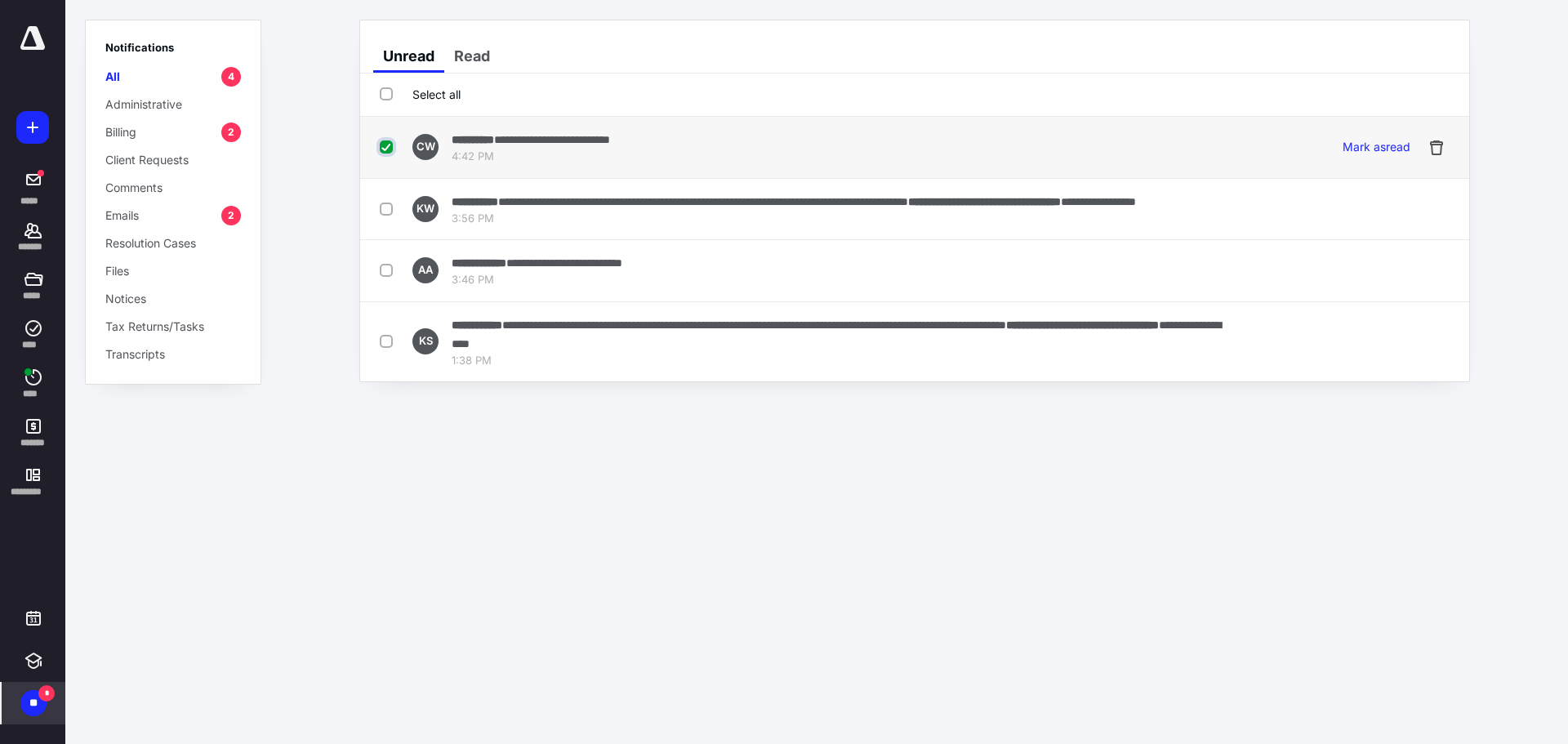 checkbox on "true" 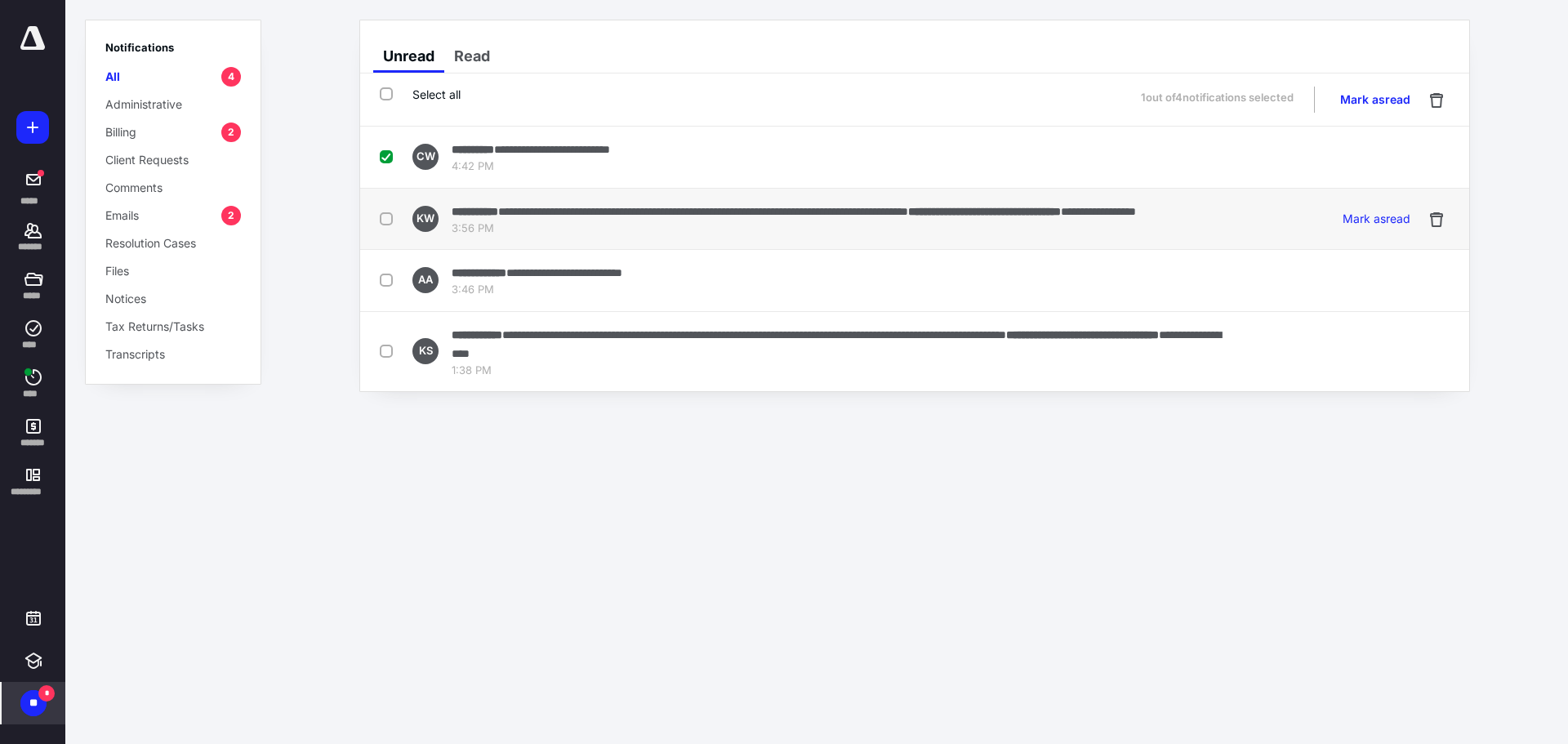 click at bounding box center [390, 218] 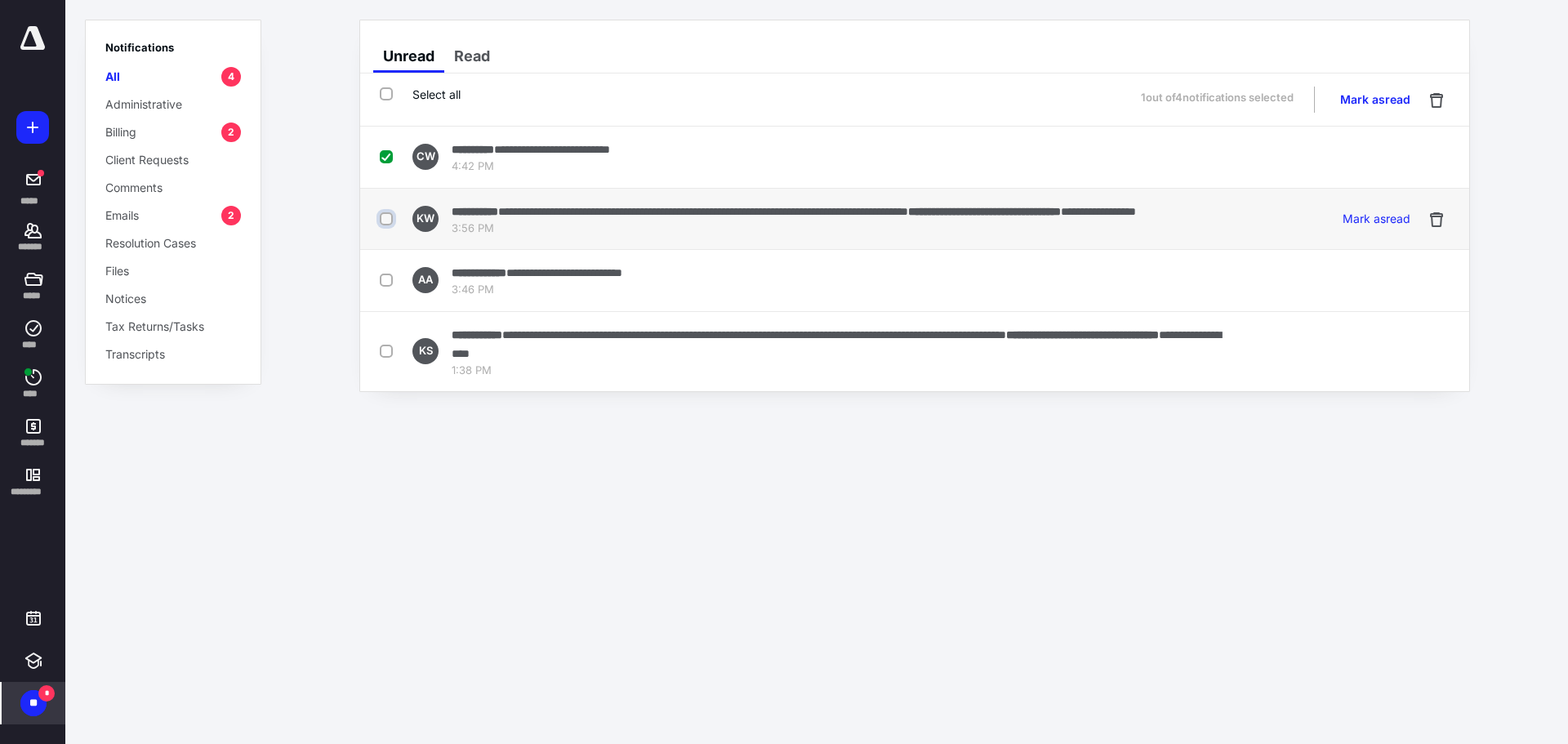 click at bounding box center [388, 219] 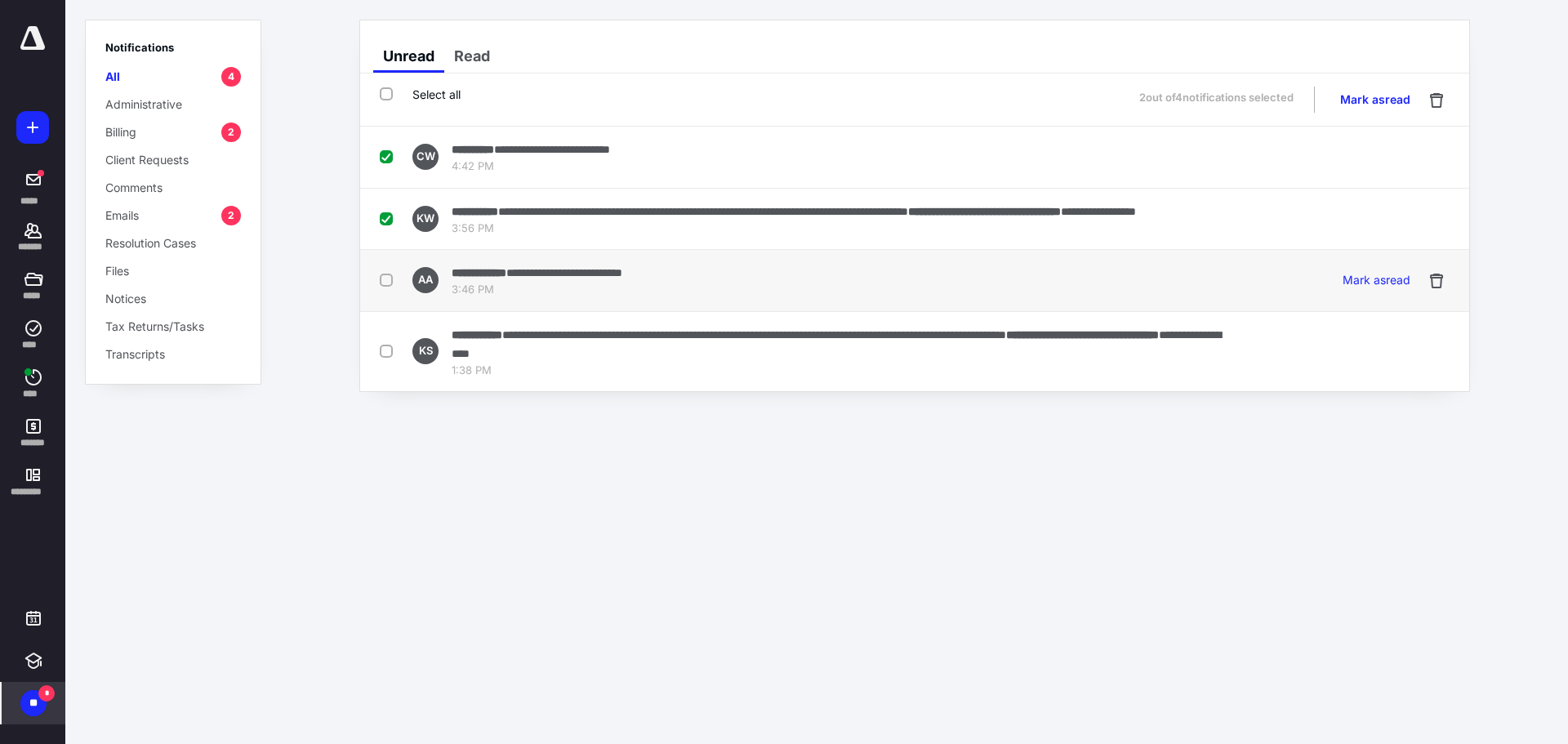 click at bounding box center (390, 279) 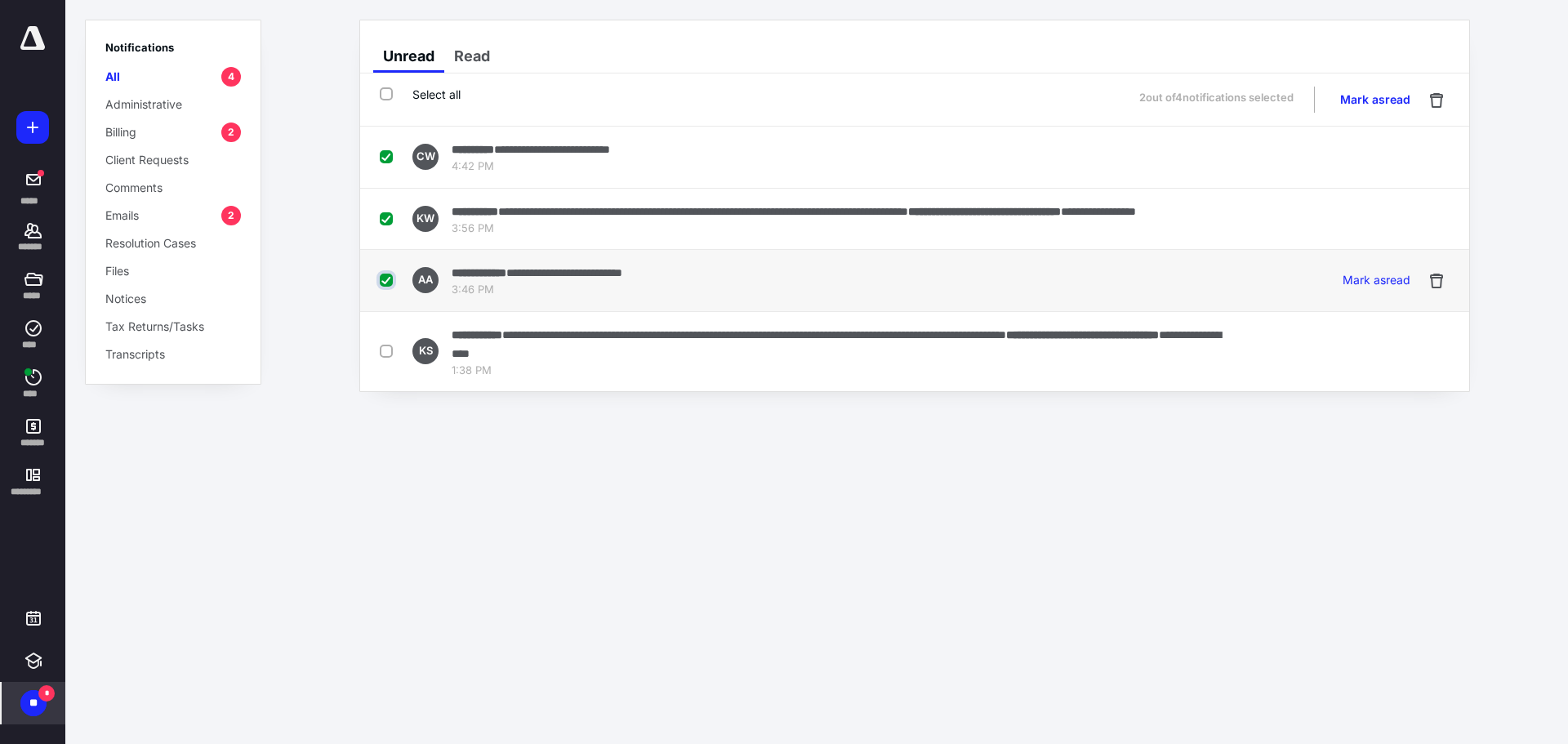 checkbox on "true" 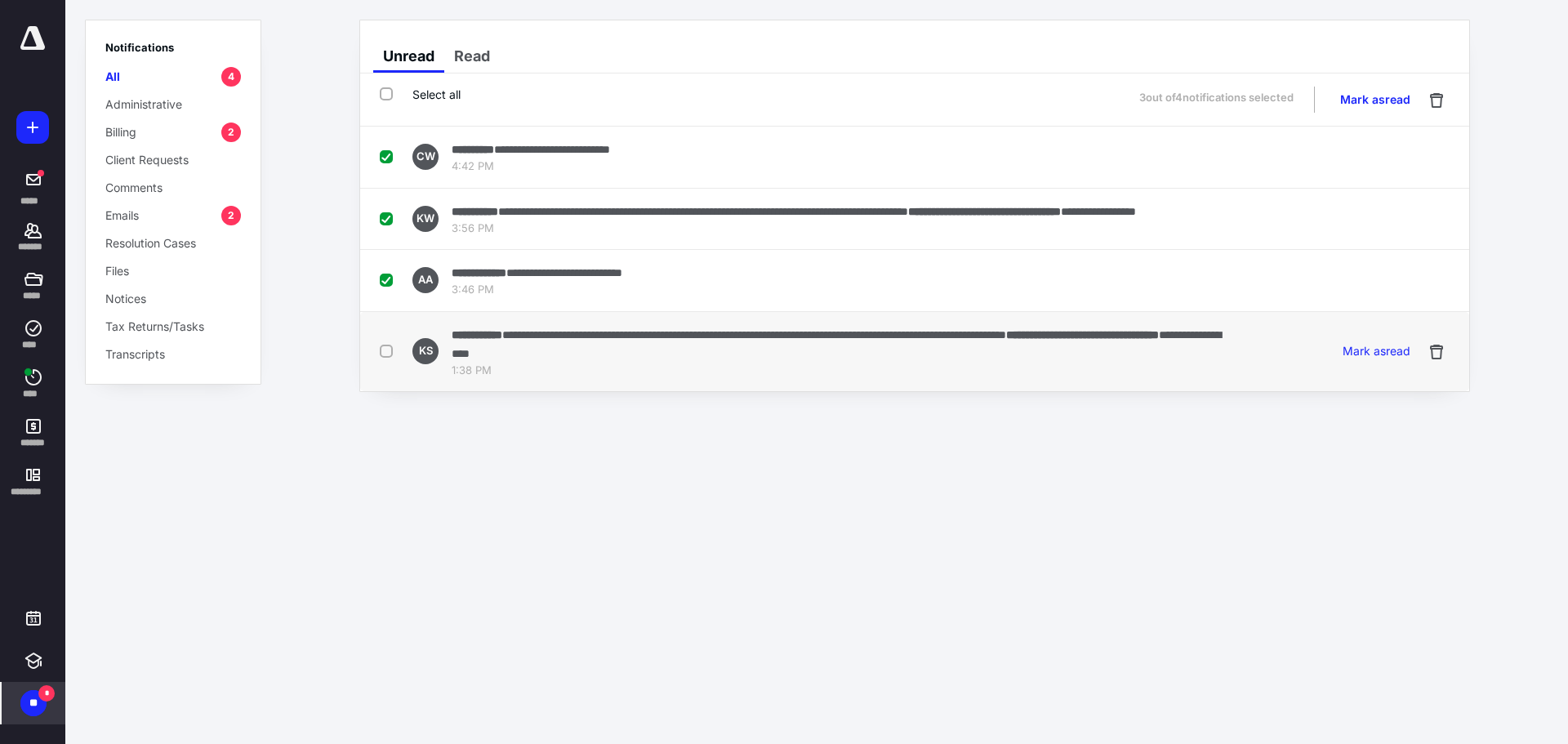 click at bounding box center (390, 350) 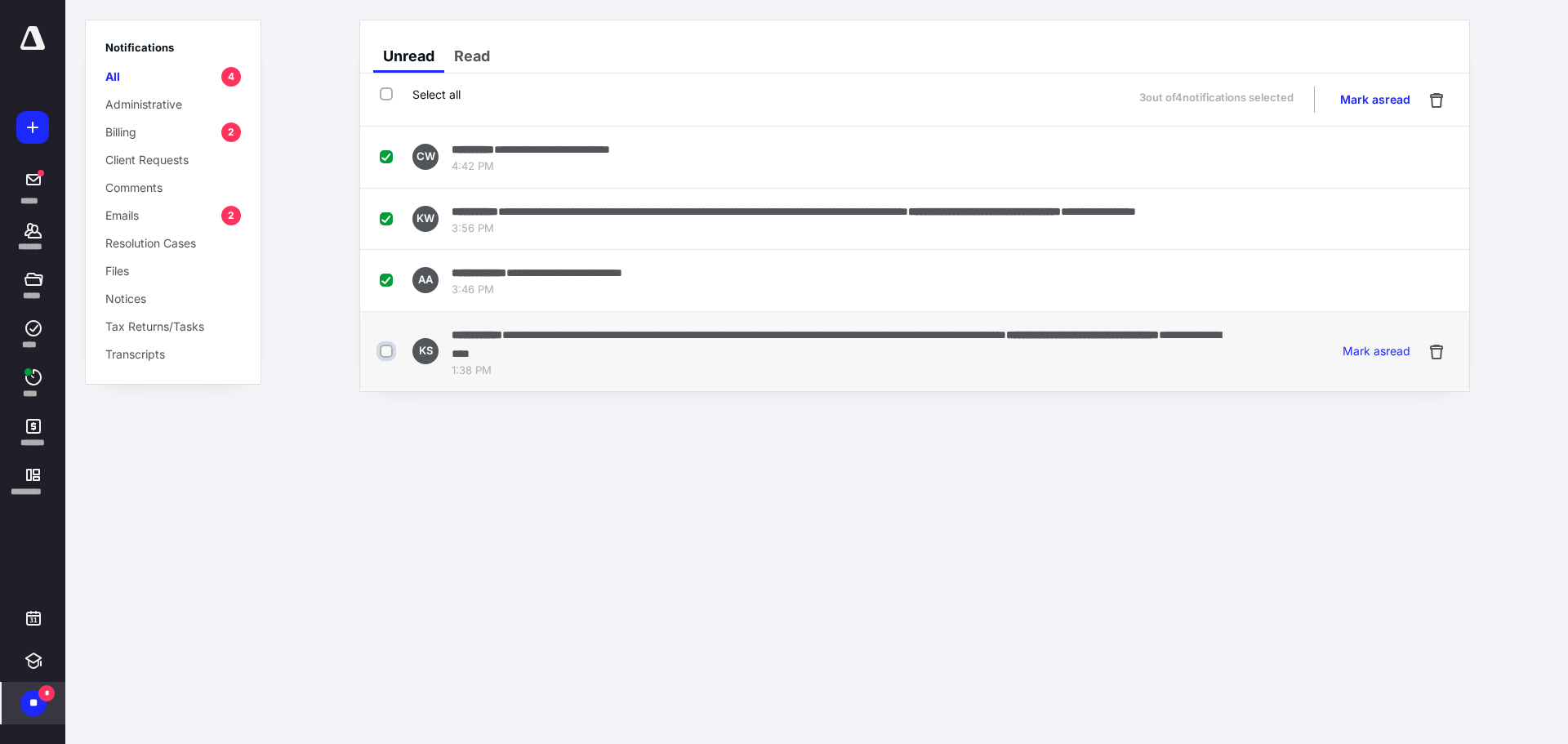 click at bounding box center (388, 351) 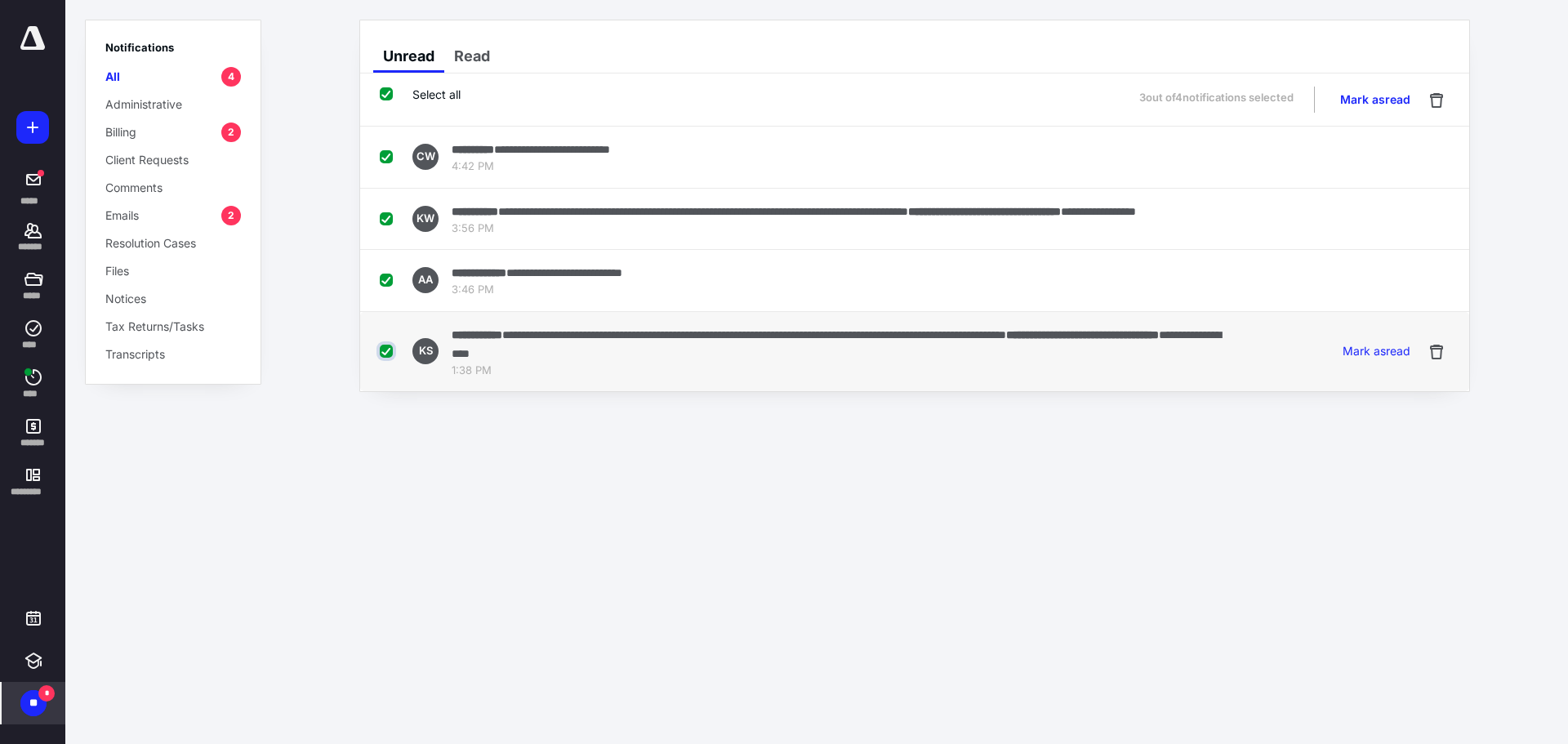 checkbox on "true" 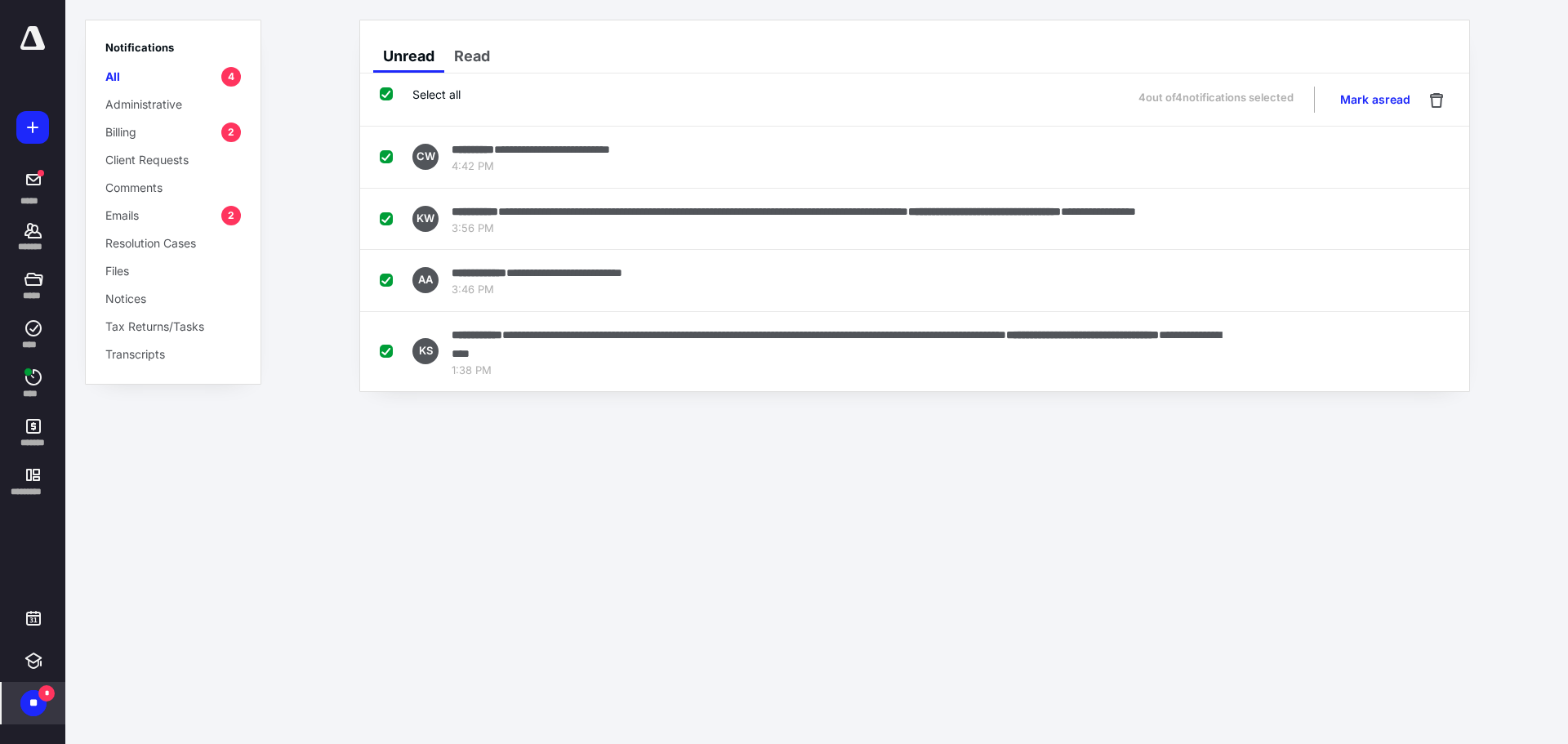 click on "Billing" at bounding box center (121, 131) 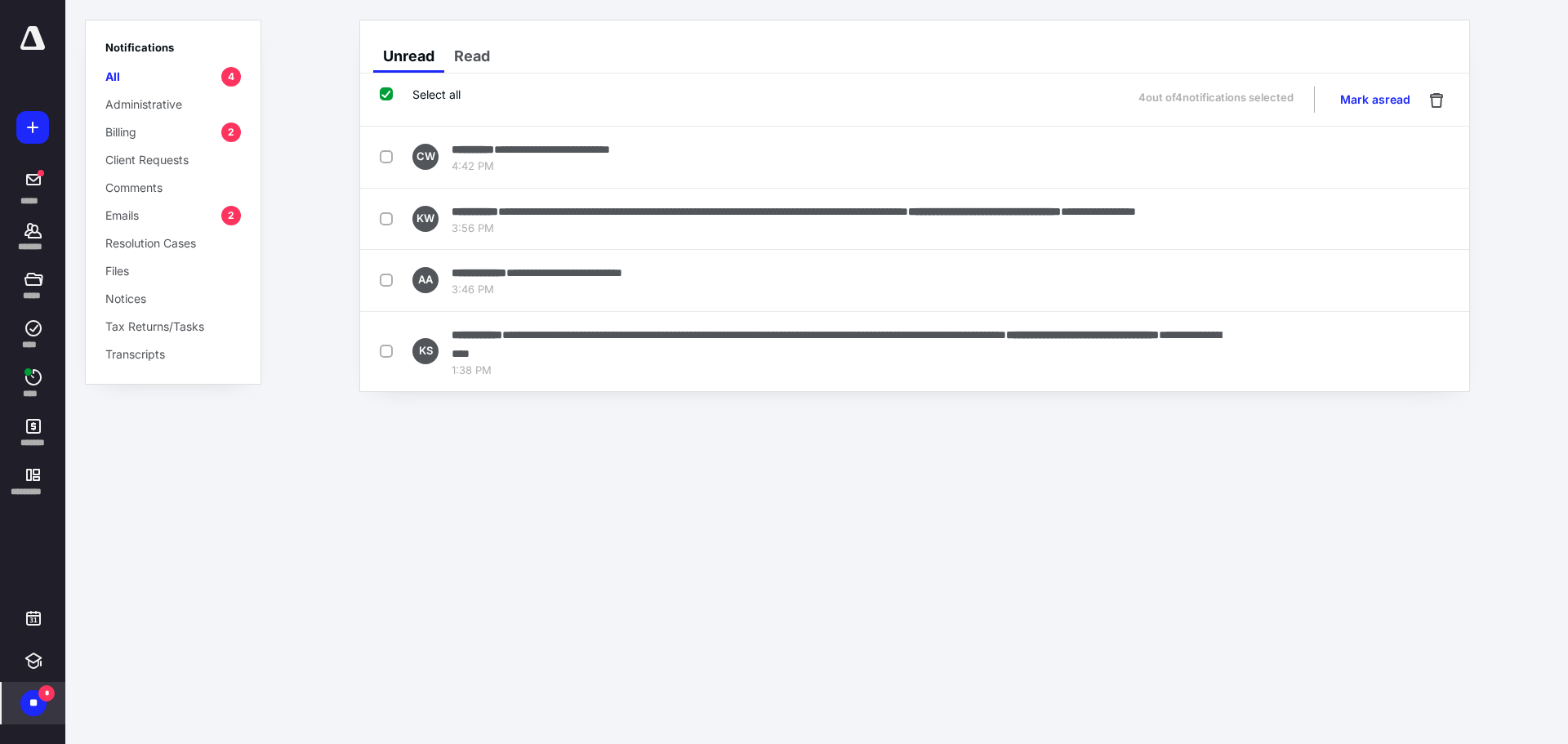 checkbox on "false" 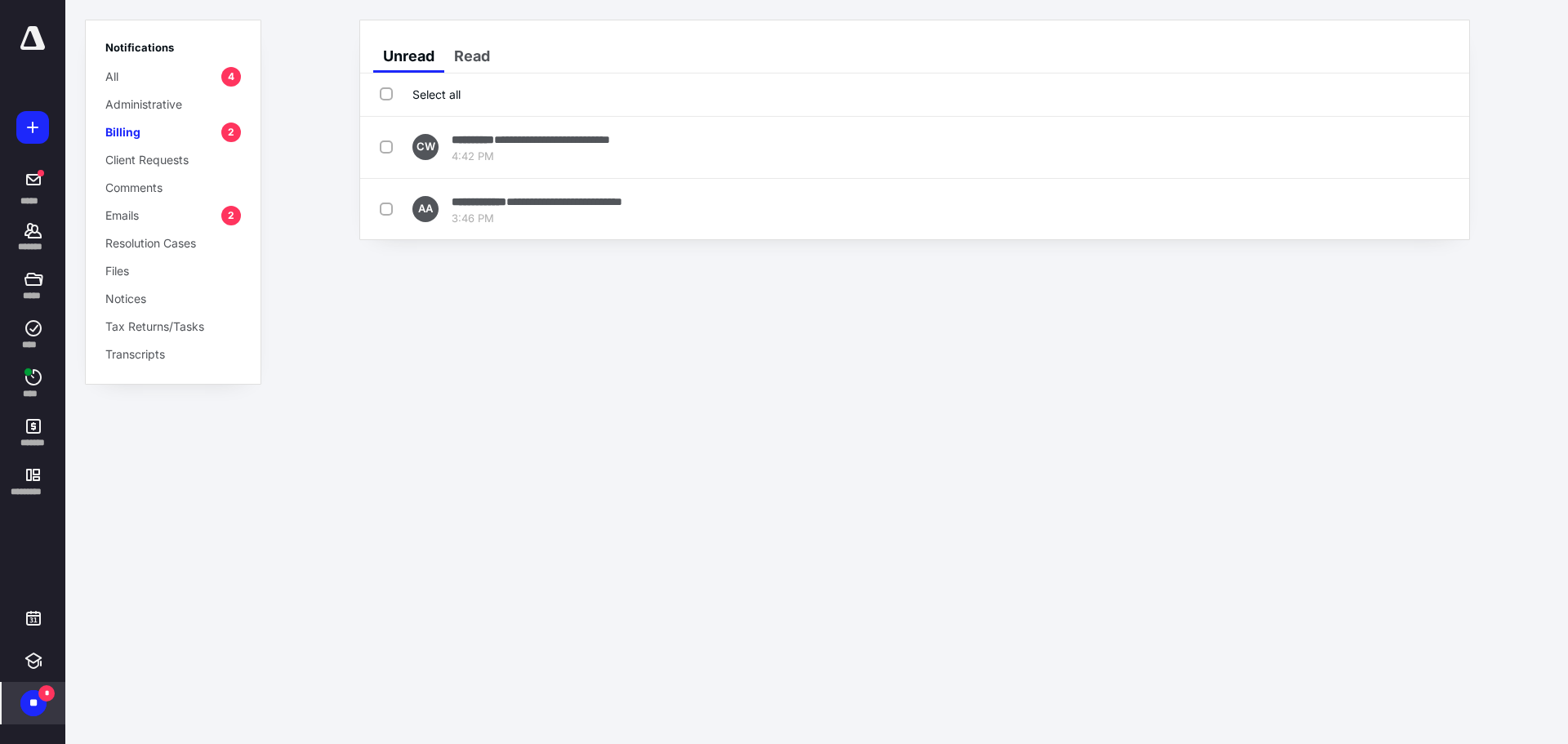 click on "Select all" at bounding box center (420, 94) 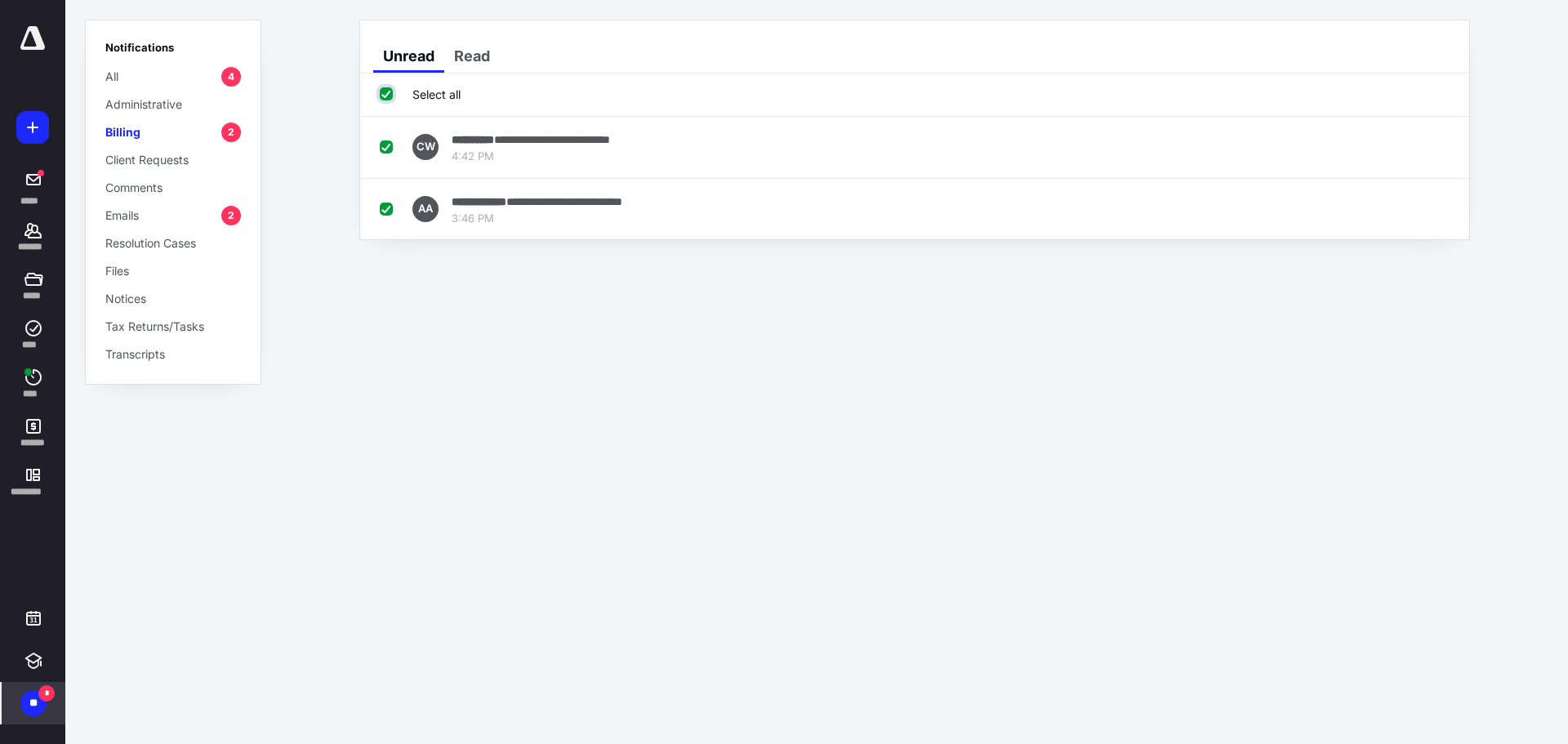 checkbox on "true" 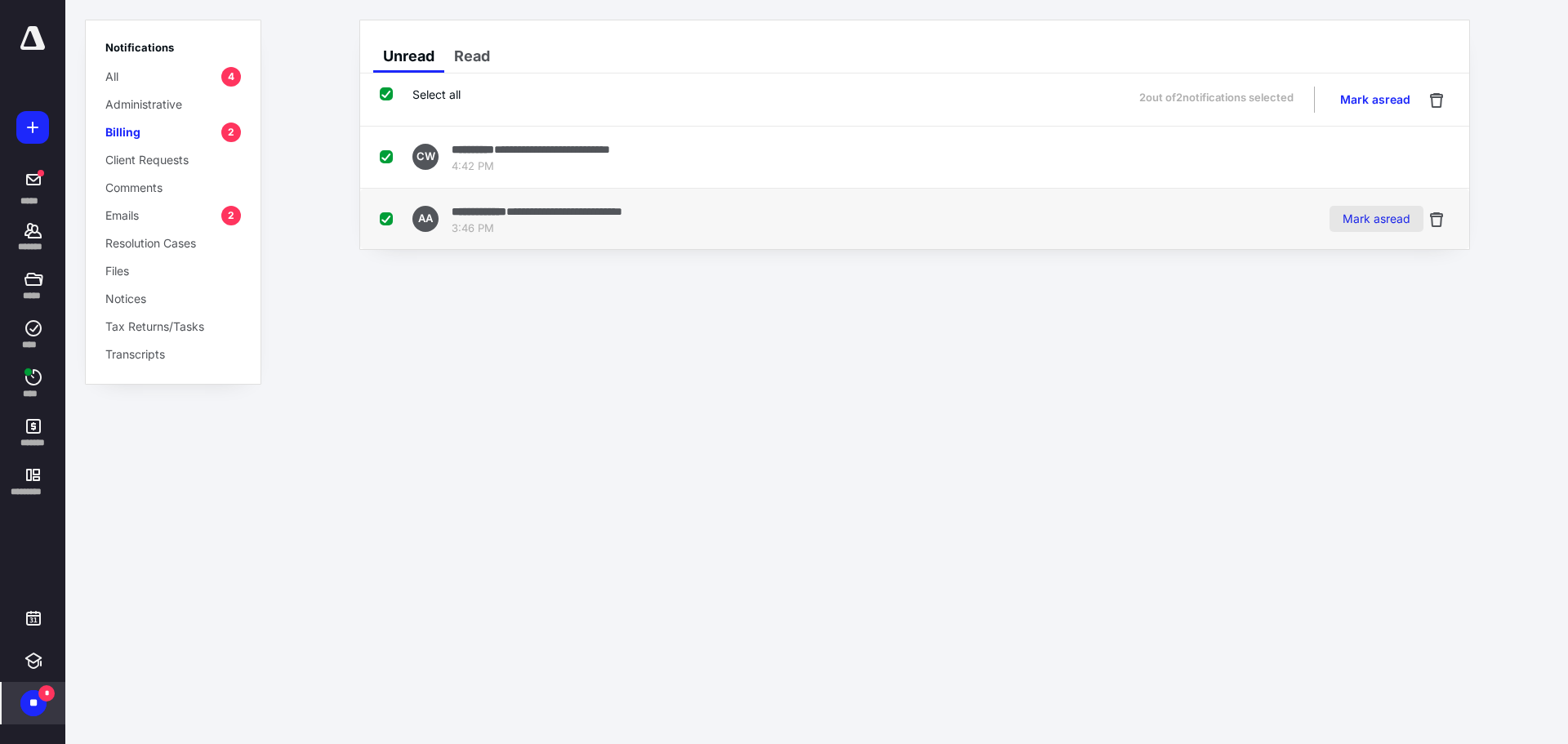 click on "Mark as  read" at bounding box center [1376, 219] 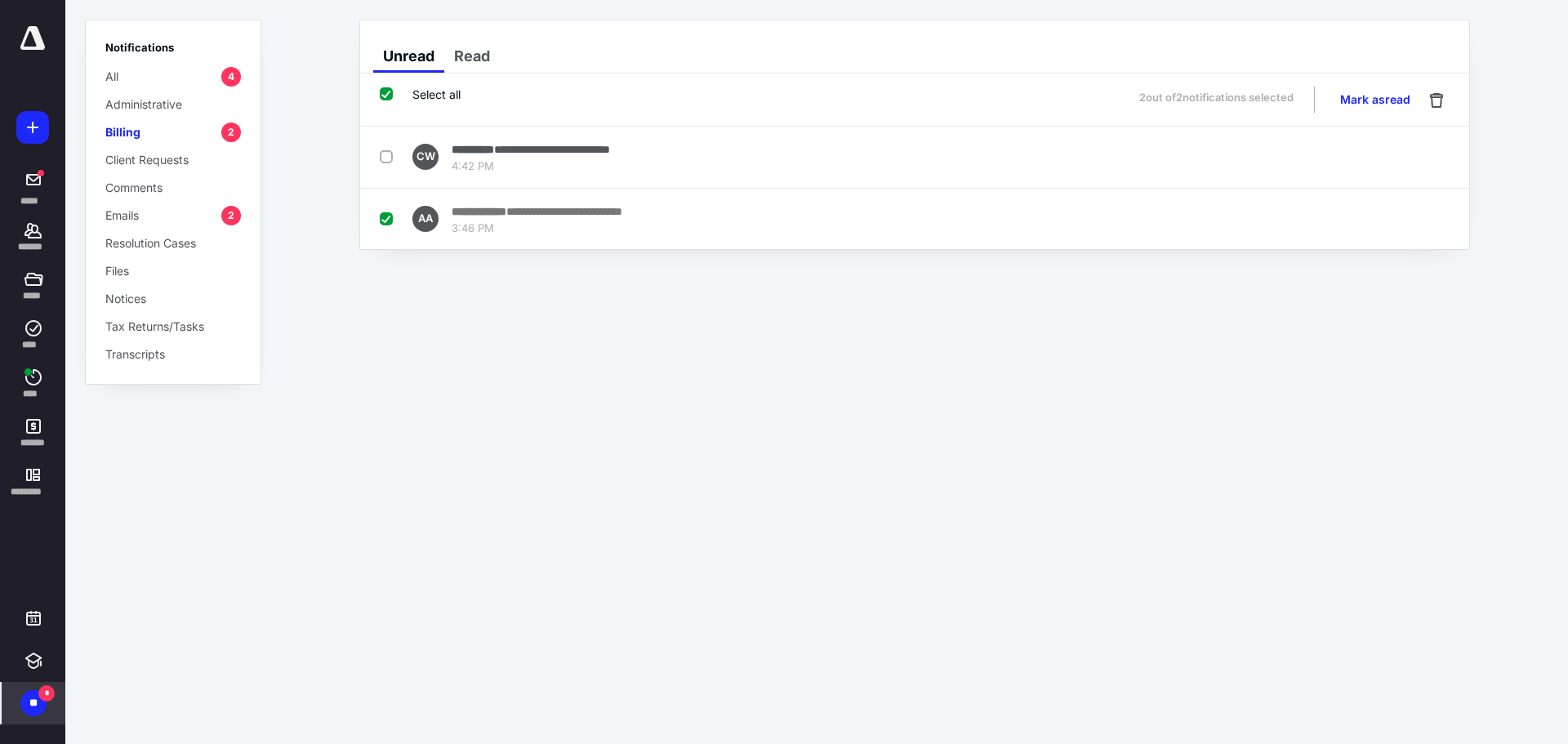 checkbox on "false" 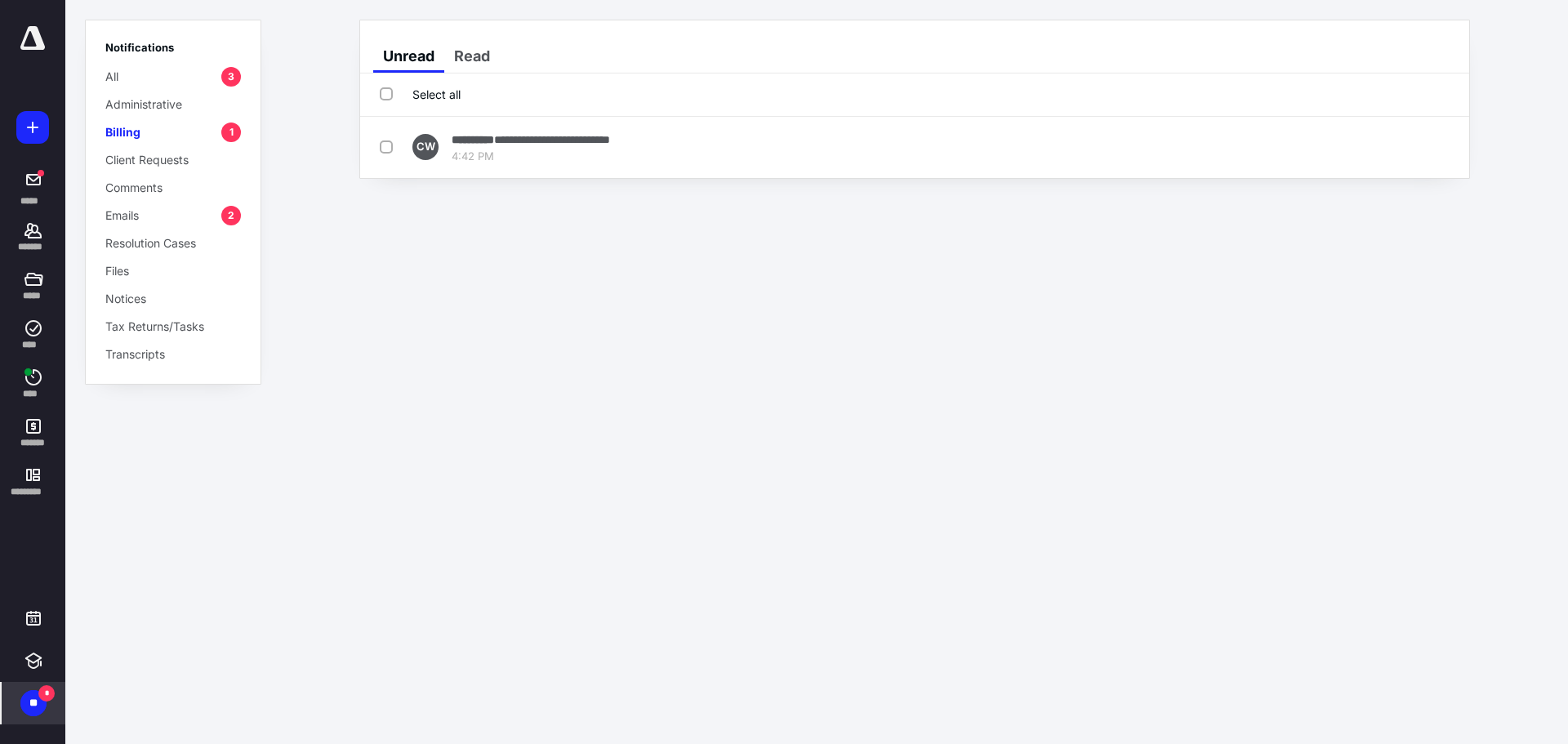 click on "2" at bounding box center (231, 216) 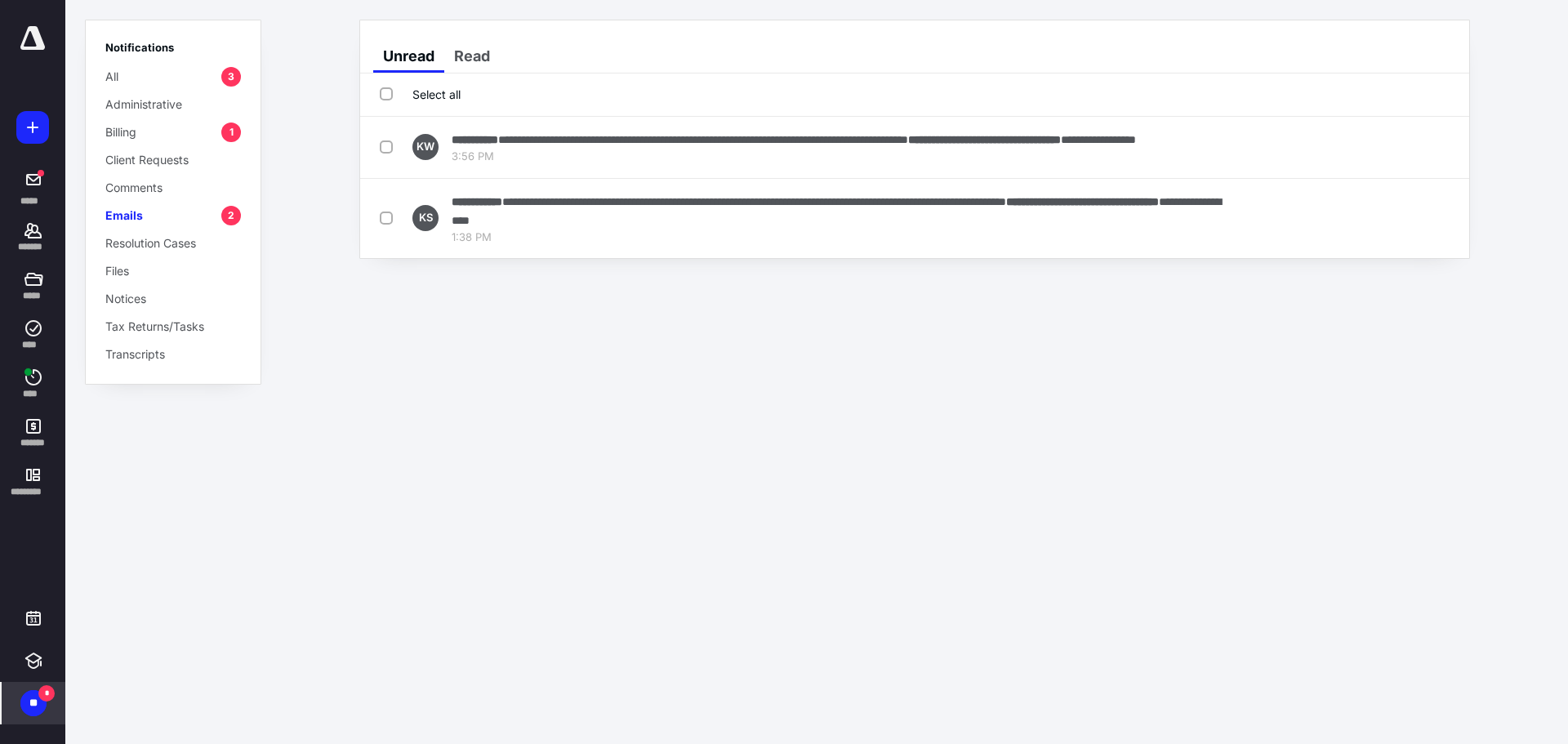click on "Select all" at bounding box center (420, 94) 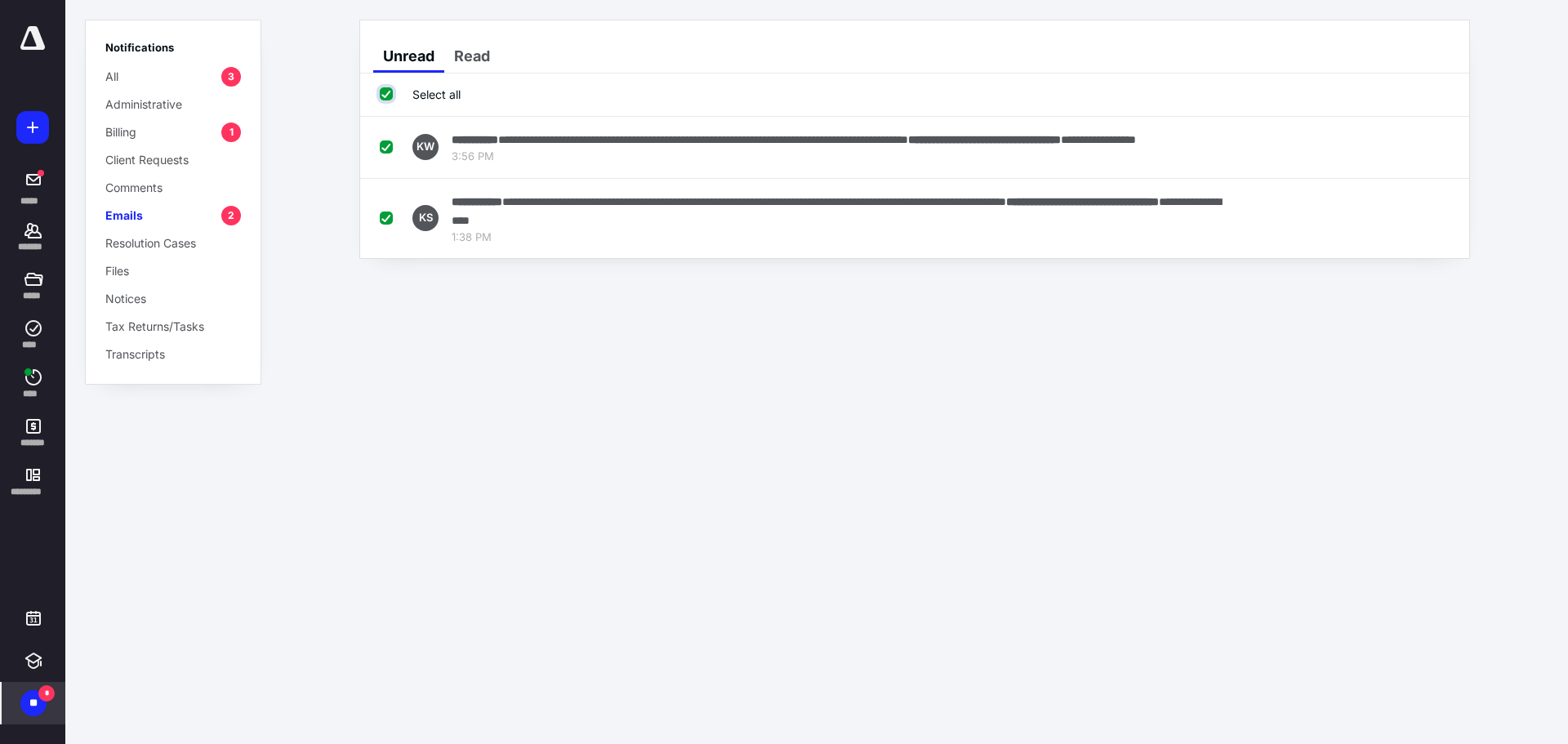 checkbox on "true" 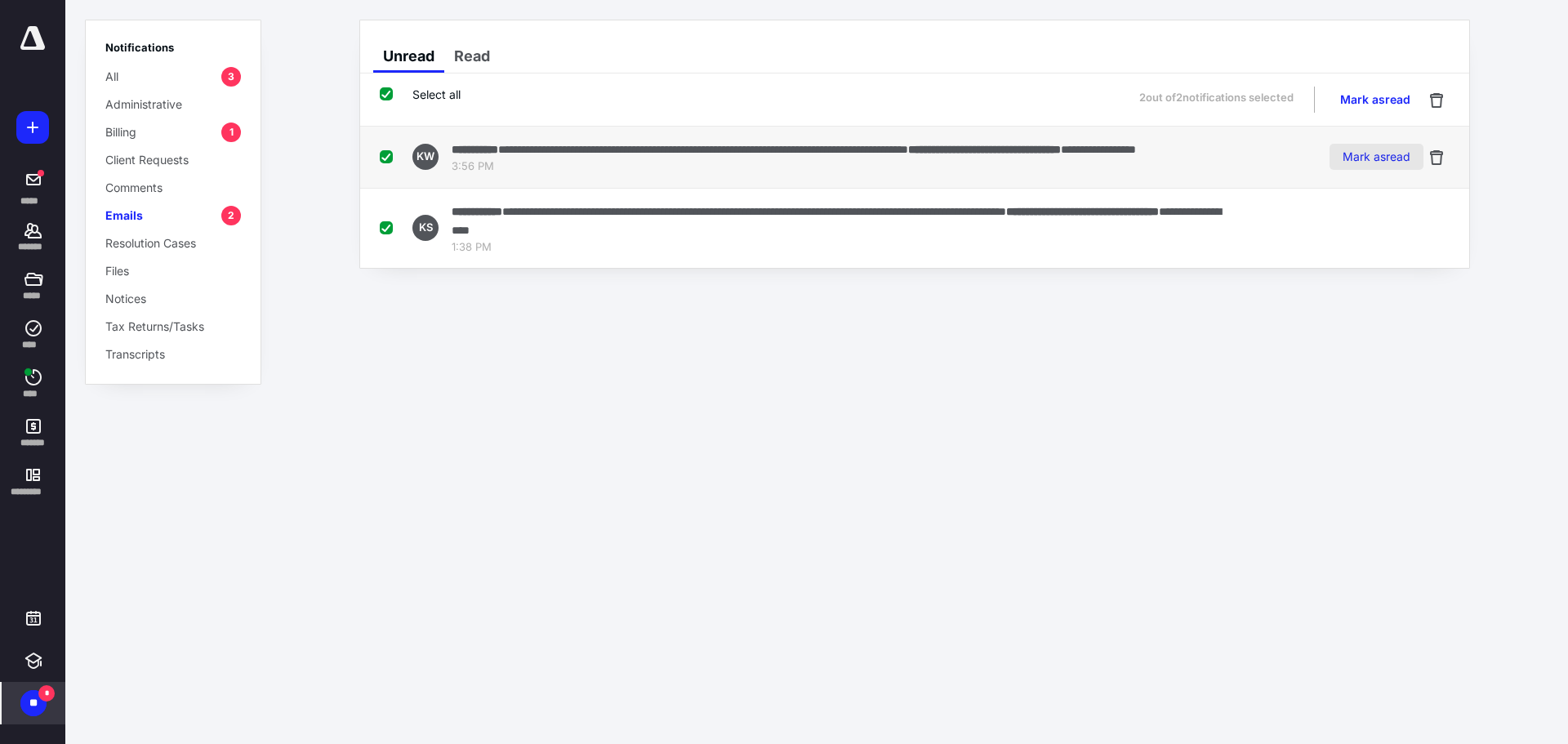 click on "Mark as  read" at bounding box center (1376, 157) 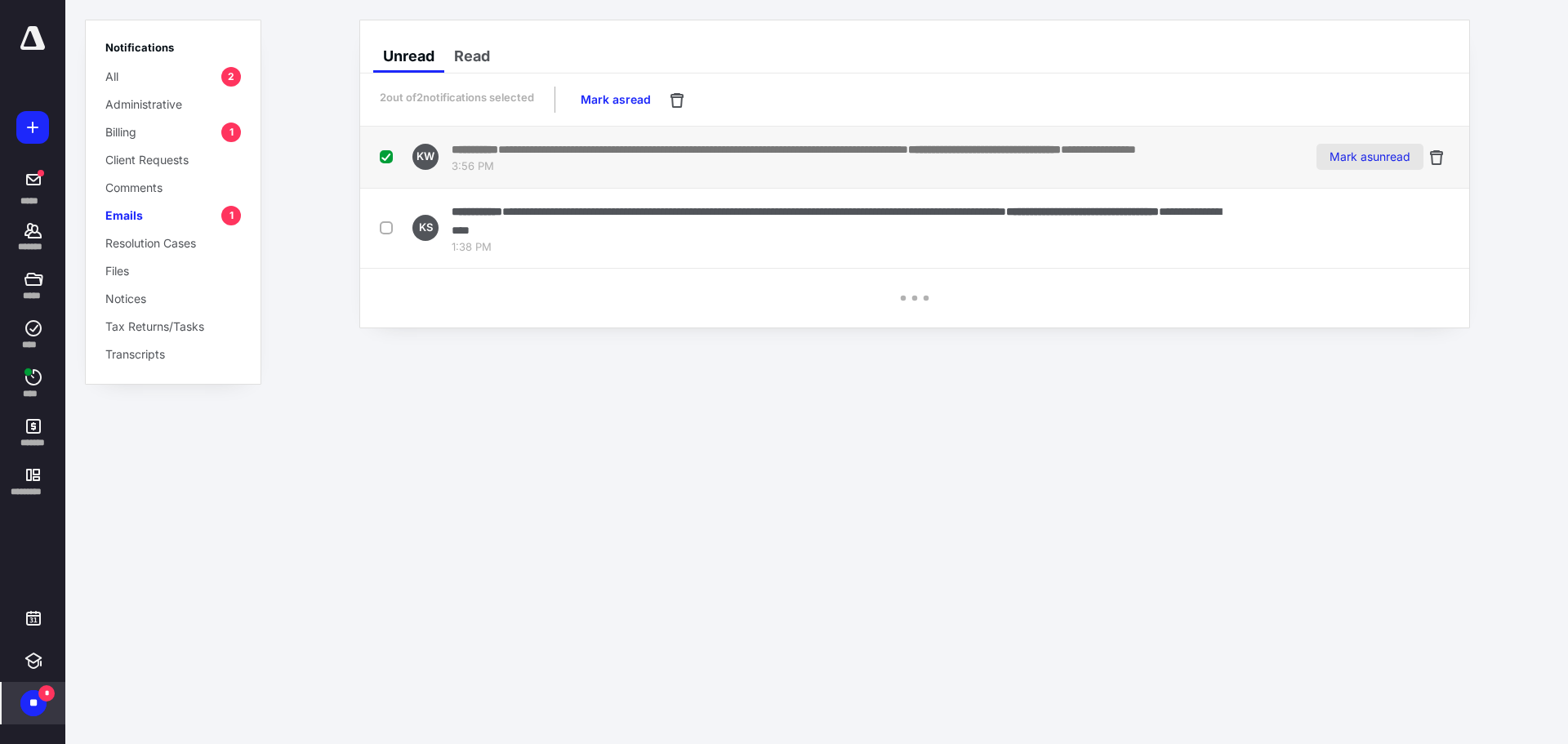 checkbox on "false" 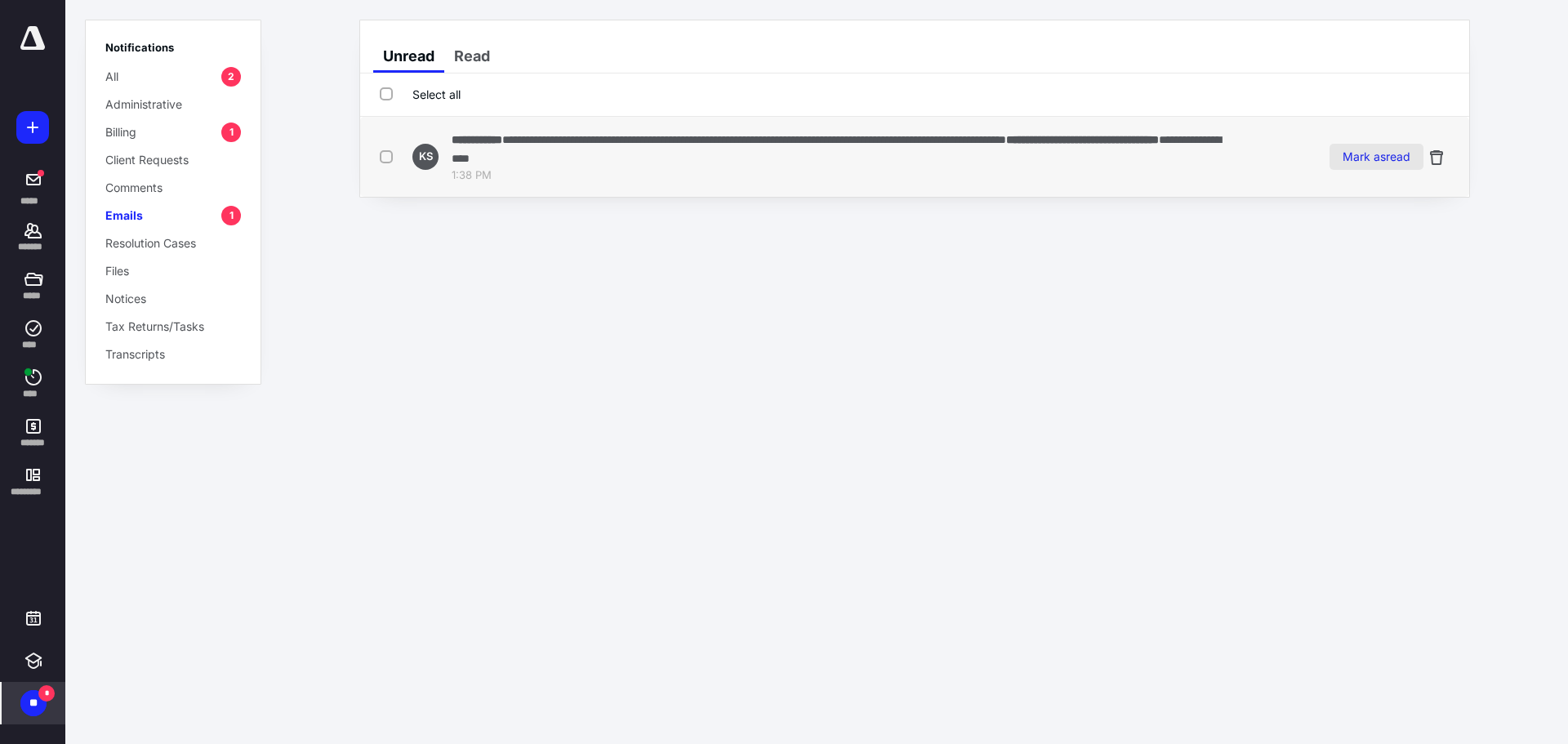 click on "Mark as  read" at bounding box center [1376, 157] 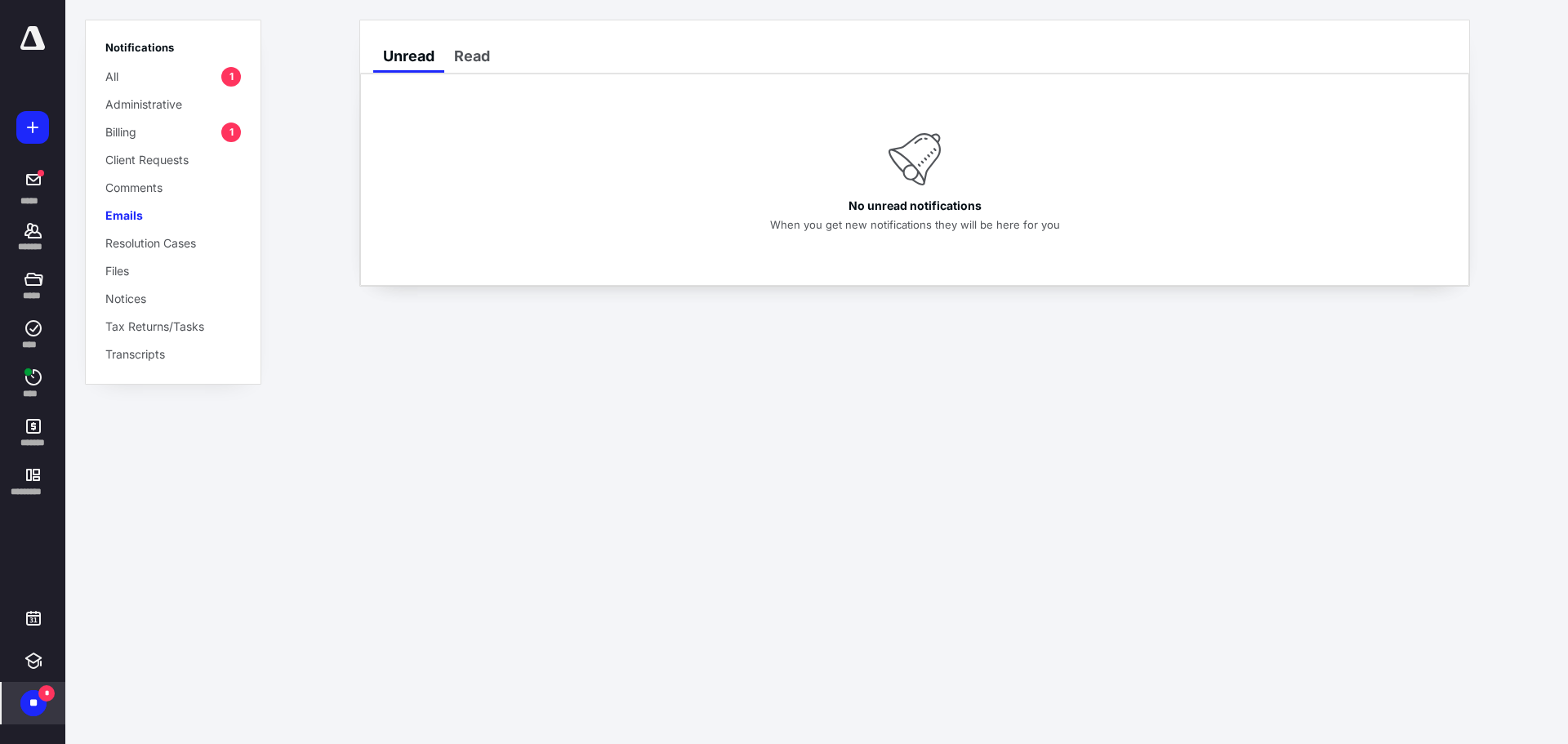 click on "Billing" at bounding box center (121, 131) 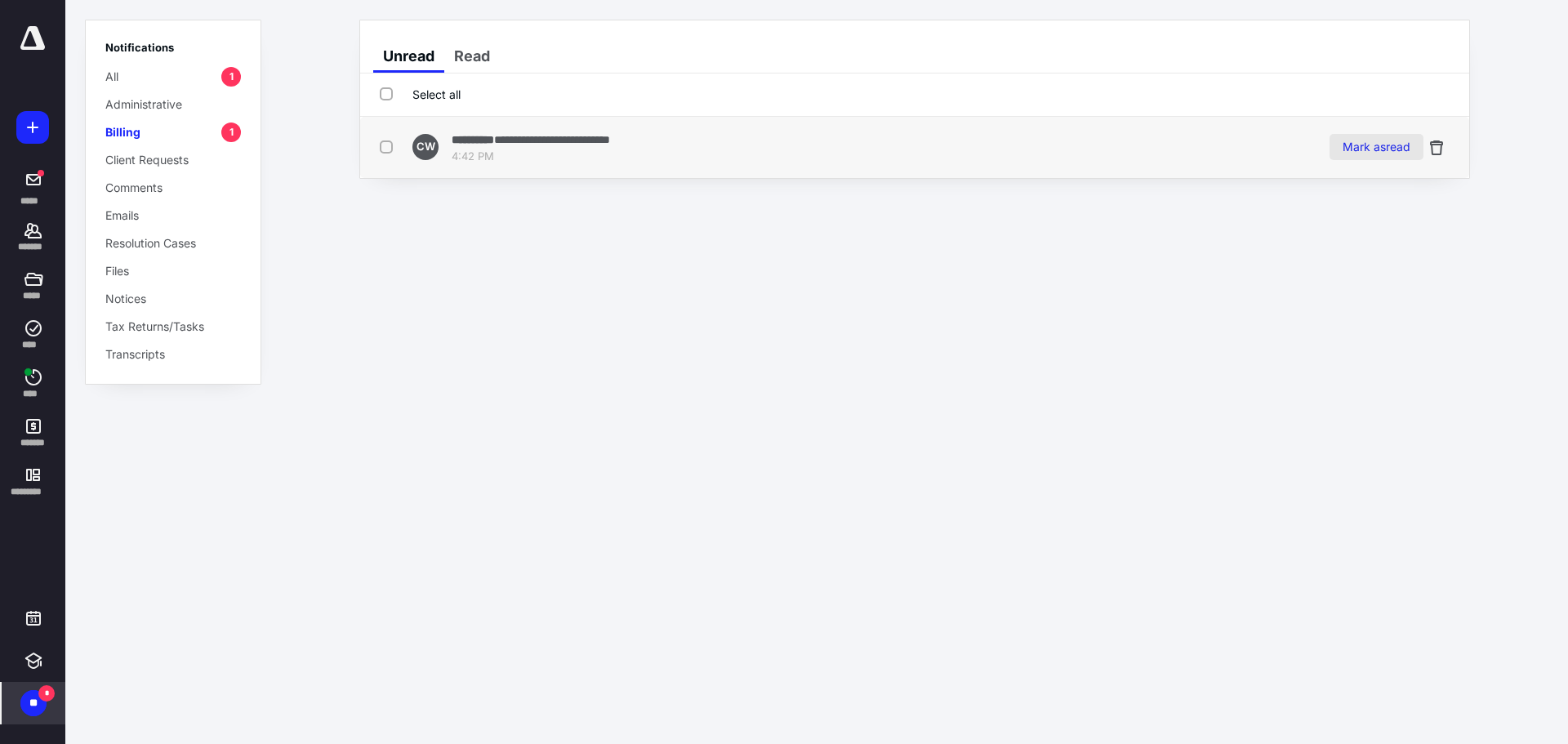 click on "Mark as  read" at bounding box center (1376, 147) 